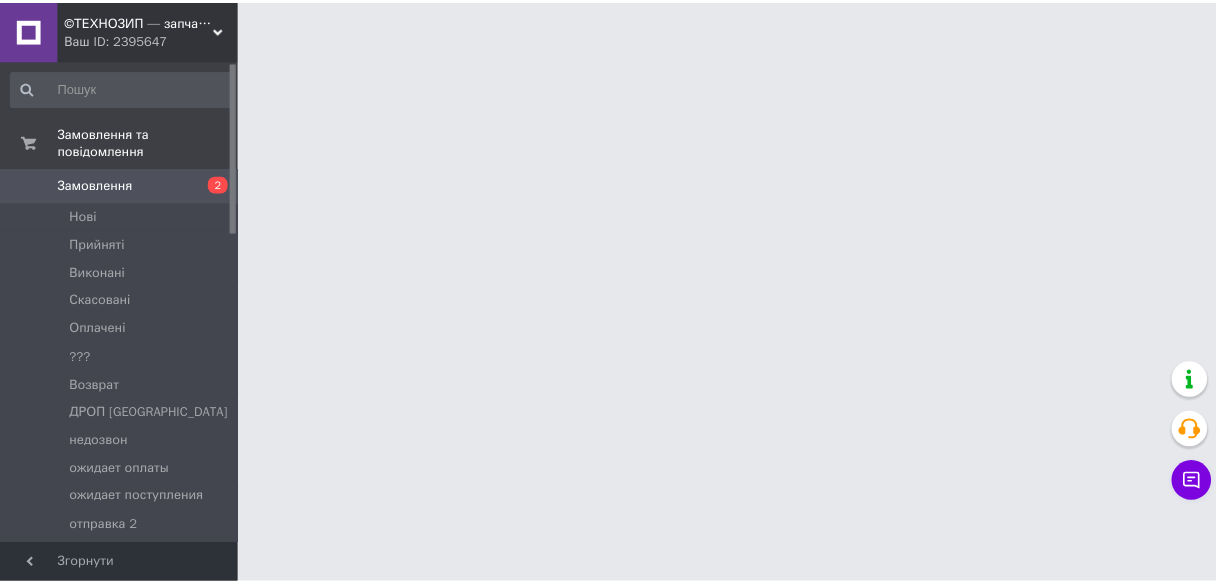 scroll, scrollTop: 0, scrollLeft: 0, axis: both 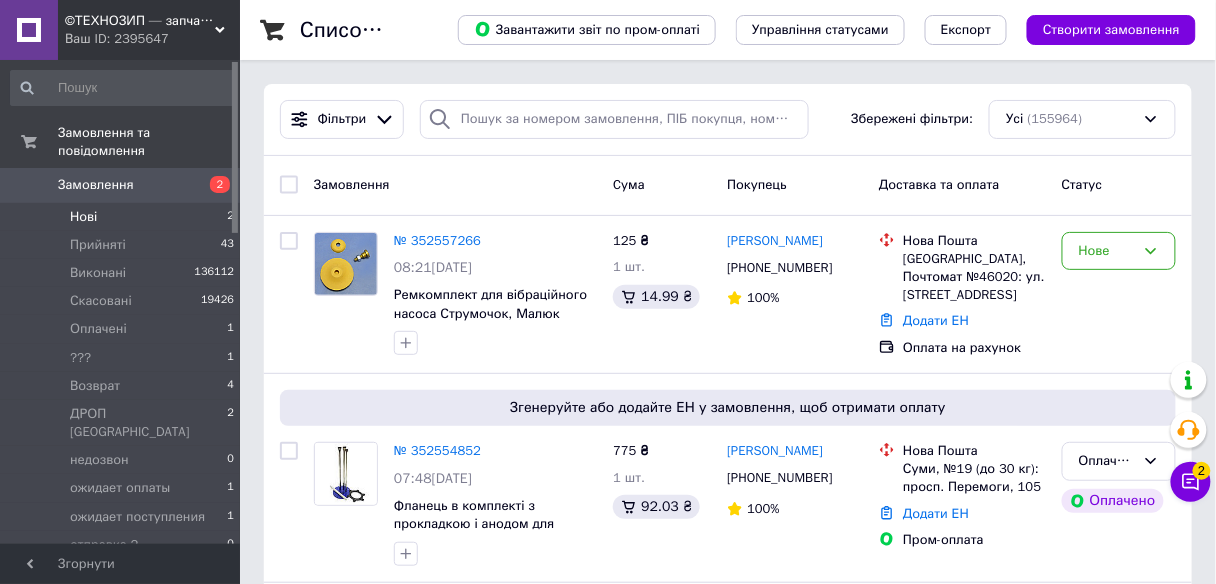 click on "Нові 2" at bounding box center (123, 217) 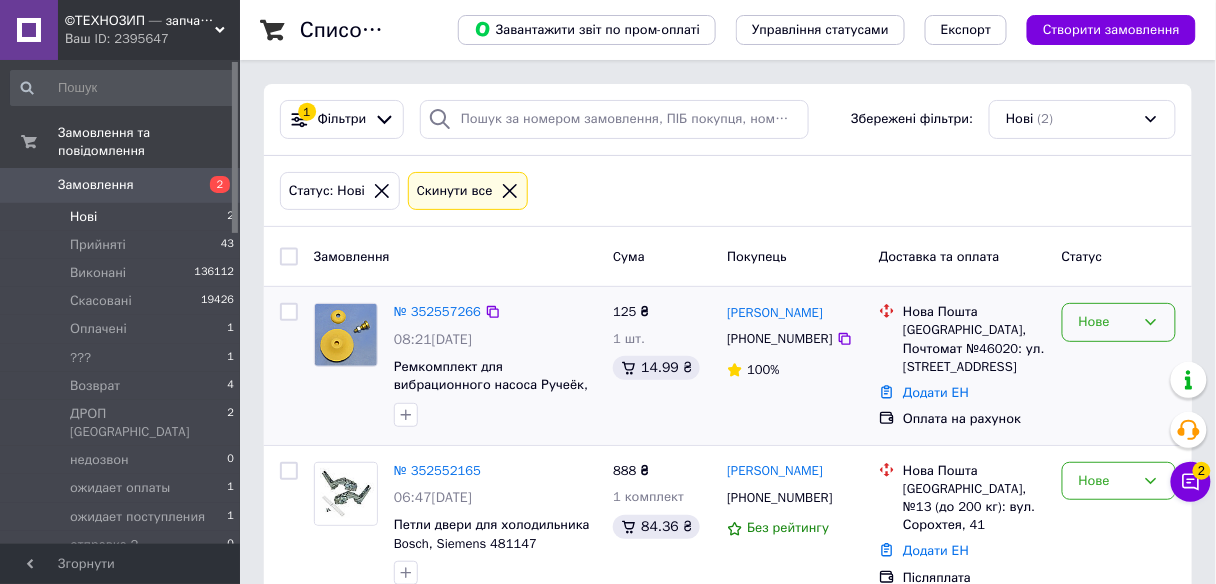 click on "Нове" at bounding box center (1107, 322) 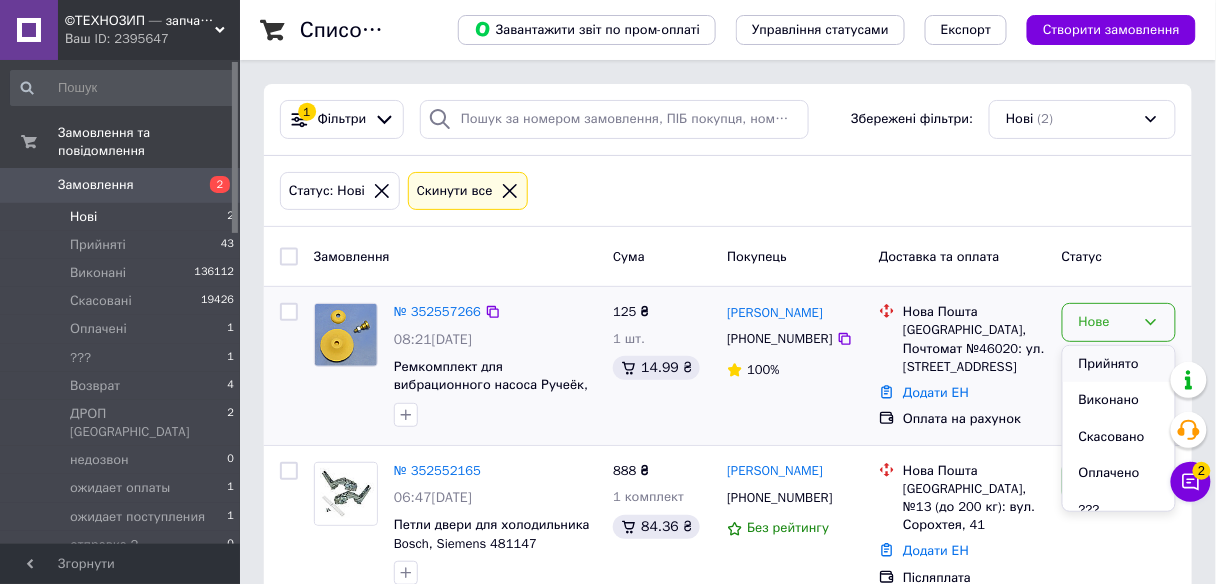 click on "Прийнято" at bounding box center (1119, 364) 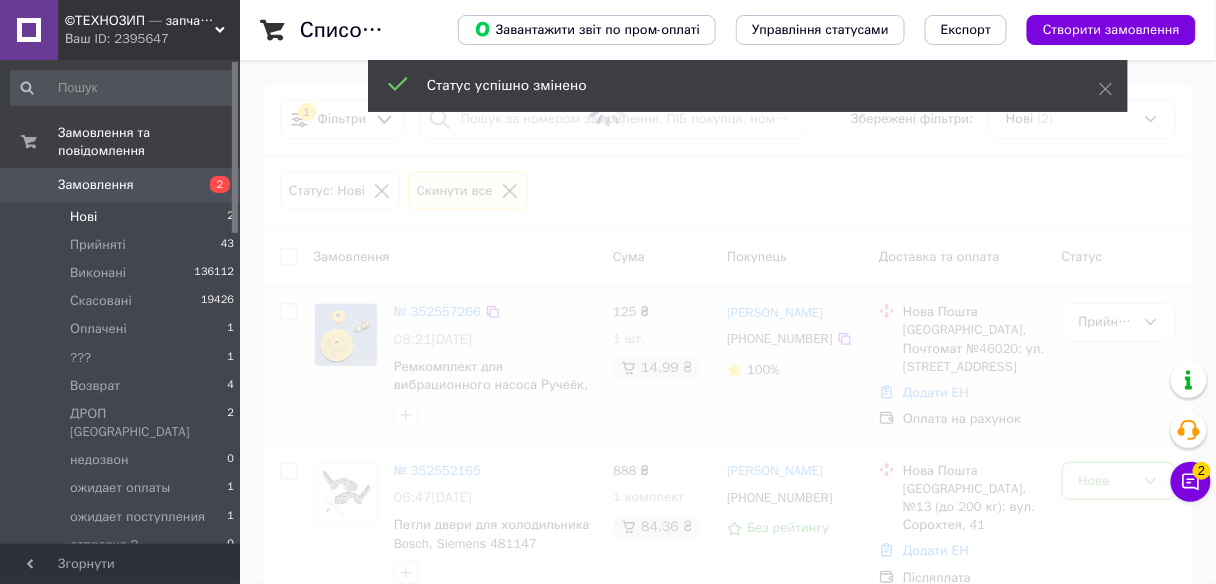 scroll, scrollTop: 60, scrollLeft: 0, axis: vertical 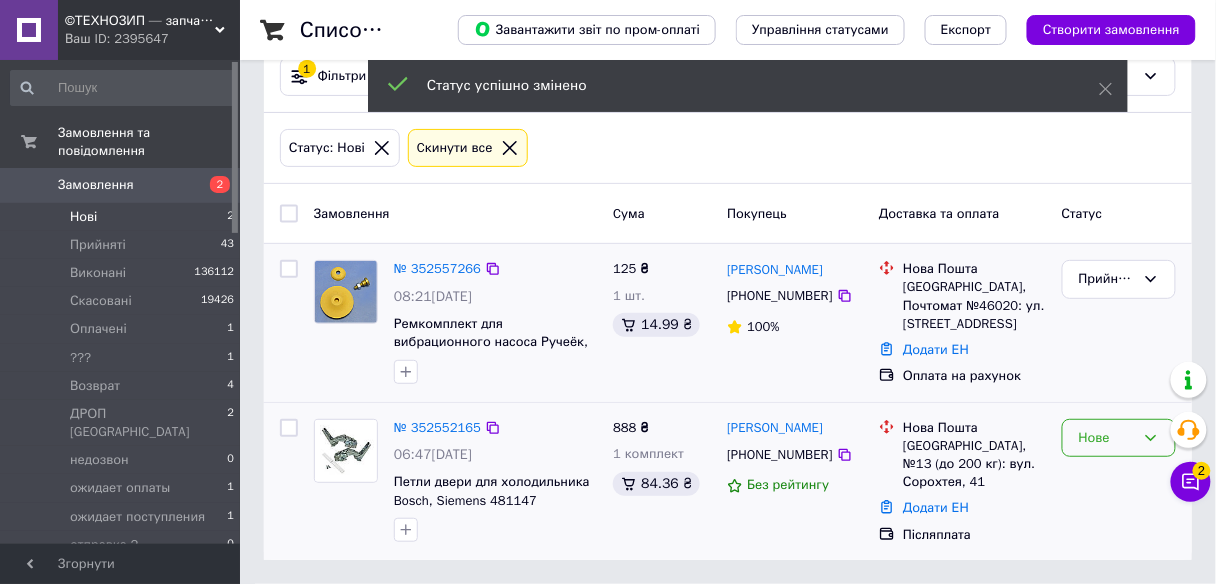 click on "Нове" at bounding box center (1107, 438) 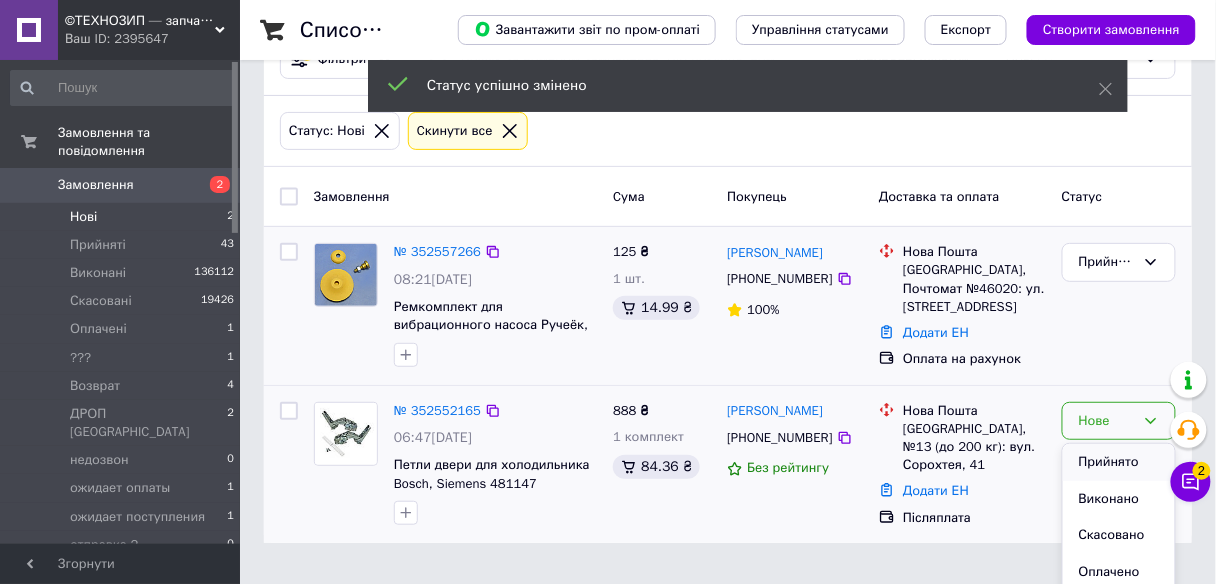 click on "Прийнято" at bounding box center [1119, 462] 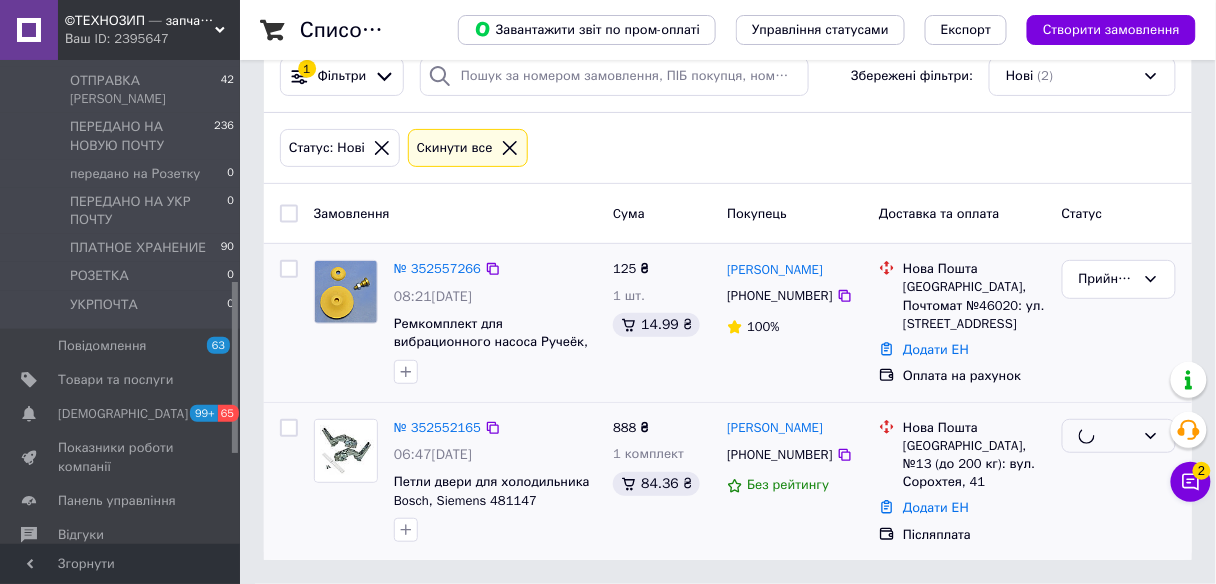 scroll, scrollTop: 640, scrollLeft: 0, axis: vertical 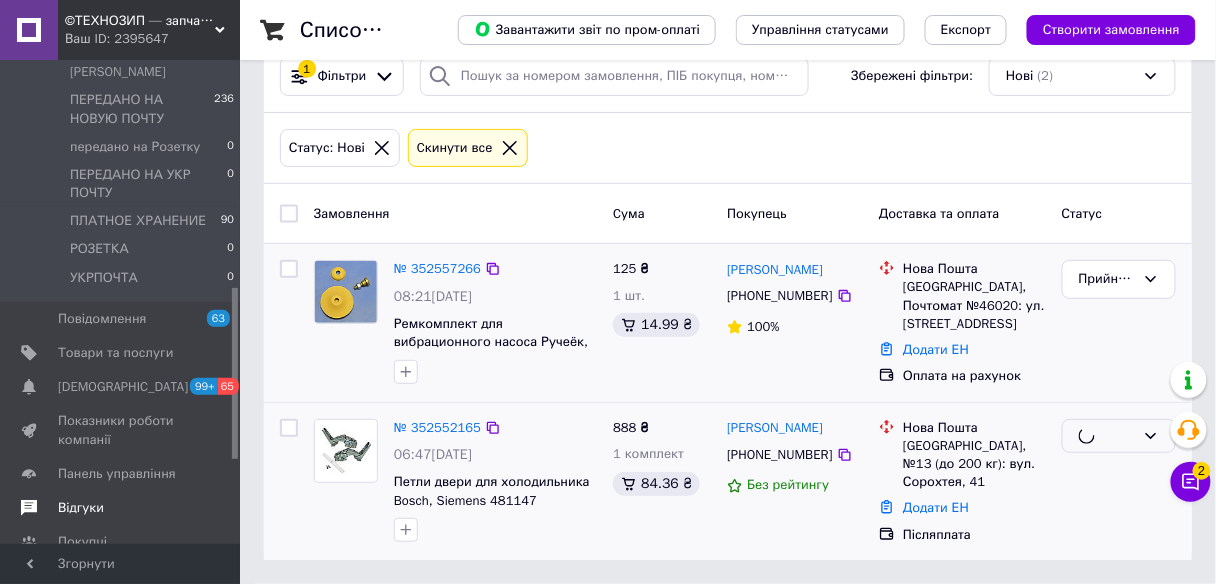 click on "Відгуки" at bounding box center [81, 508] 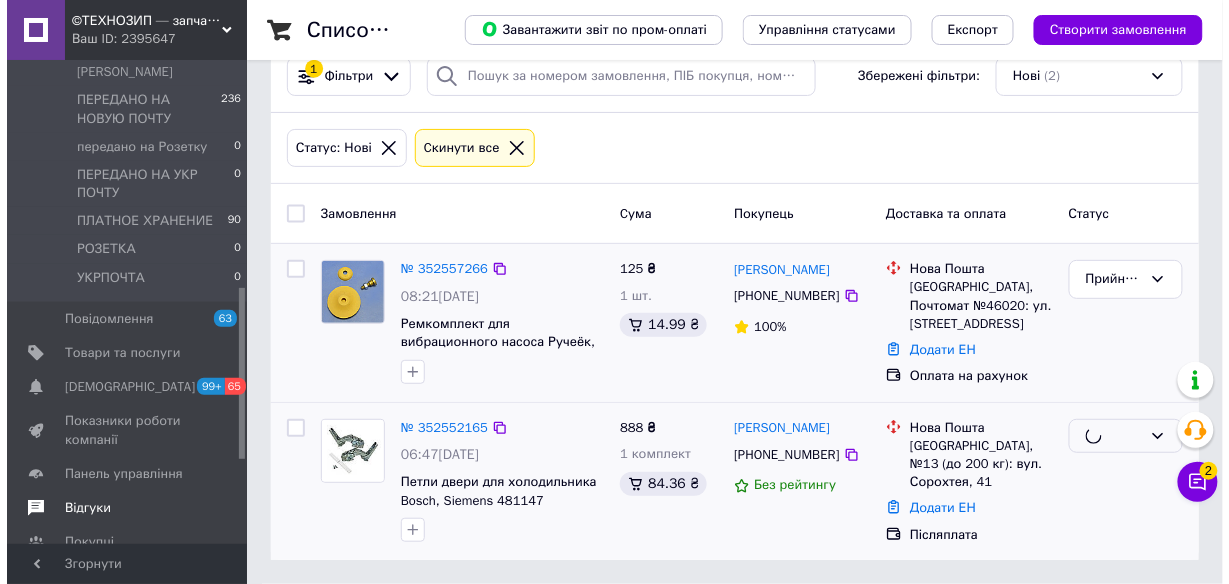 scroll, scrollTop: 0, scrollLeft: 0, axis: both 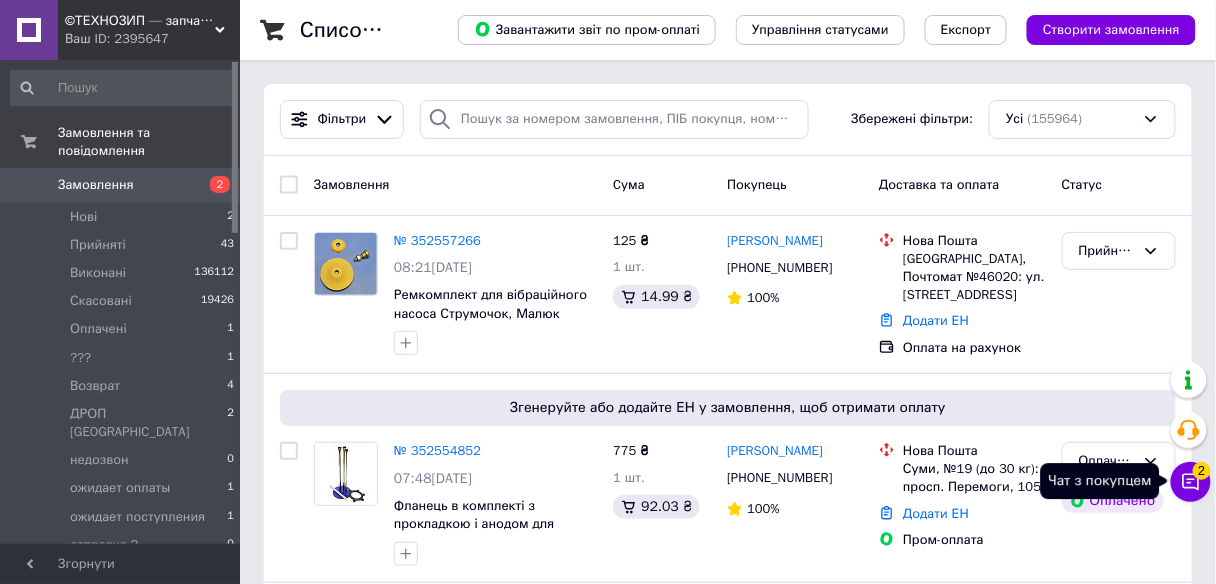 click 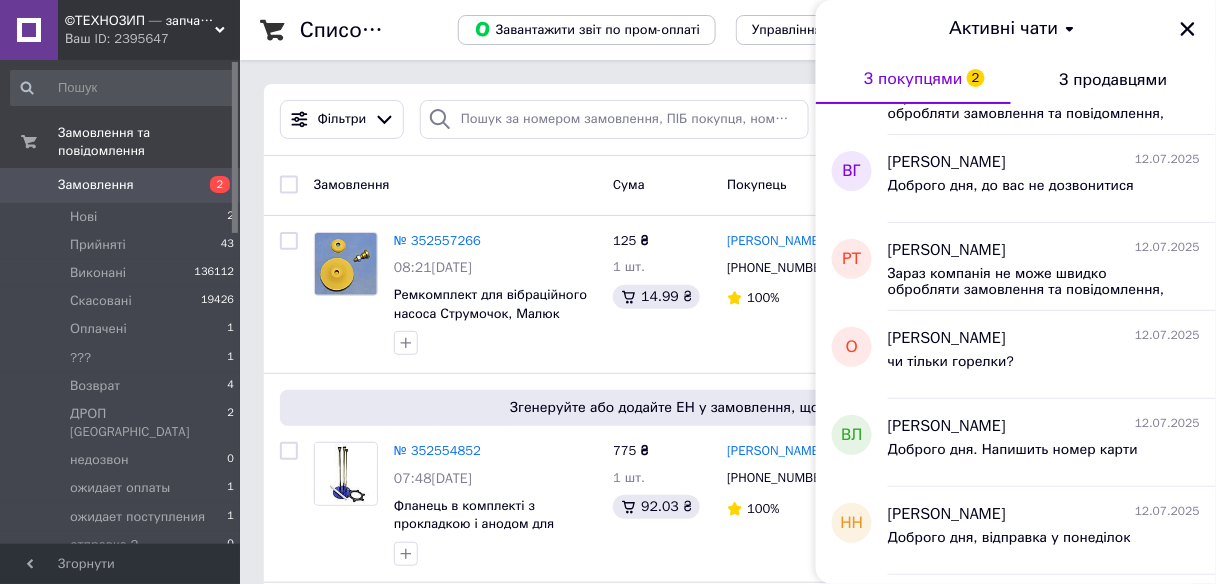 scroll, scrollTop: 960, scrollLeft: 0, axis: vertical 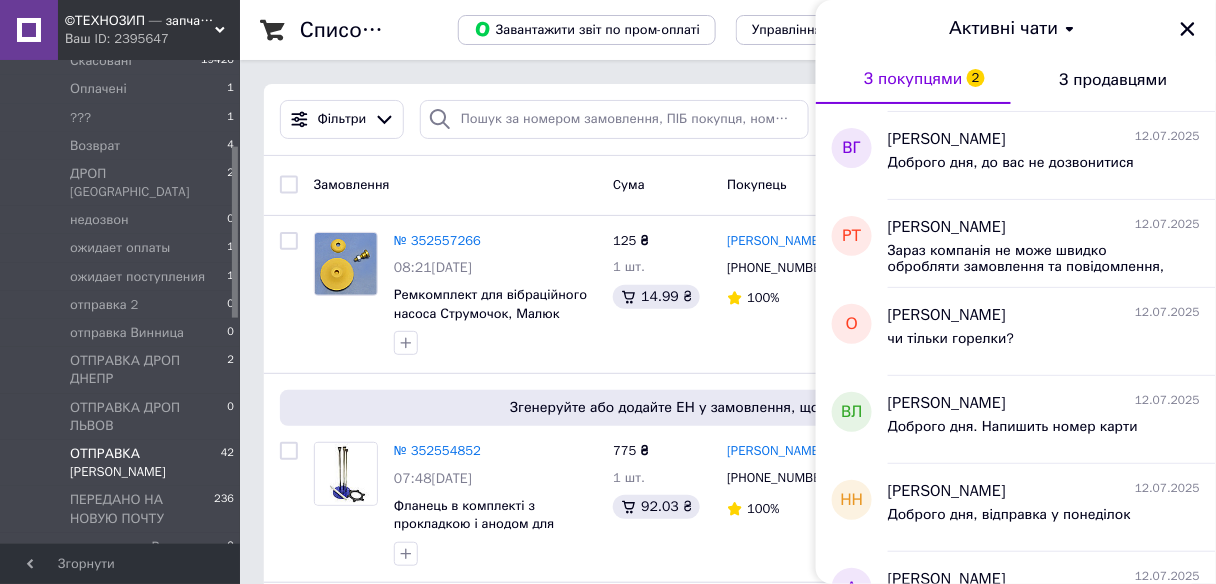 click on "ОТПРАВКА [PERSON_NAME]" at bounding box center [145, 463] 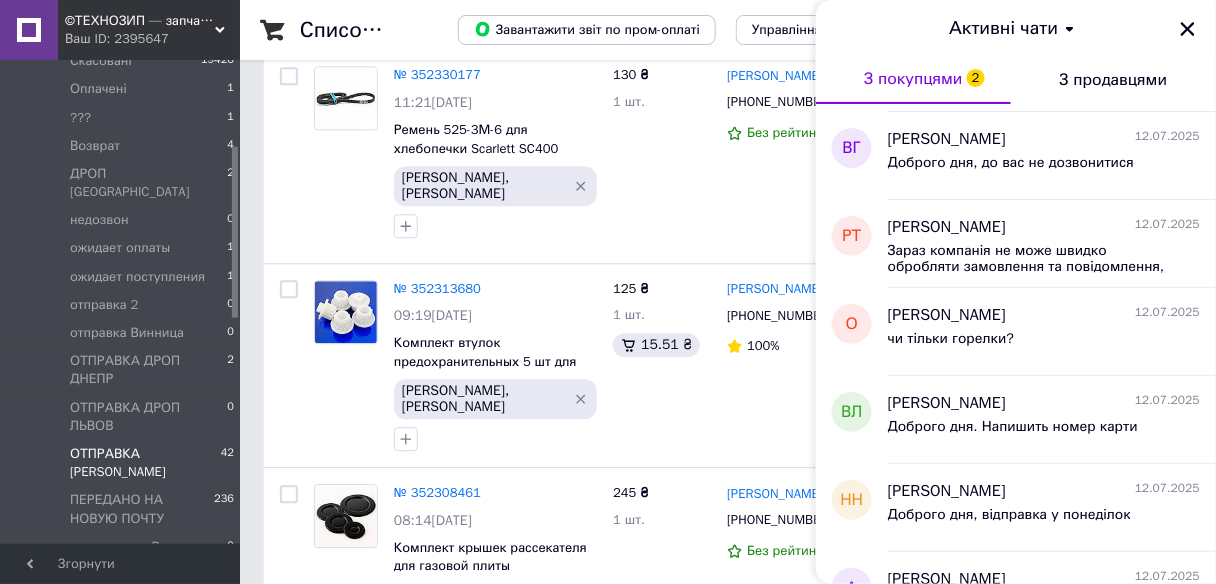 scroll, scrollTop: 4960, scrollLeft: 0, axis: vertical 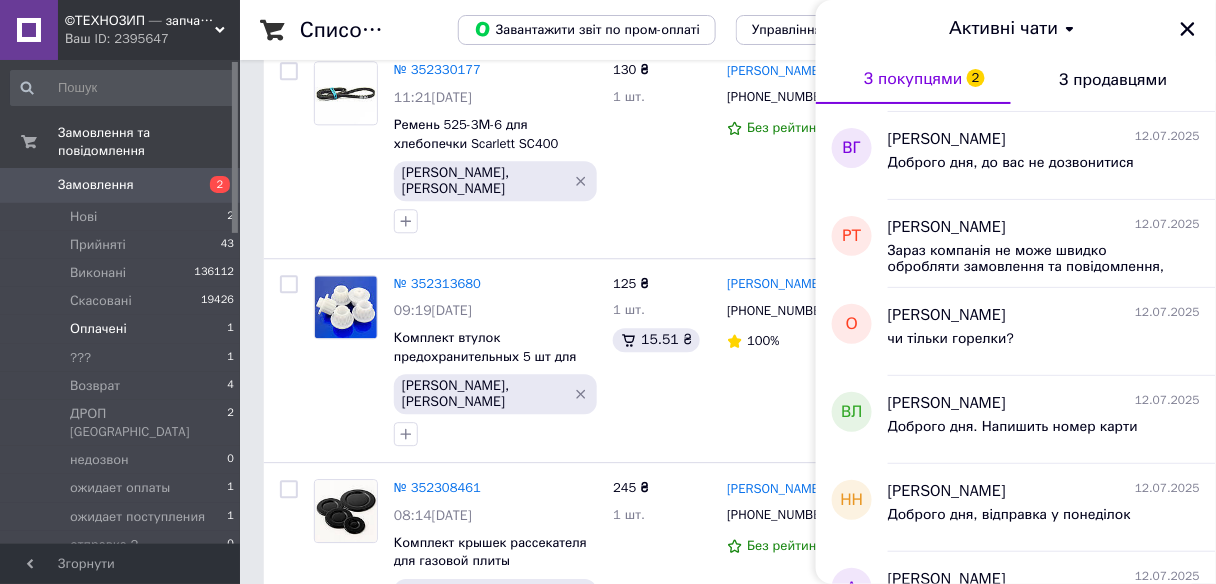 click on "Оплачені 1" at bounding box center [123, 329] 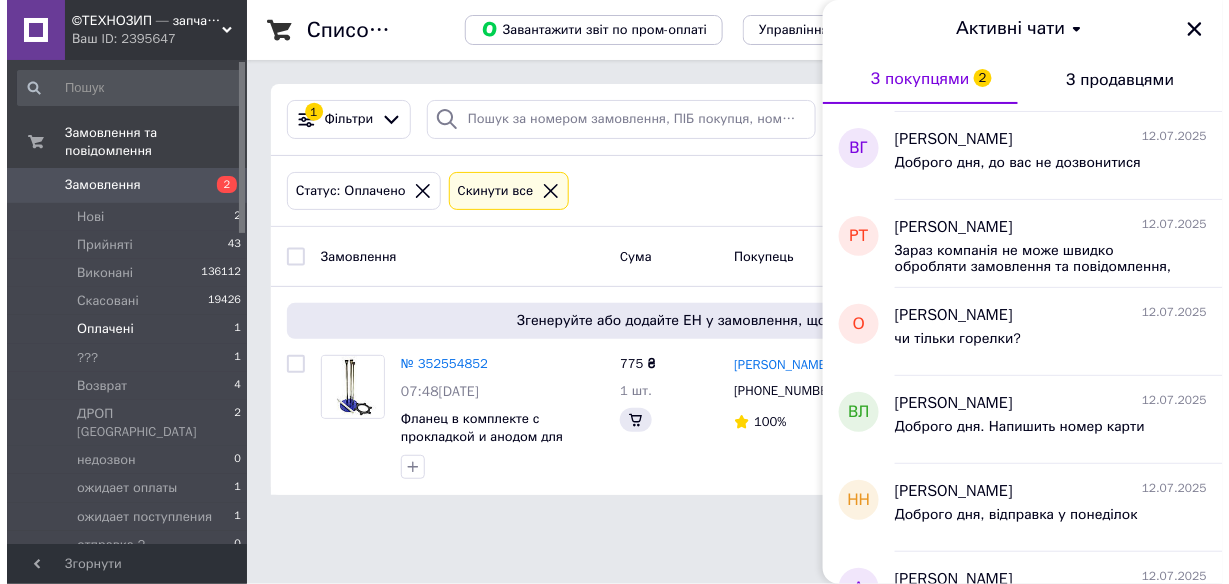 scroll, scrollTop: 0, scrollLeft: 0, axis: both 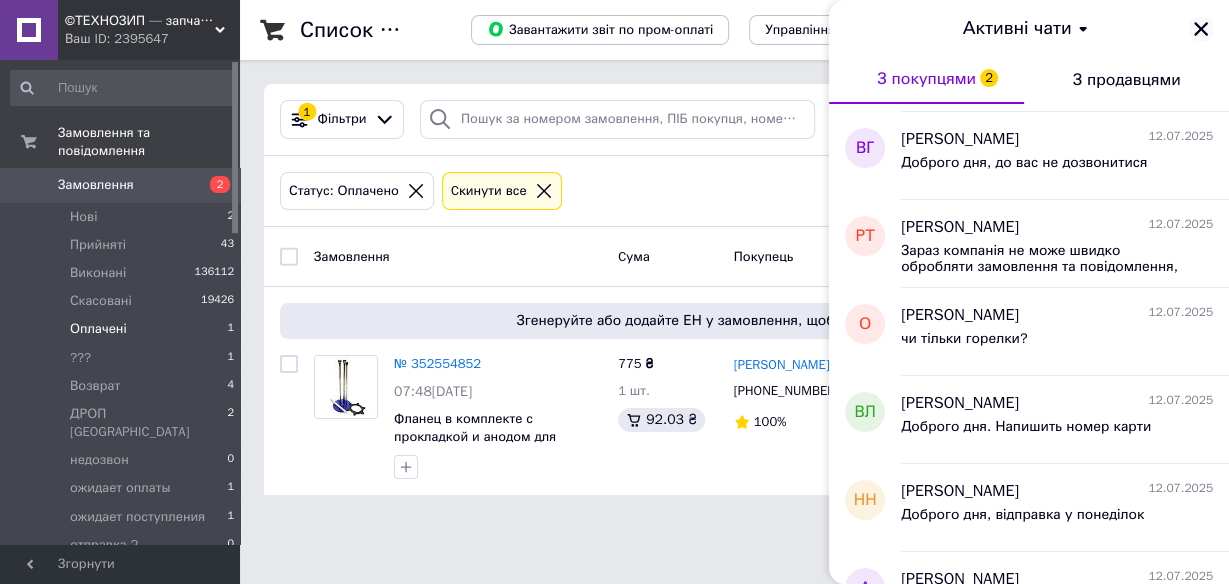 click 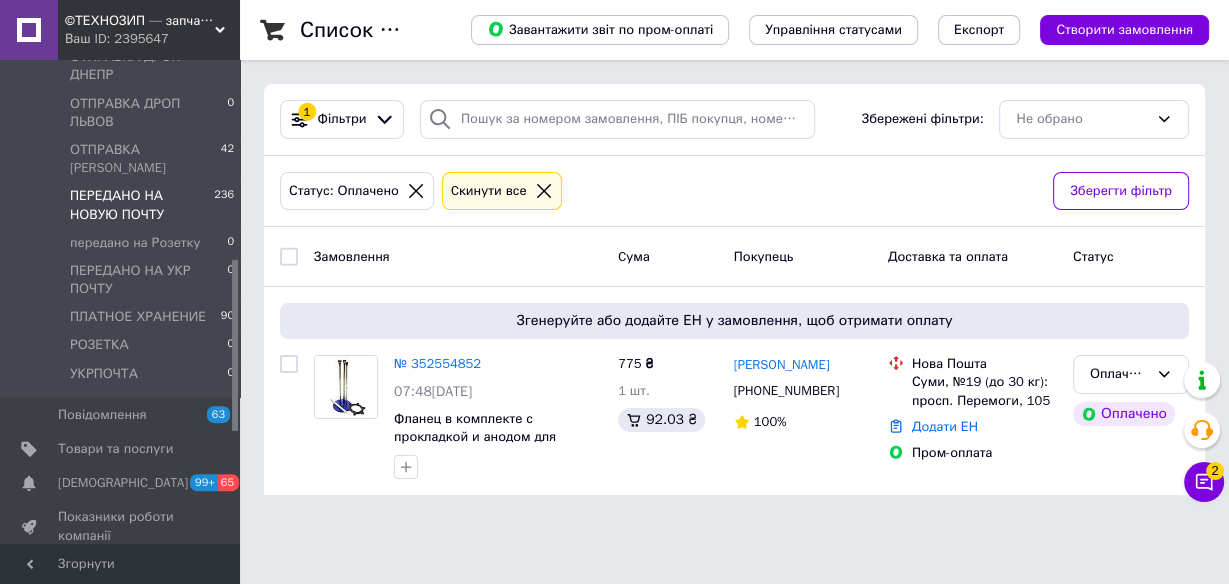scroll, scrollTop: 560, scrollLeft: 0, axis: vertical 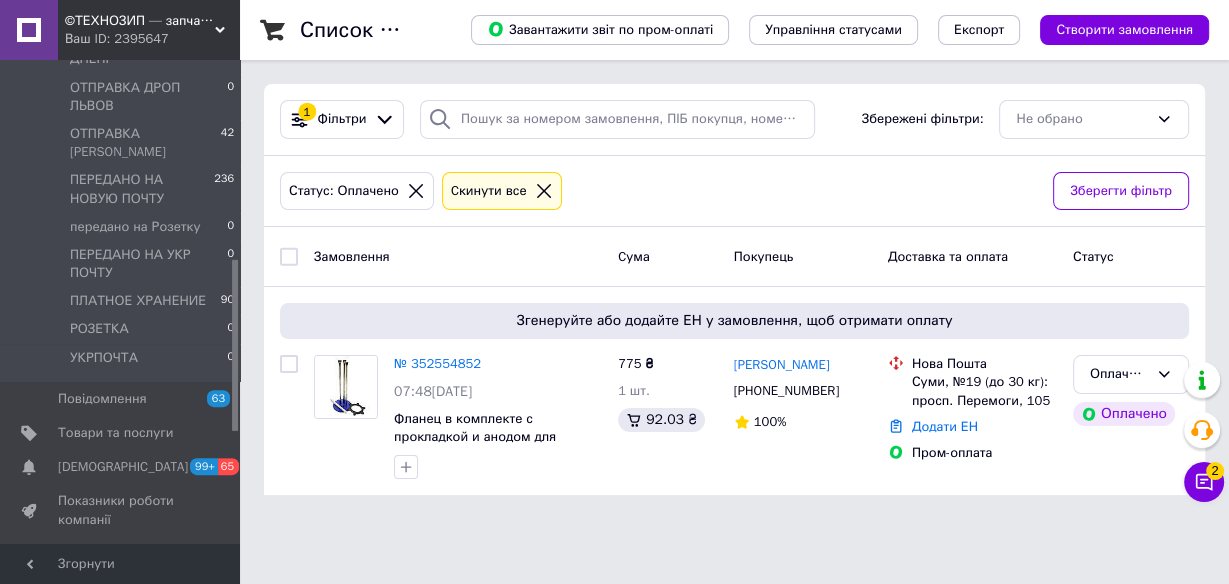 click on "Відгуки" at bounding box center [81, 588] 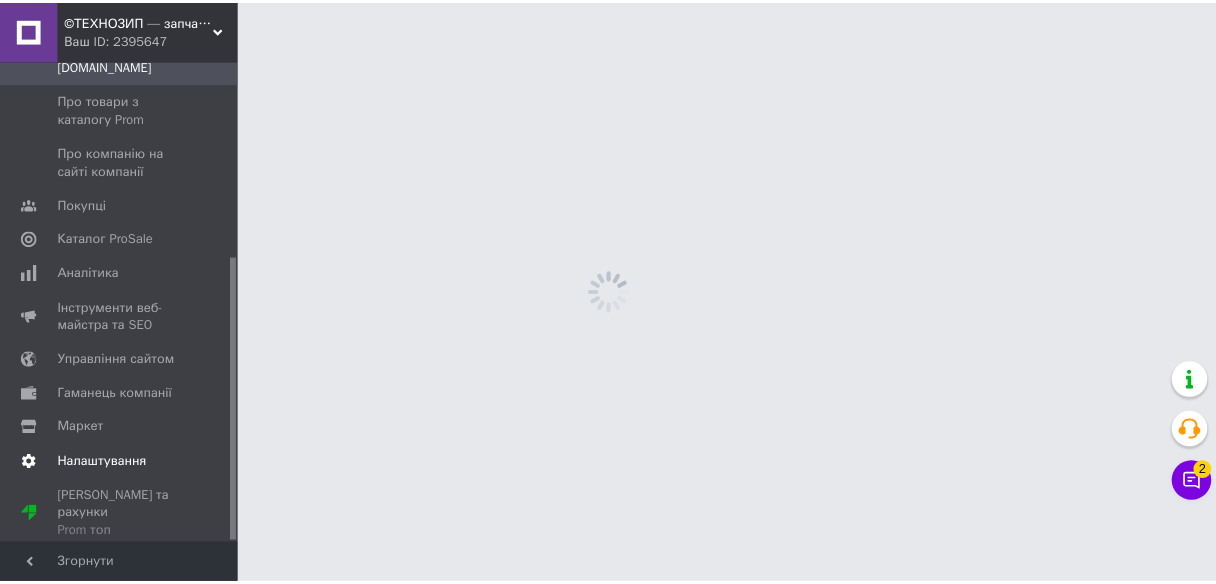 scroll, scrollTop: 333, scrollLeft: 0, axis: vertical 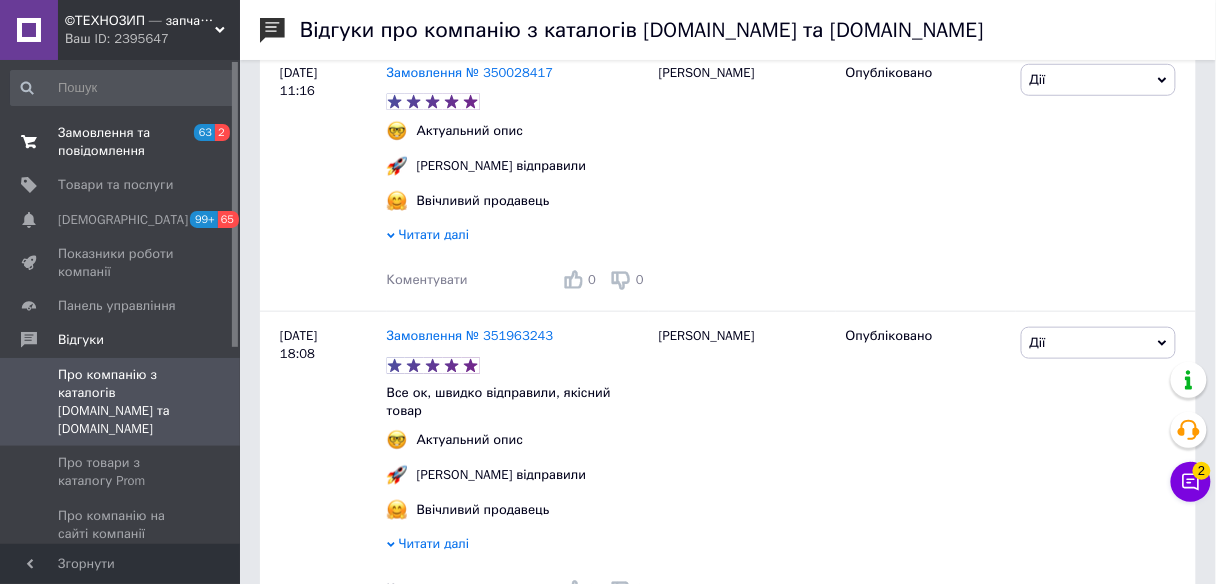 click on "Замовлення та повідомлення 63 2" at bounding box center [123, 142] 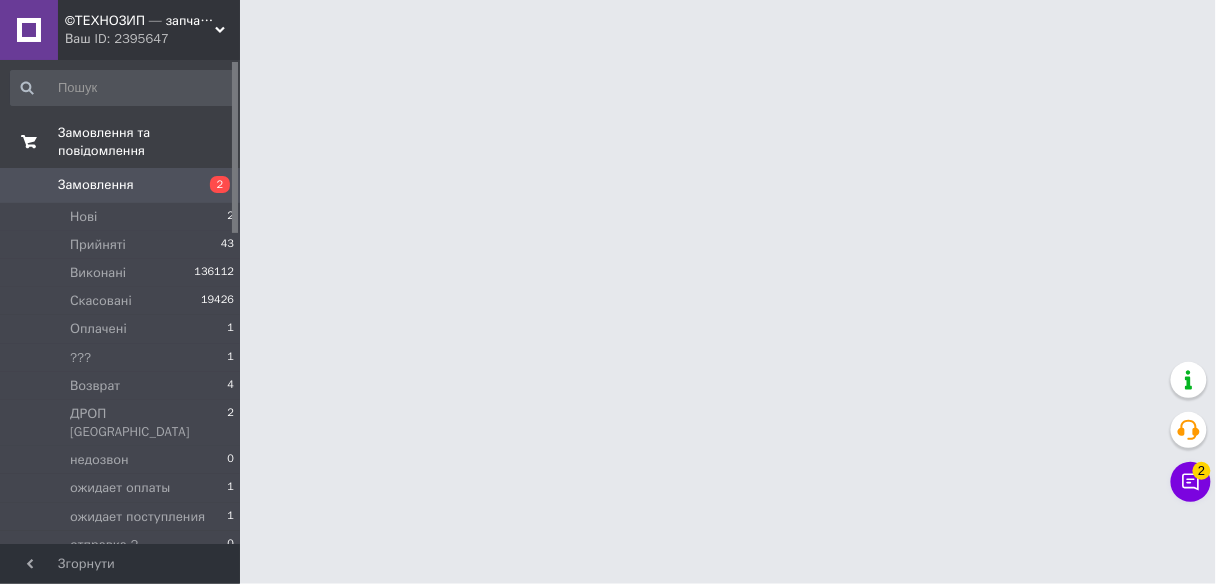 scroll, scrollTop: 0, scrollLeft: 0, axis: both 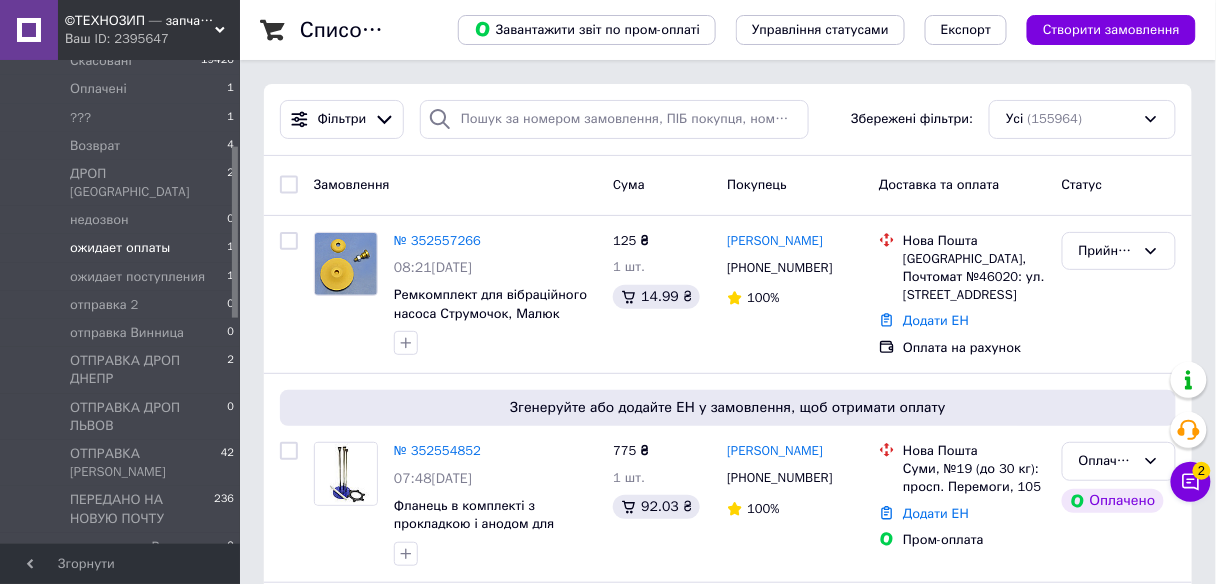 click on "ожидает оплаты 1" at bounding box center (123, 248) 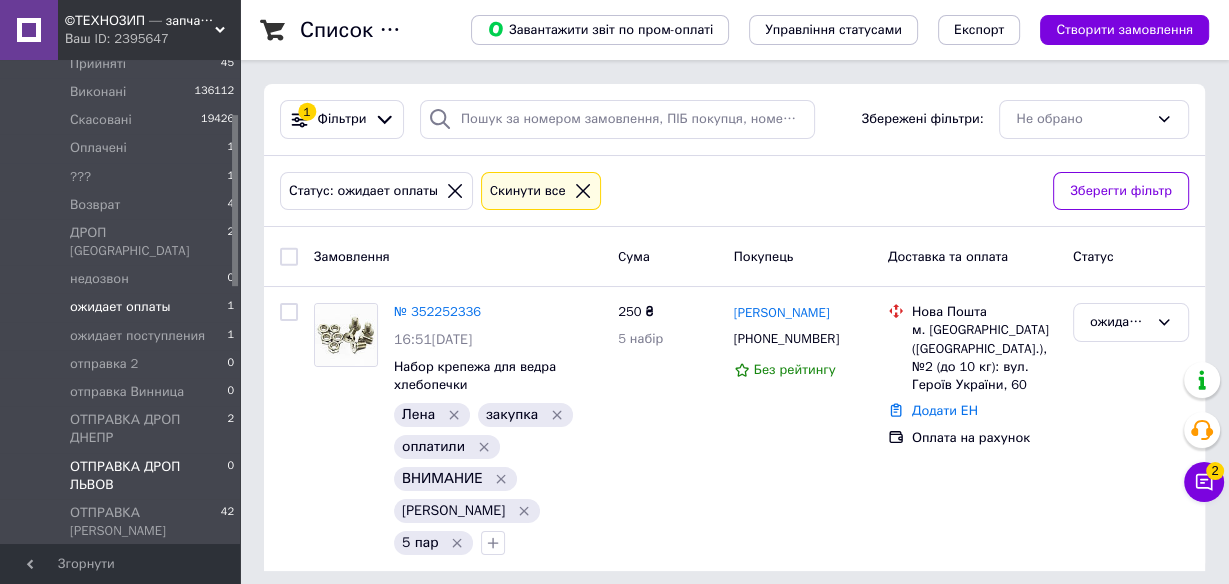 scroll, scrollTop: 0, scrollLeft: 0, axis: both 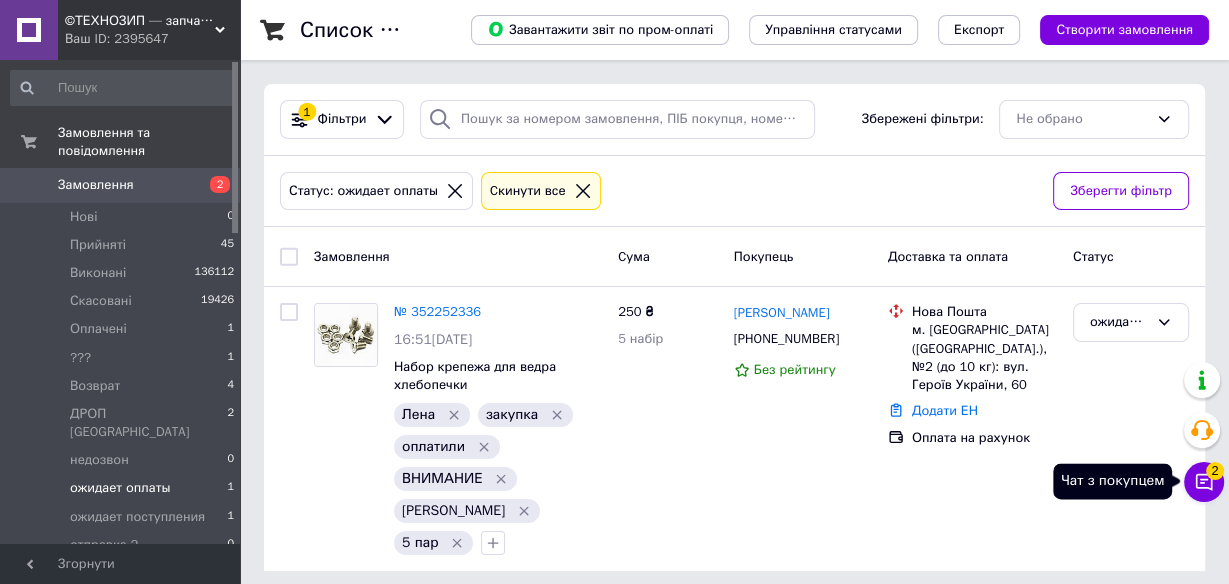 click 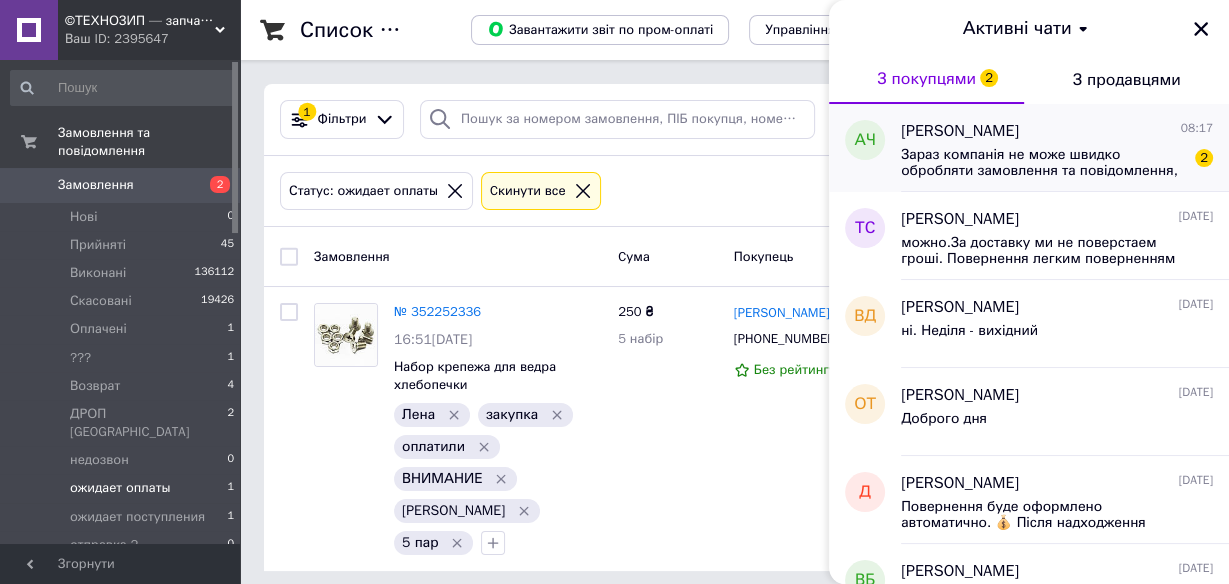click on "Зараз компанія не може швидко обробляти замовлення та повідомлення,
оскільки за її графіком роботи сьогодні вихідний. Ваша заявка буде оброблена в найближчий робочий день." at bounding box center (1043, 163) 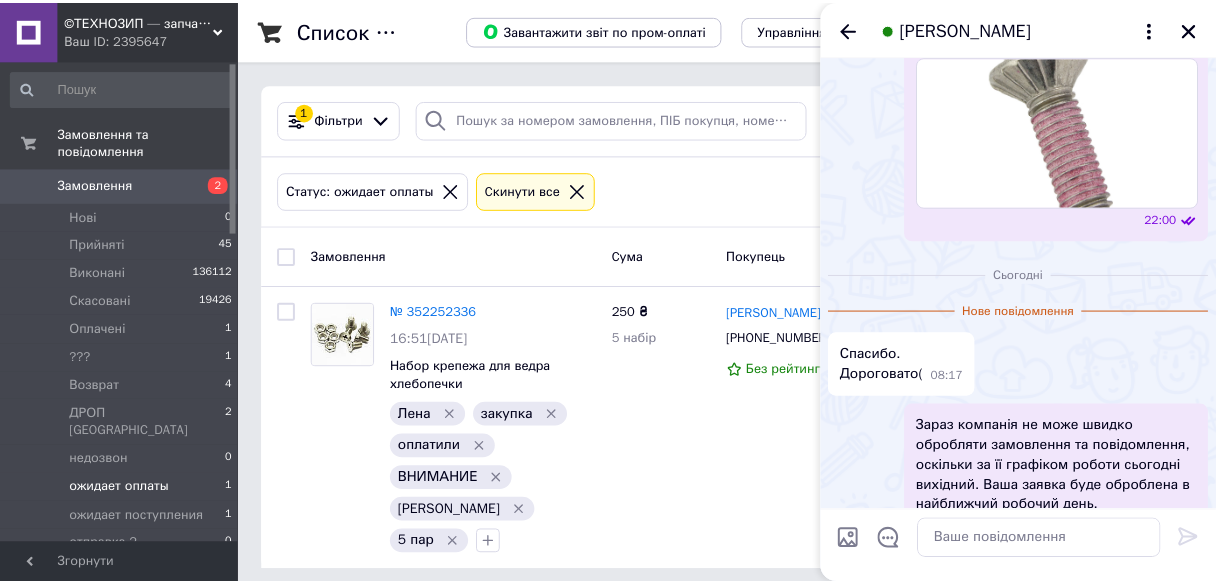 scroll, scrollTop: 1196, scrollLeft: 0, axis: vertical 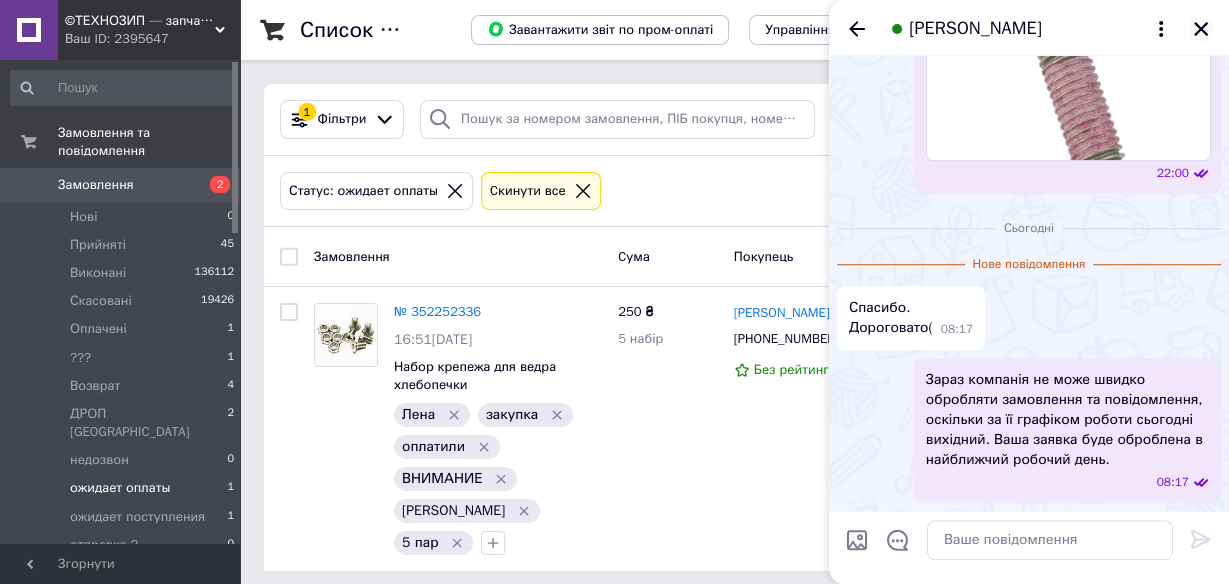 click 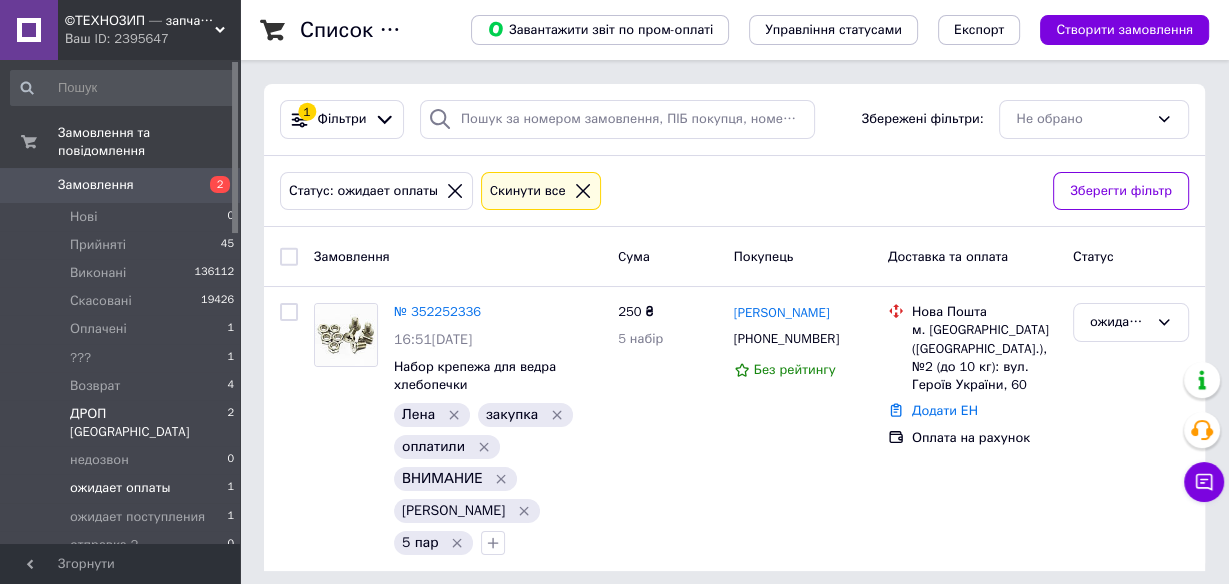 click on "ДРОП [GEOGRAPHIC_DATA] 2" at bounding box center (123, 423) 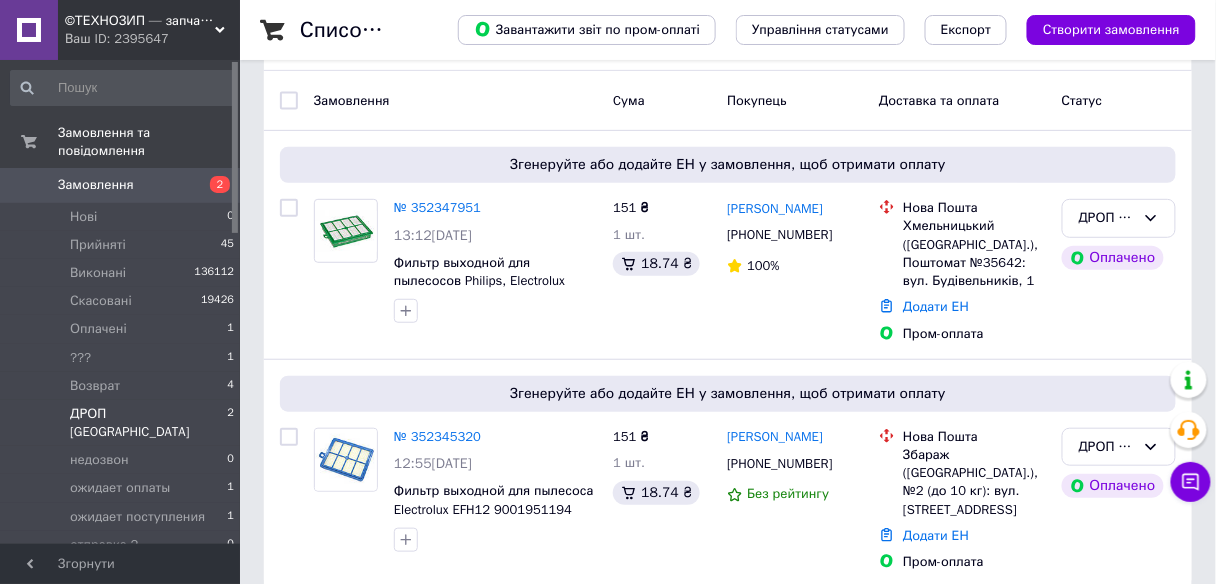 scroll, scrollTop: 163, scrollLeft: 0, axis: vertical 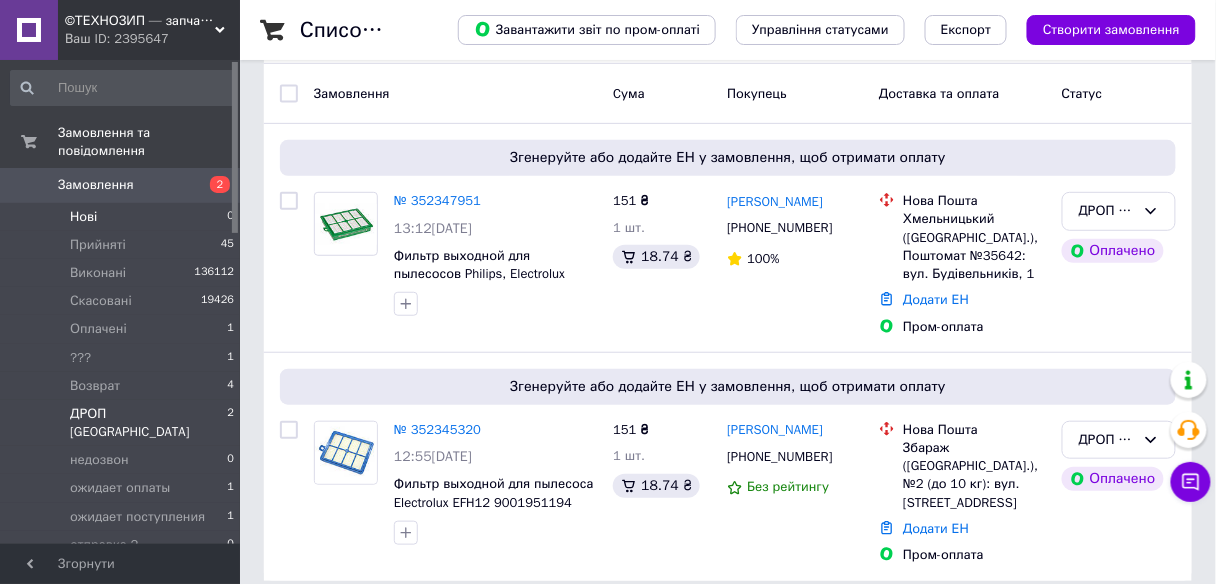 click on "0" at bounding box center (230, 217) 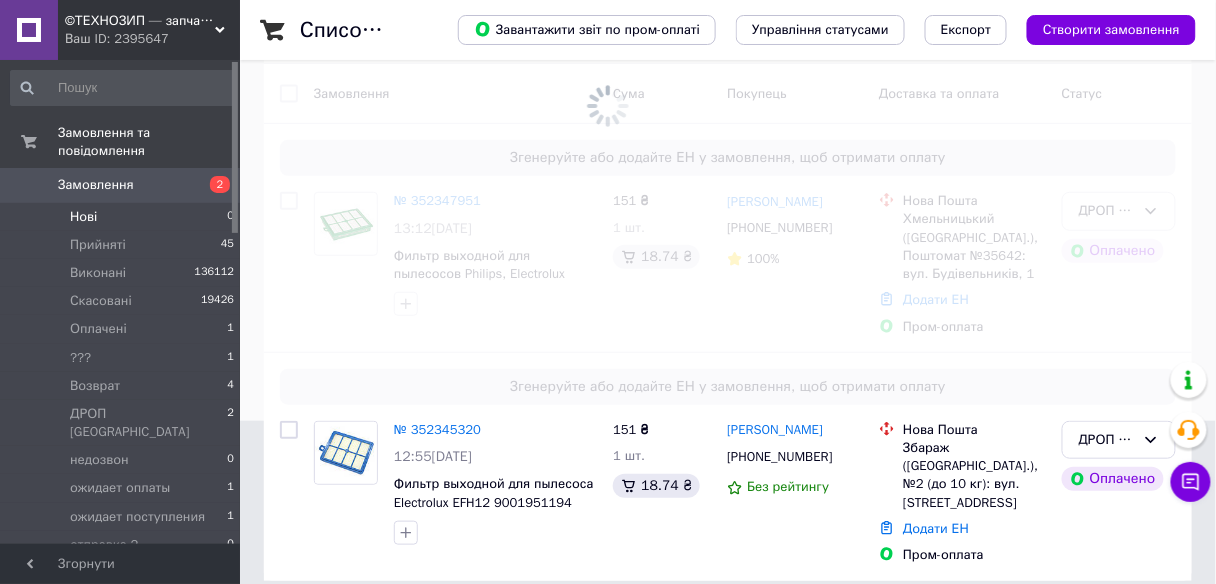 scroll, scrollTop: 0, scrollLeft: 0, axis: both 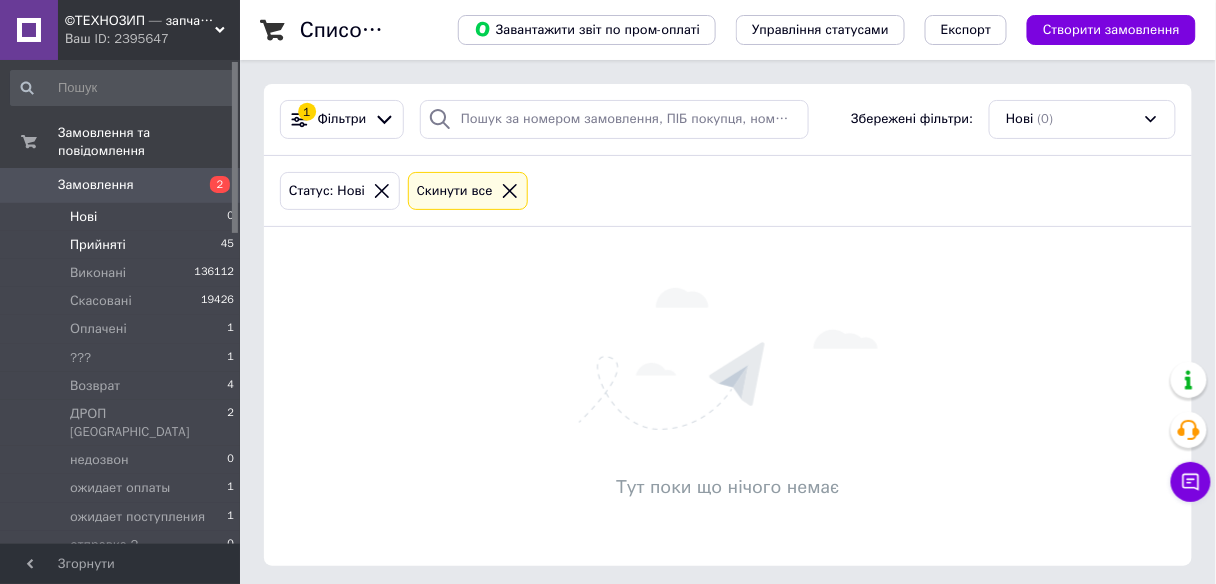 click on "Прийняті 45" at bounding box center [123, 245] 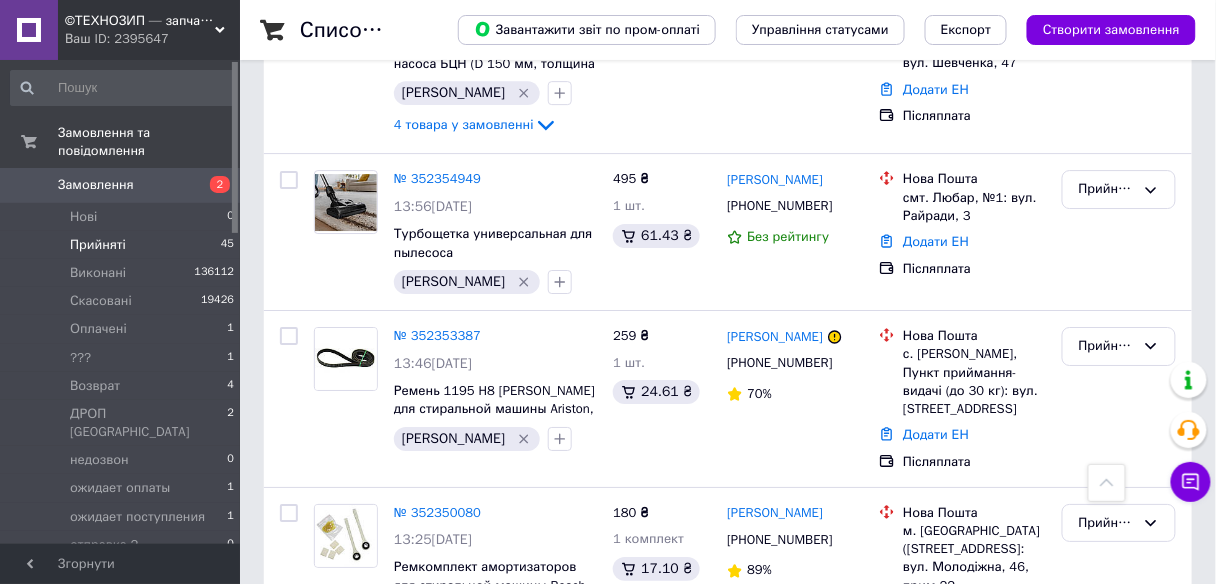 scroll, scrollTop: 7559, scrollLeft: 0, axis: vertical 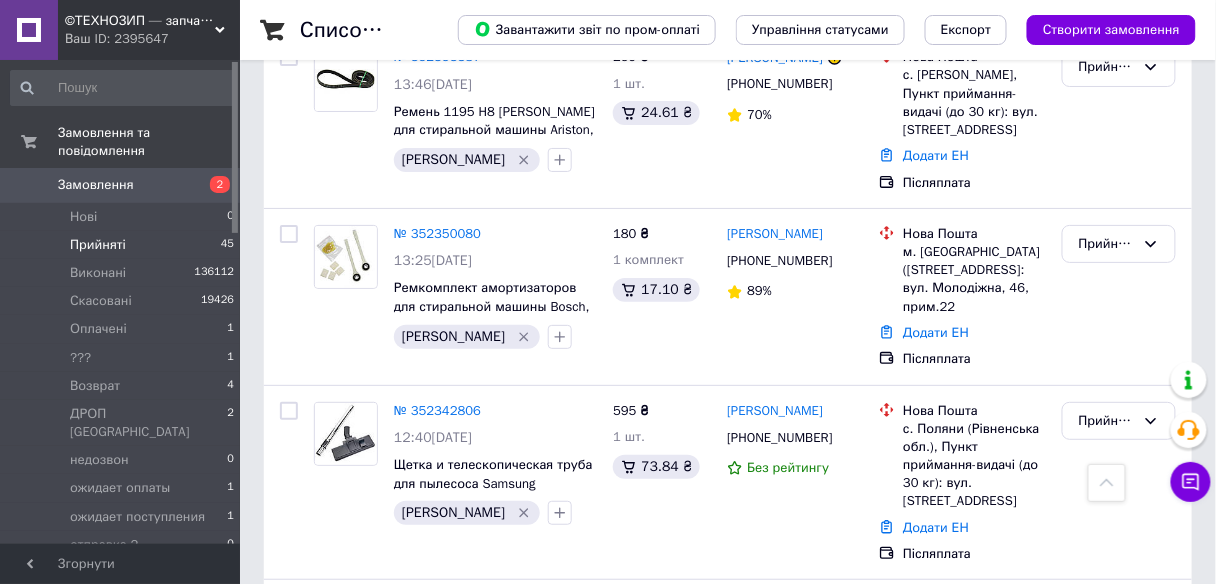 click 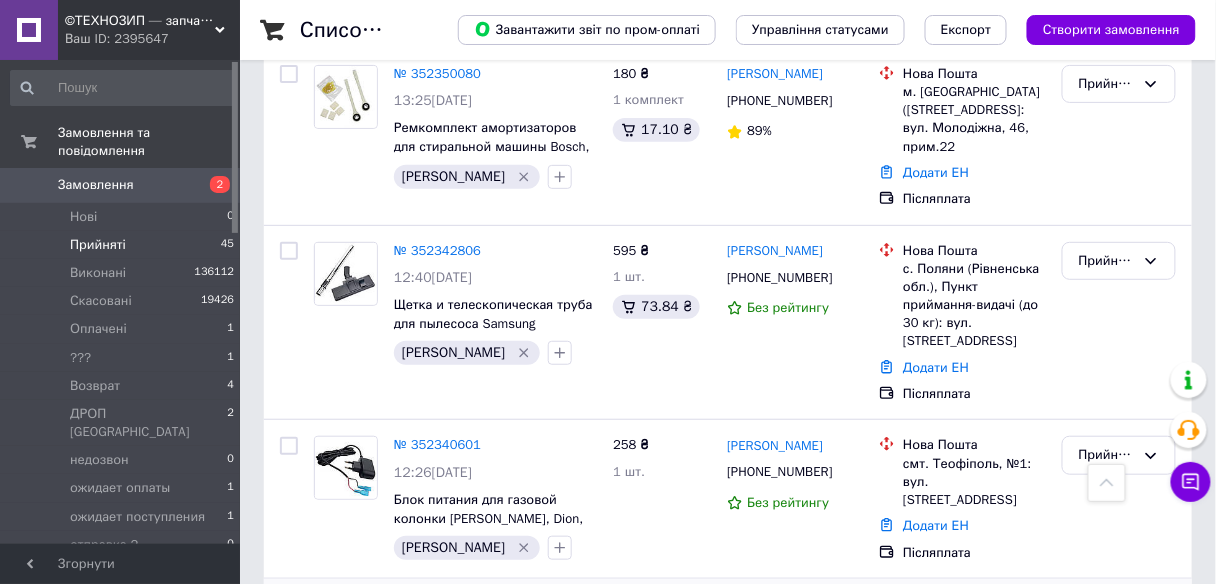 type on "[PERSON_NAME]" 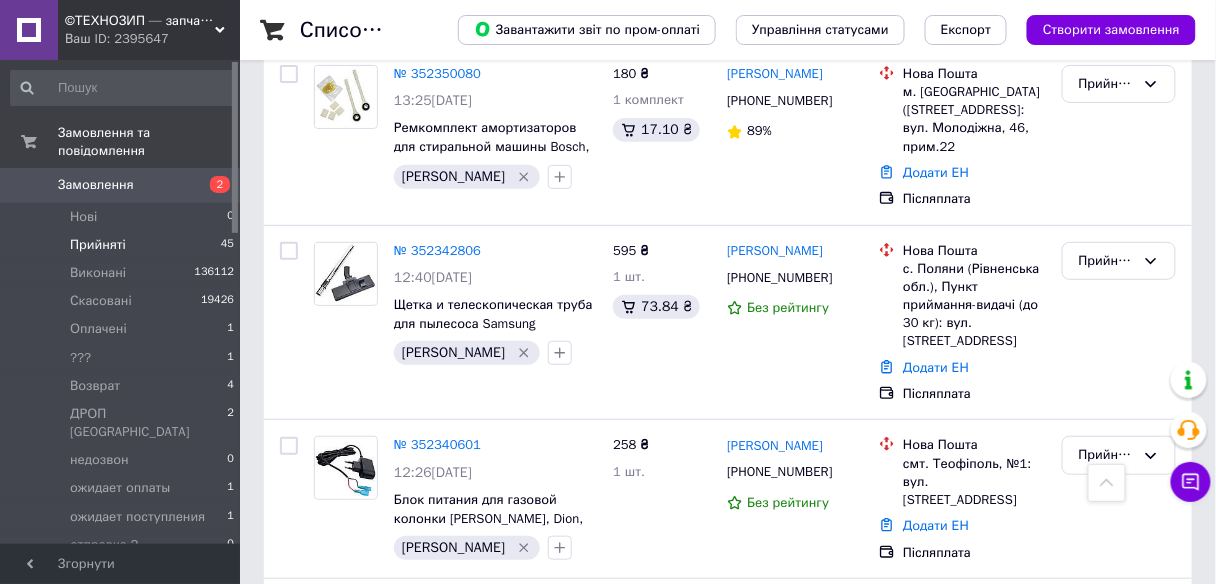 scroll, scrollTop: 7795, scrollLeft: 0, axis: vertical 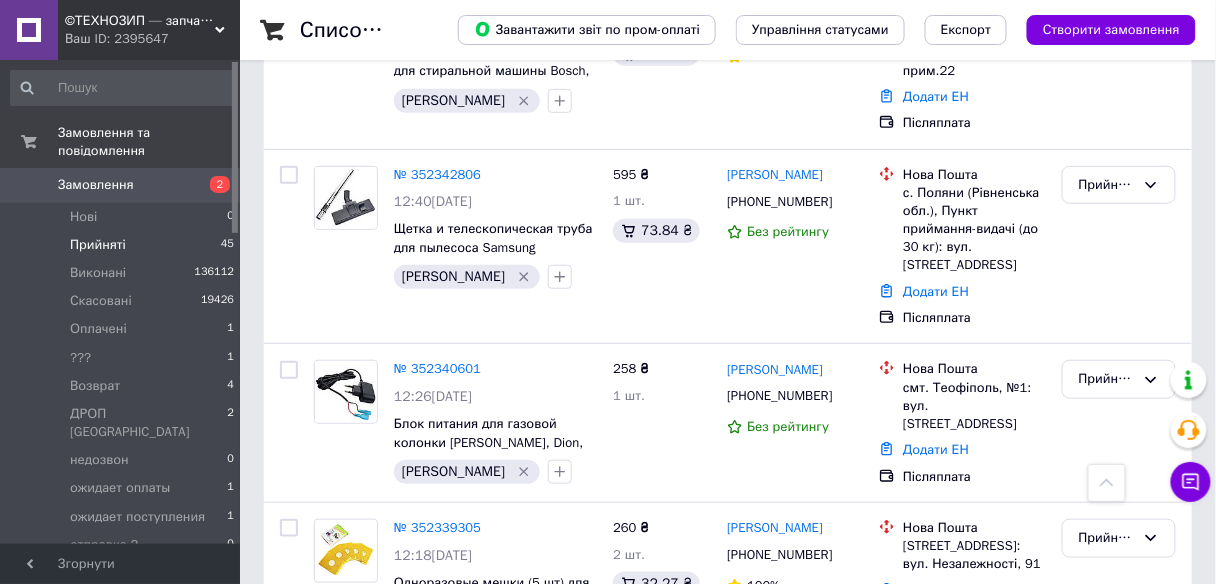 click on "Додати мітку" at bounding box center (671, 982) 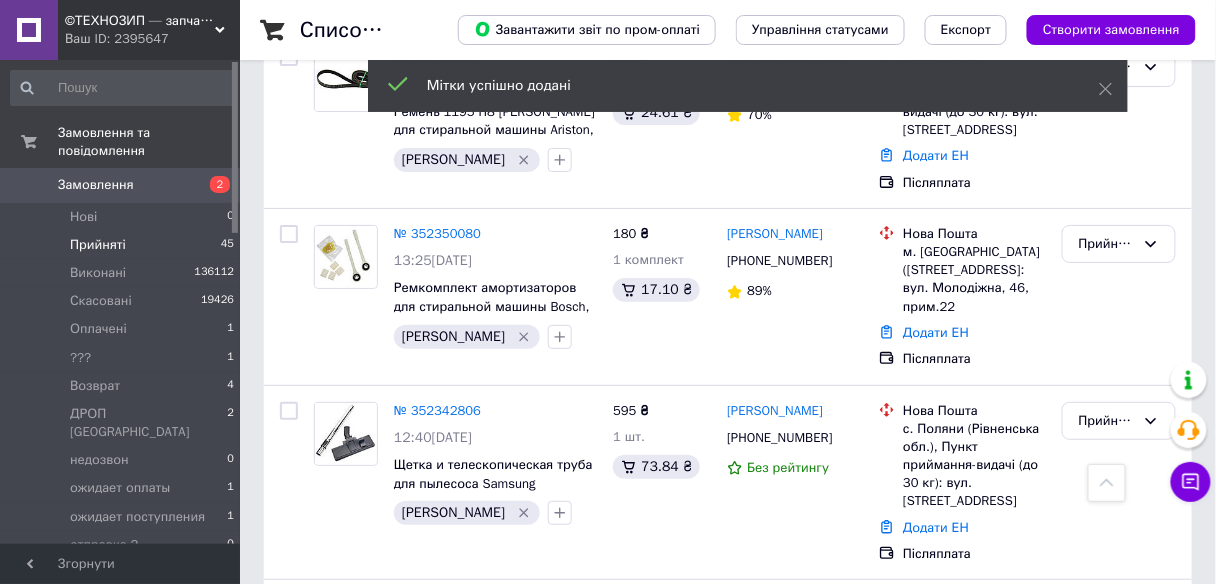 scroll, scrollTop: 7591, scrollLeft: 0, axis: vertical 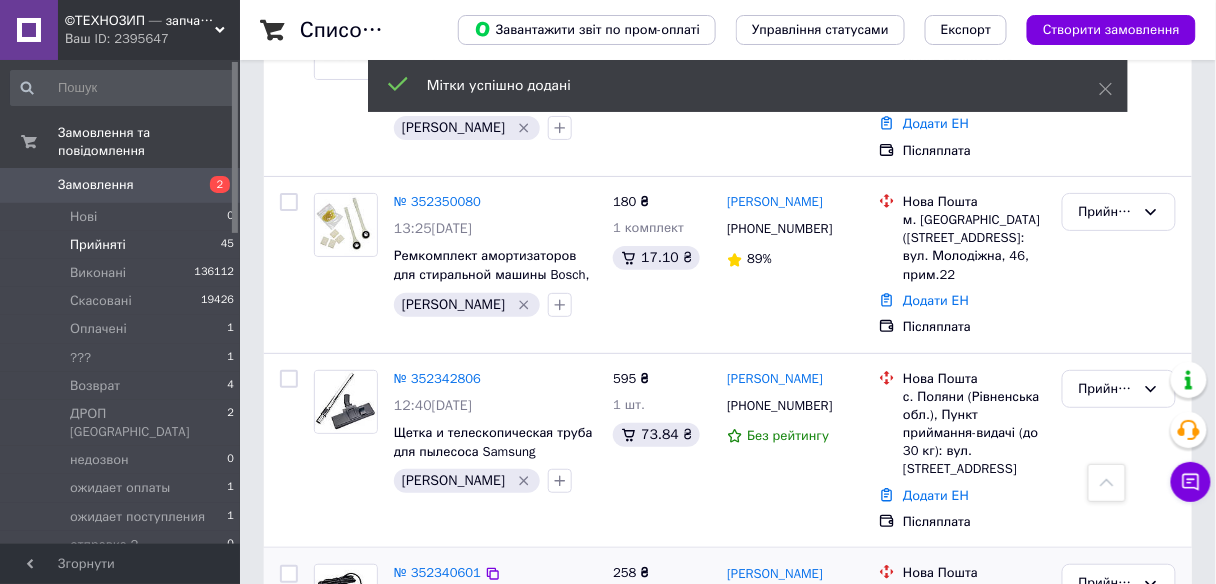 click 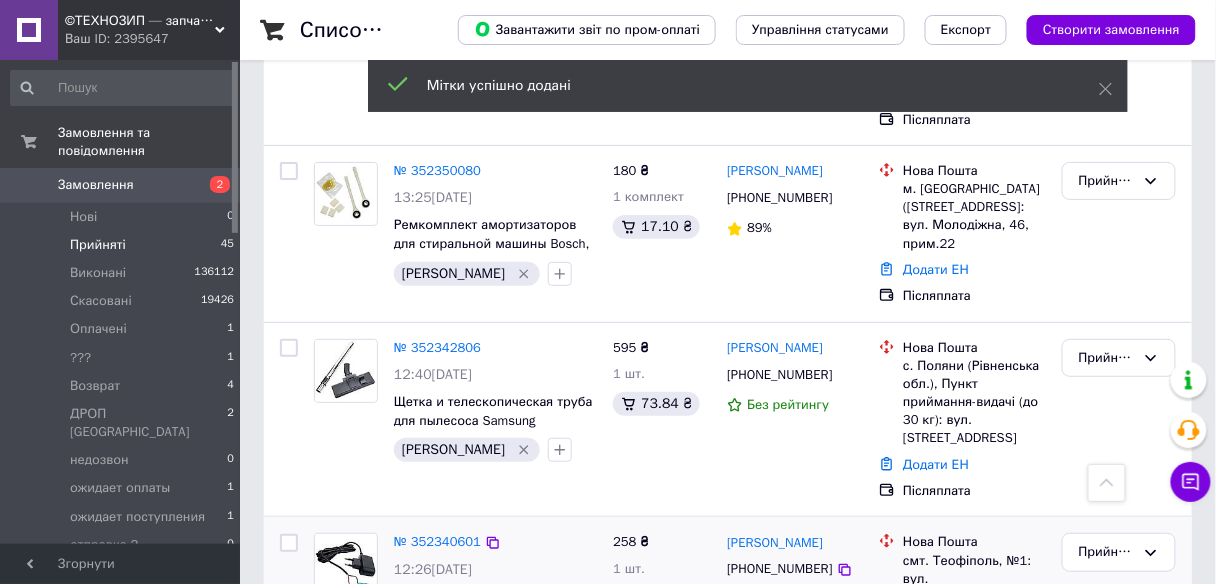 scroll, scrollTop: 7639, scrollLeft: 0, axis: vertical 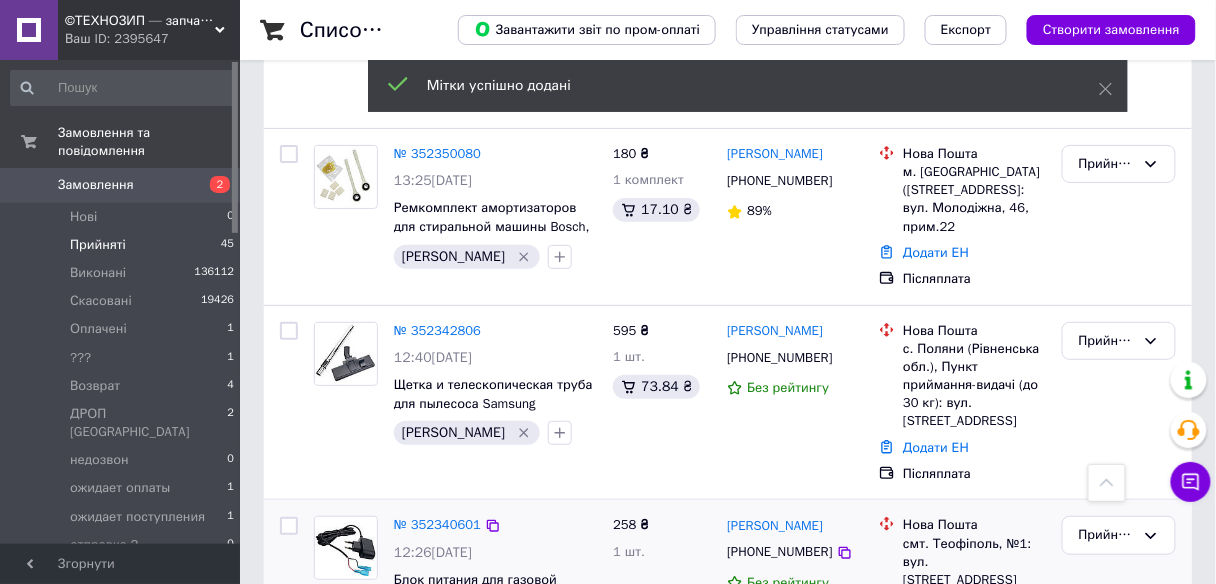 type on "[PERSON_NAME]" 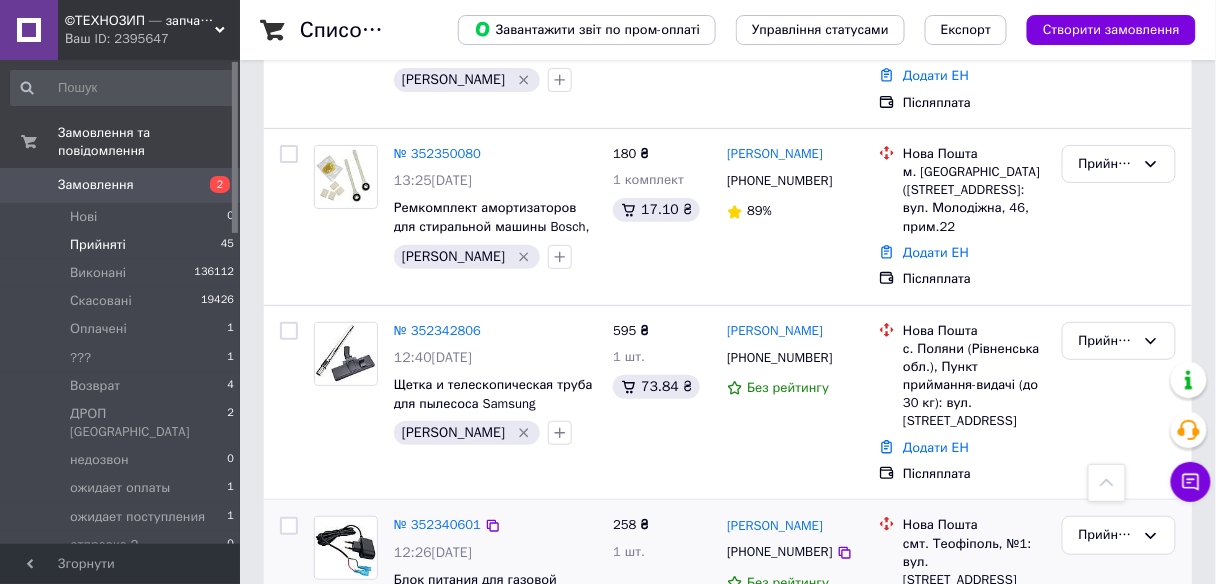 click on "Додати мітку" at bounding box center [671, 947] 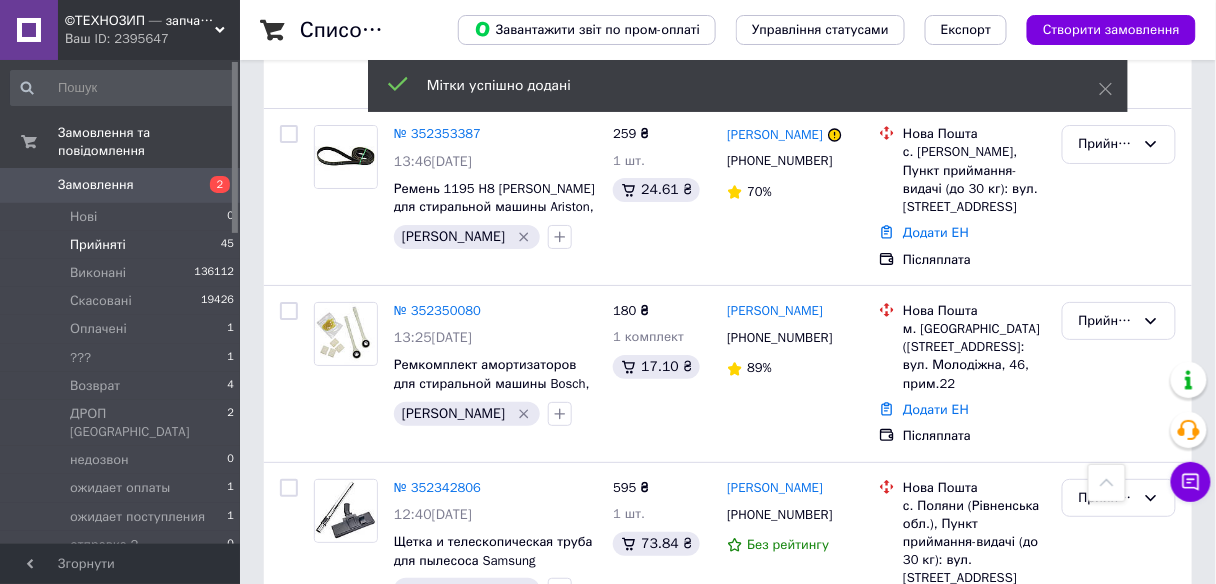 scroll, scrollTop: 7431, scrollLeft: 0, axis: vertical 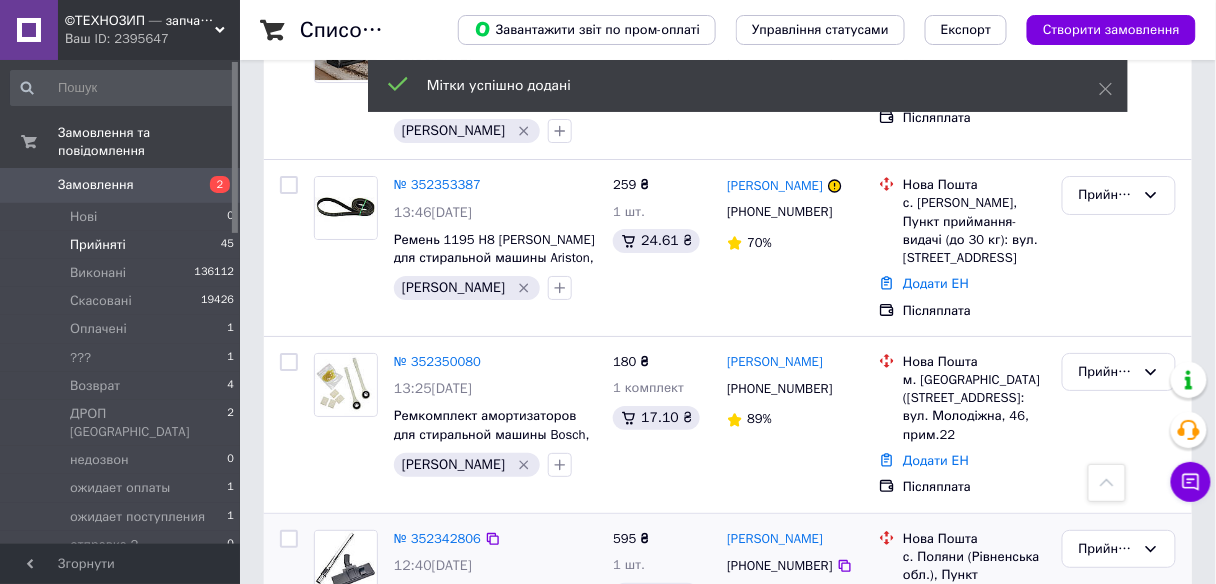 click at bounding box center (560, 641) 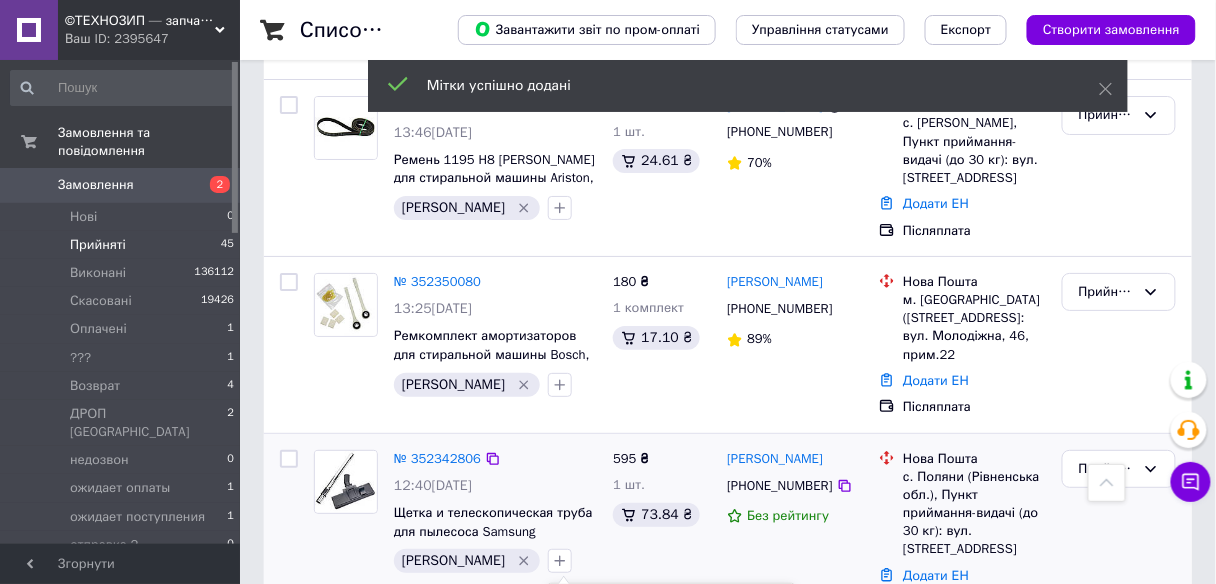 scroll, scrollTop: 7511, scrollLeft: 0, axis: vertical 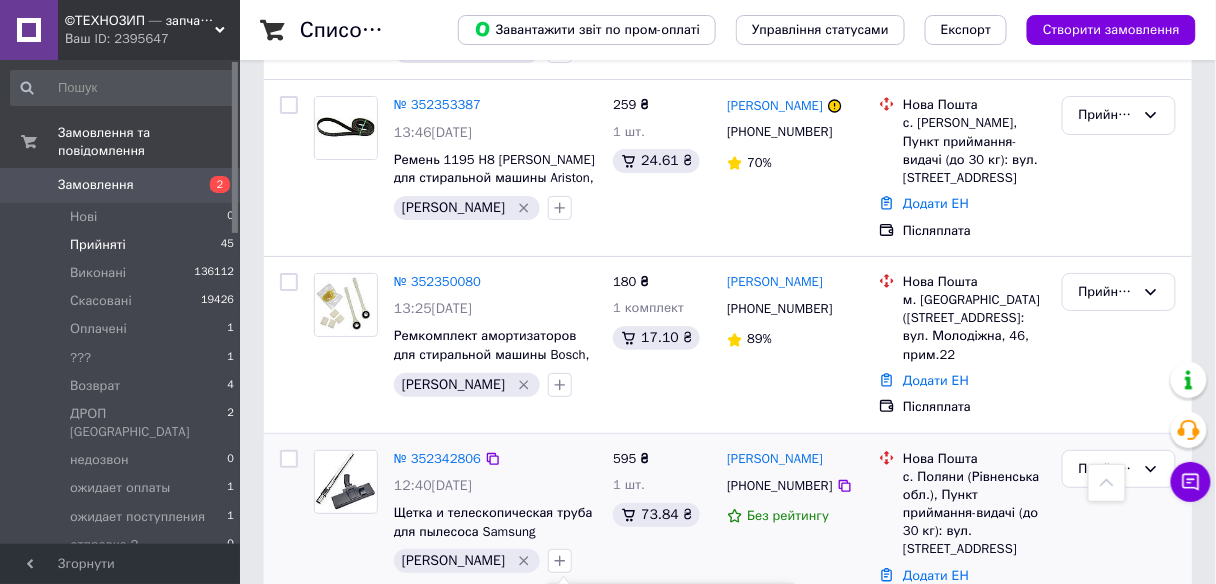 click on "Додати мітку" at bounding box center [671, 880] 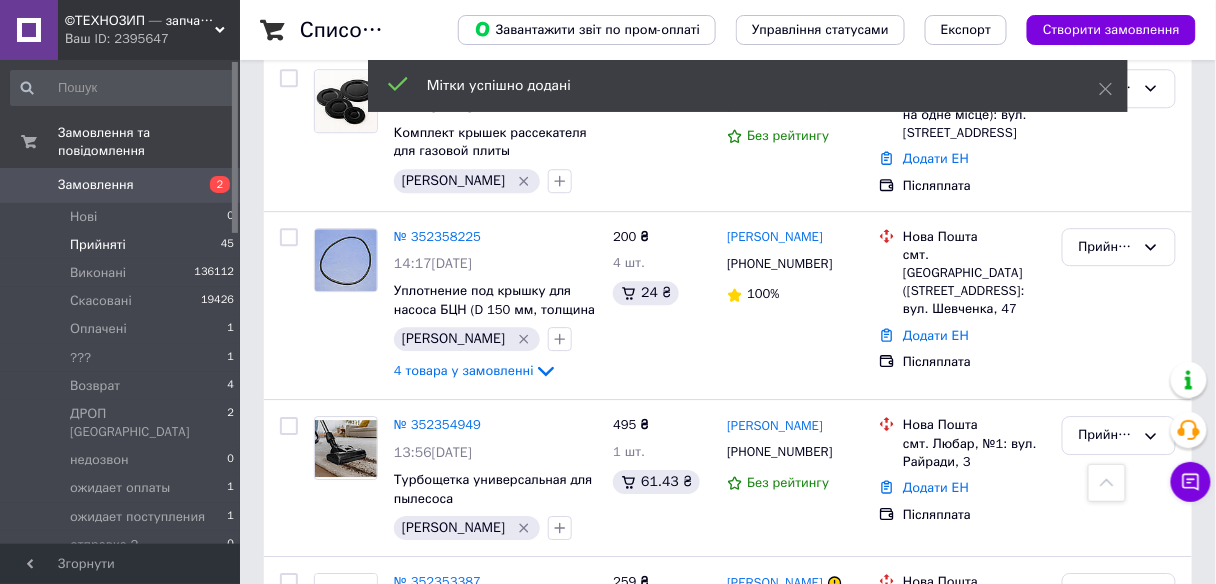 scroll, scrollTop: 7031, scrollLeft: 0, axis: vertical 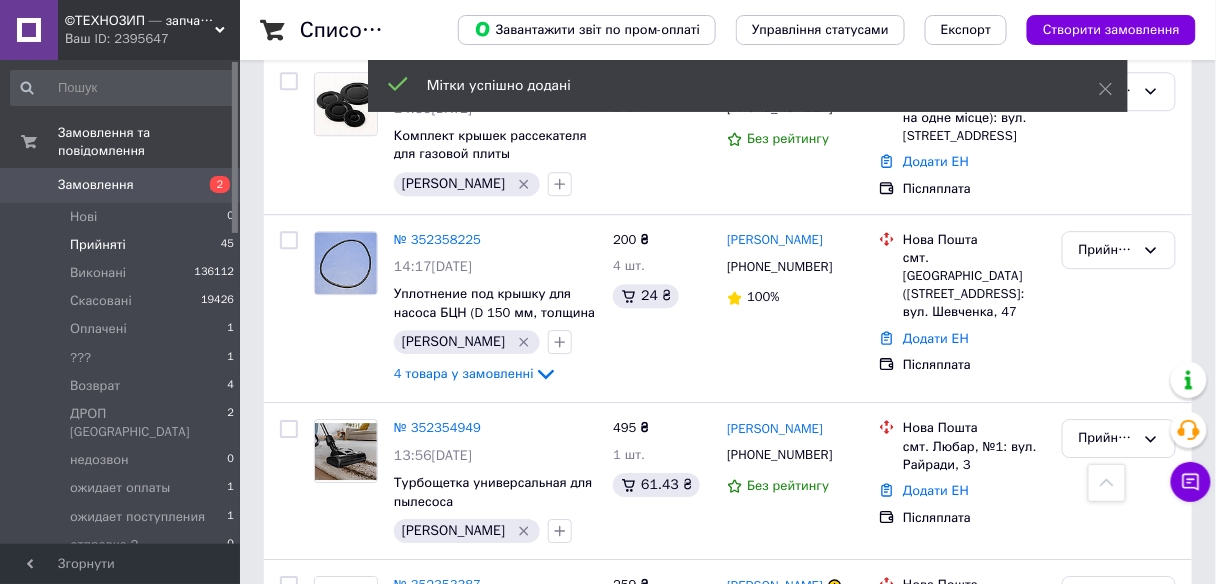 click 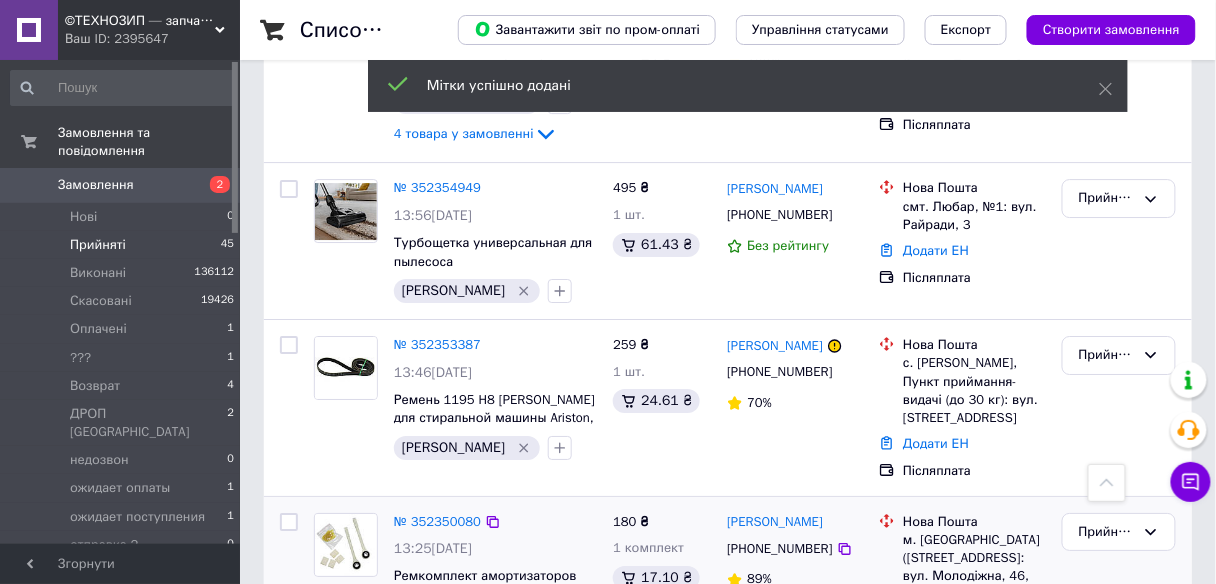 scroll, scrollTop: 7271, scrollLeft: 0, axis: vertical 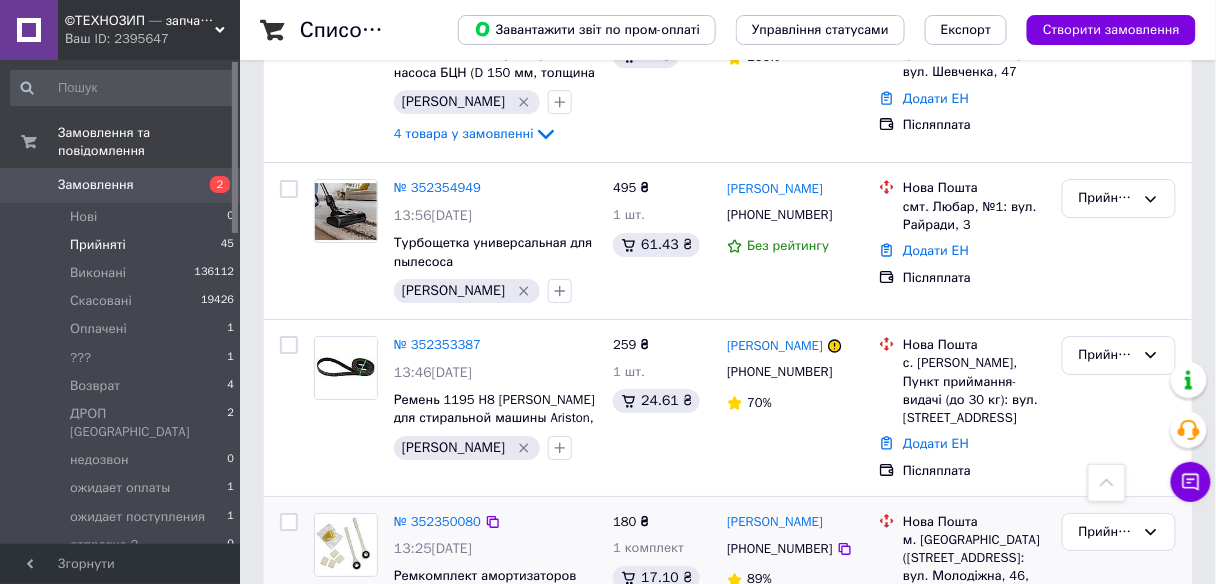 click on "Додати мітку" at bounding box center [671, 944] 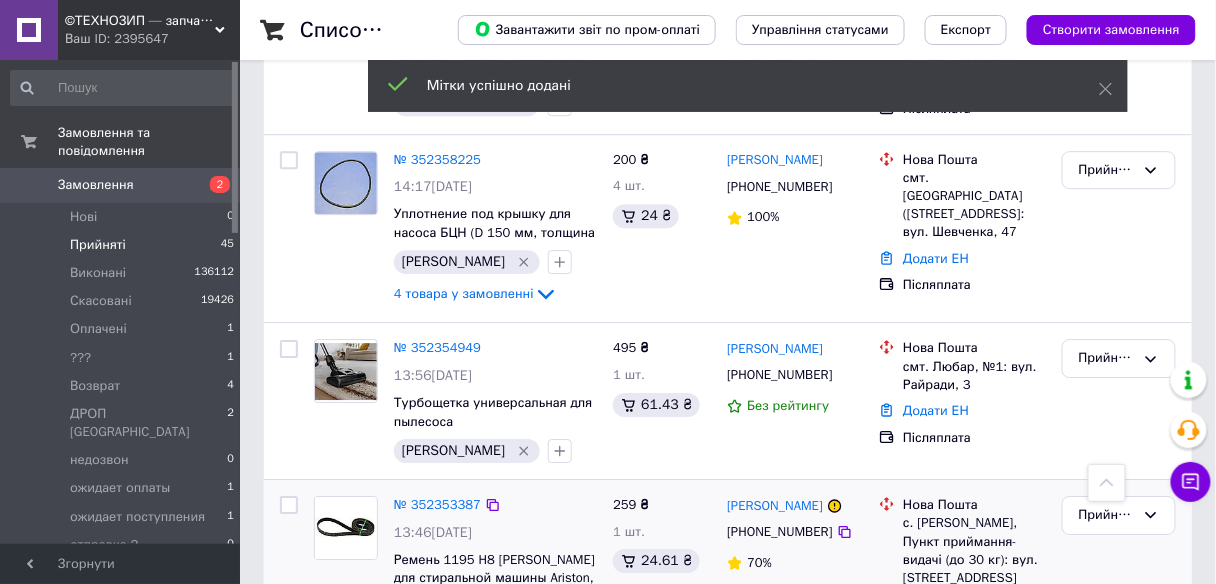 scroll, scrollTop: 6951, scrollLeft: 0, axis: vertical 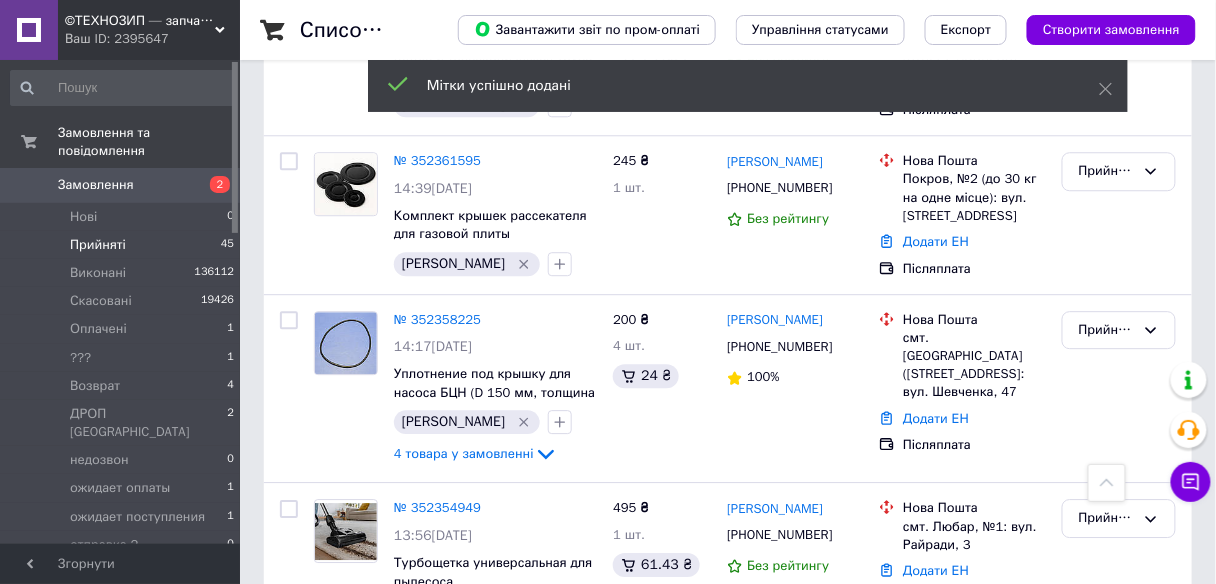 click 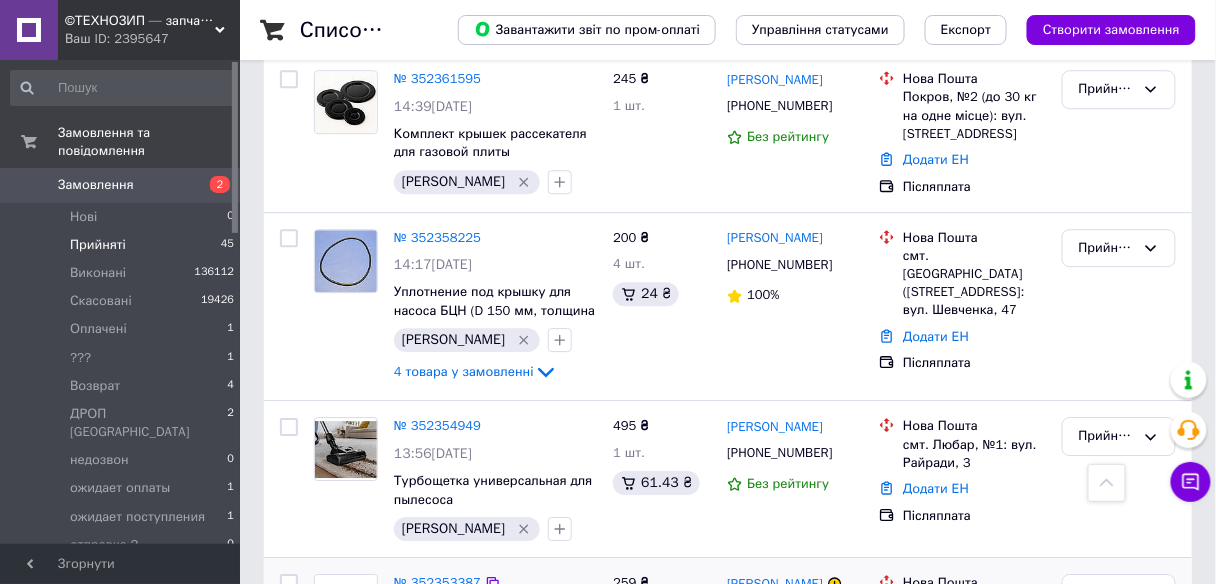 scroll, scrollTop: 7111, scrollLeft: 0, axis: vertical 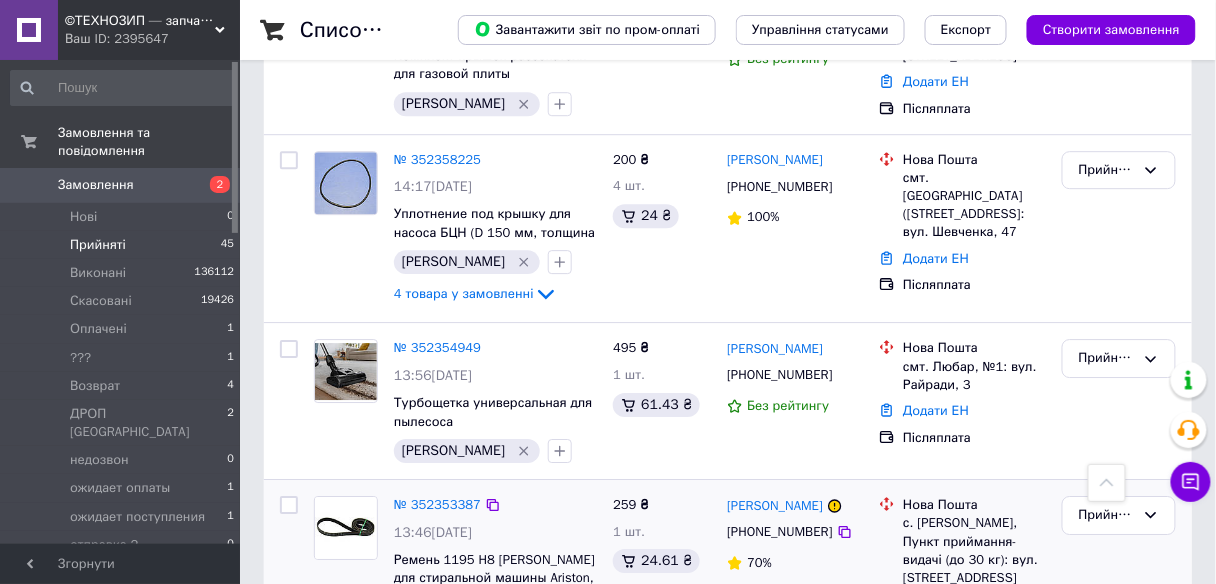 type on "[PERSON_NAME]" 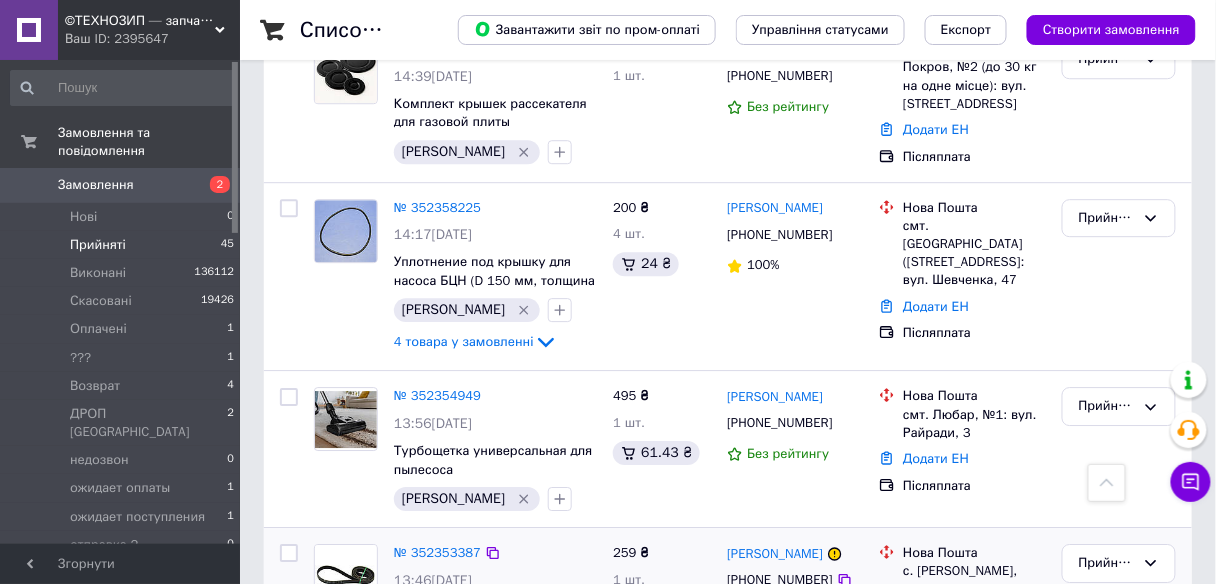scroll, scrollTop: 6951, scrollLeft: 0, axis: vertical 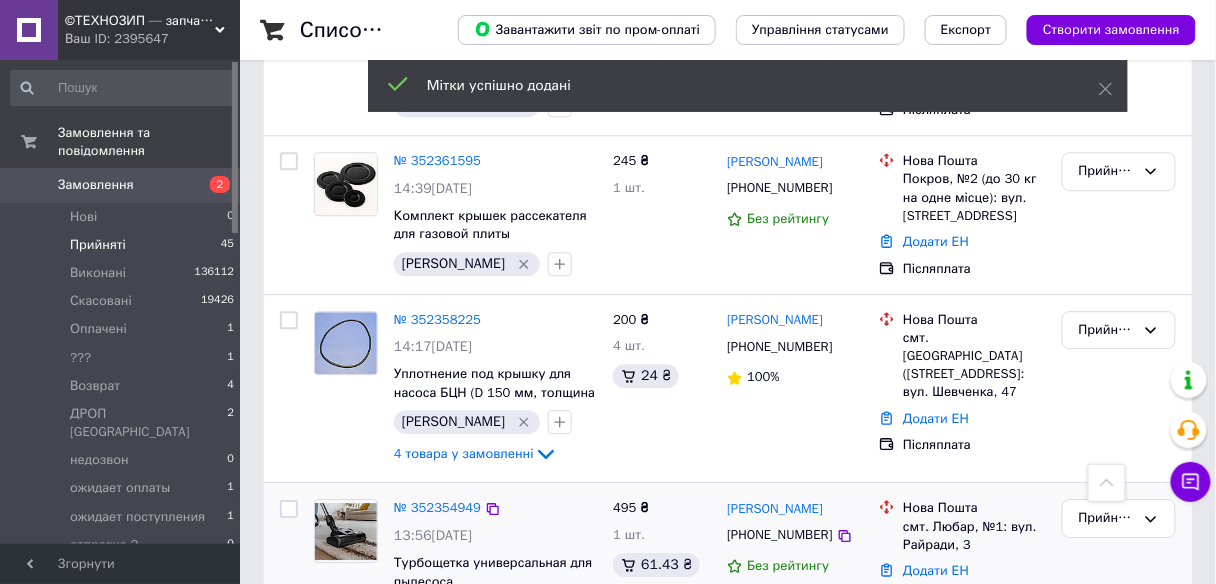 click 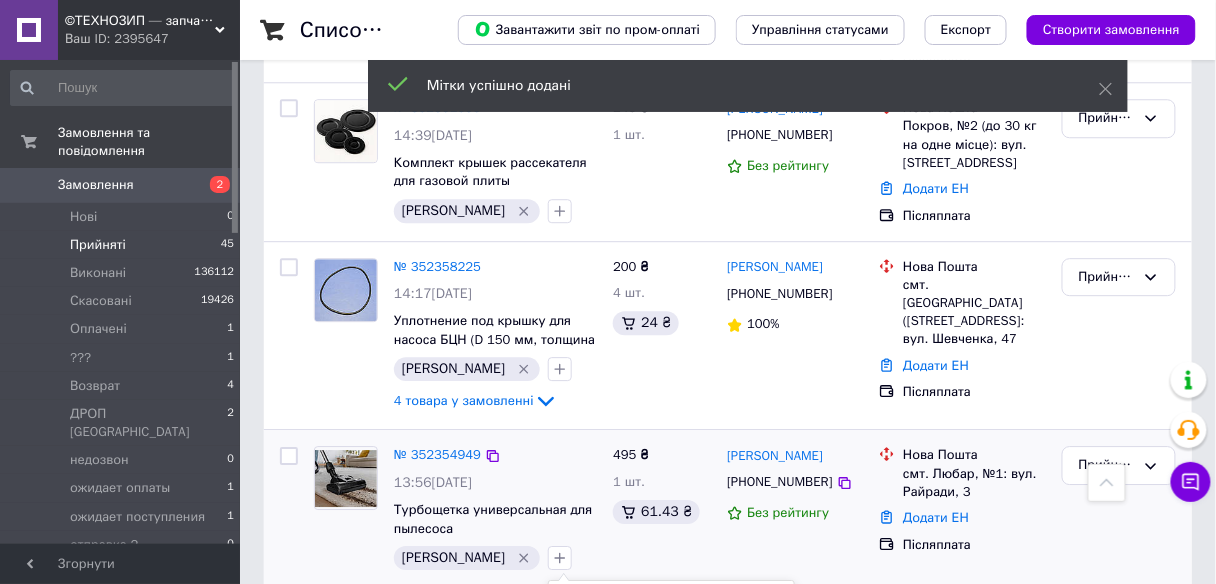 scroll, scrollTop: 7031, scrollLeft: 0, axis: vertical 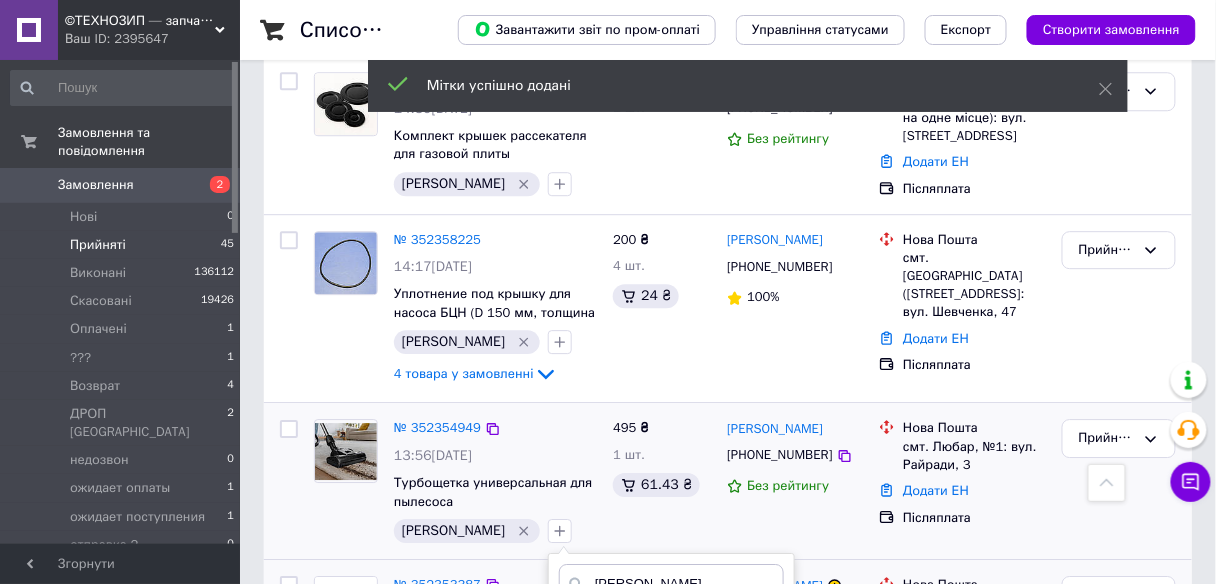 type on "[PERSON_NAME]" 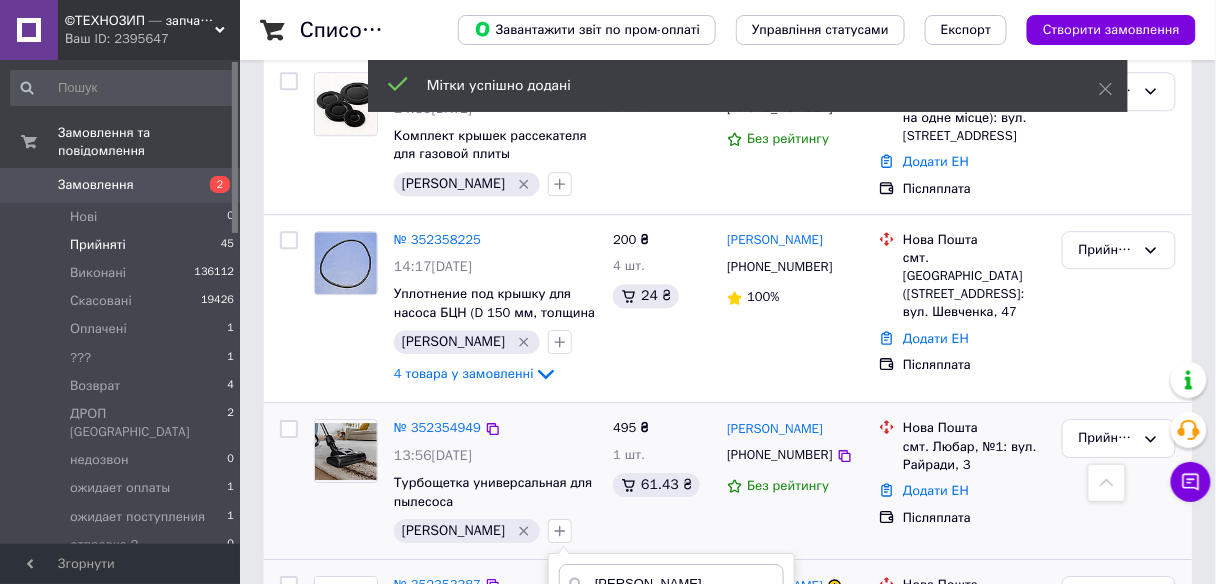 checkbox on "true" 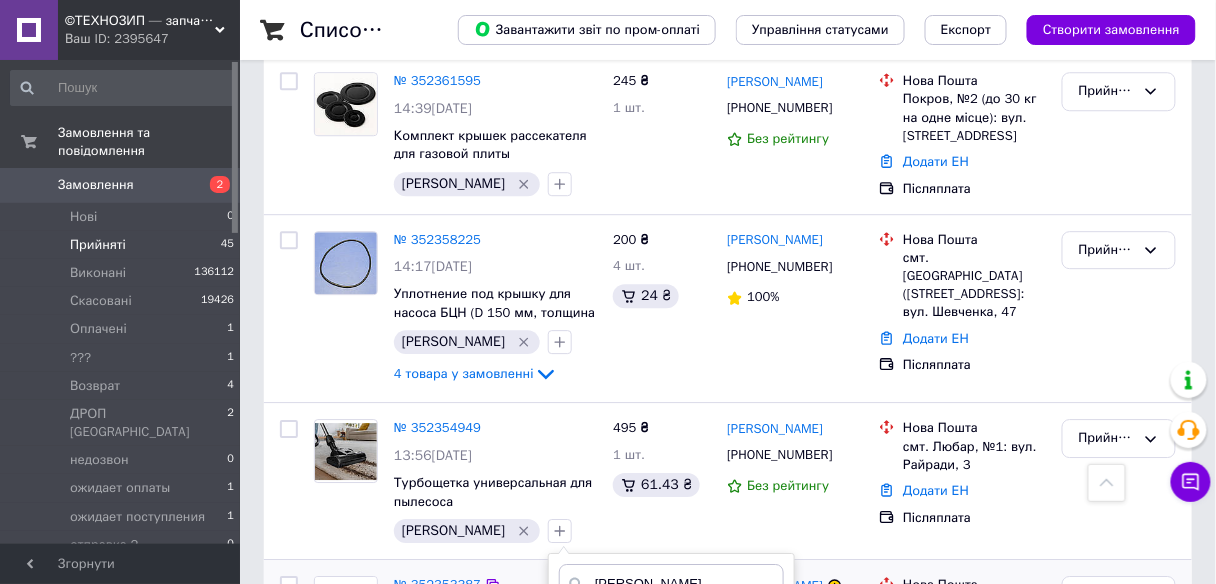 click on "Додати мітку" at bounding box center [671, 850] 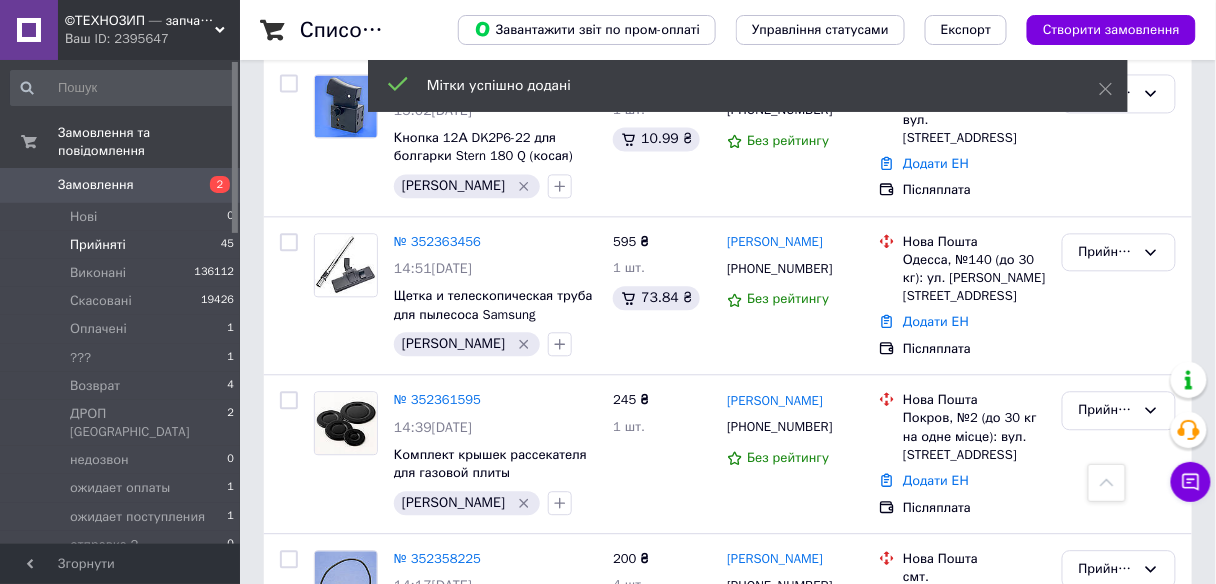 scroll, scrollTop: 6711, scrollLeft: 0, axis: vertical 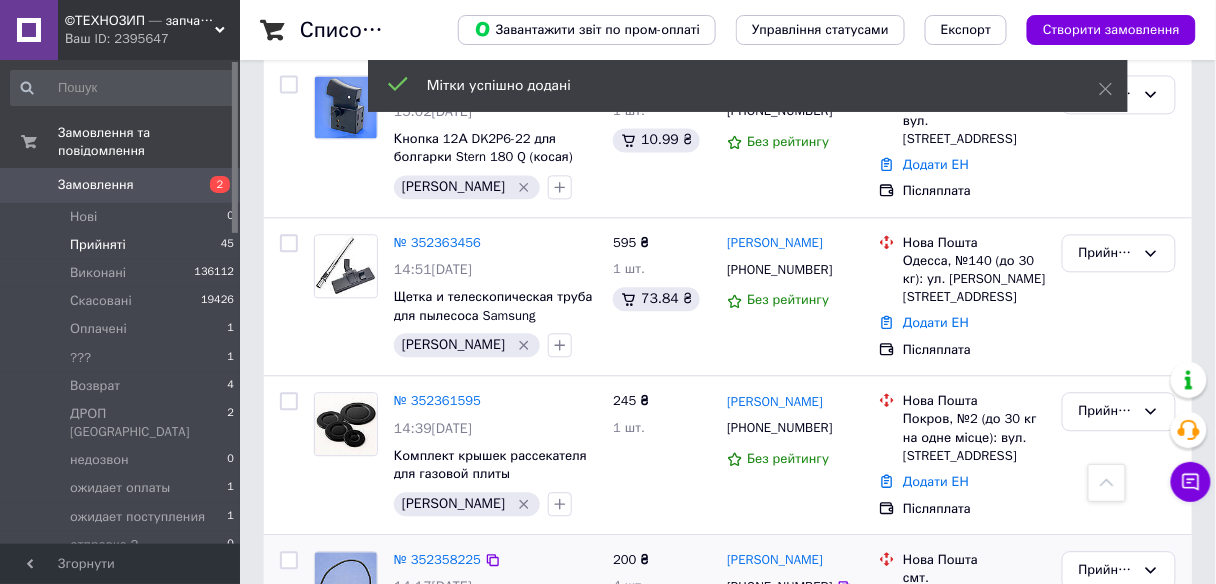 click 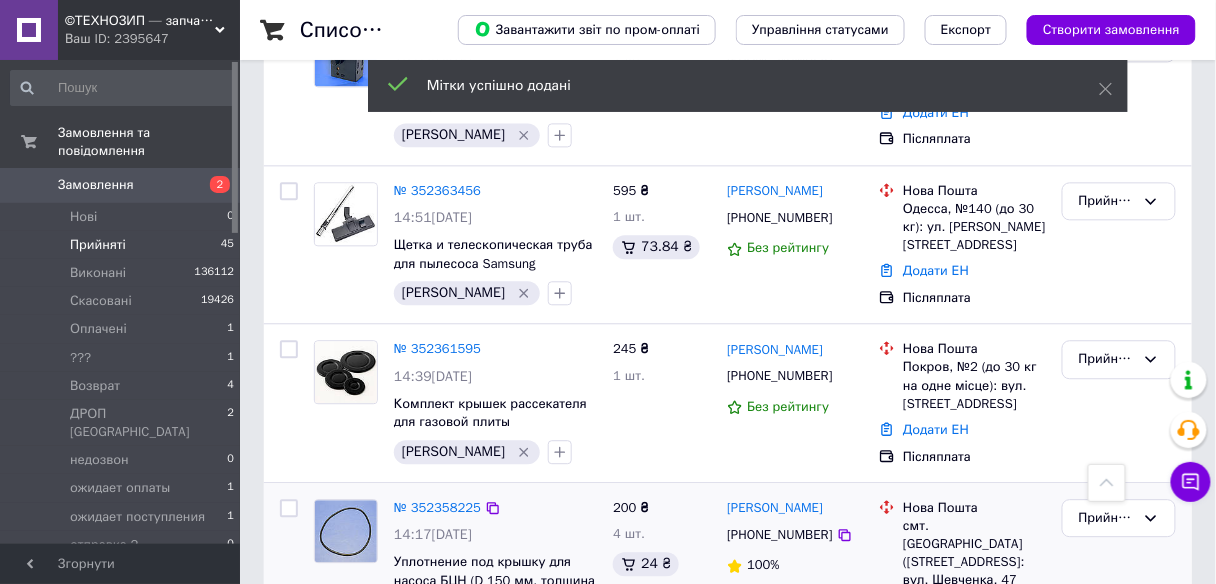 scroll, scrollTop: 6791, scrollLeft: 0, axis: vertical 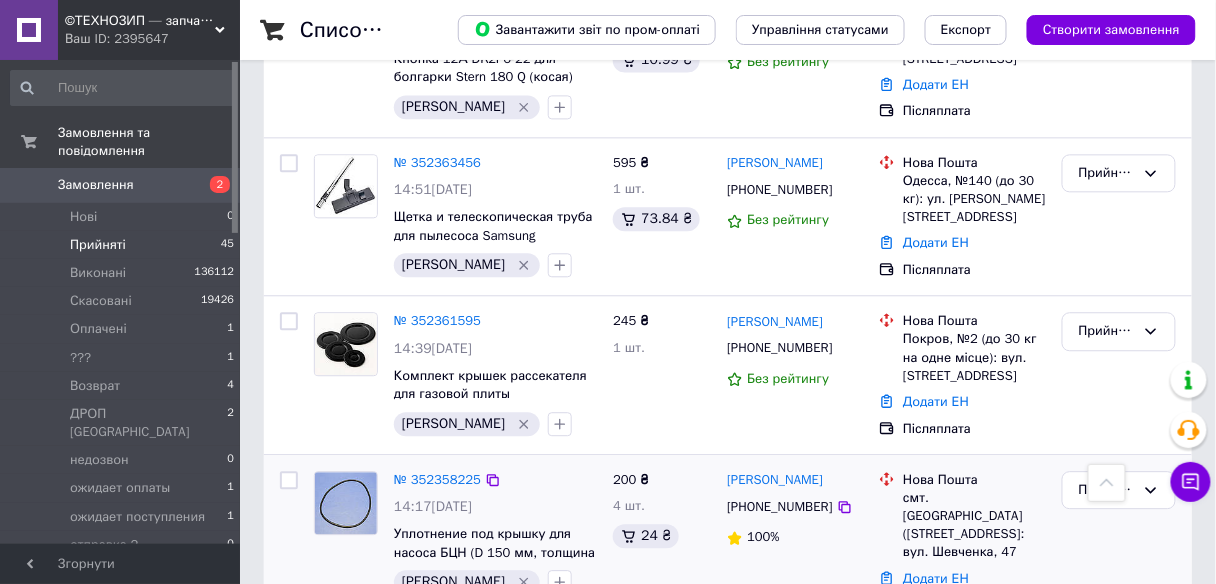 type on "[PERSON_NAME]" 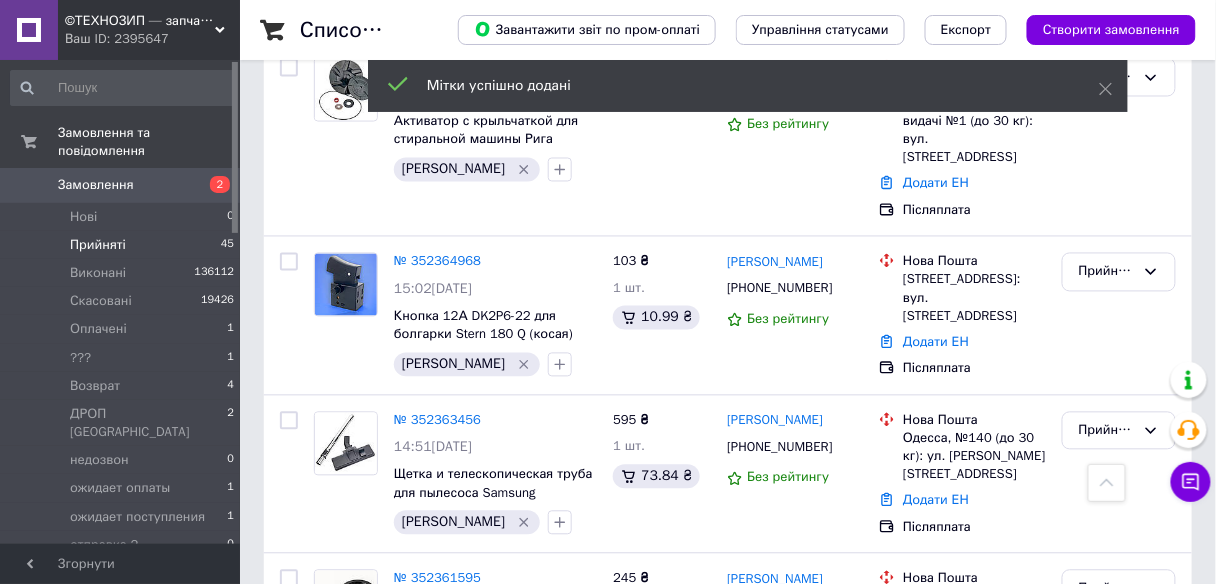 scroll, scrollTop: 6471, scrollLeft: 0, axis: vertical 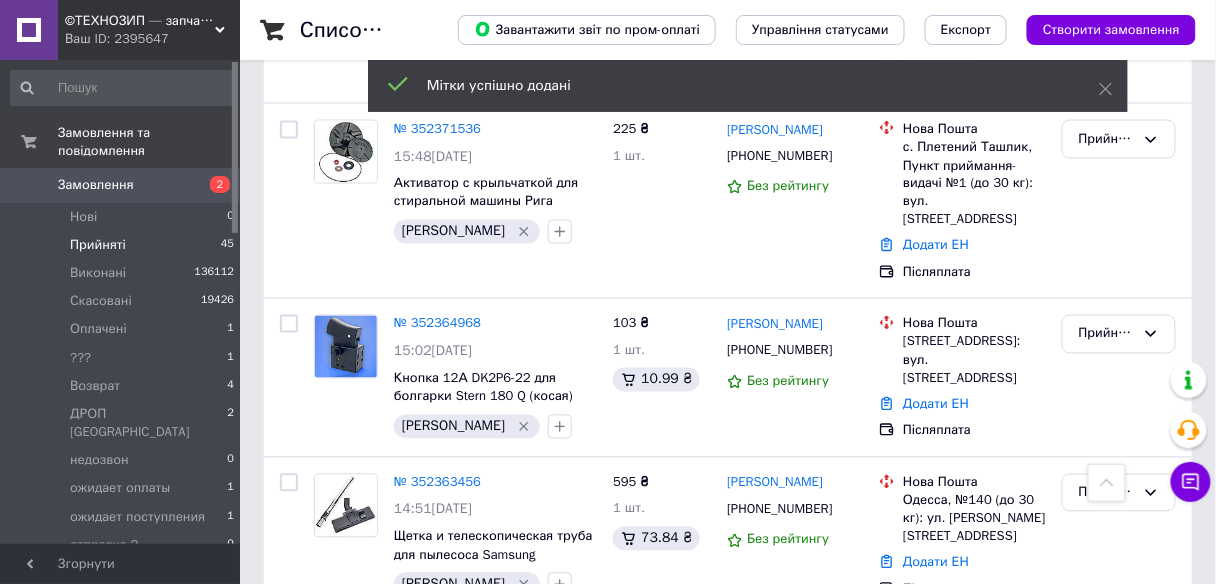 click 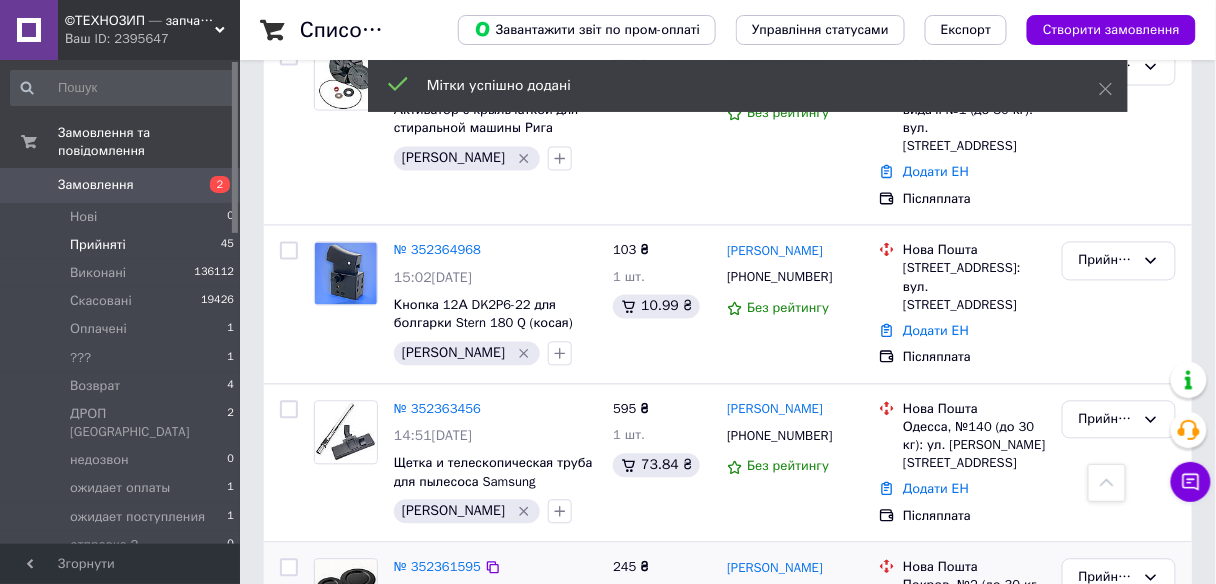 scroll, scrollTop: 6631, scrollLeft: 0, axis: vertical 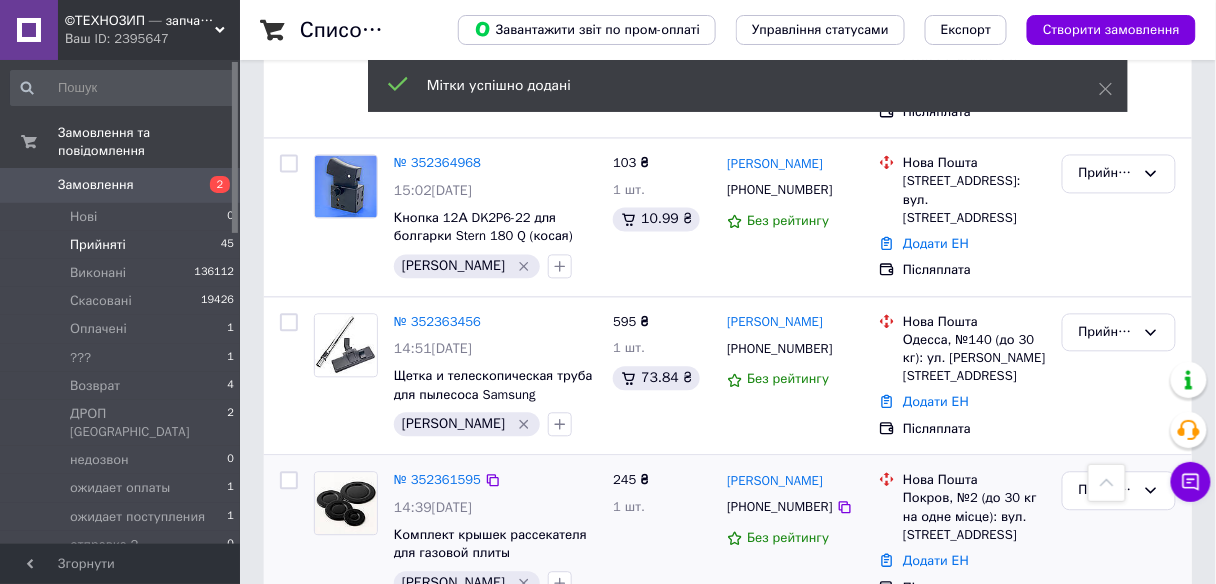 type on "[PERSON_NAME]" 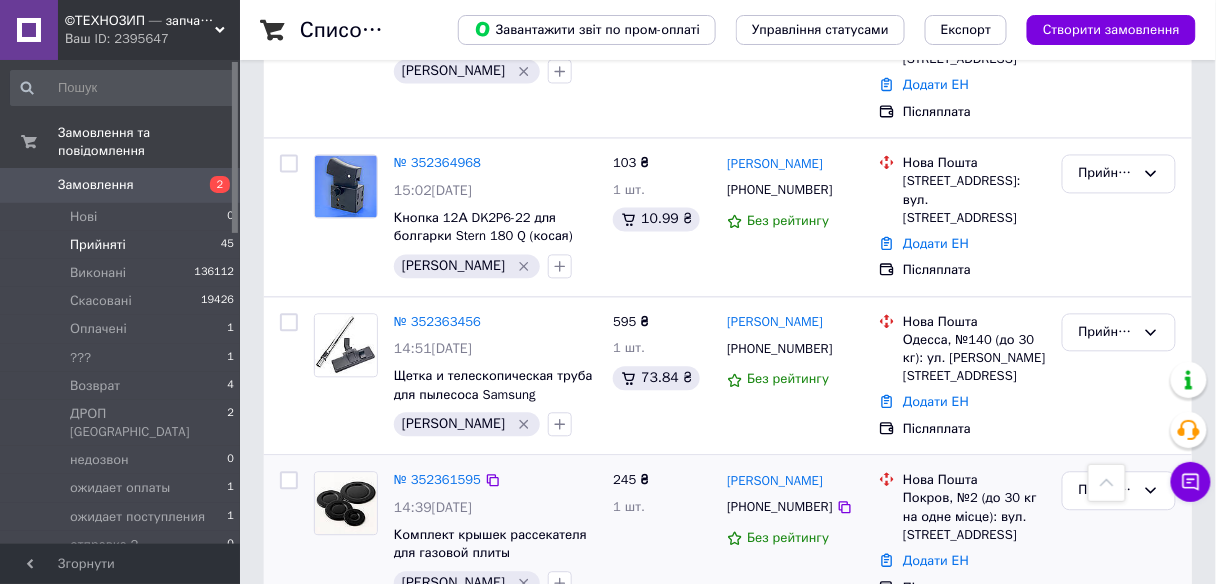 click on "Додати мітку" at bounding box center [671, 903] 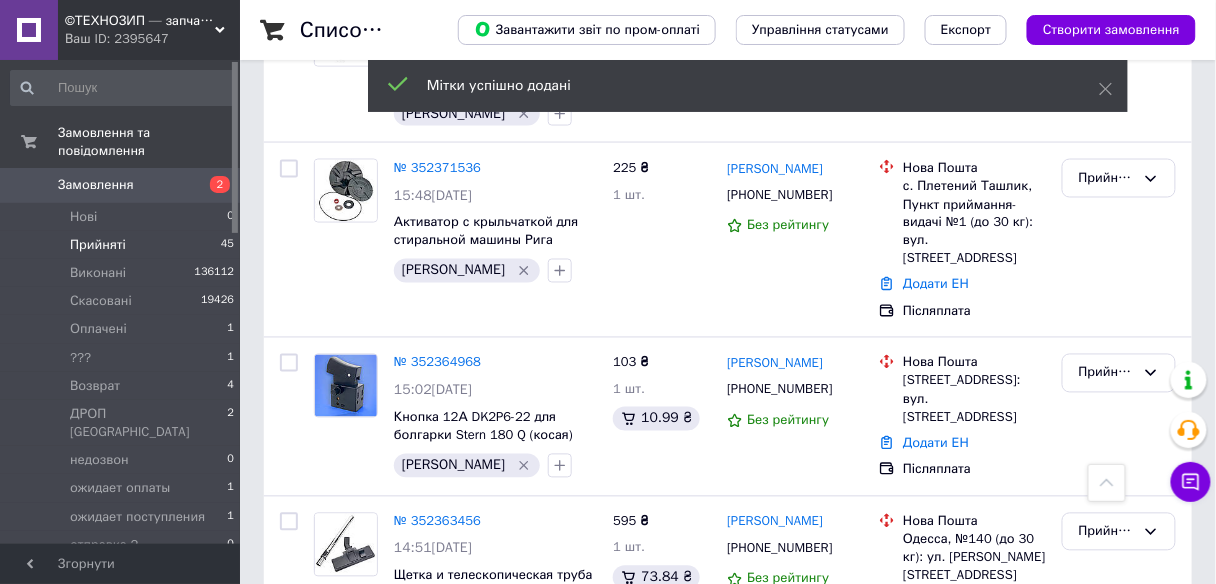 scroll, scrollTop: 6391, scrollLeft: 0, axis: vertical 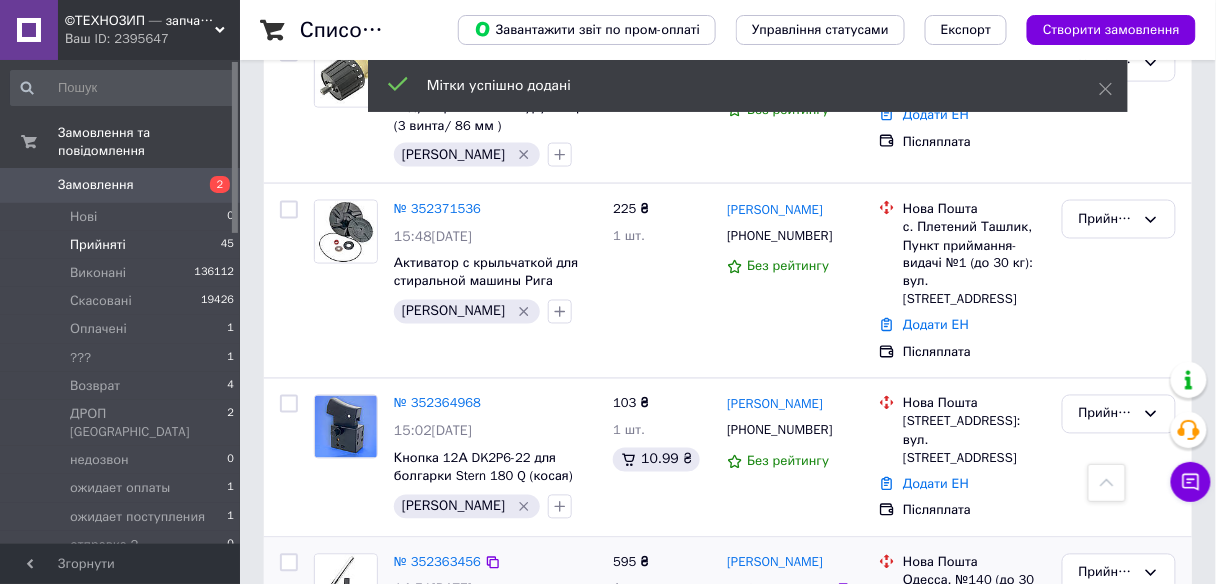 click 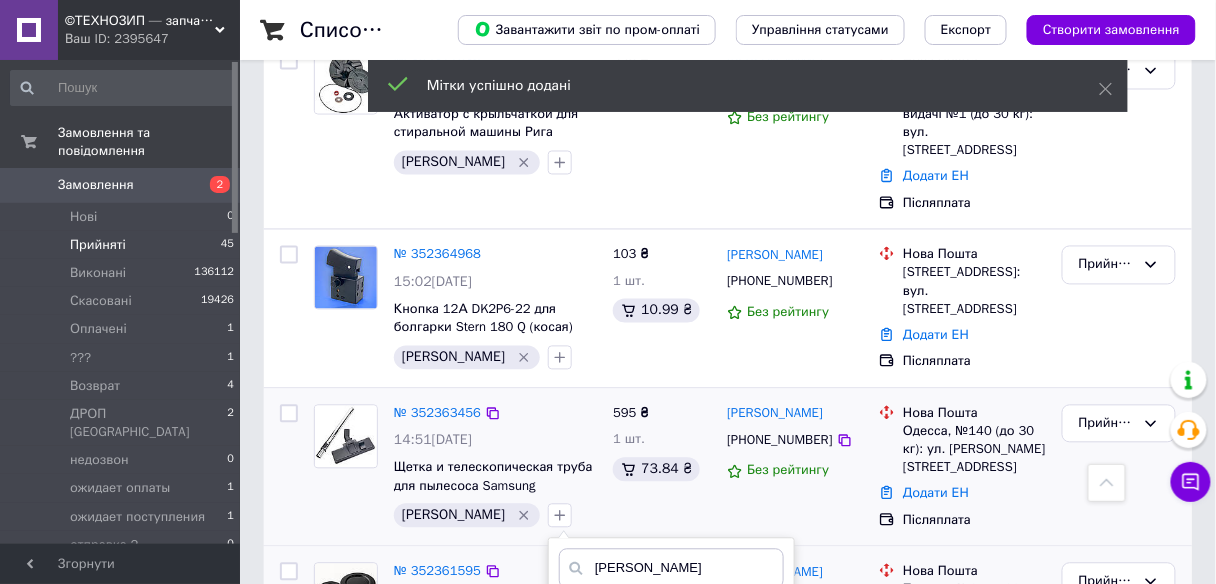 scroll, scrollTop: 6551, scrollLeft: 0, axis: vertical 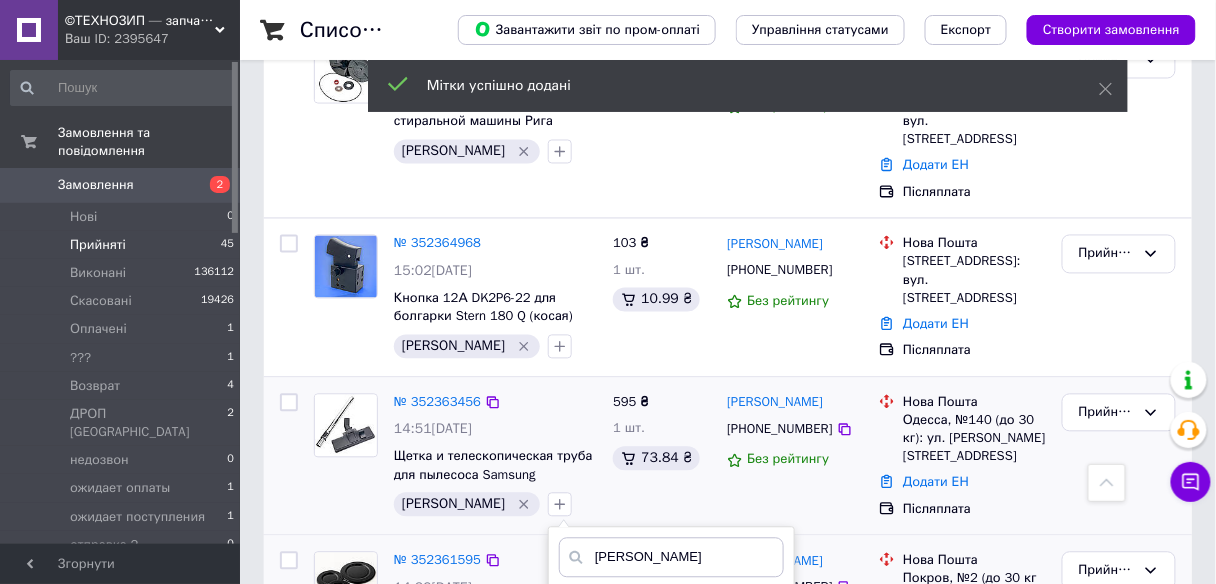 type on "[PERSON_NAME]" 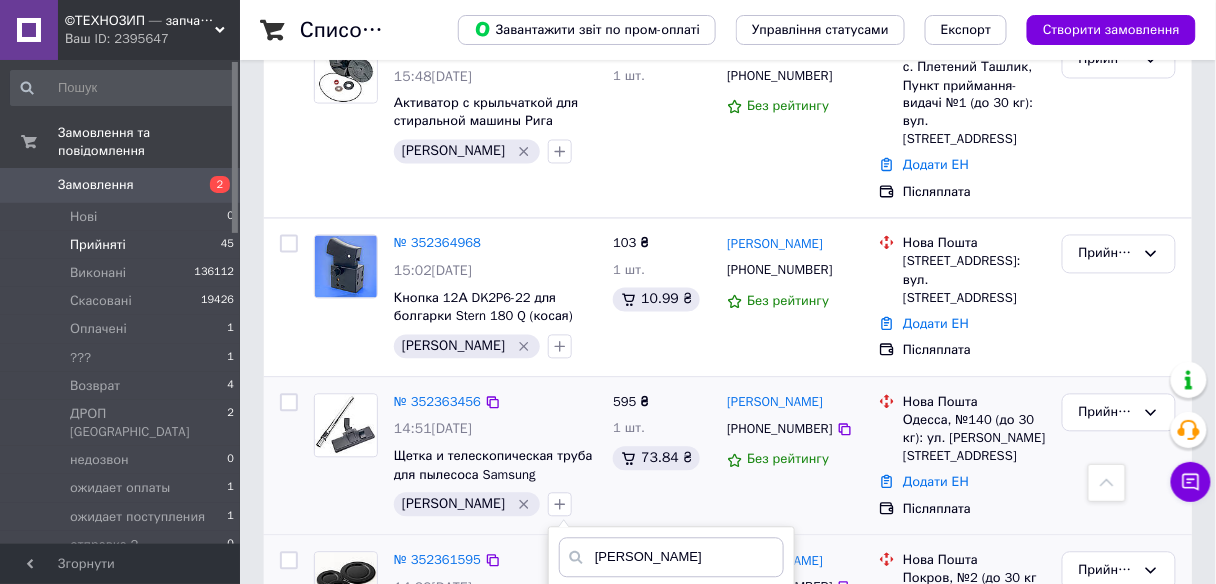 click at bounding box center (566, 686) 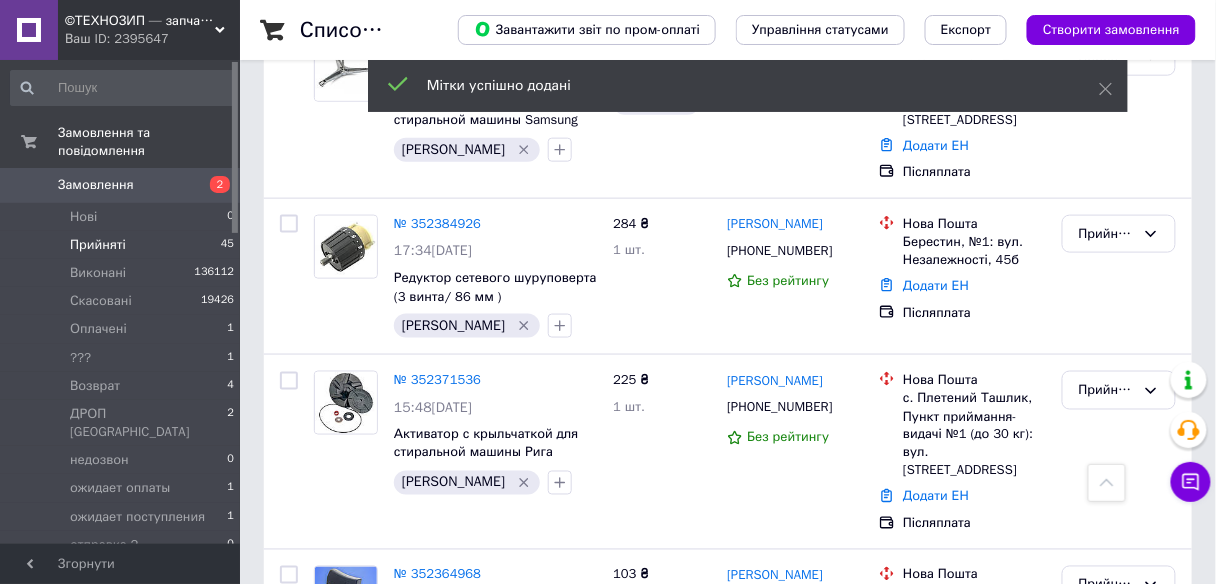 scroll, scrollTop: 6151, scrollLeft: 0, axis: vertical 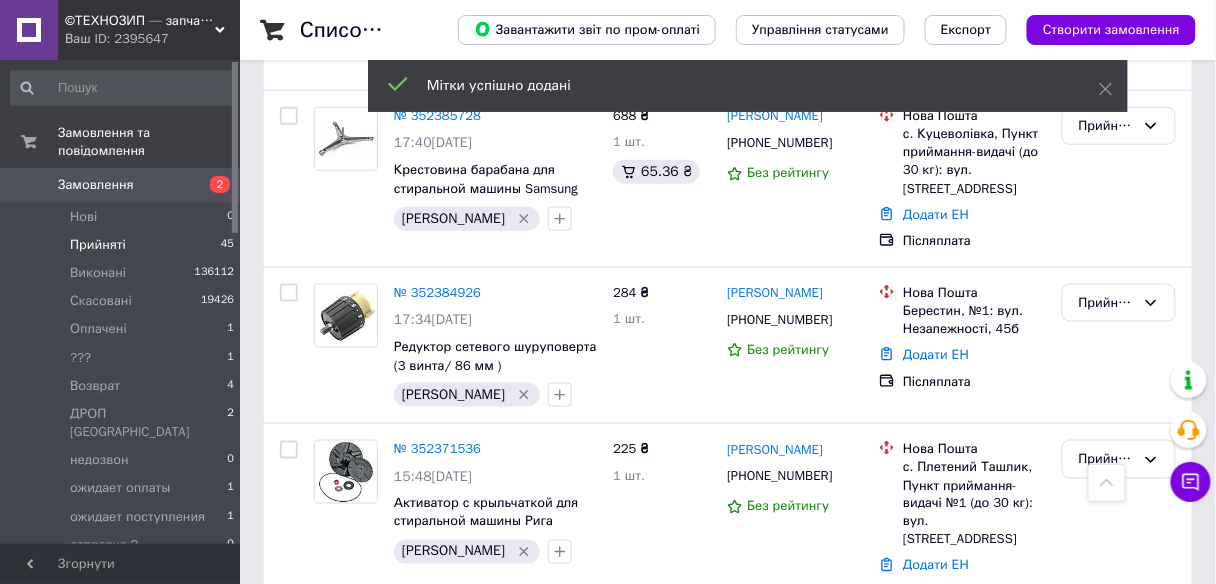 click at bounding box center [560, 747] 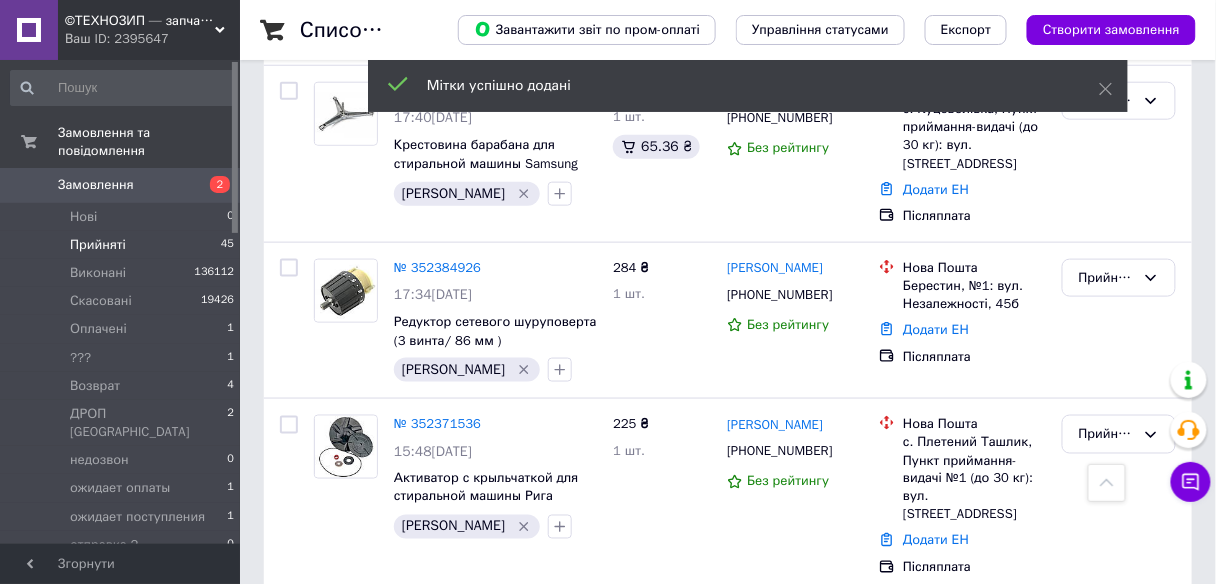 scroll, scrollTop: 6311, scrollLeft: 0, axis: vertical 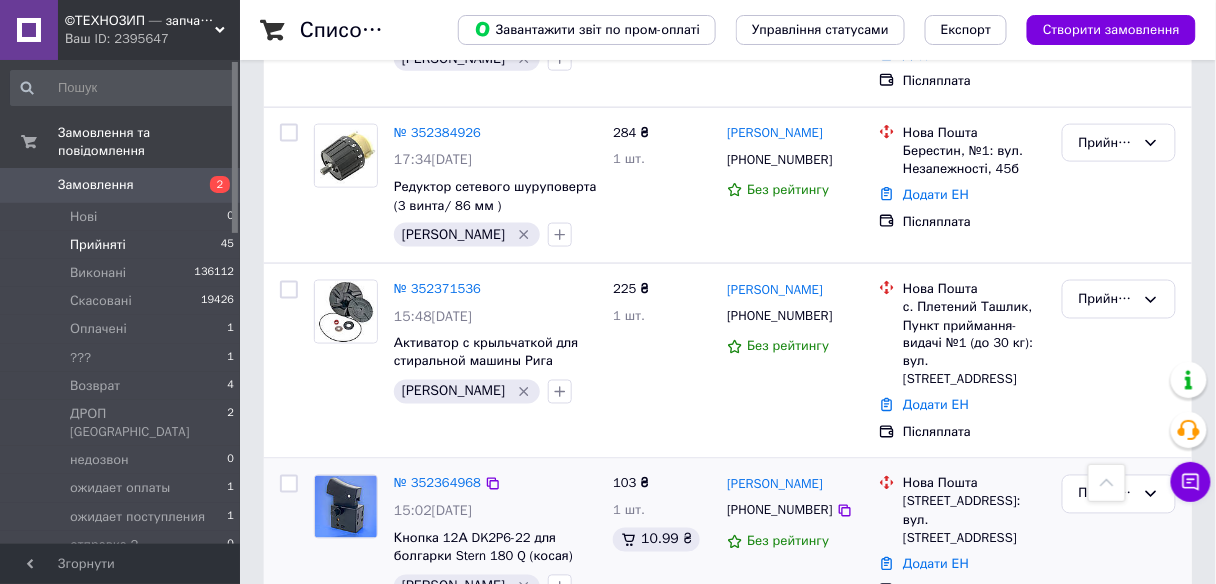 type on "[PERSON_NAME]" 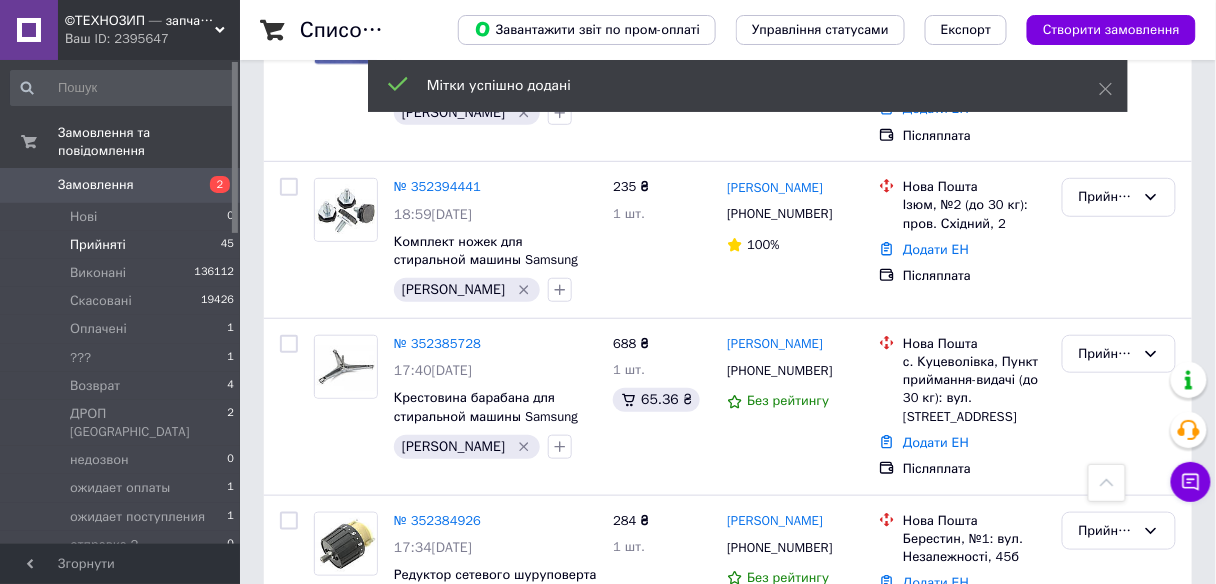 scroll, scrollTop: 5911, scrollLeft: 0, axis: vertical 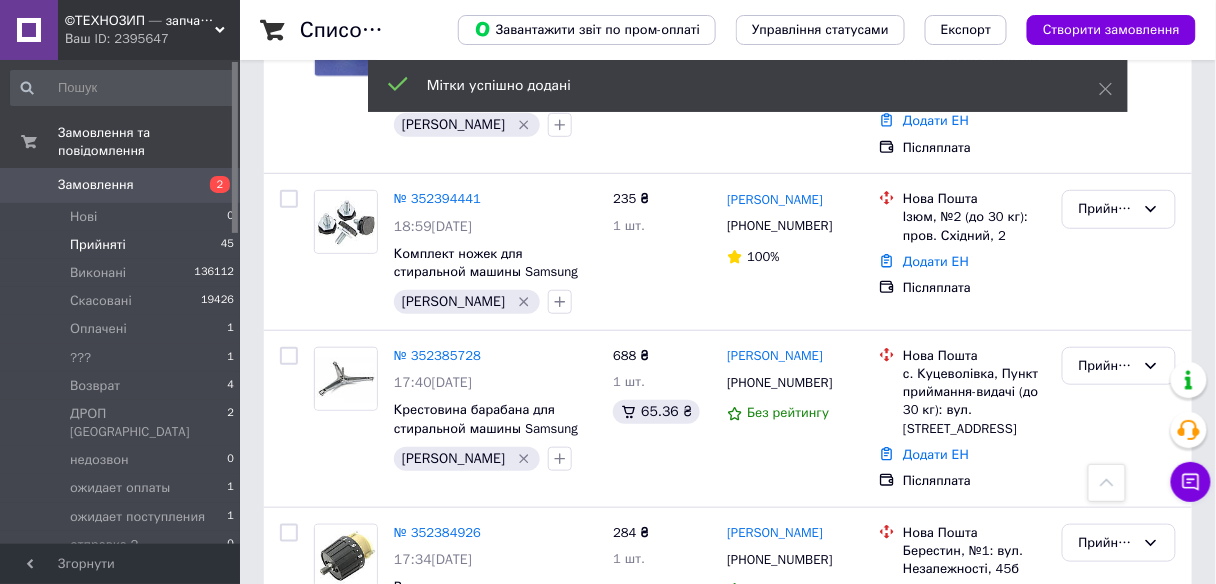 click at bounding box center (560, 792) 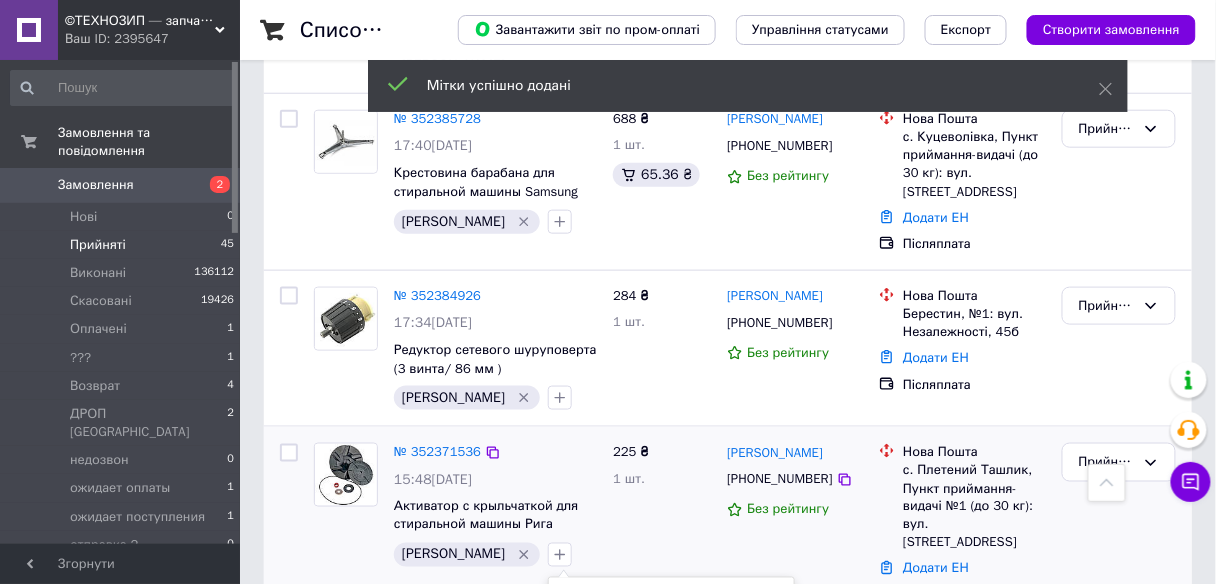 scroll, scrollTop: 6151, scrollLeft: 0, axis: vertical 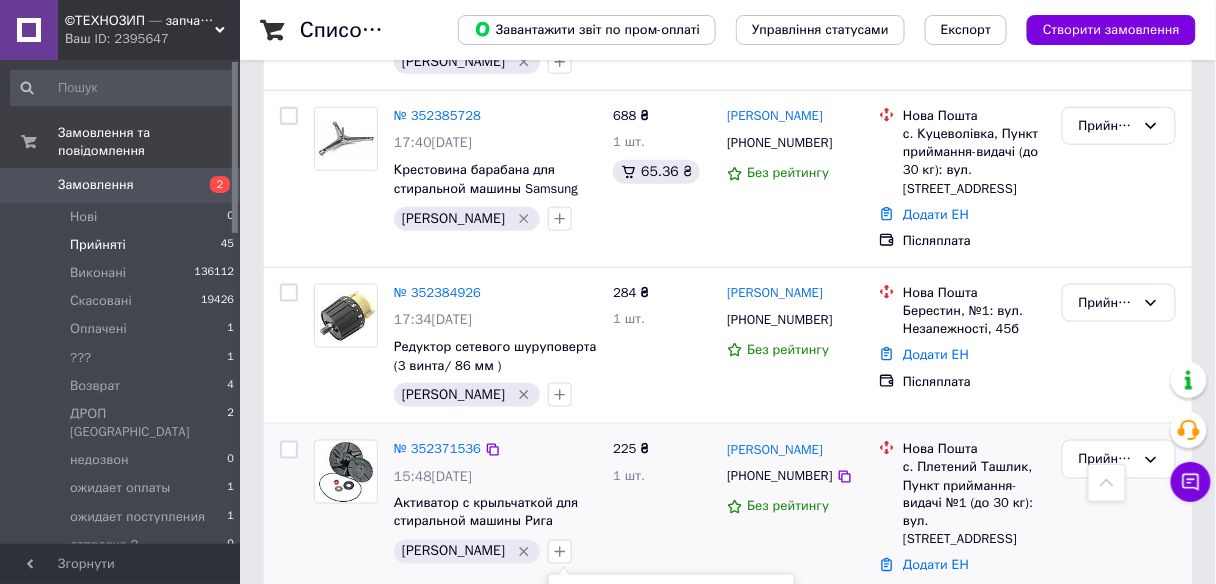 type on "[PERSON_NAME]" 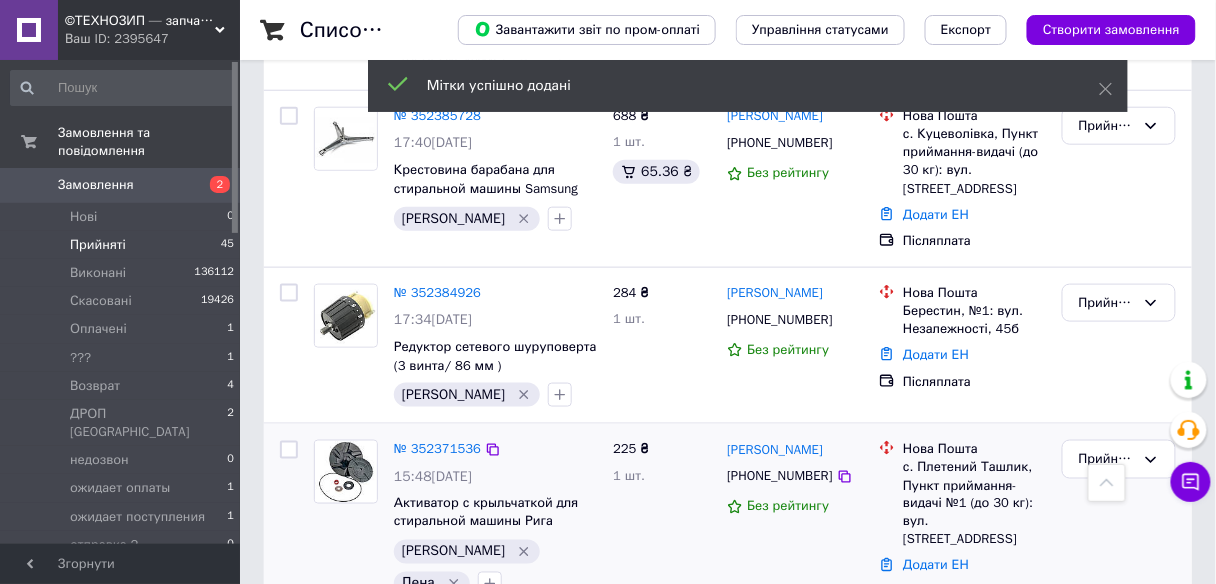 scroll, scrollTop: 5911, scrollLeft: 0, axis: vertical 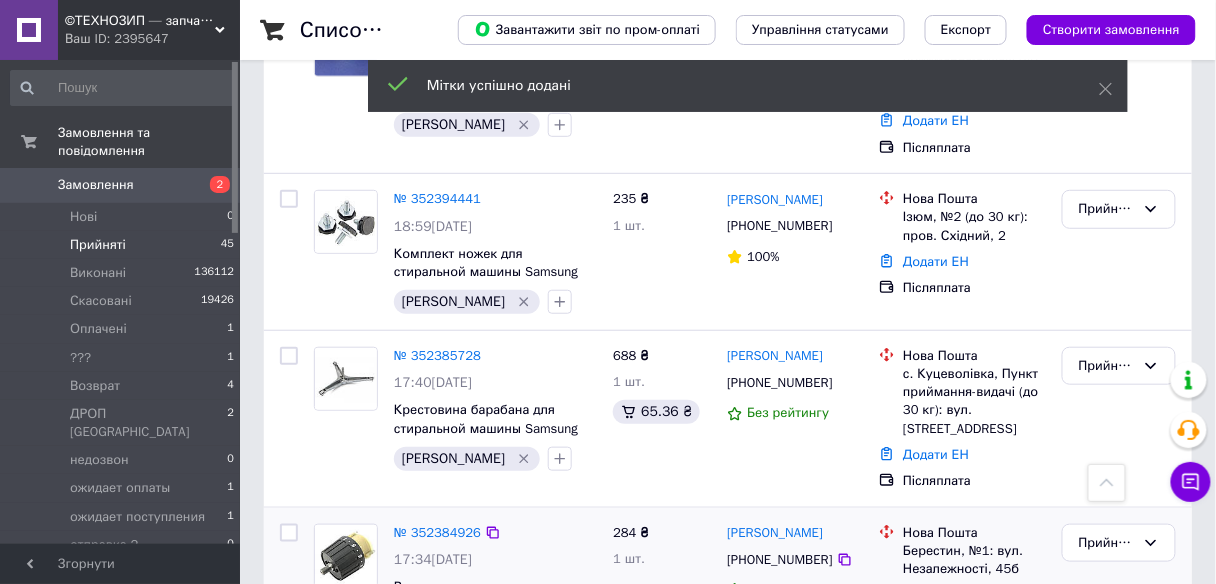 click 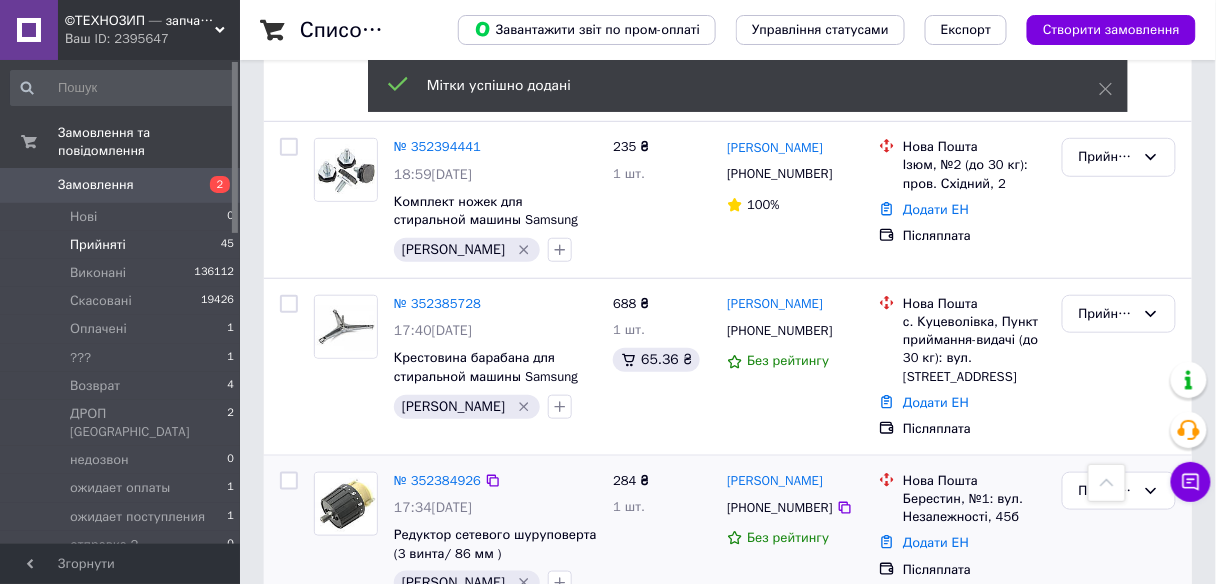 scroll, scrollTop: 5991, scrollLeft: 0, axis: vertical 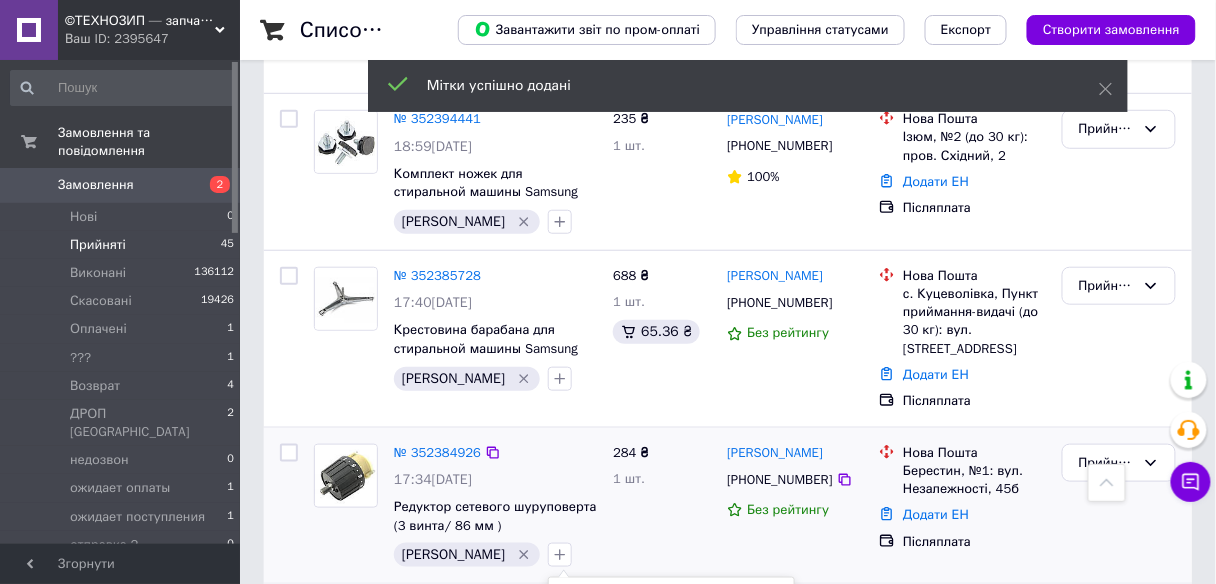 type on "[PERSON_NAME]" 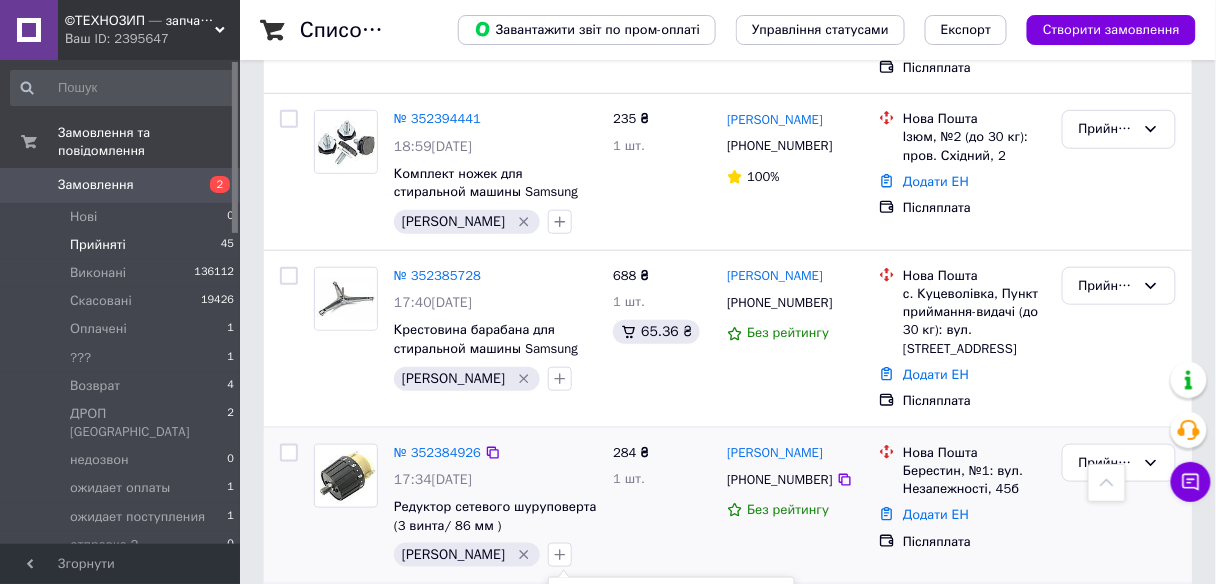 click on "Додати мітку" at bounding box center (671, 874) 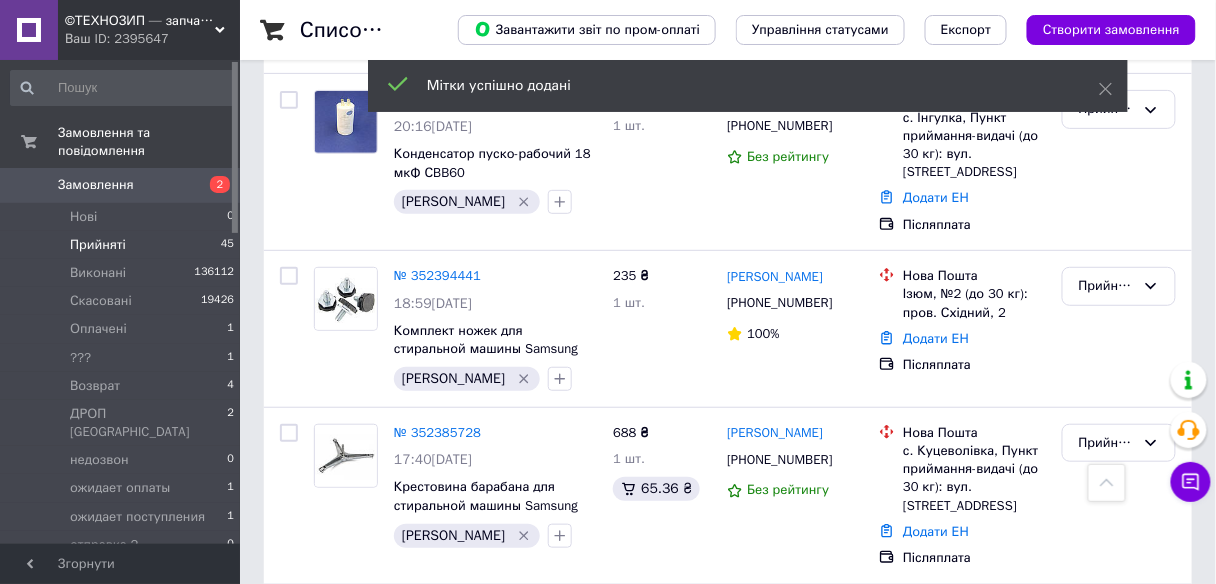 scroll, scrollTop: 5831, scrollLeft: 0, axis: vertical 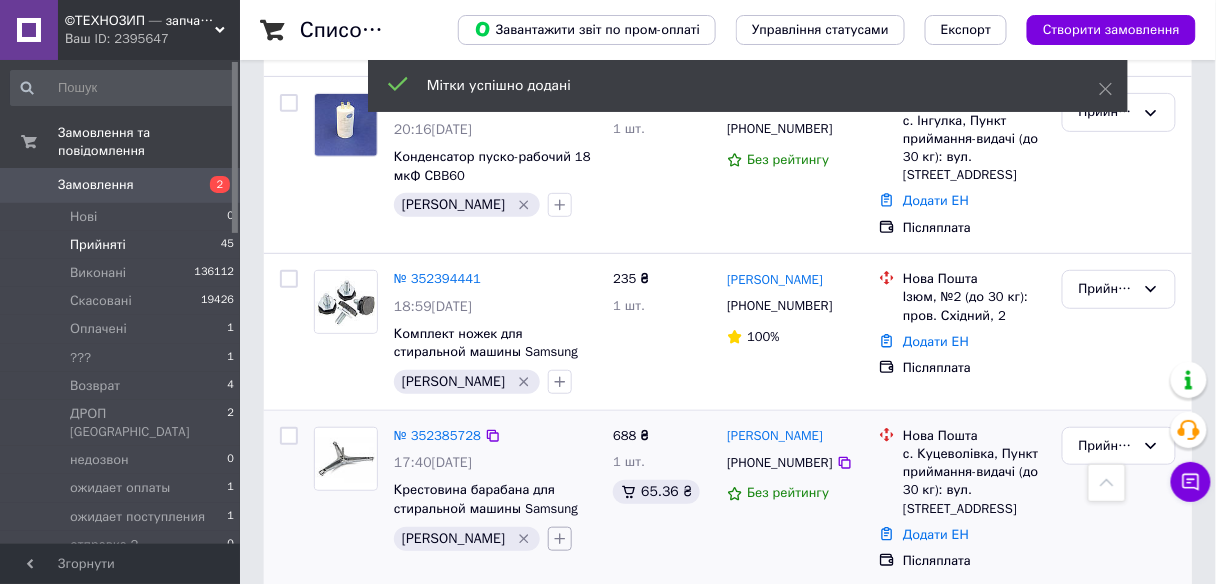 click at bounding box center (560, 539) 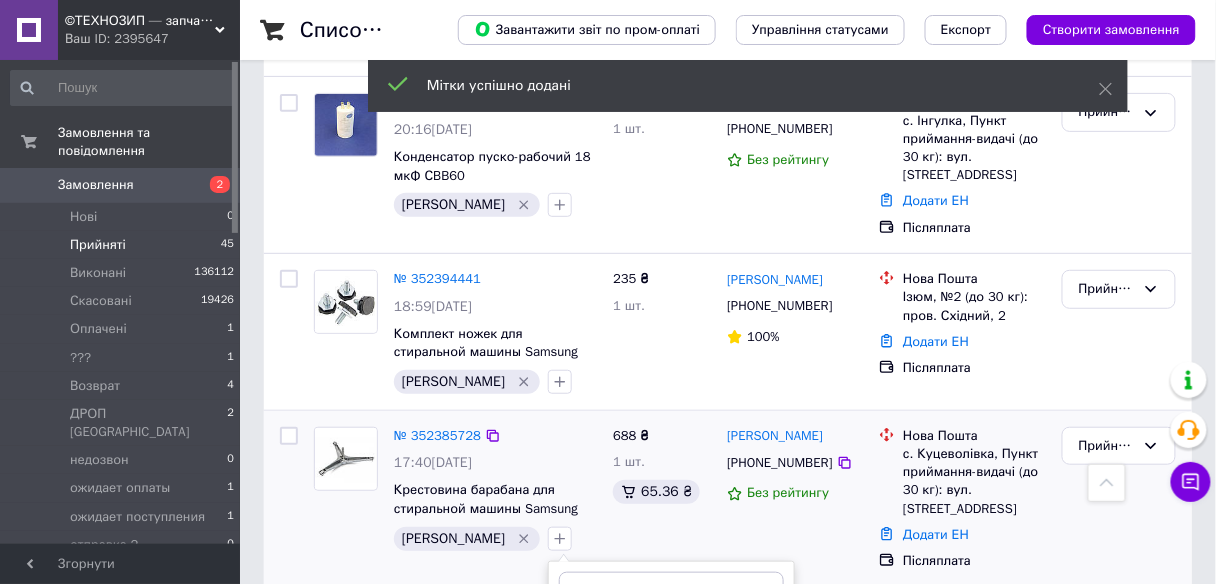 type on "[PERSON_NAME]" 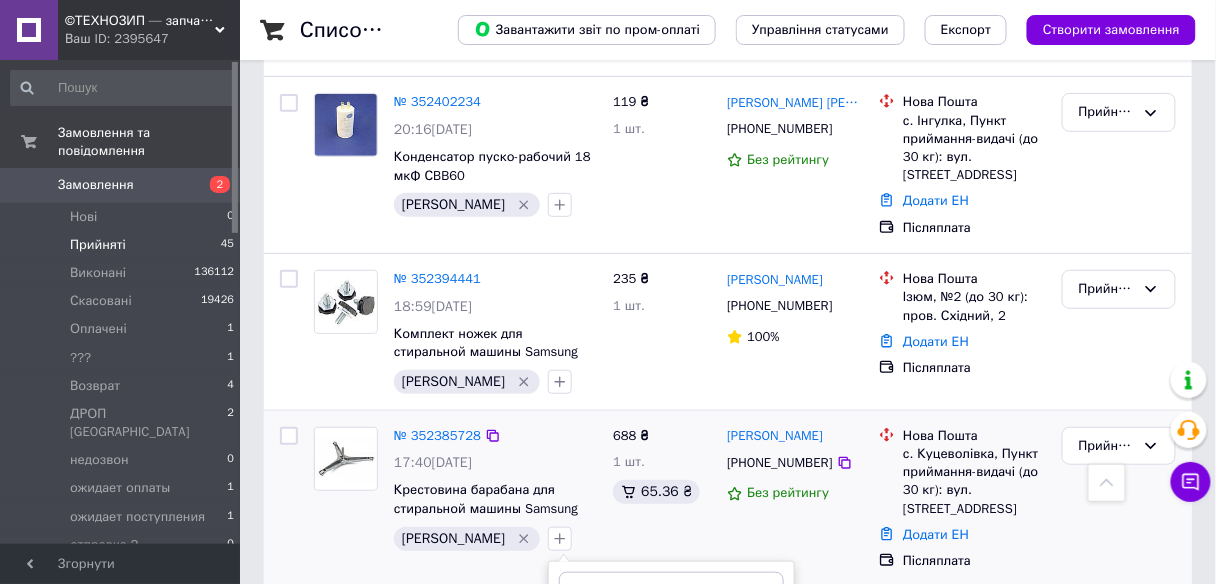 click on "Додати мітку" at bounding box center (671, 858) 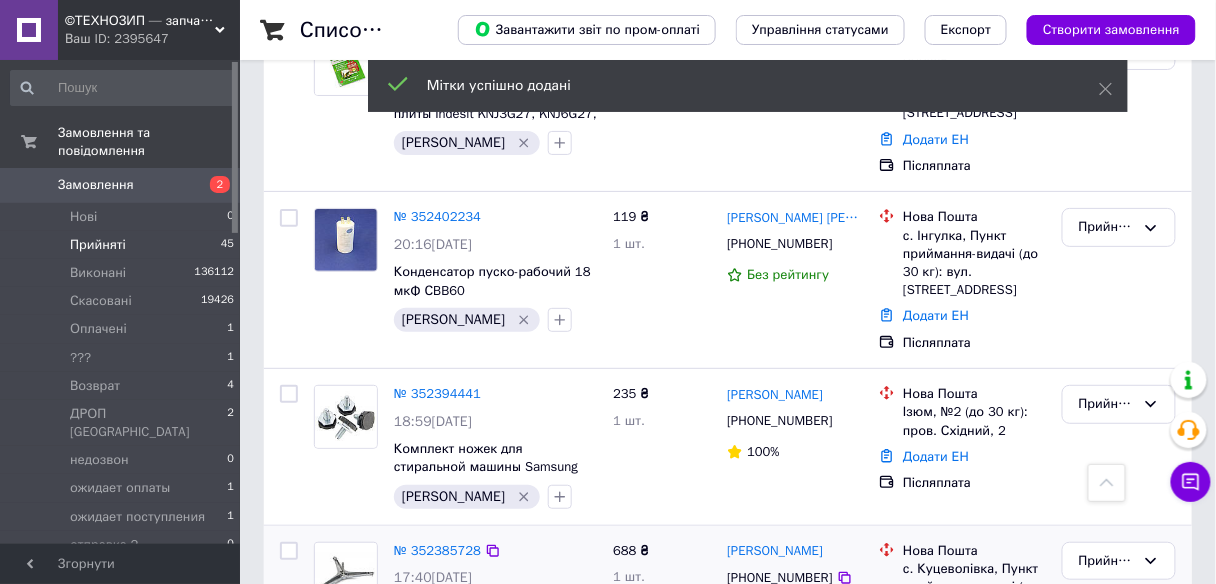 scroll, scrollTop: 5591, scrollLeft: 0, axis: vertical 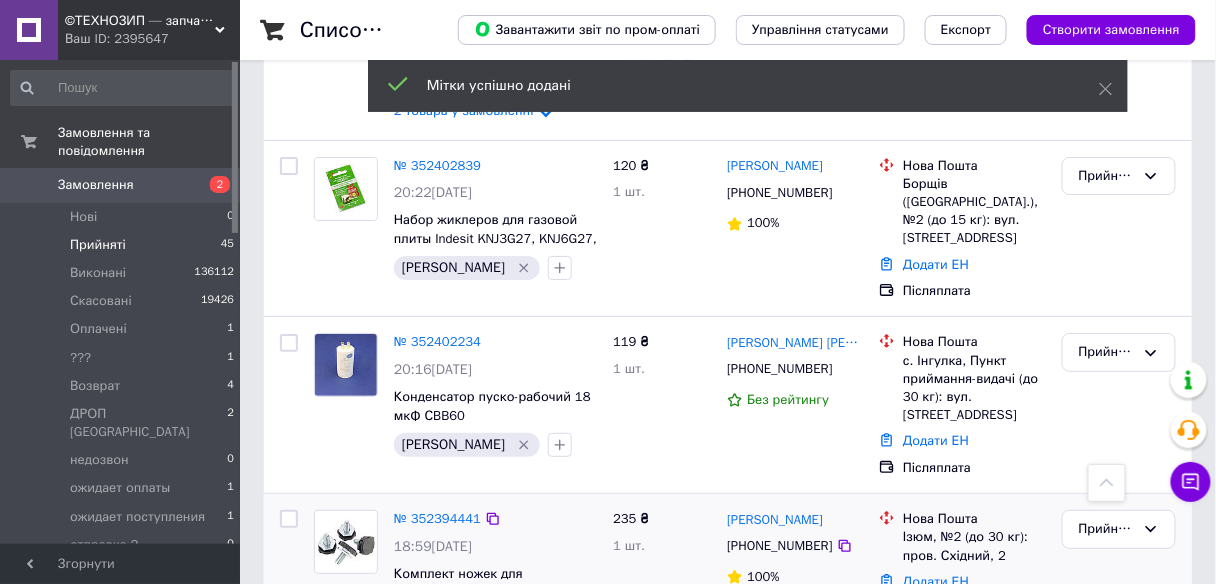 click 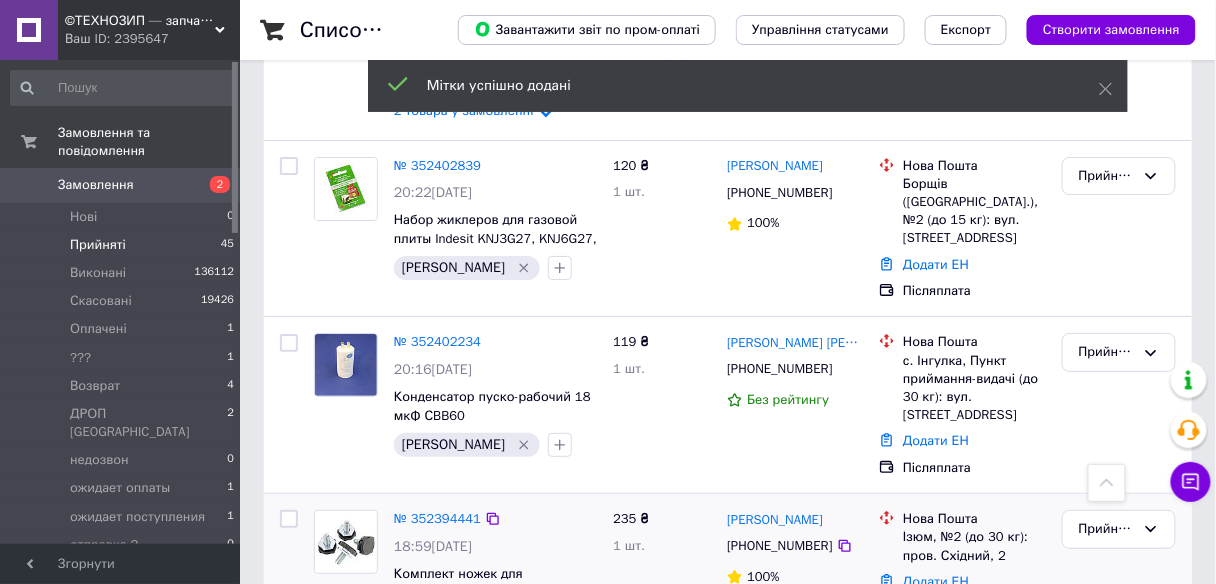 type on "[PERSON_NAME]" 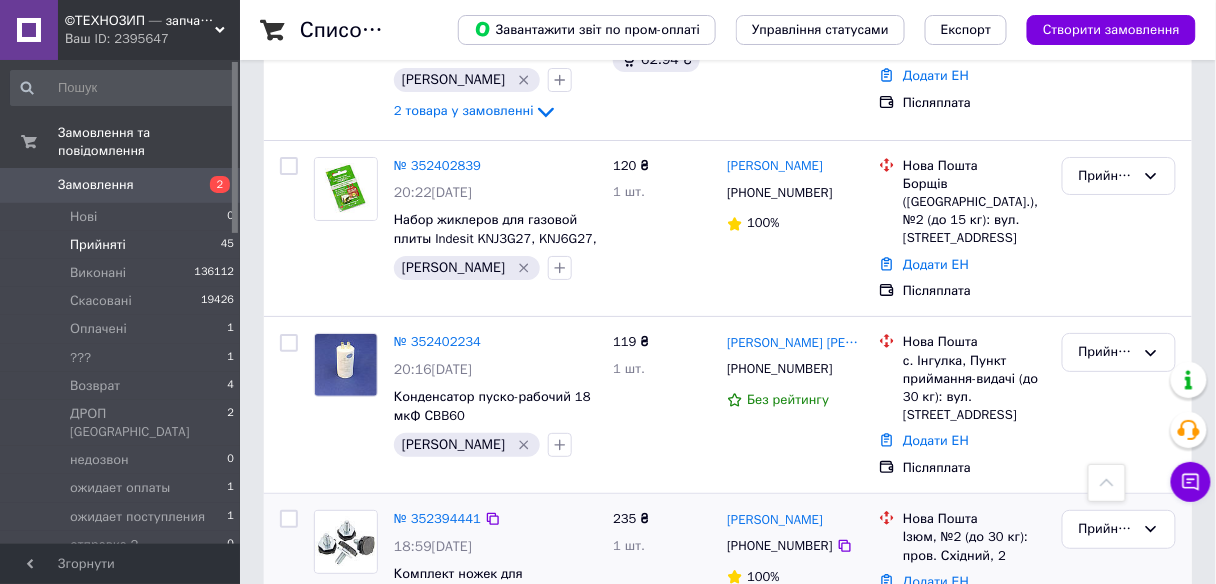 click on "Додати мітку" at bounding box center [671, 941] 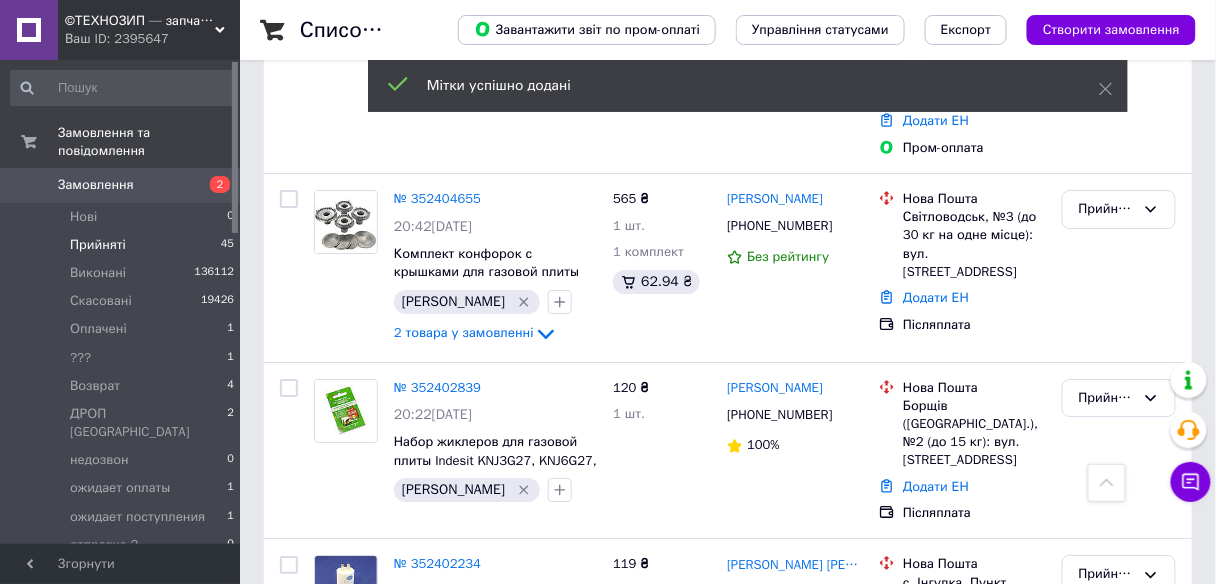 scroll, scrollTop: 5271, scrollLeft: 0, axis: vertical 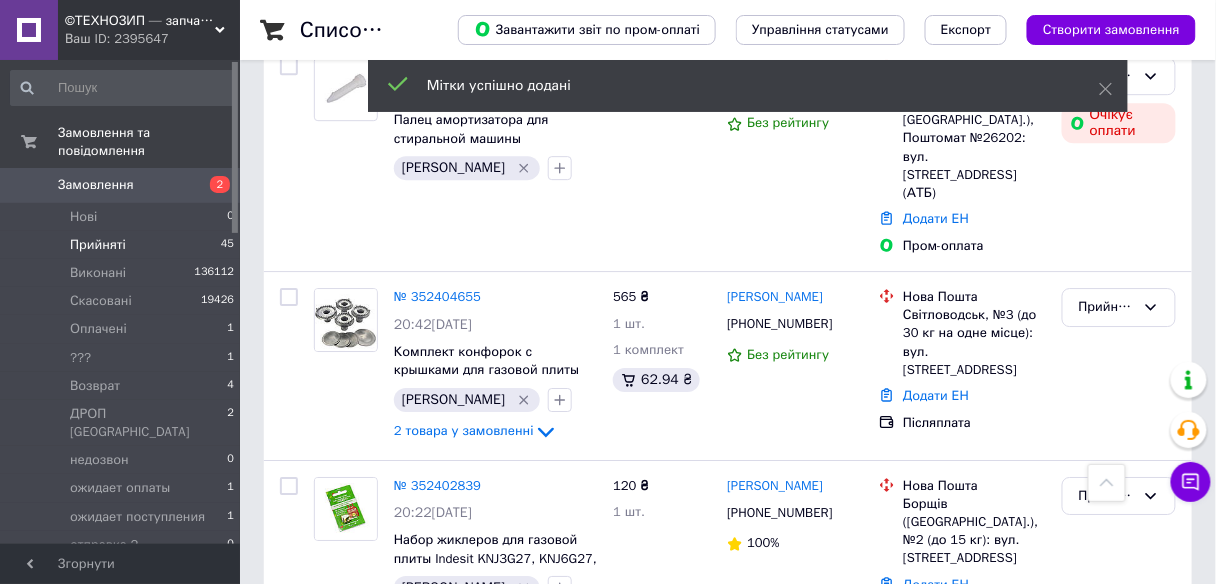 click 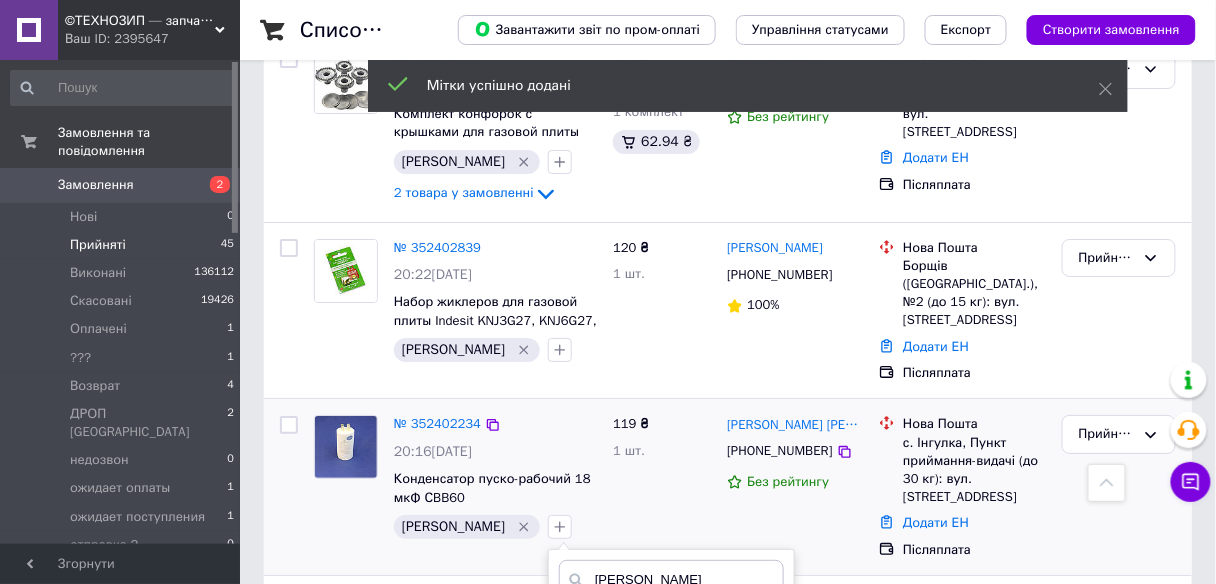 scroll, scrollTop: 5511, scrollLeft: 0, axis: vertical 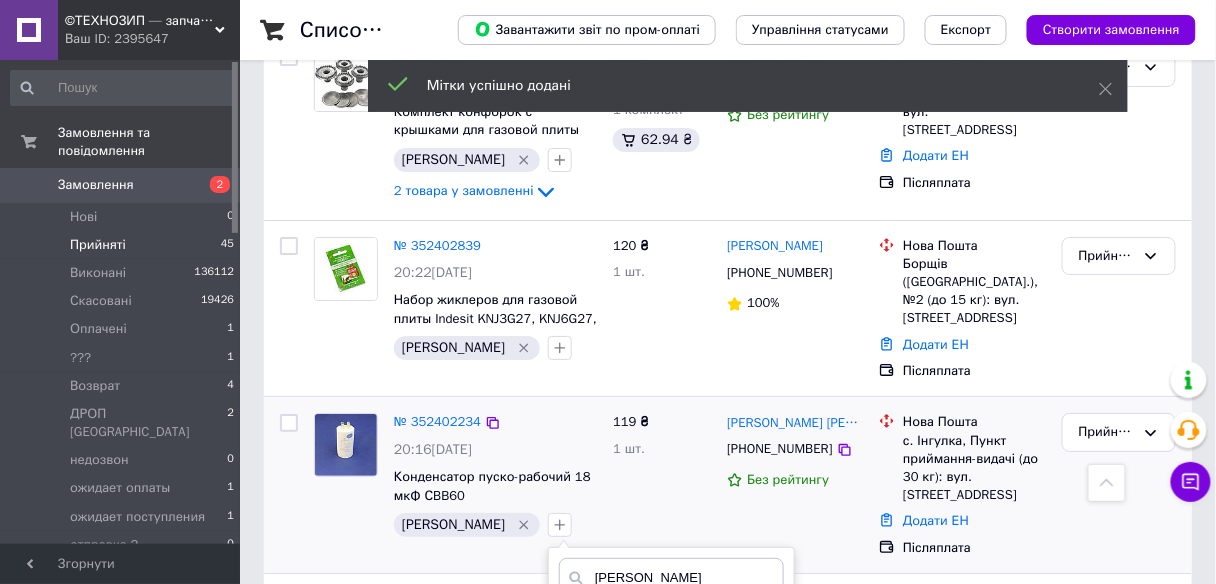 type on "[PERSON_NAME]" 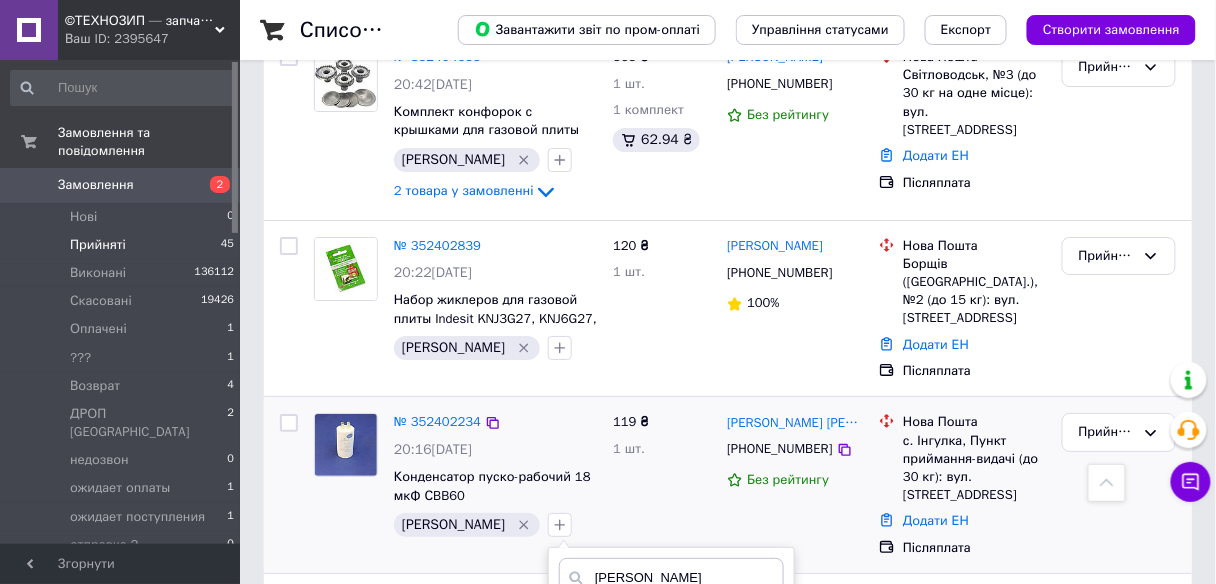 click on "Додати мітку" at bounding box center [671, 844] 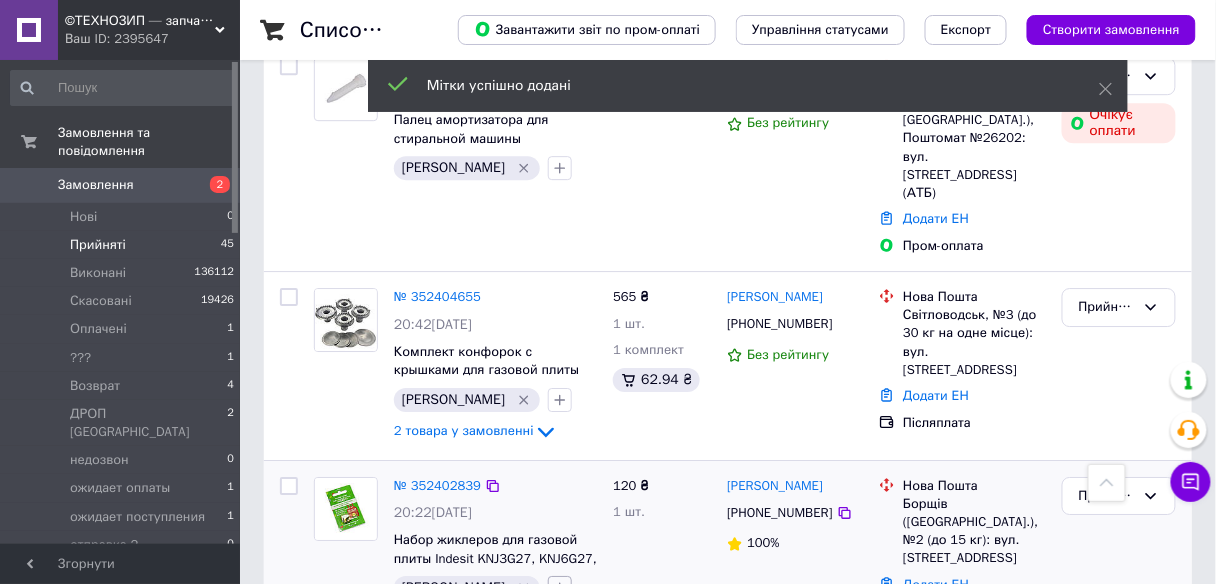 scroll, scrollTop: 5111, scrollLeft: 0, axis: vertical 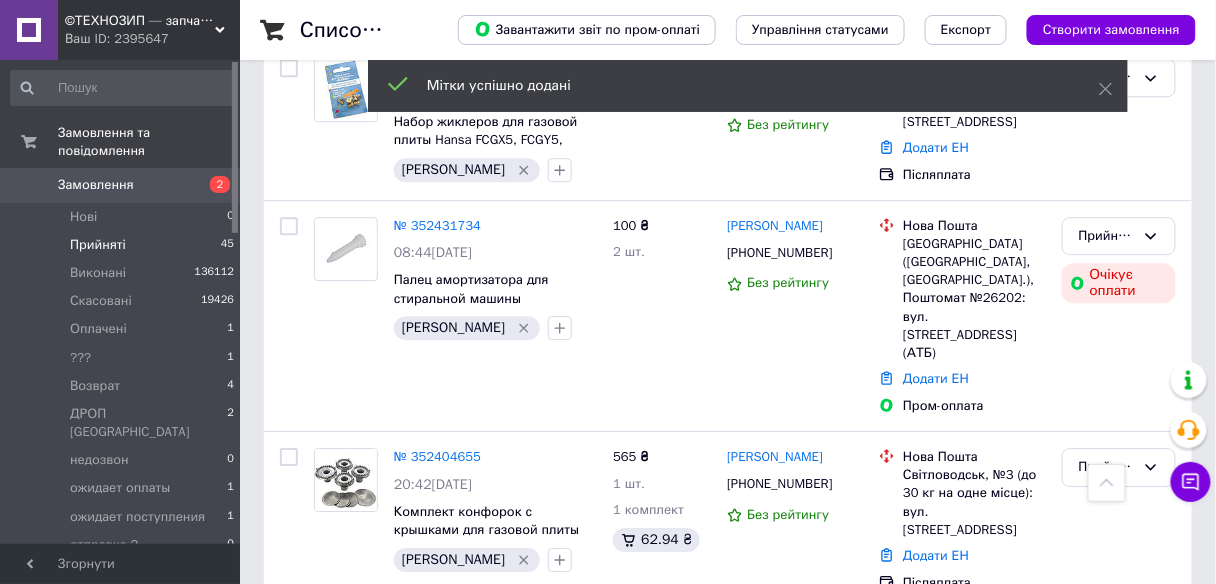 click 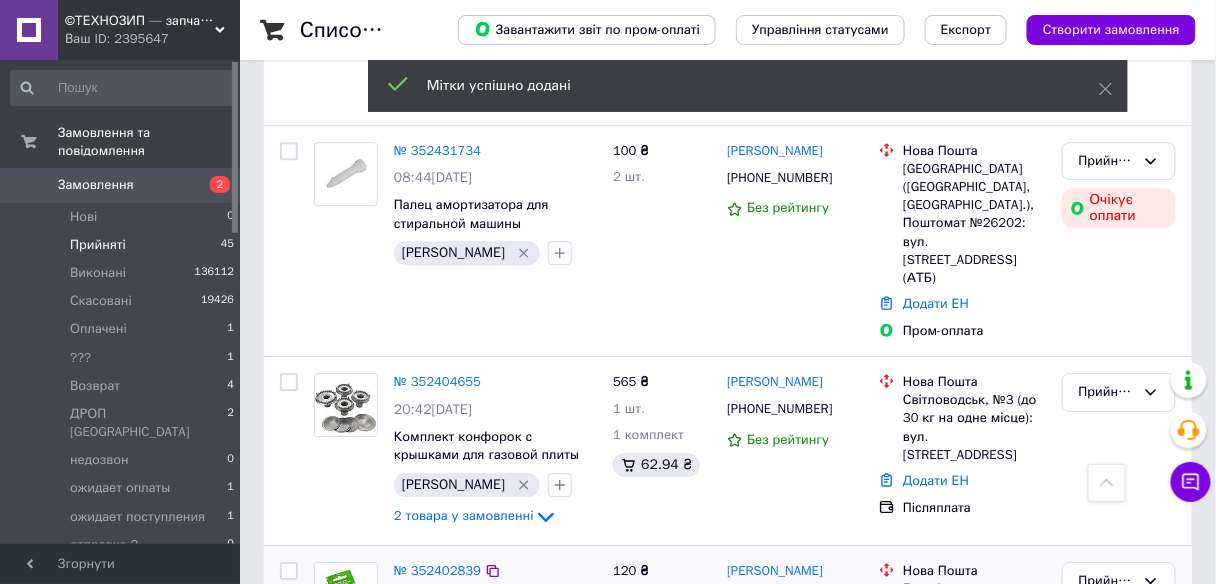 scroll, scrollTop: 5271, scrollLeft: 0, axis: vertical 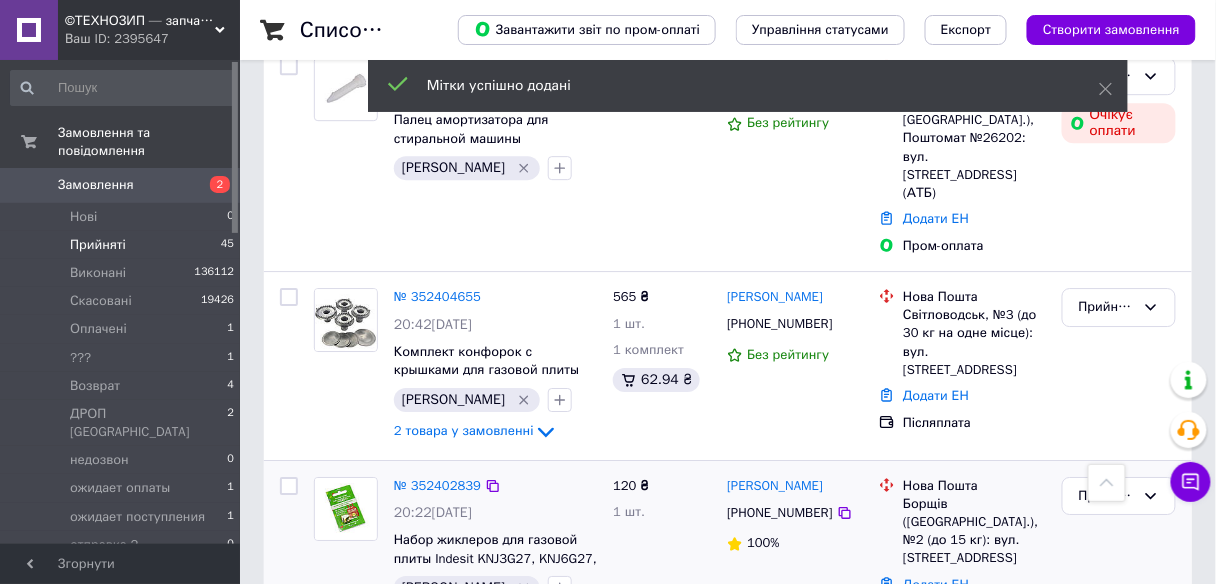 type on "[PERSON_NAME]" 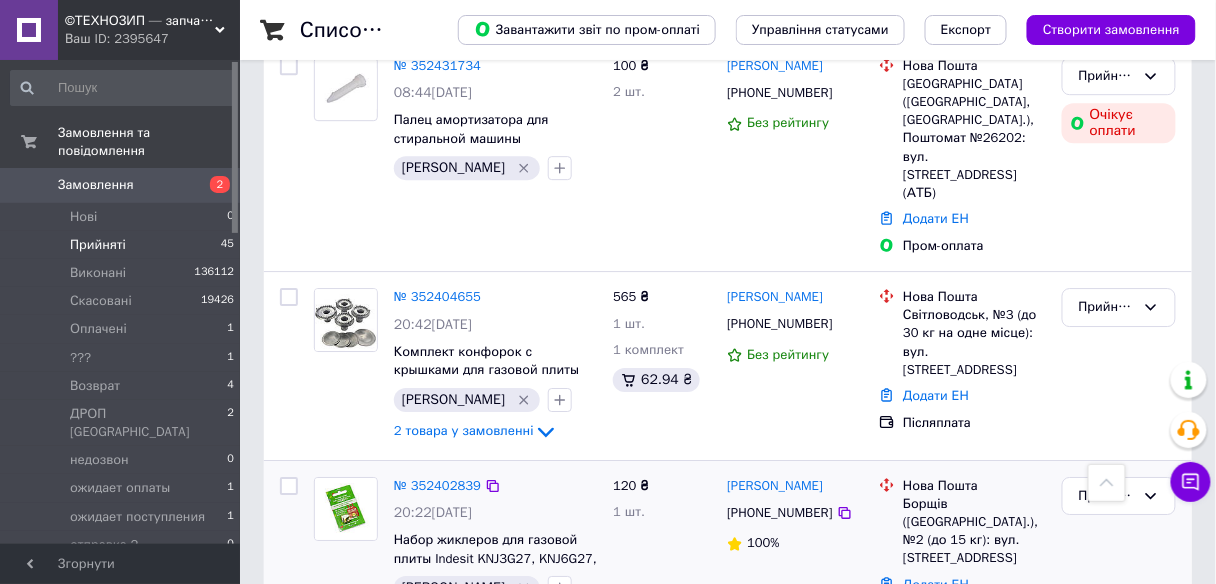 click on "Додати мітку" at bounding box center (671, 907) 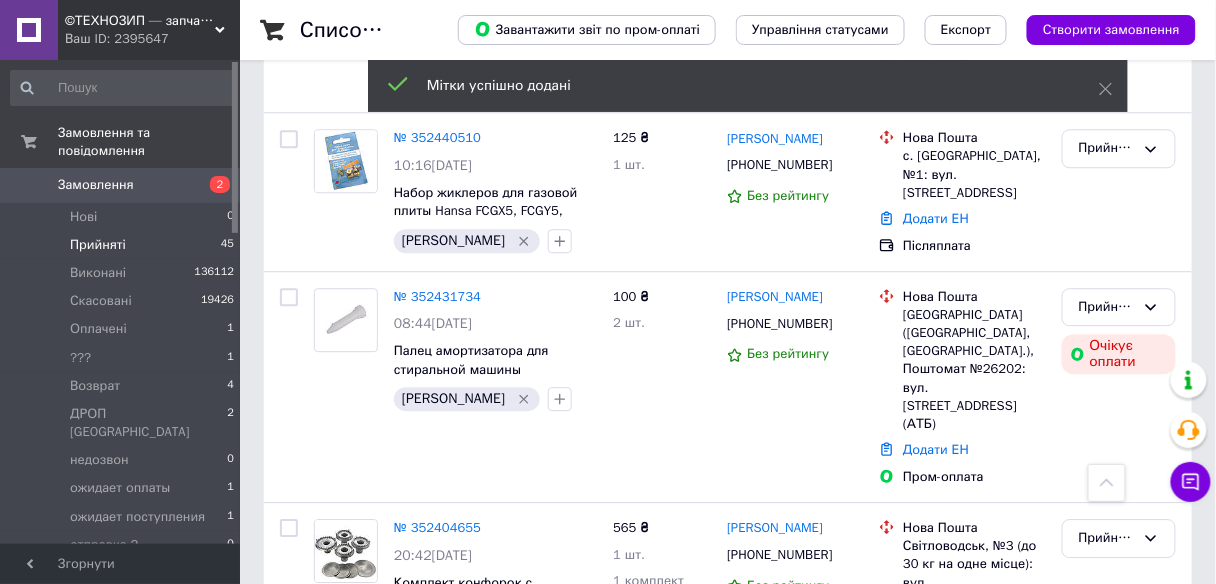 scroll, scrollTop: 5031, scrollLeft: 0, axis: vertical 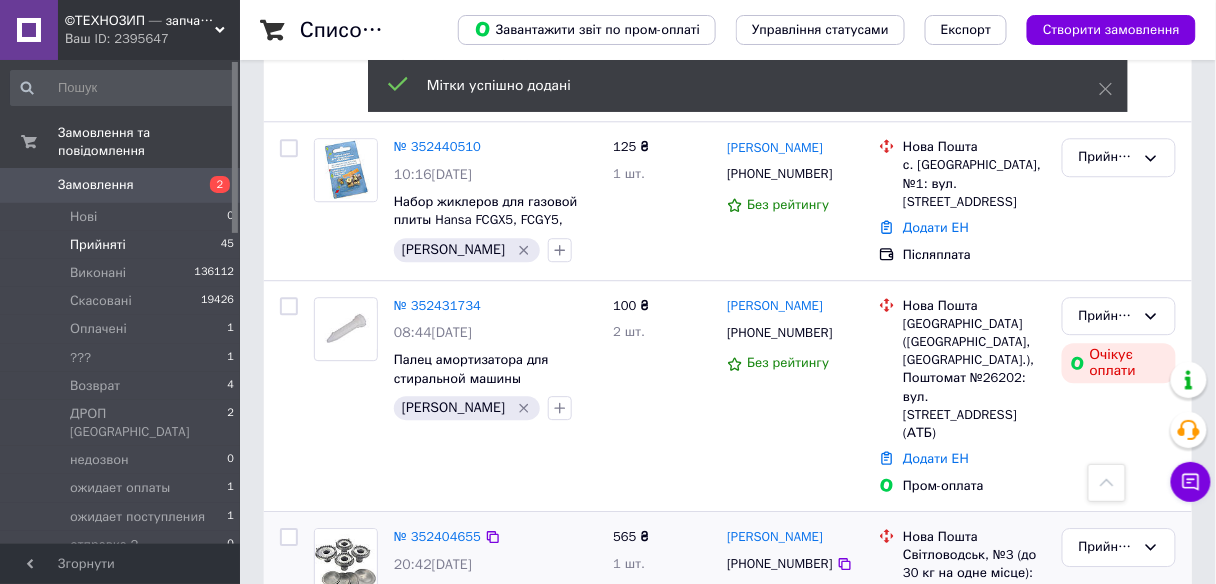 click at bounding box center [560, 640] 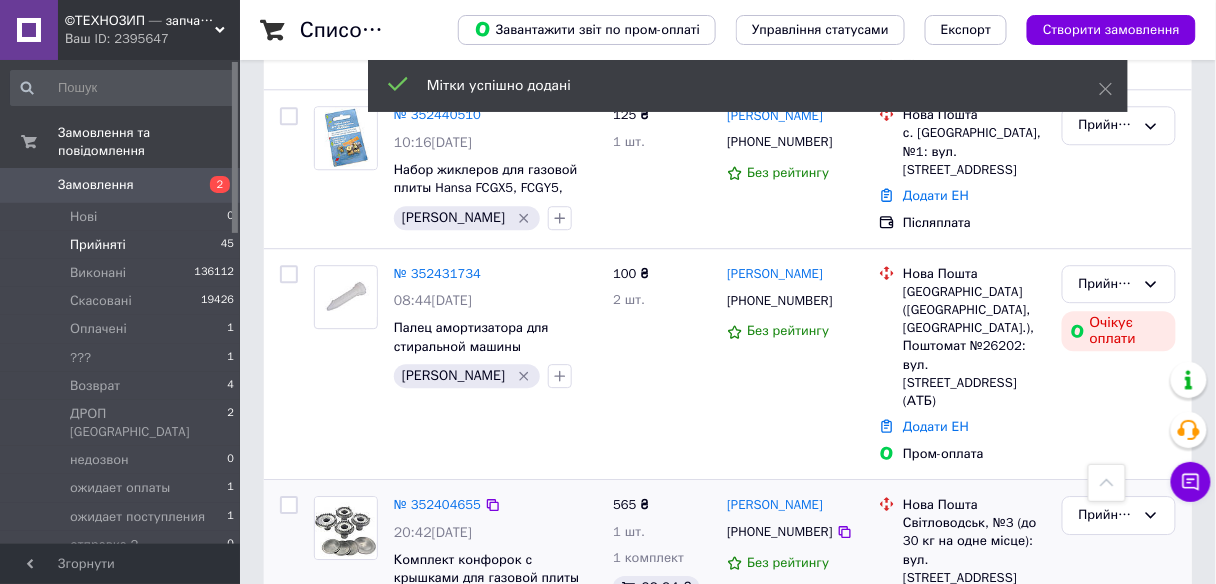 scroll, scrollTop: 5111, scrollLeft: 0, axis: vertical 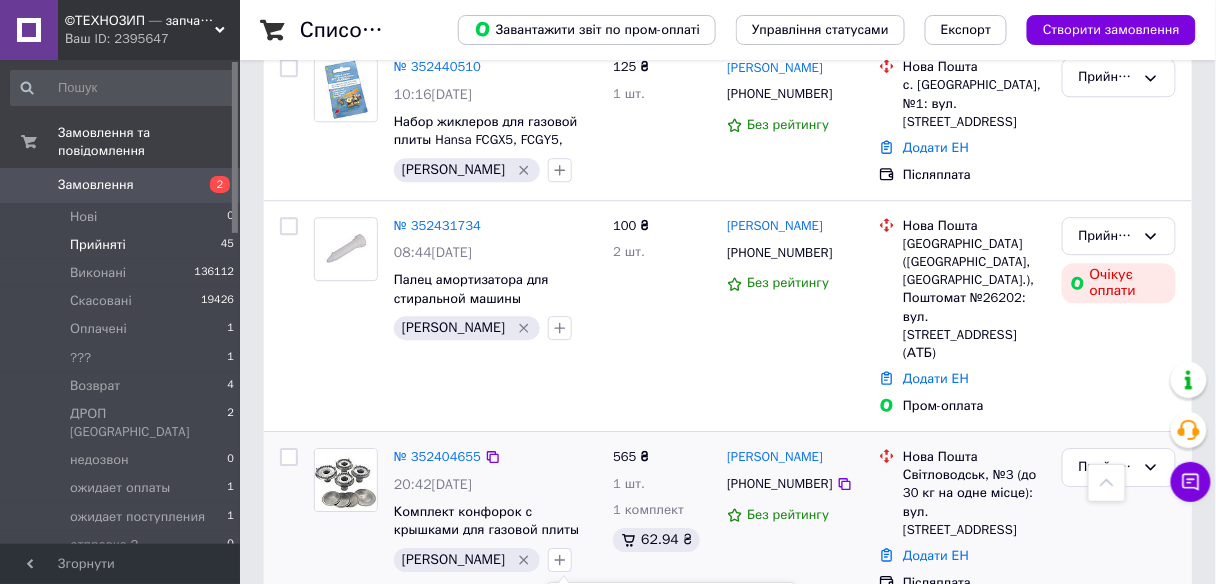 type on "[PERSON_NAME]" 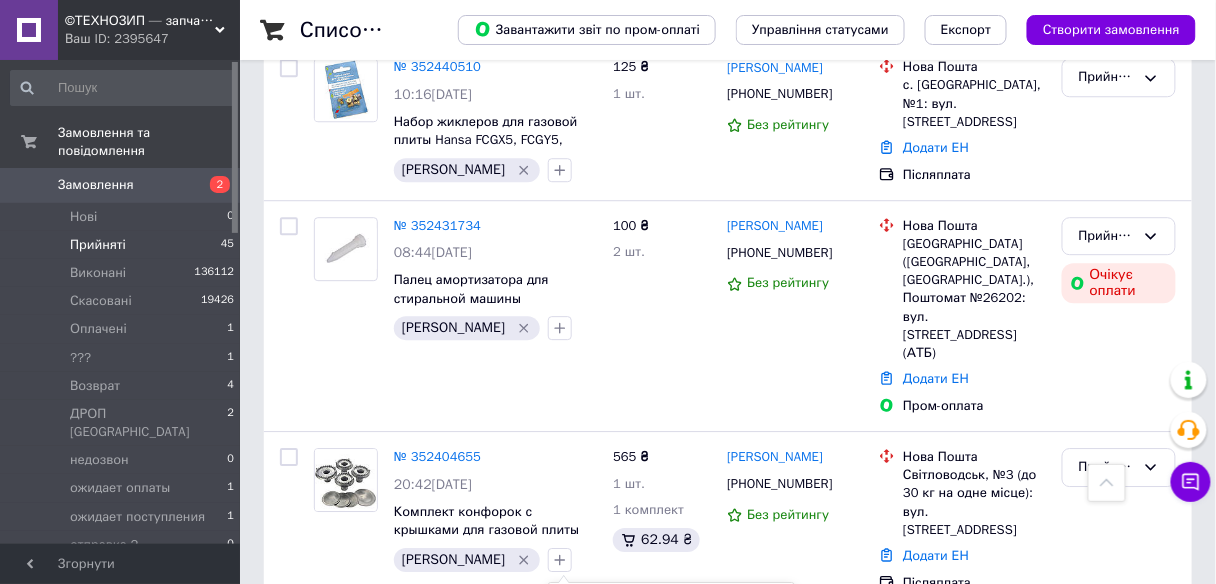 click on "Додати мітку" at bounding box center (671, 879) 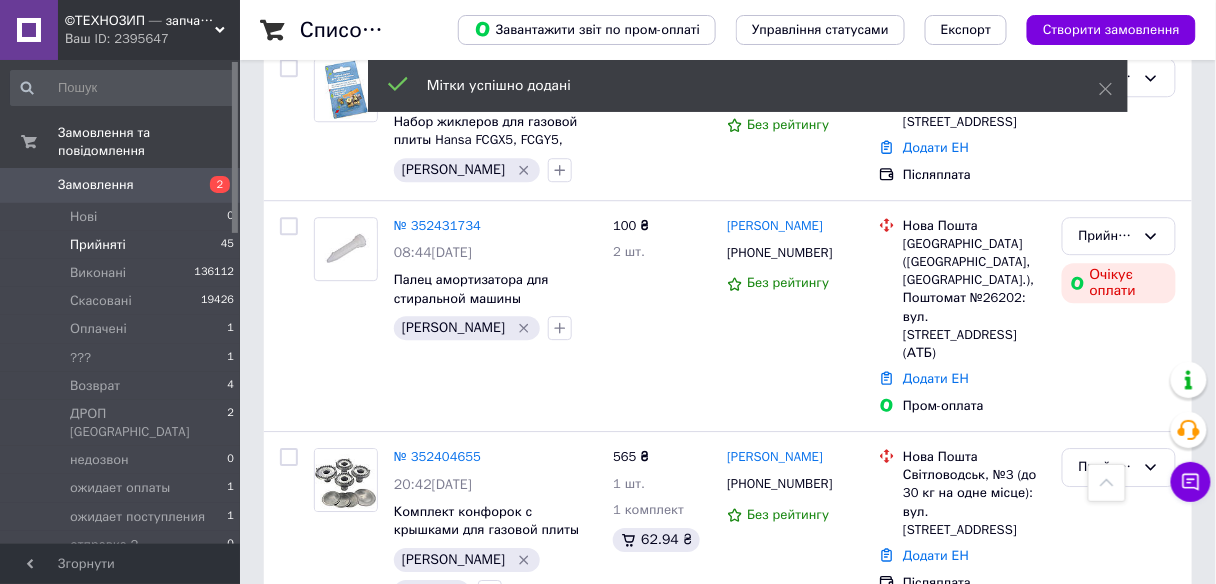 scroll, scrollTop: 4791, scrollLeft: 0, axis: vertical 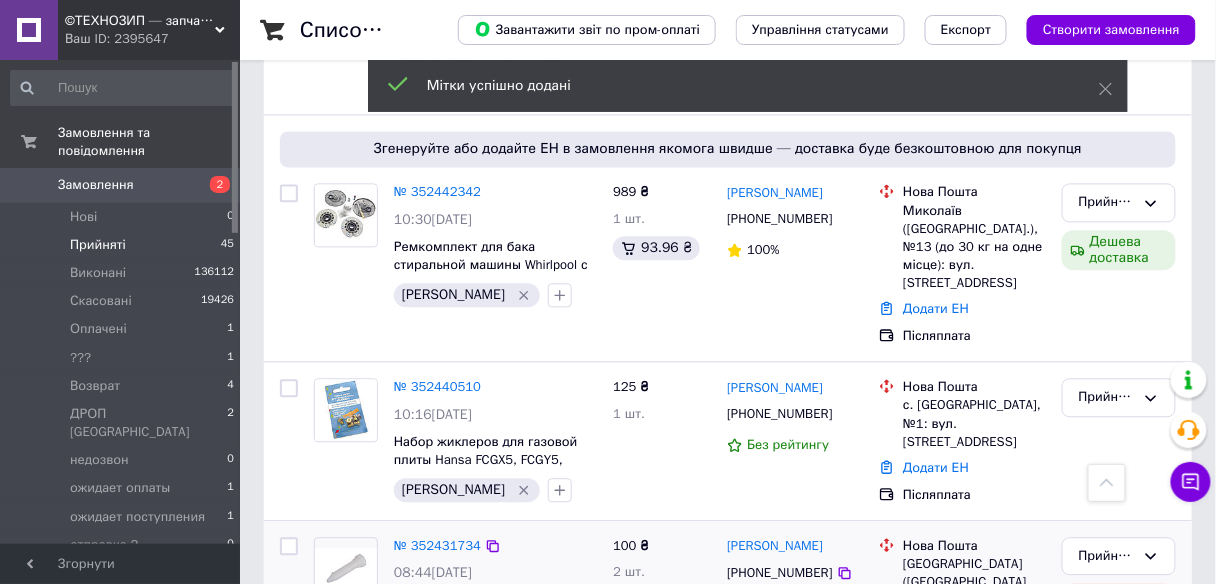 click 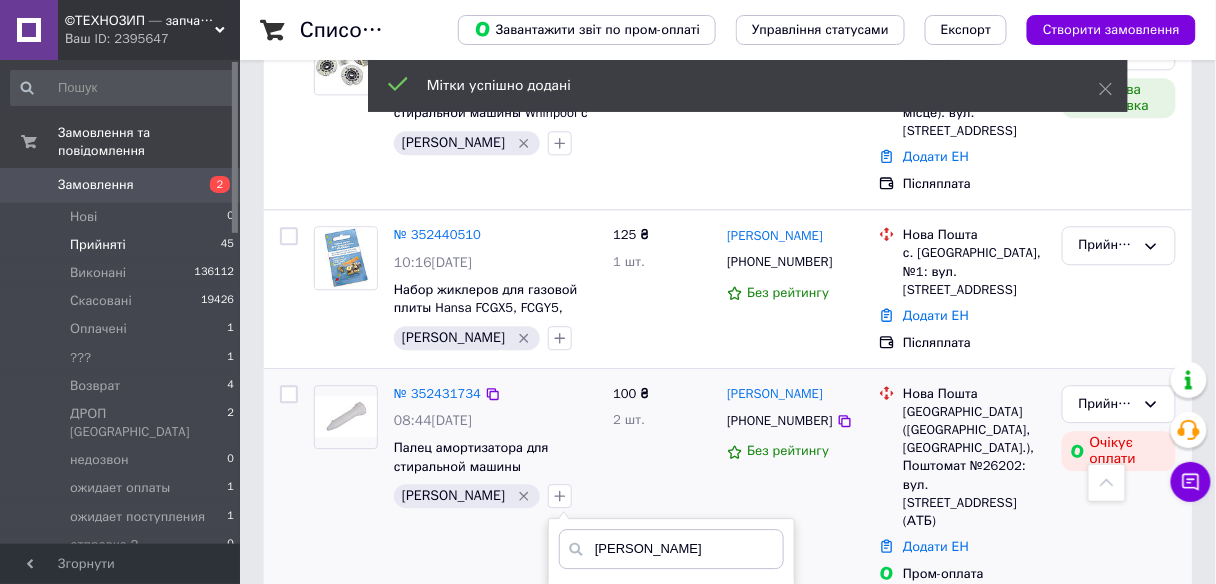scroll, scrollTop: 4951, scrollLeft: 0, axis: vertical 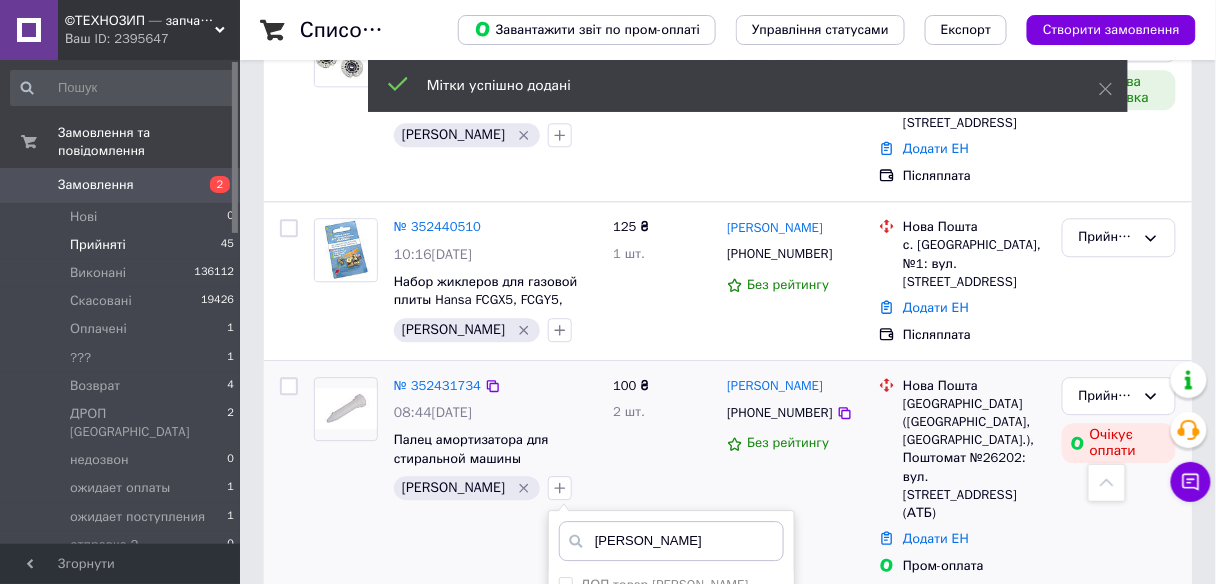 type on "[PERSON_NAME]" 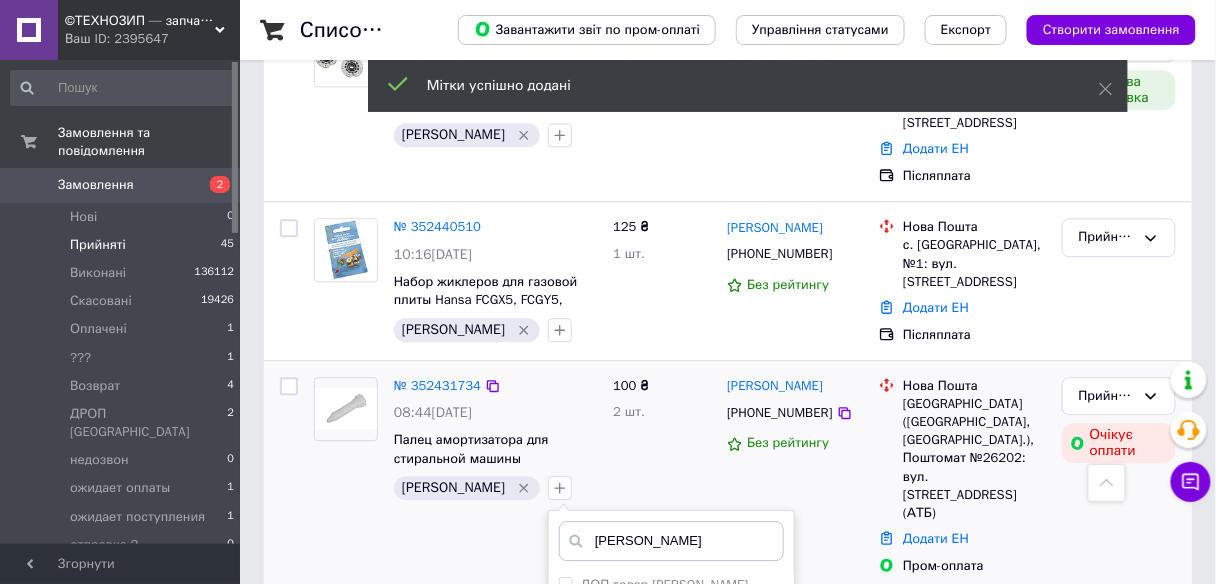 checkbox on "true" 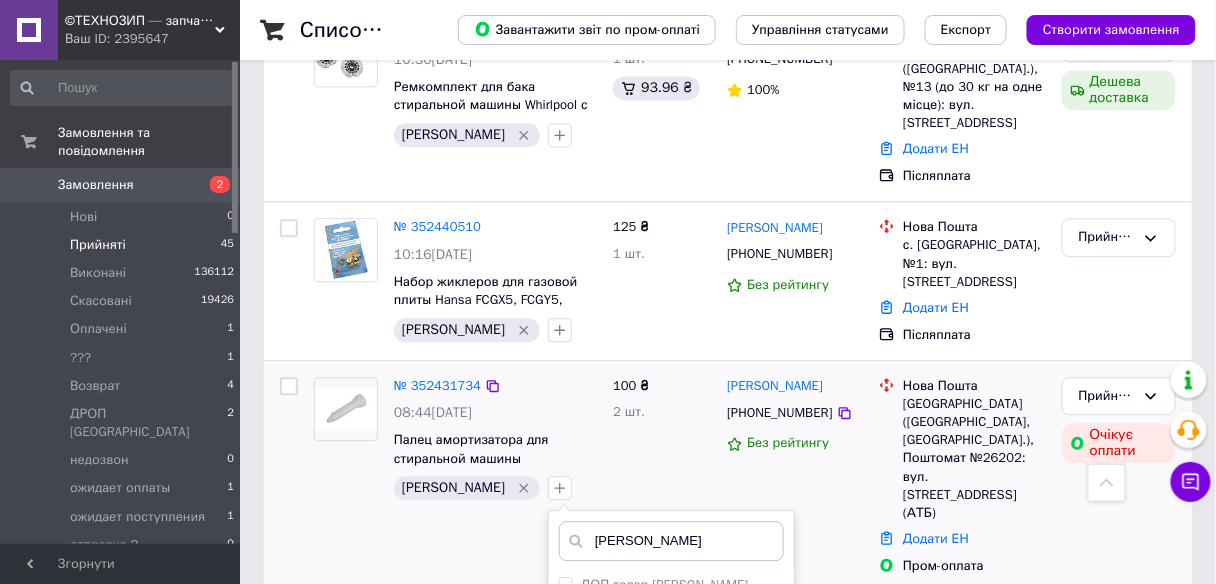 click on "Додати мітку" at bounding box center (671, 806) 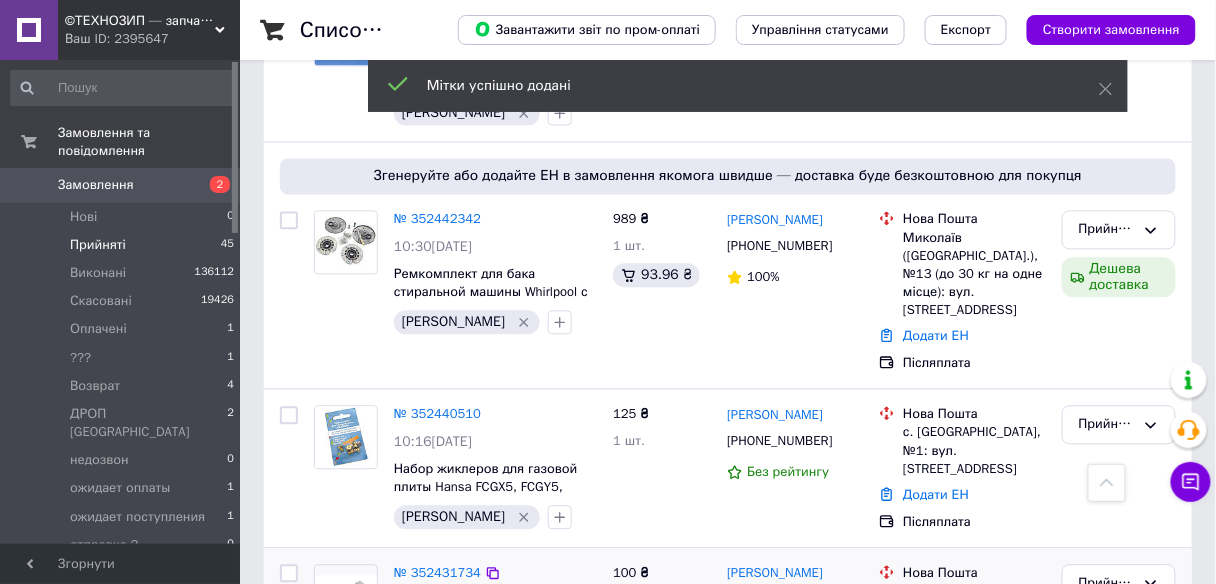 scroll, scrollTop: 4631, scrollLeft: 0, axis: vertical 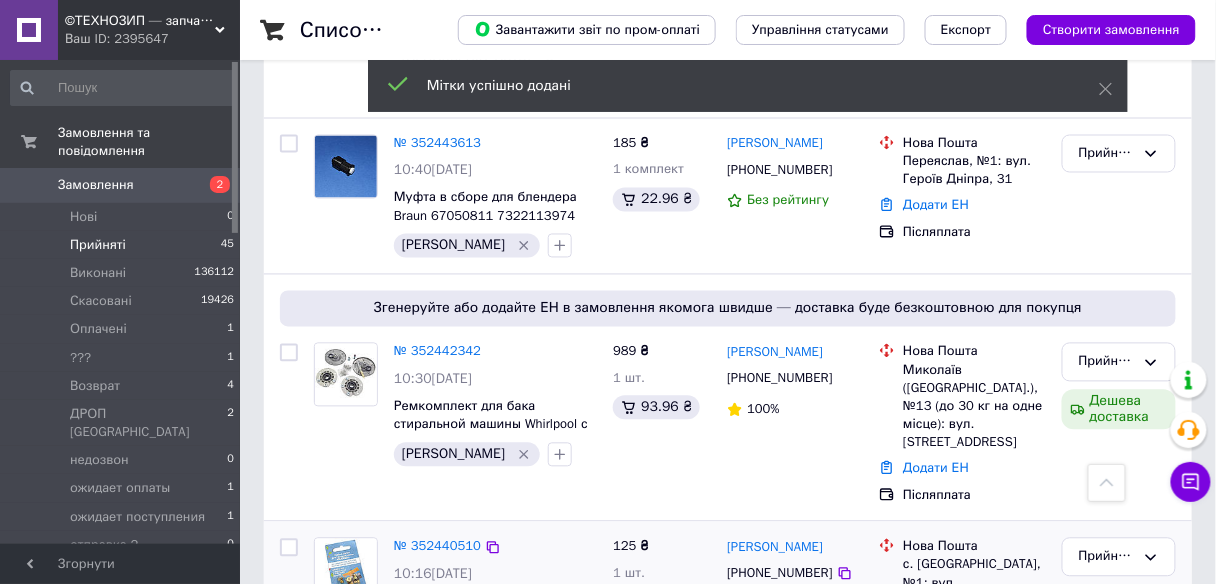 click 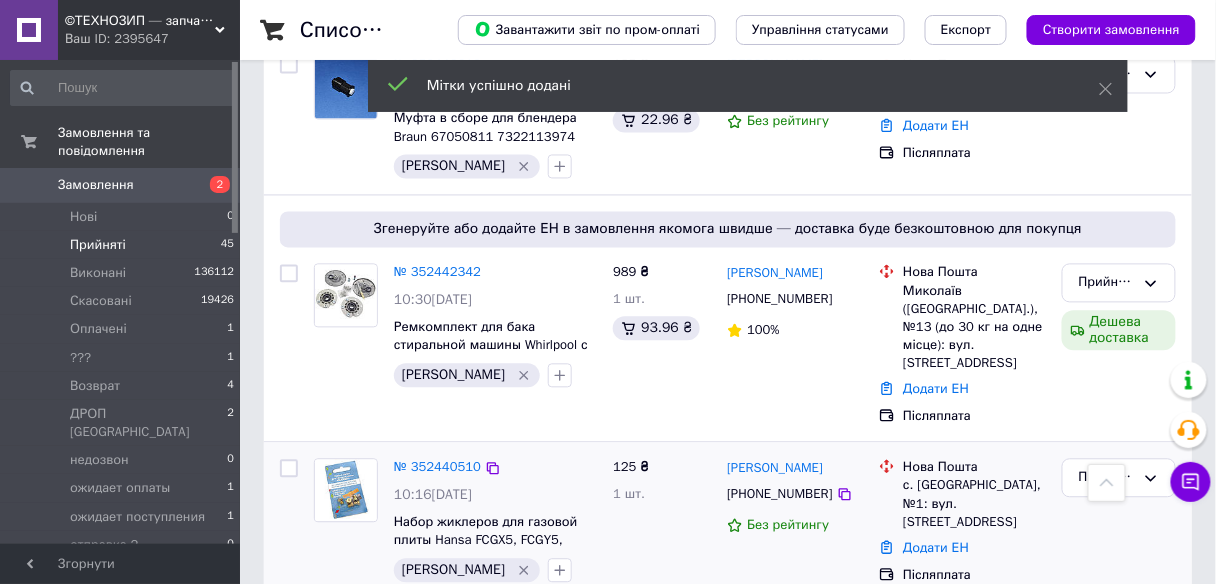 scroll, scrollTop: 4791, scrollLeft: 0, axis: vertical 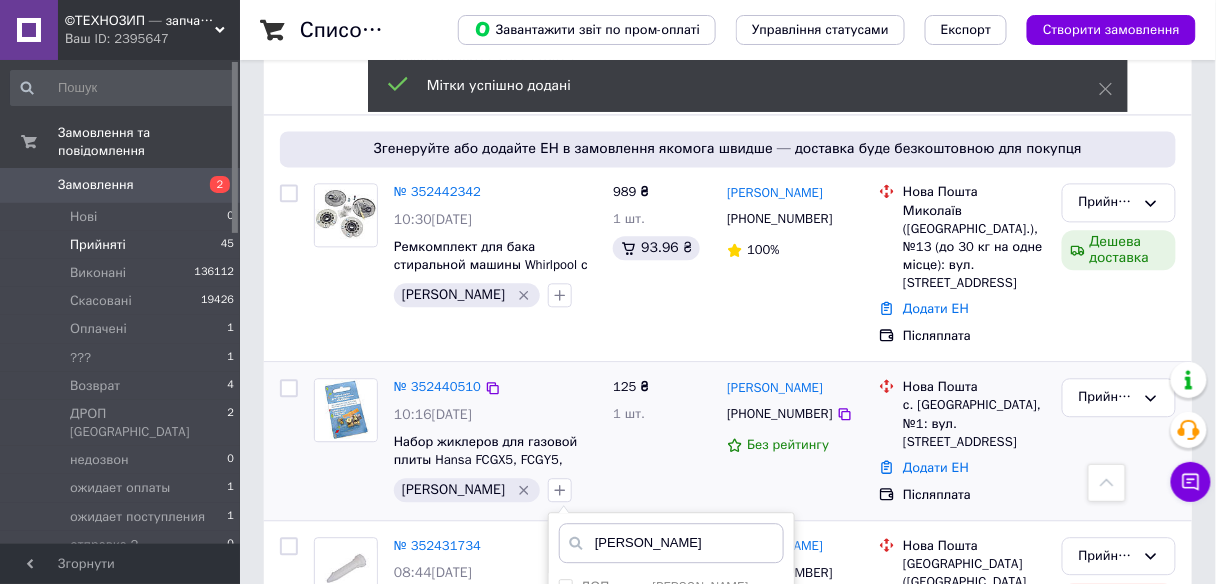 type on "[PERSON_NAME]" 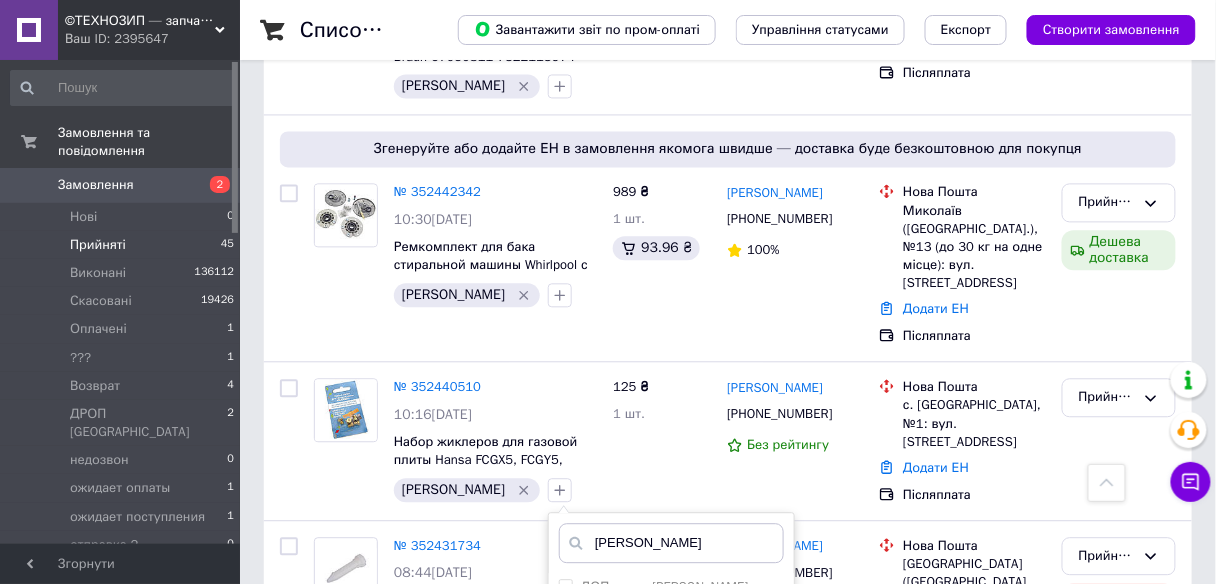 click on "Додати мітку" at bounding box center (671, 809) 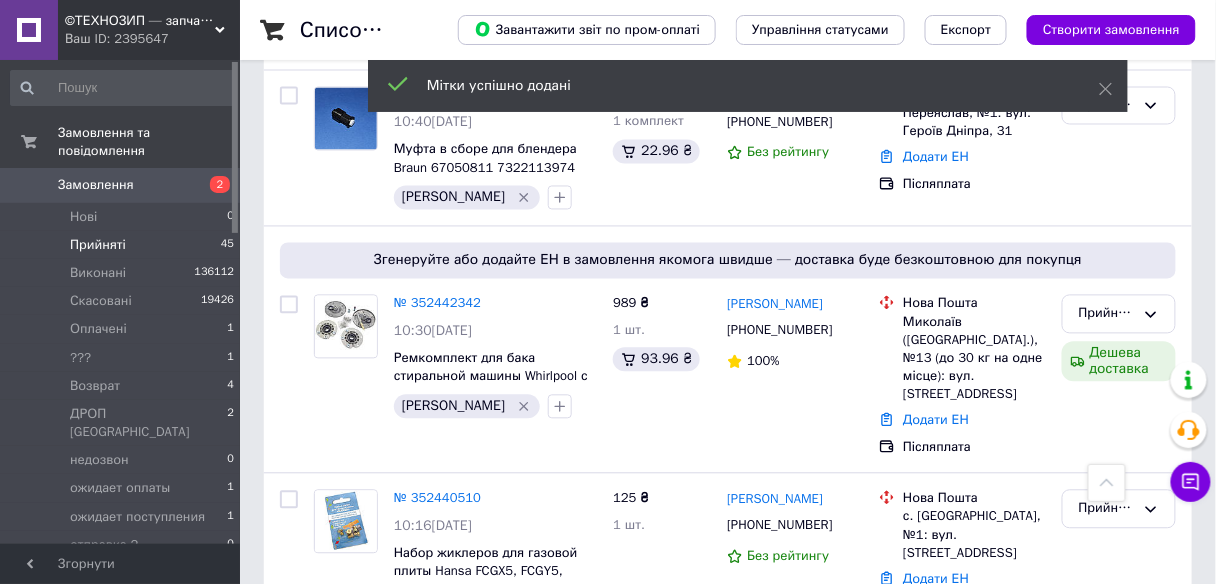 scroll, scrollTop: 4631, scrollLeft: 0, axis: vertical 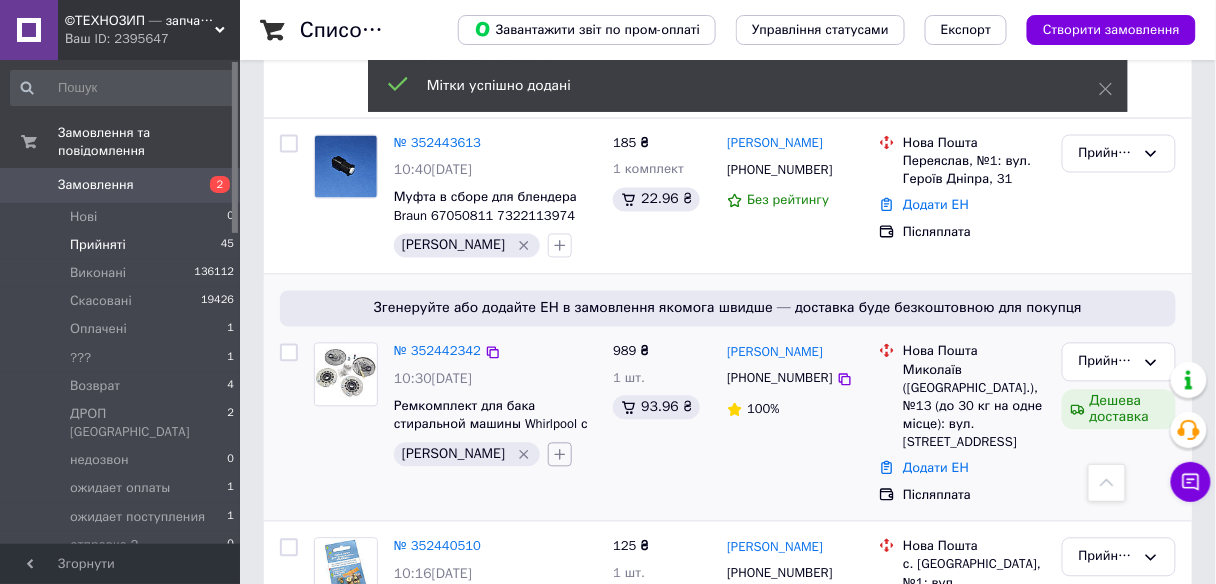 click 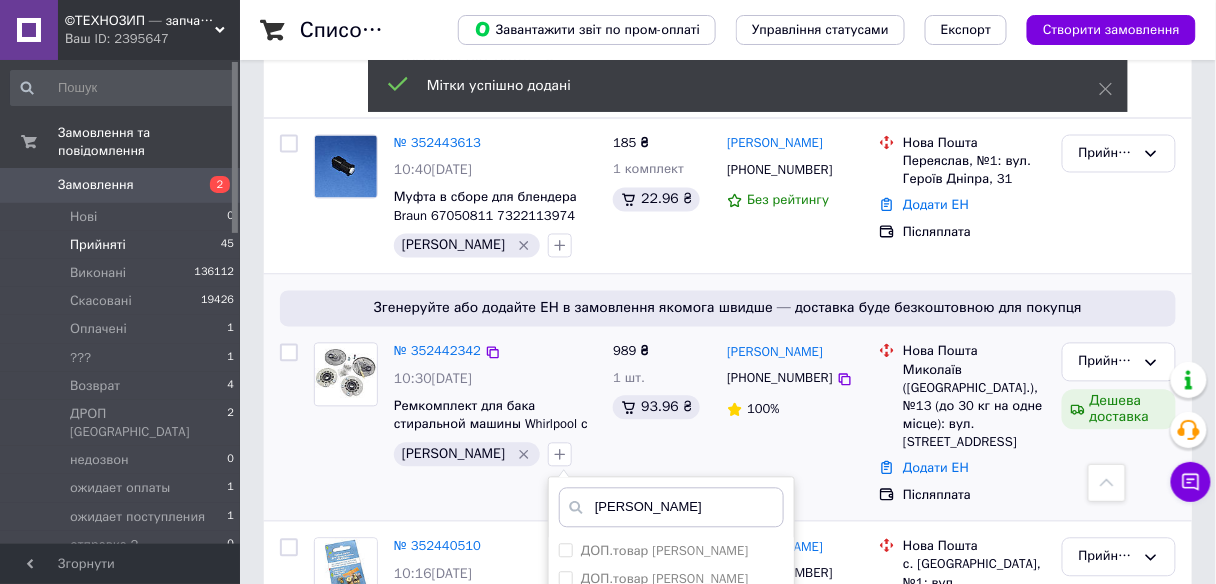 type on "[PERSON_NAME]" 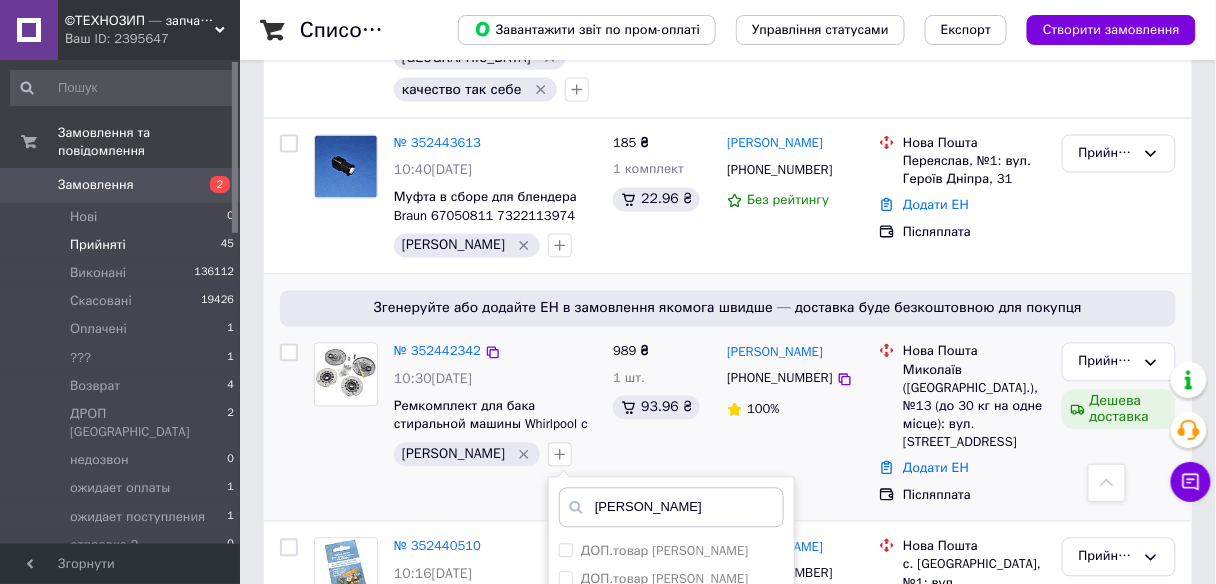 click on "Лена" at bounding box center [565, 635] 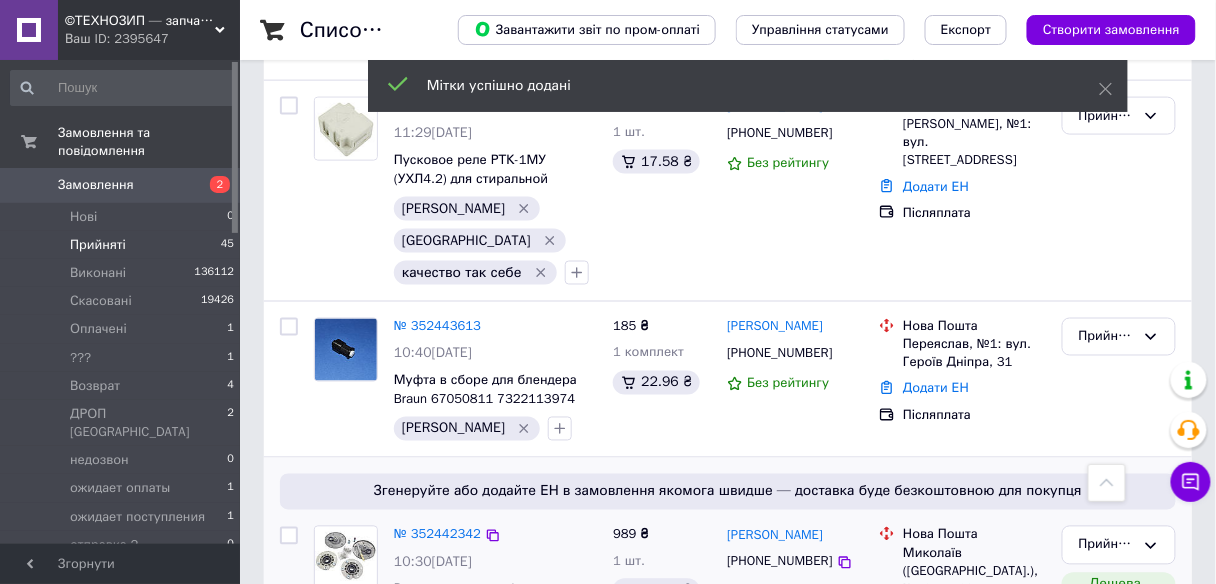 scroll, scrollTop: 4391, scrollLeft: 0, axis: vertical 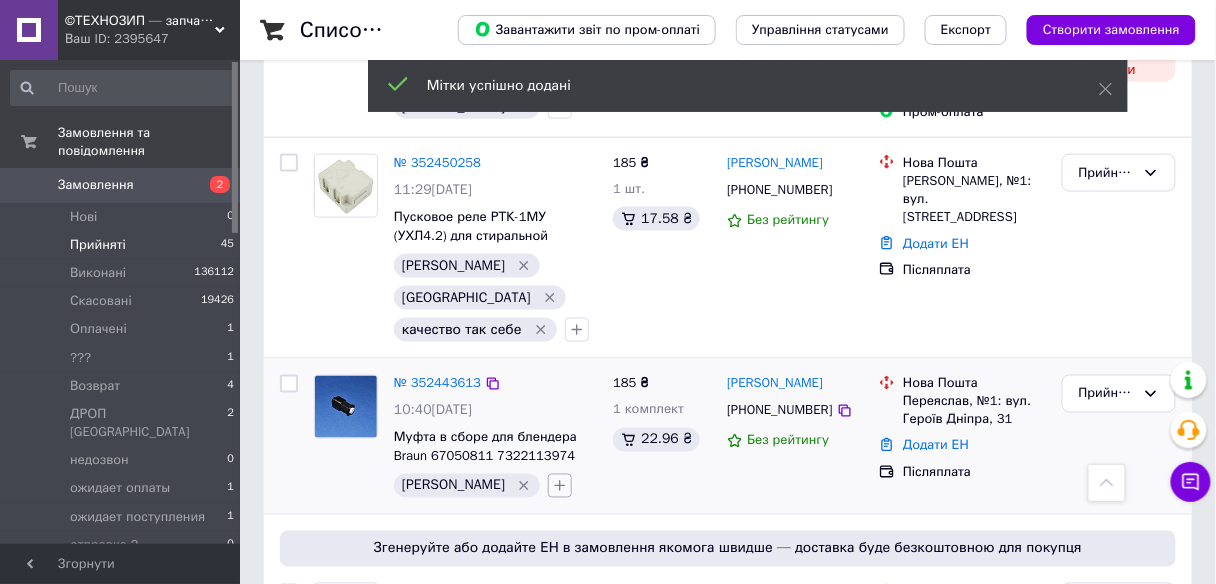 click 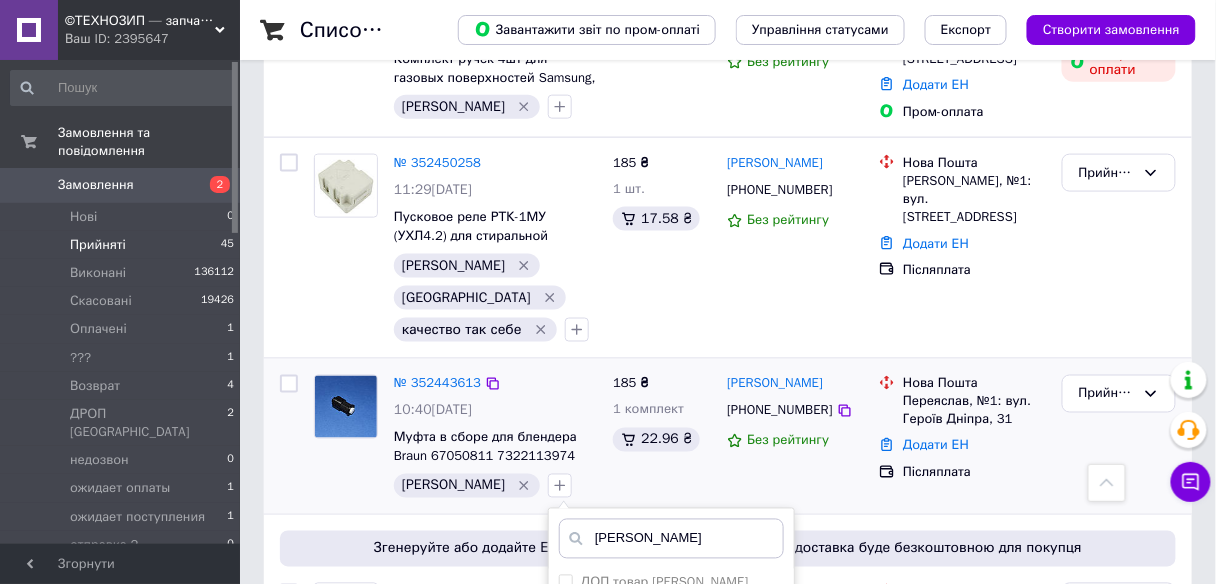 type on "[PERSON_NAME]" 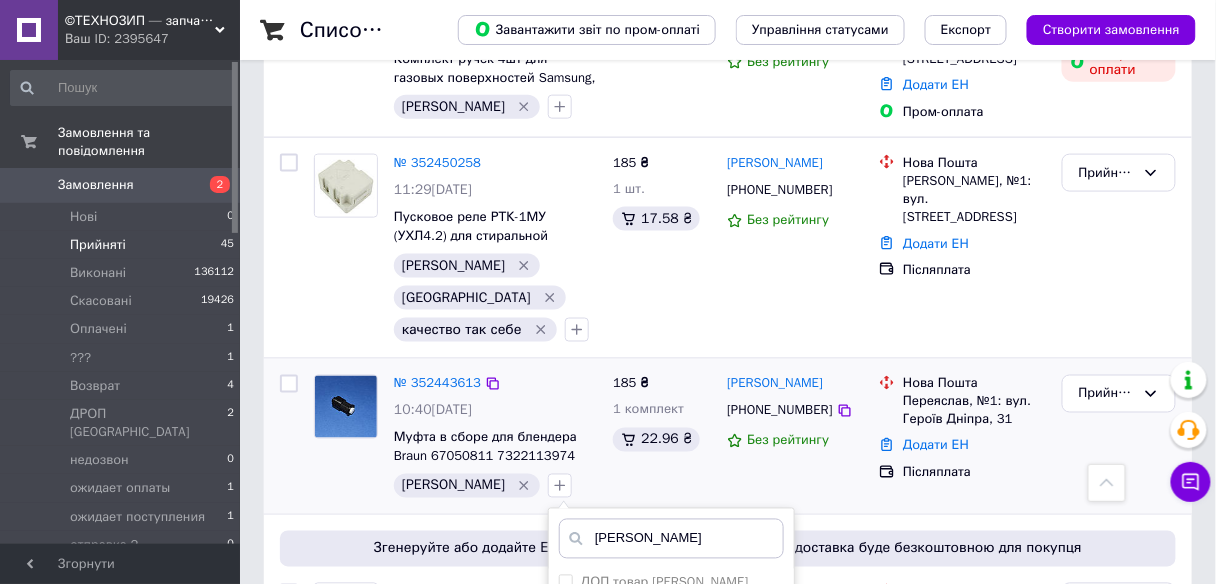 checkbox on "true" 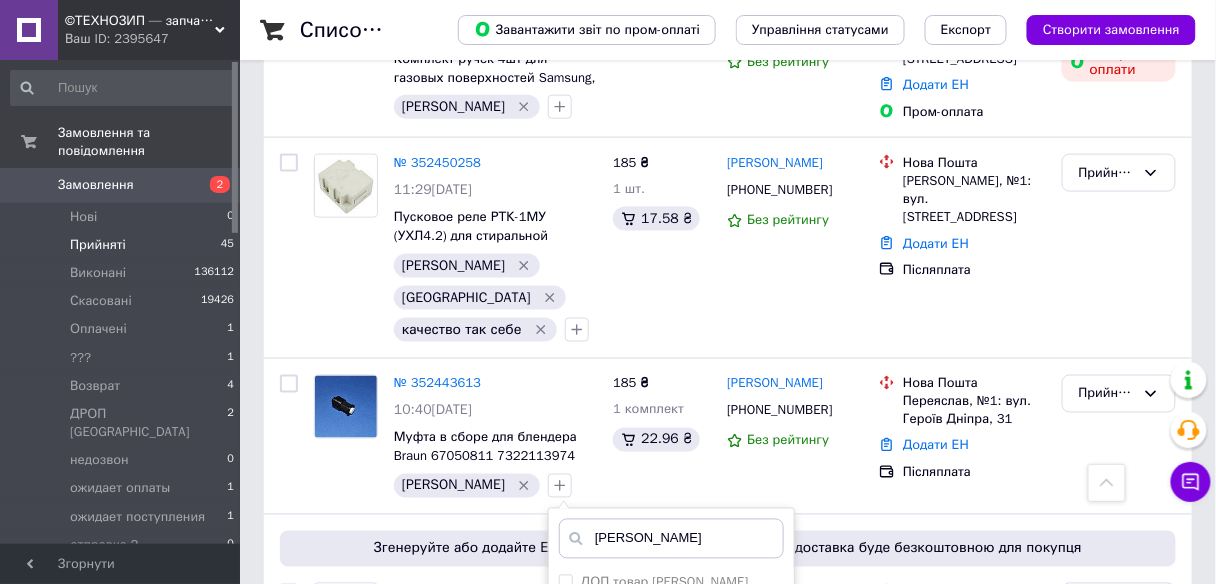 click on "Додати мітку" at bounding box center (671, 805) 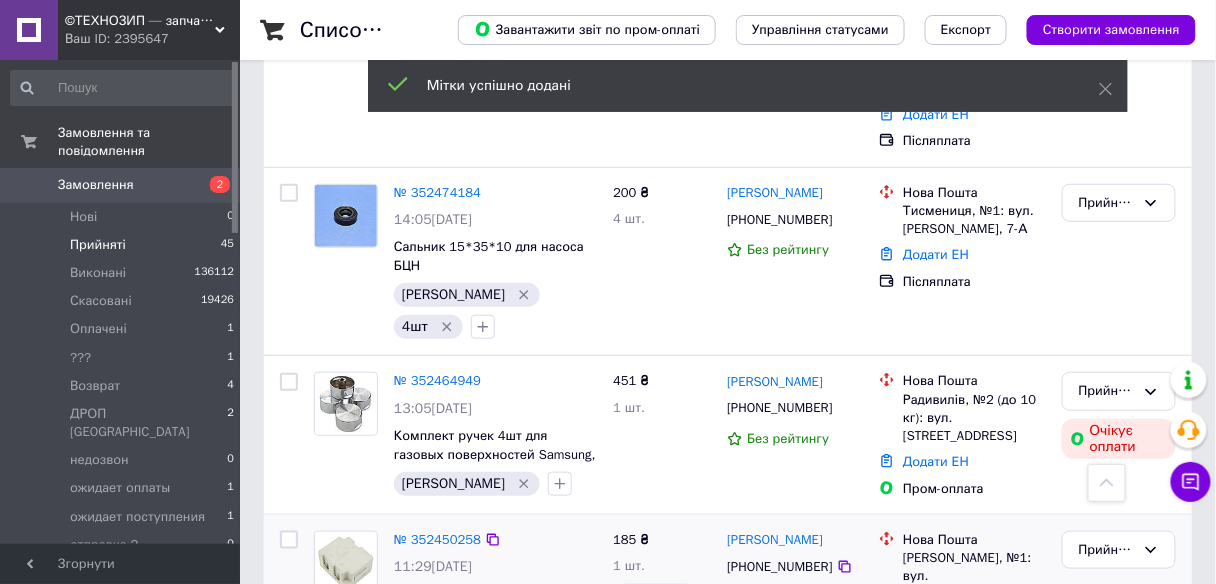 scroll, scrollTop: 3911, scrollLeft: 0, axis: vertical 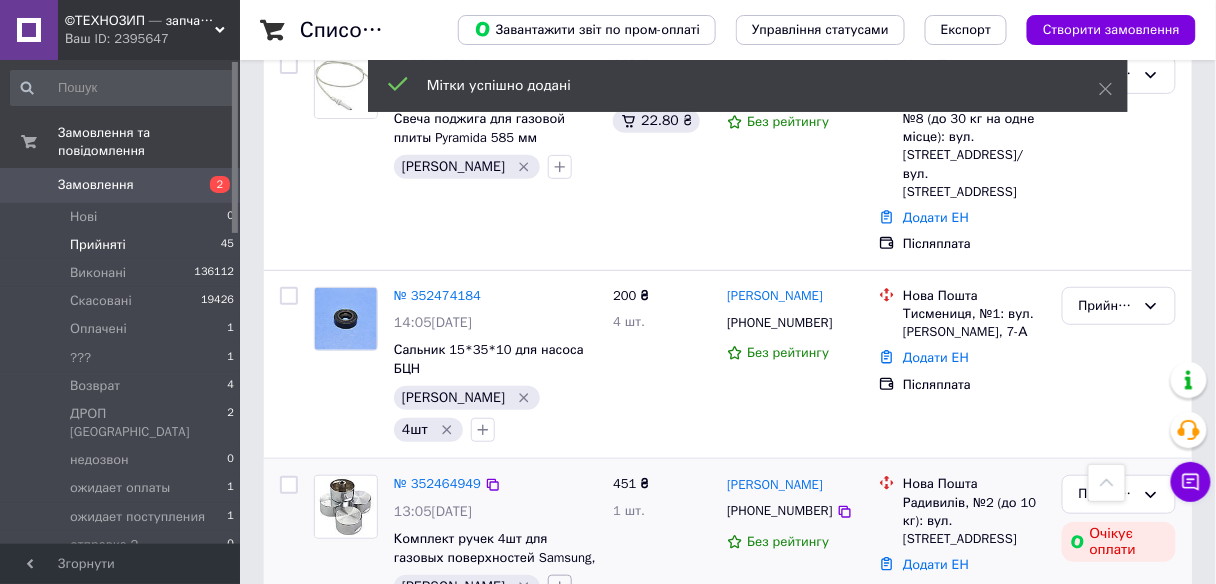 click at bounding box center (560, 587) 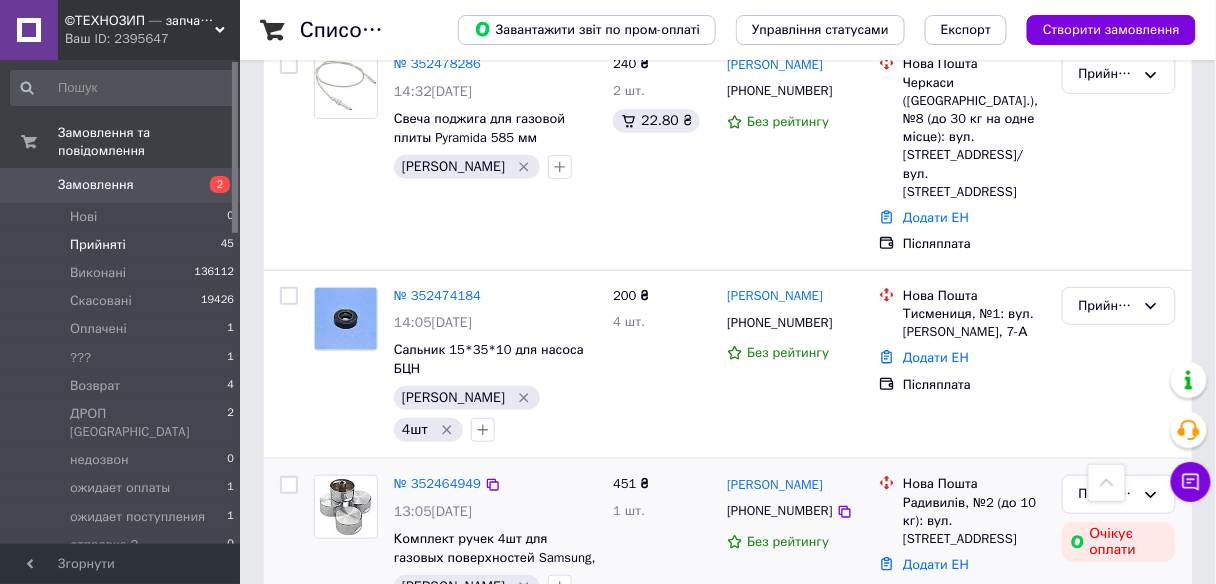 type on "[PERSON_NAME]" 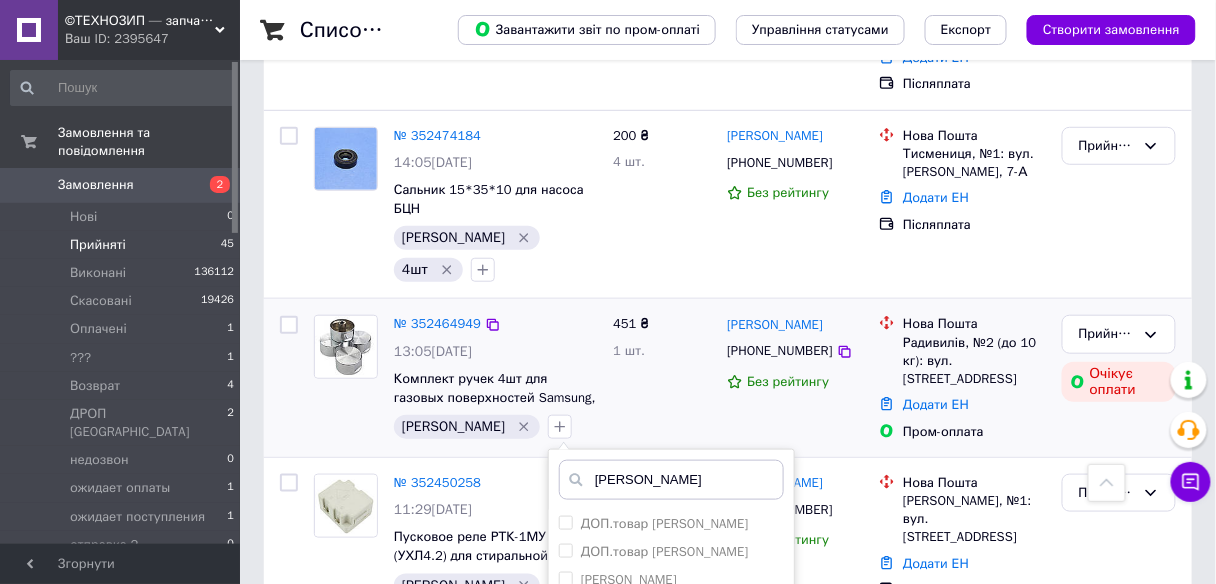 click on "Додати мітку" at bounding box center [671, 746] 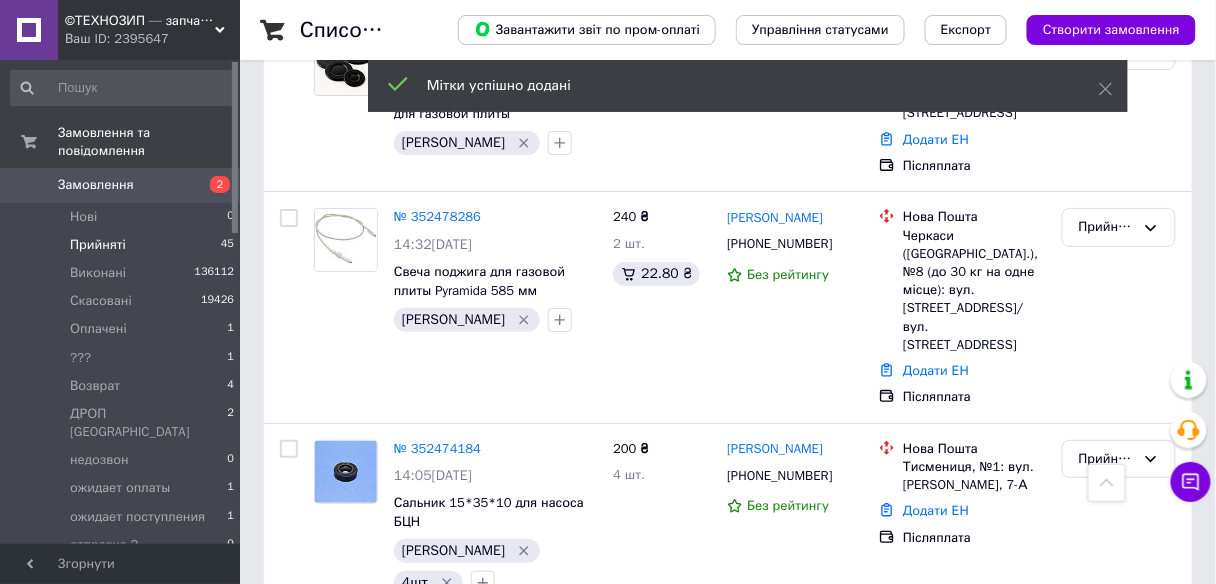 scroll, scrollTop: 3671, scrollLeft: 0, axis: vertical 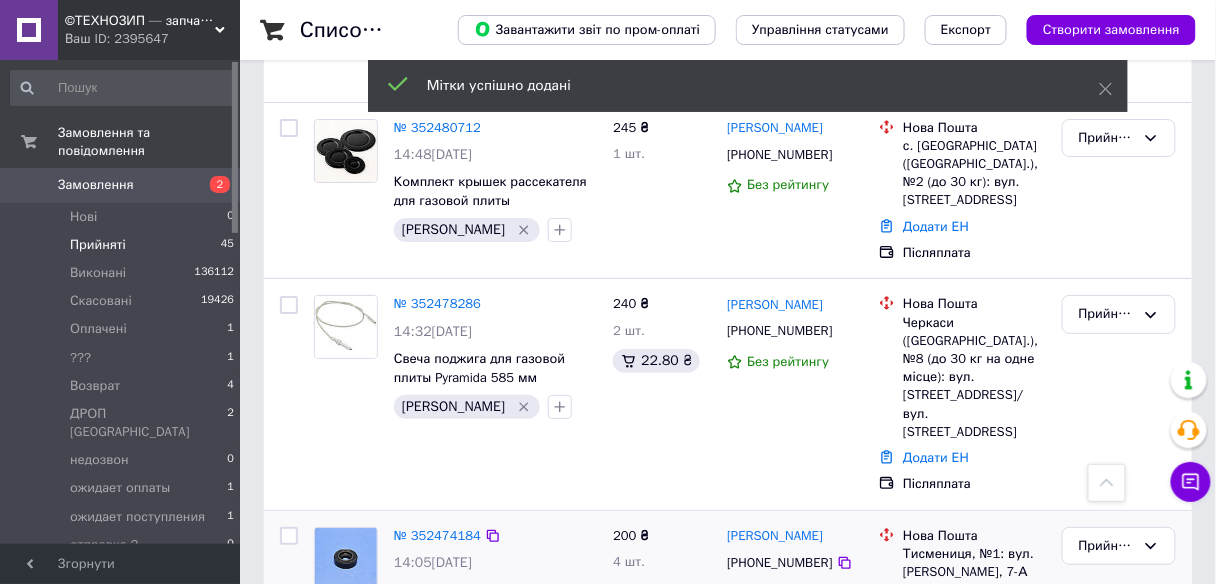 click 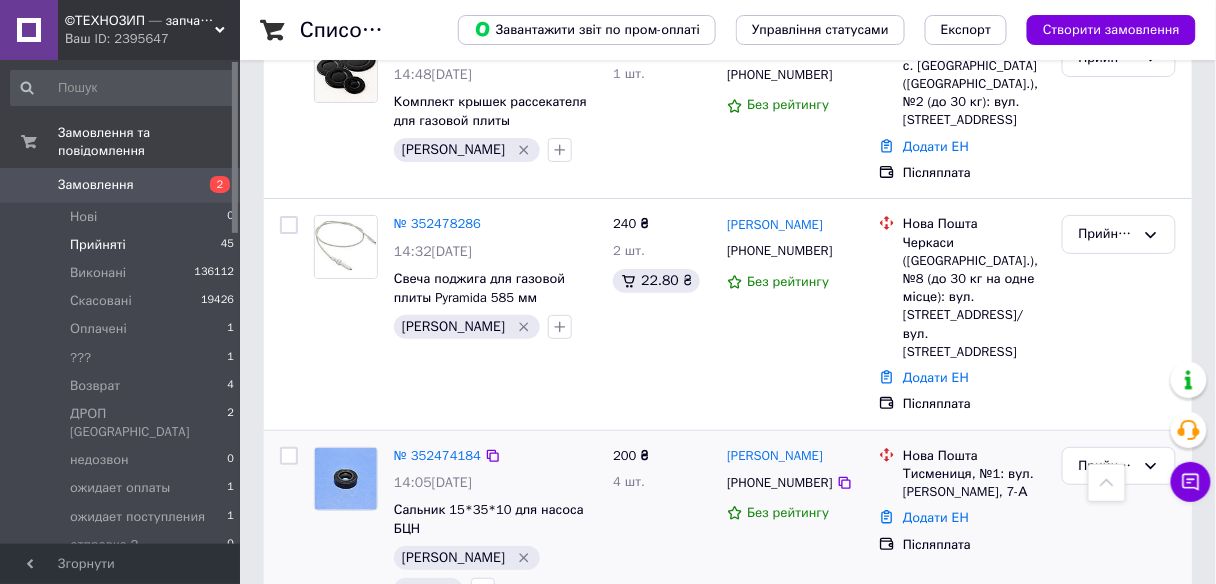 type on "[PERSON_NAME]" 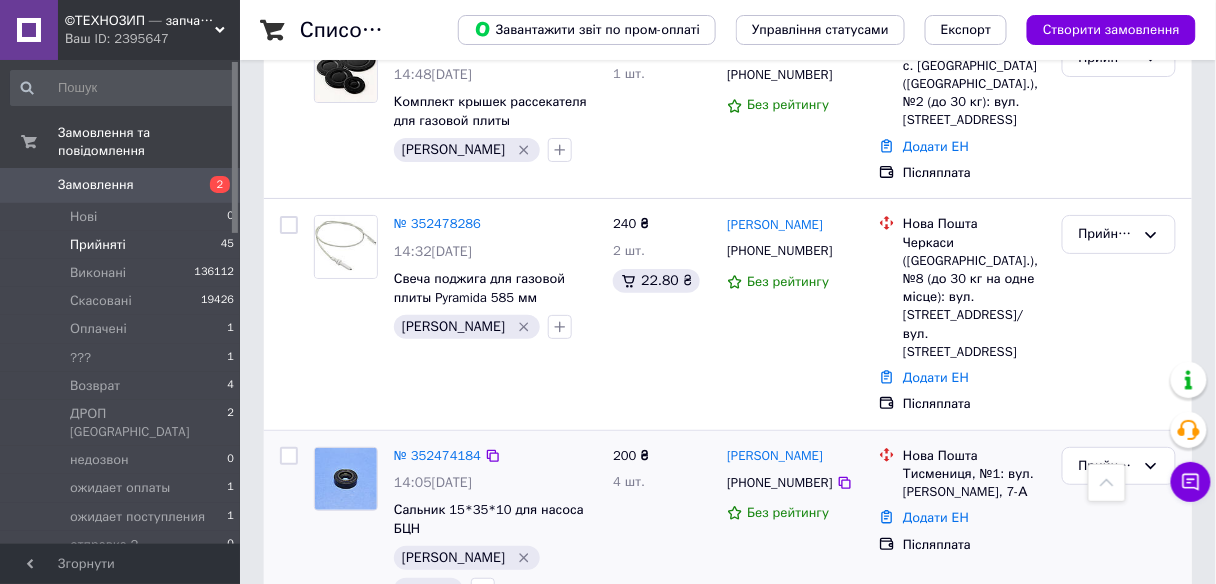 checkbox on "true" 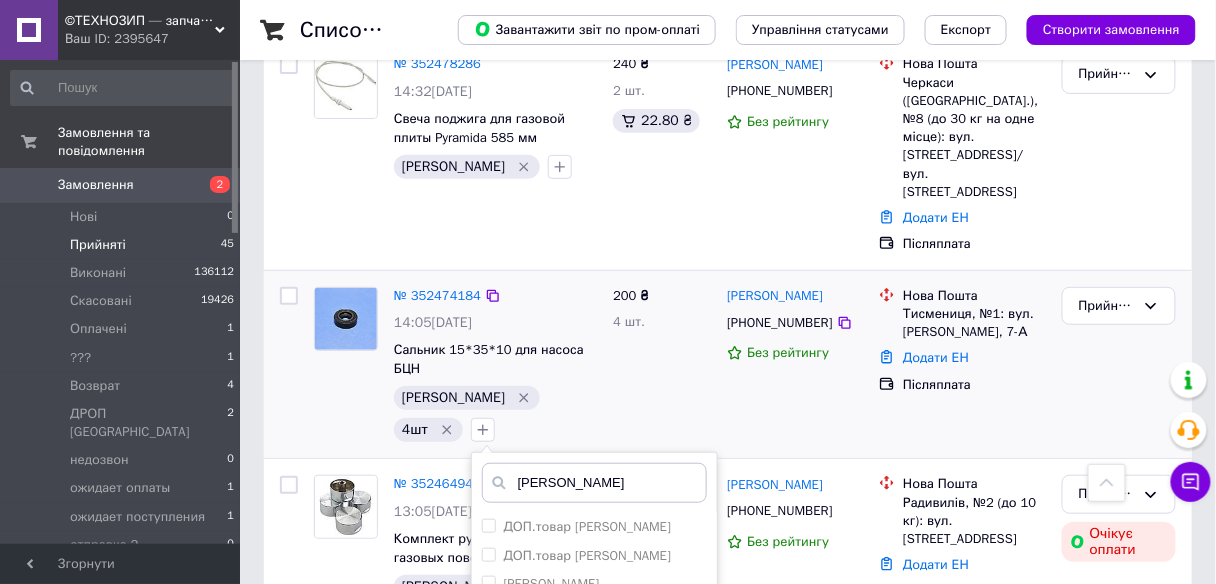 click on "Додати мітку" at bounding box center [594, 749] 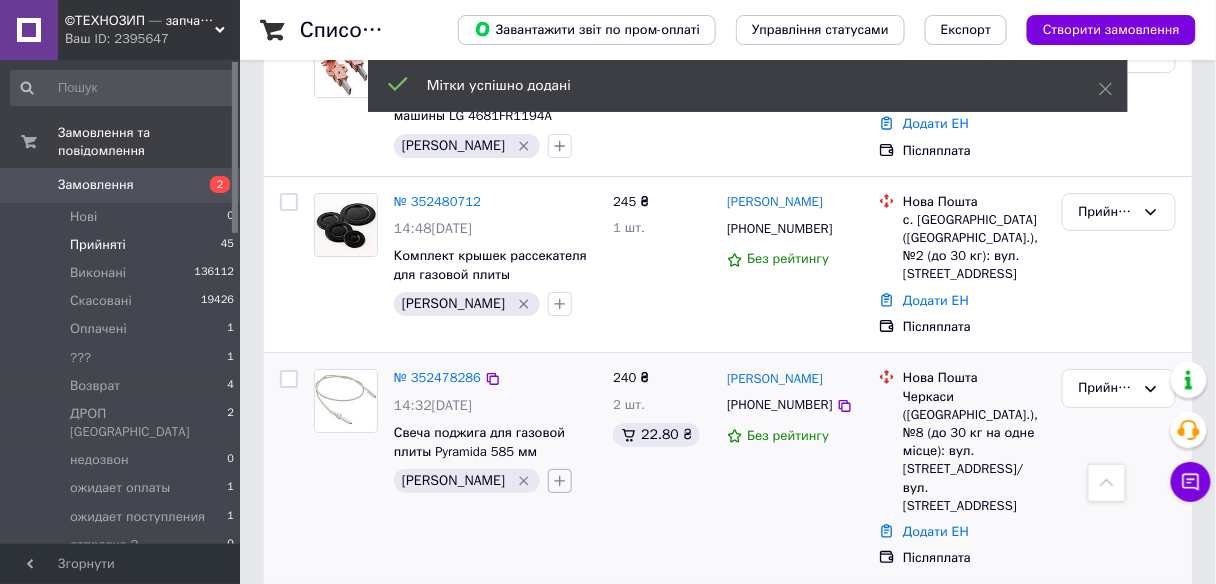 scroll, scrollTop: 3511, scrollLeft: 0, axis: vertical 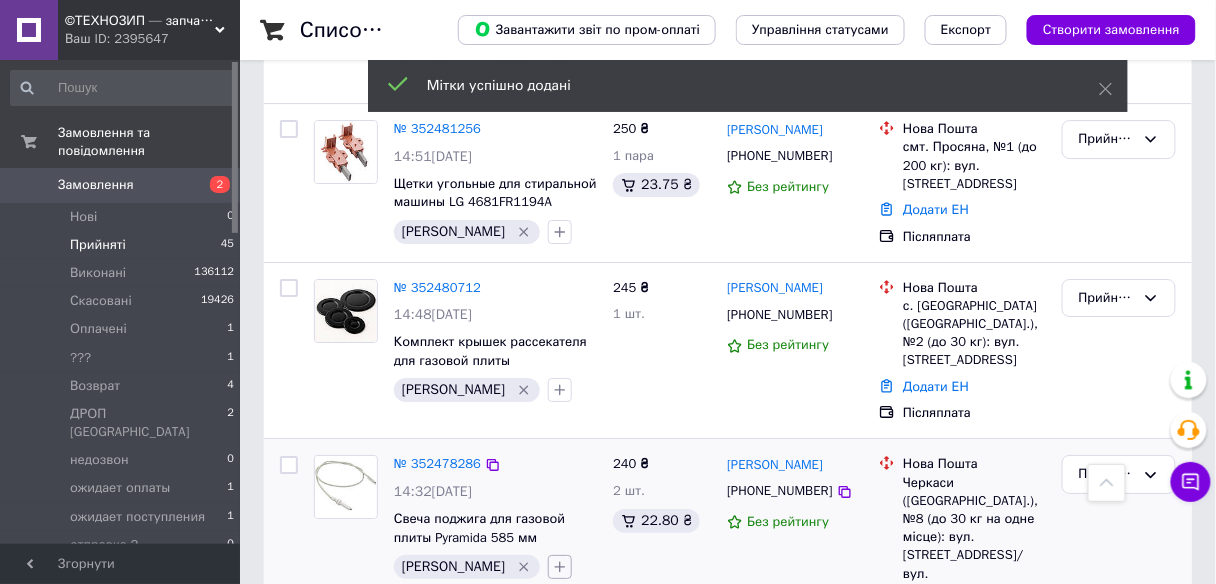 click 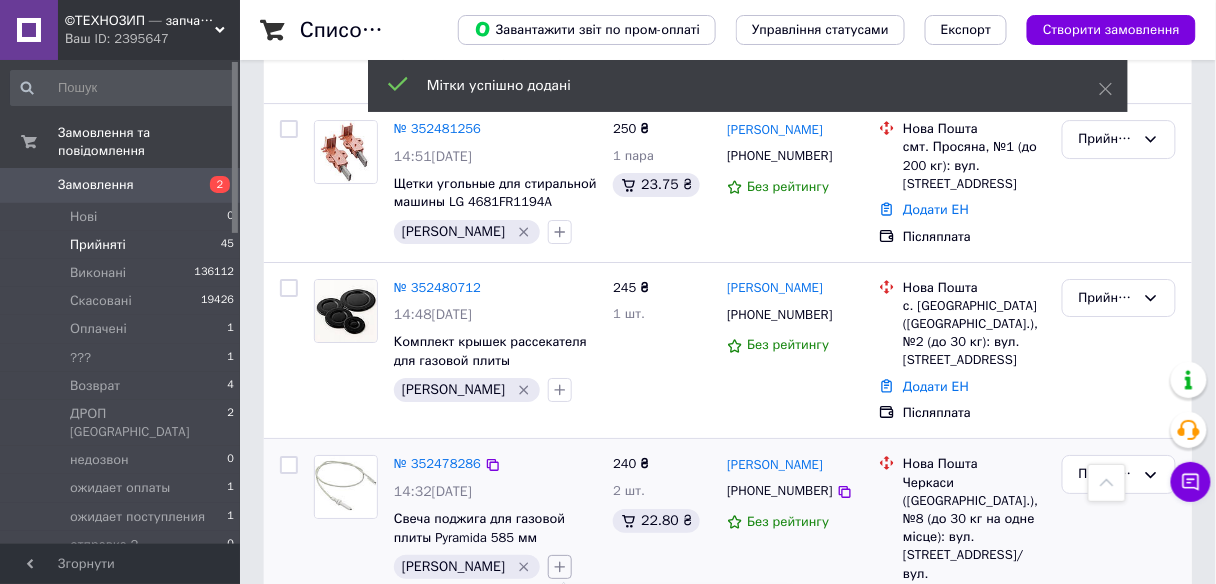 scroll, scrollTop: 3671, scrollLeft: 0, axis: vertical 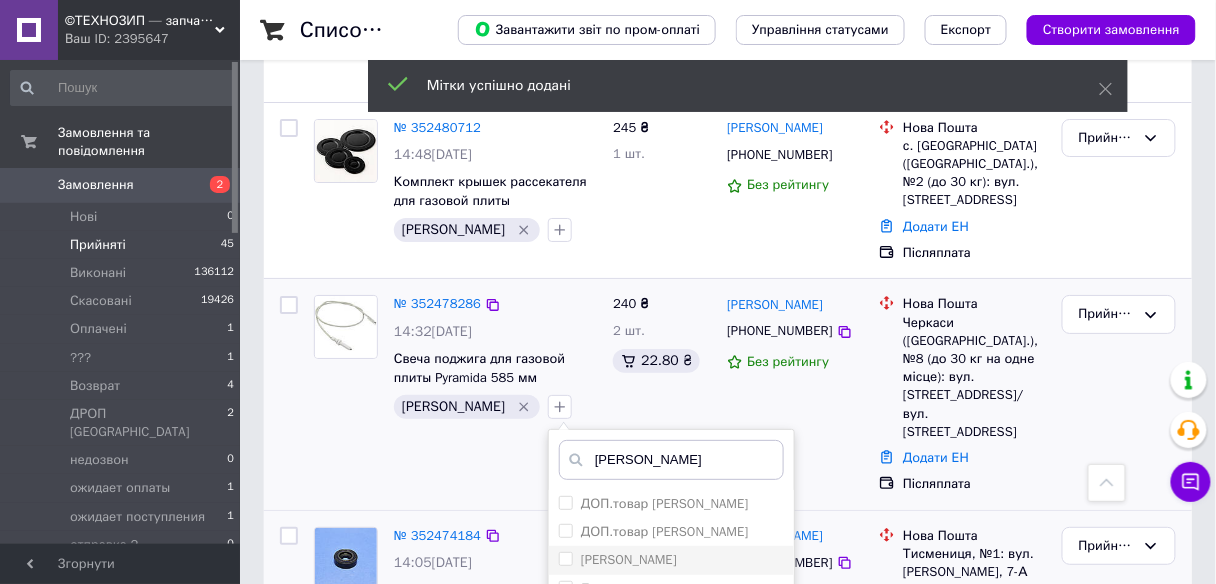 type on "[PERSON_NAME]" 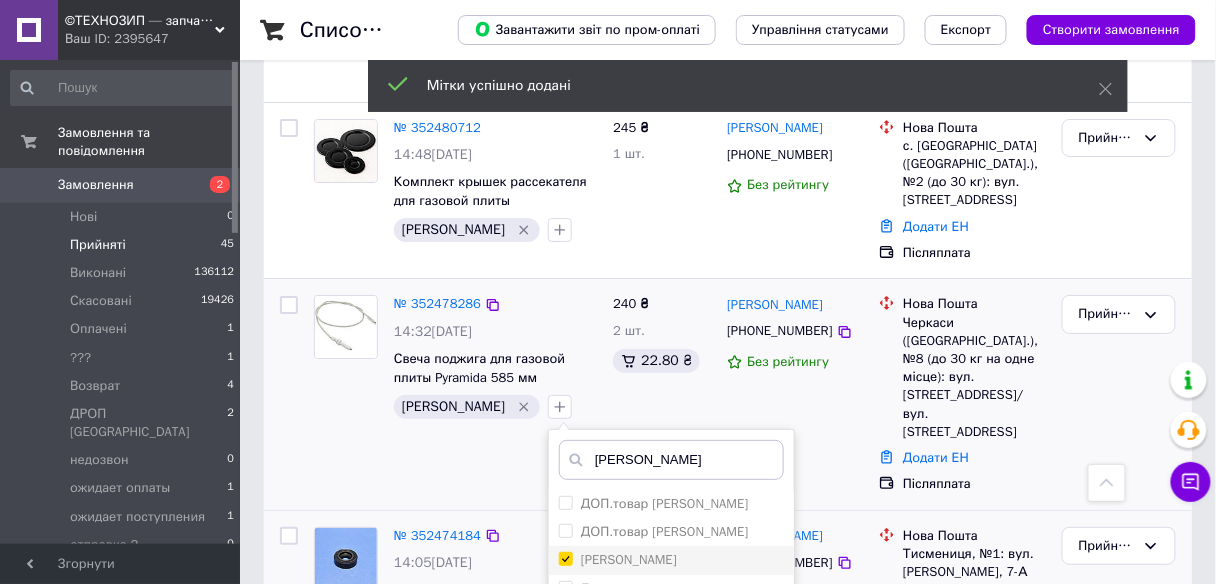 checkbox on "true" 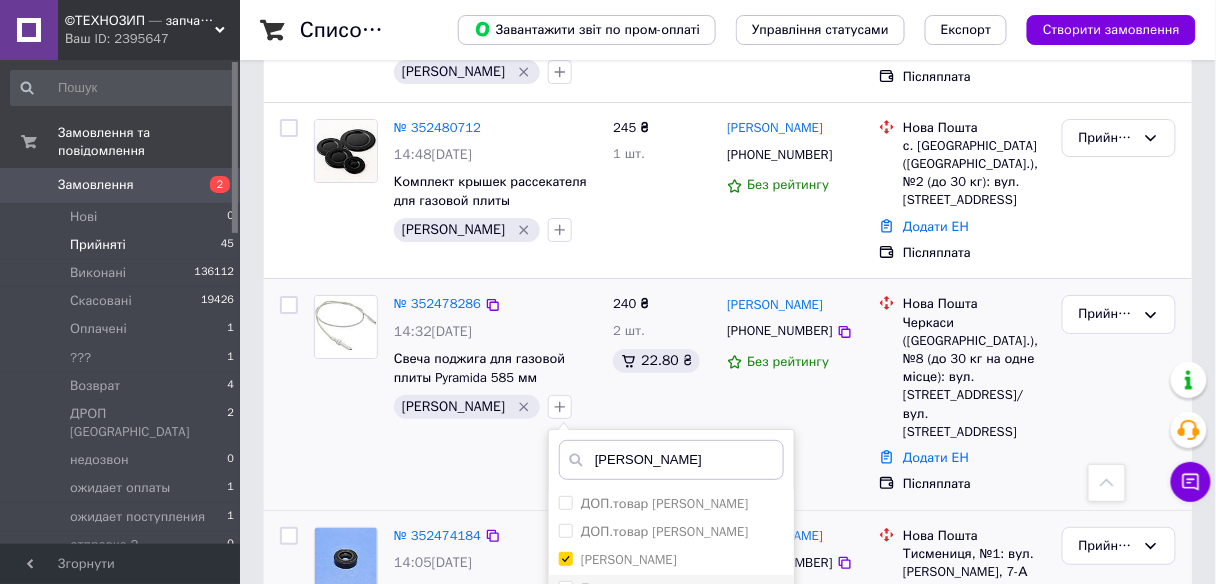 click on "Лена" at bounding box center [565, 587] 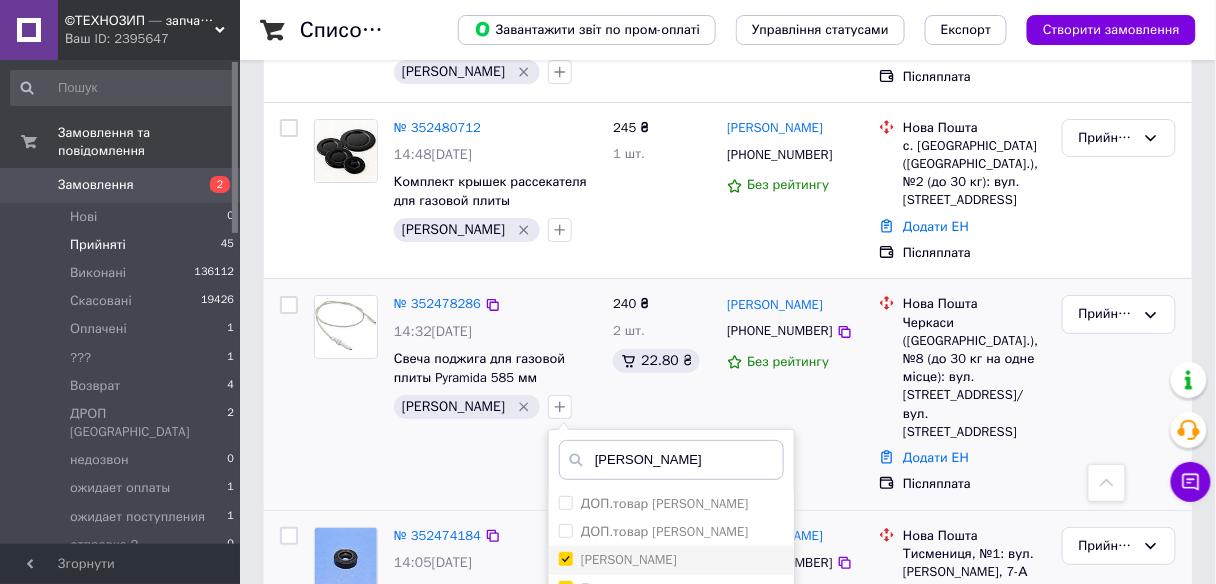 click at bounding box center (566, 559) 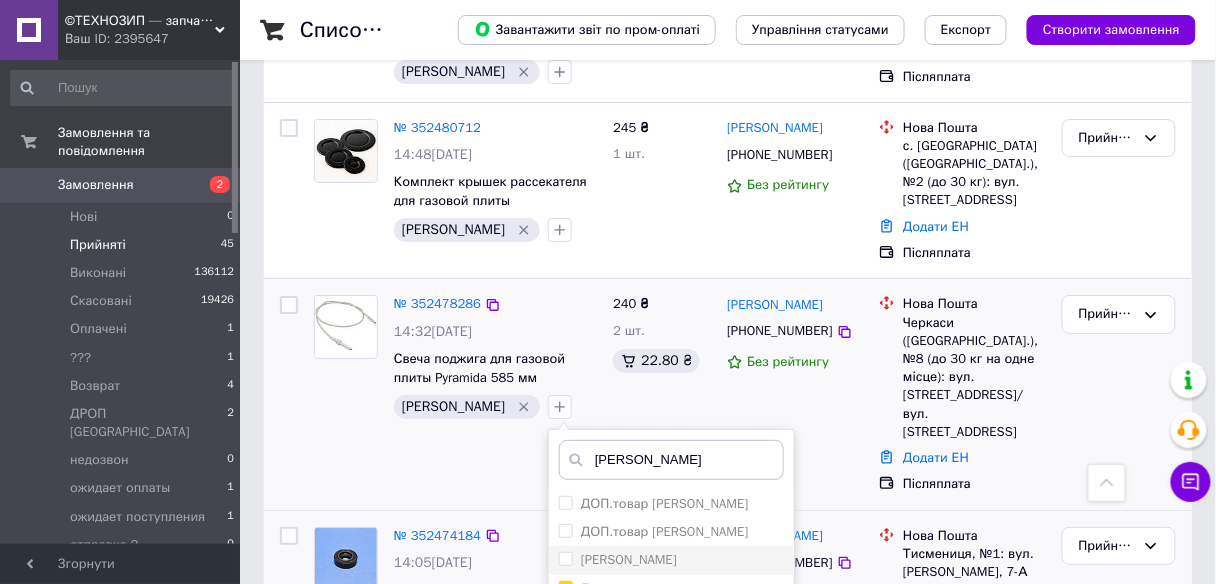 click on "[PERSON_NAME]" at bounding box center [565, 558] 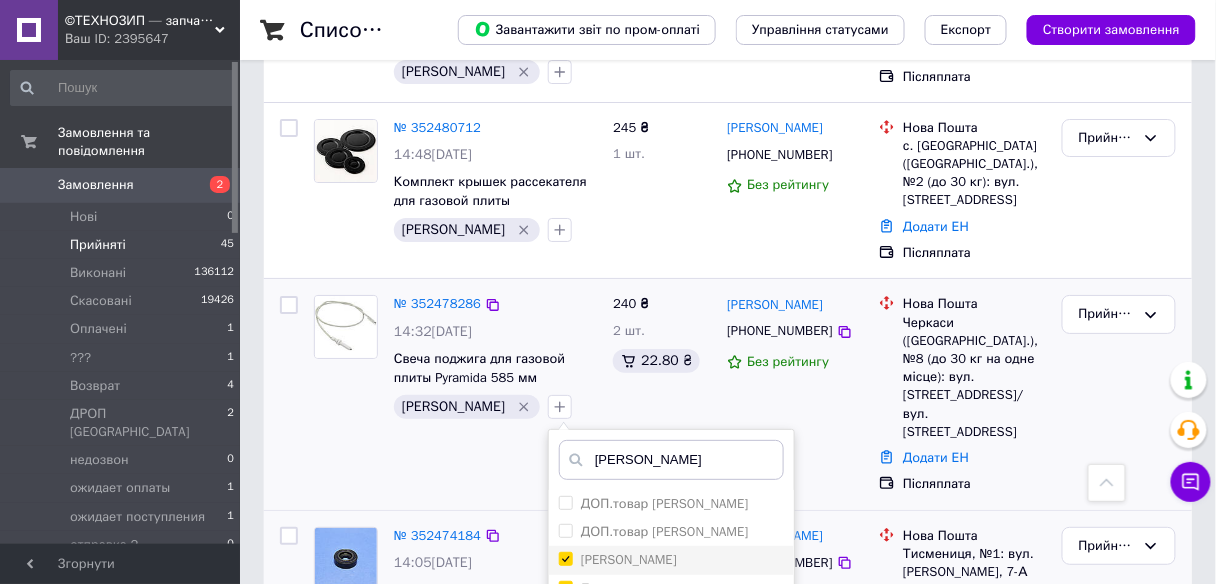 click on "[PERSON_NAME]" at bounding box center (565, 558) 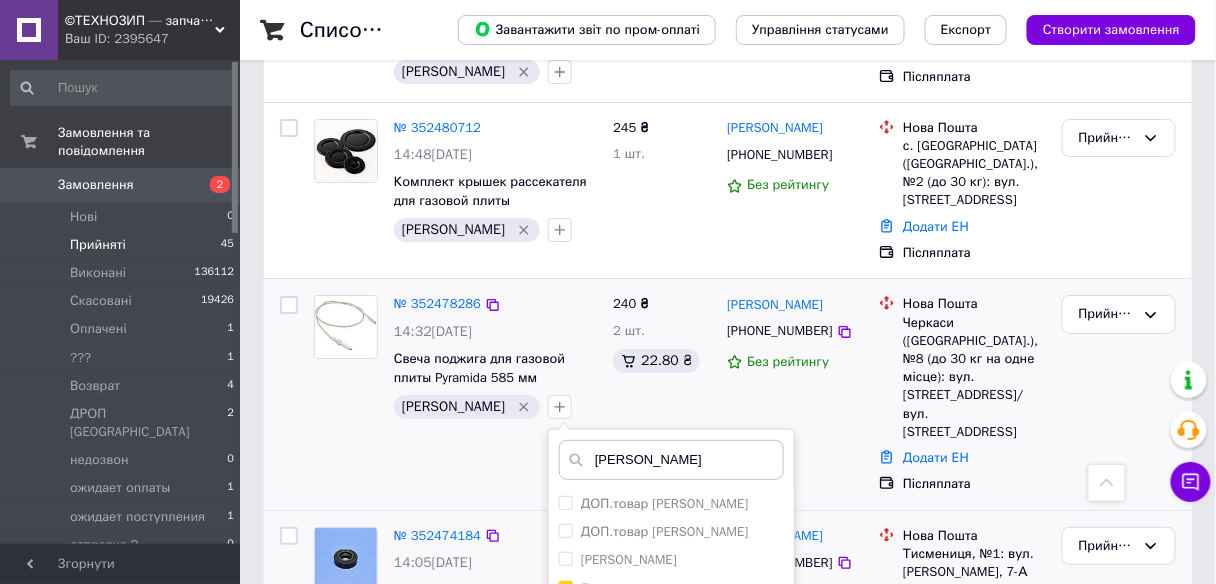 click on "Додати мітку" at bounding box center (671, 726) 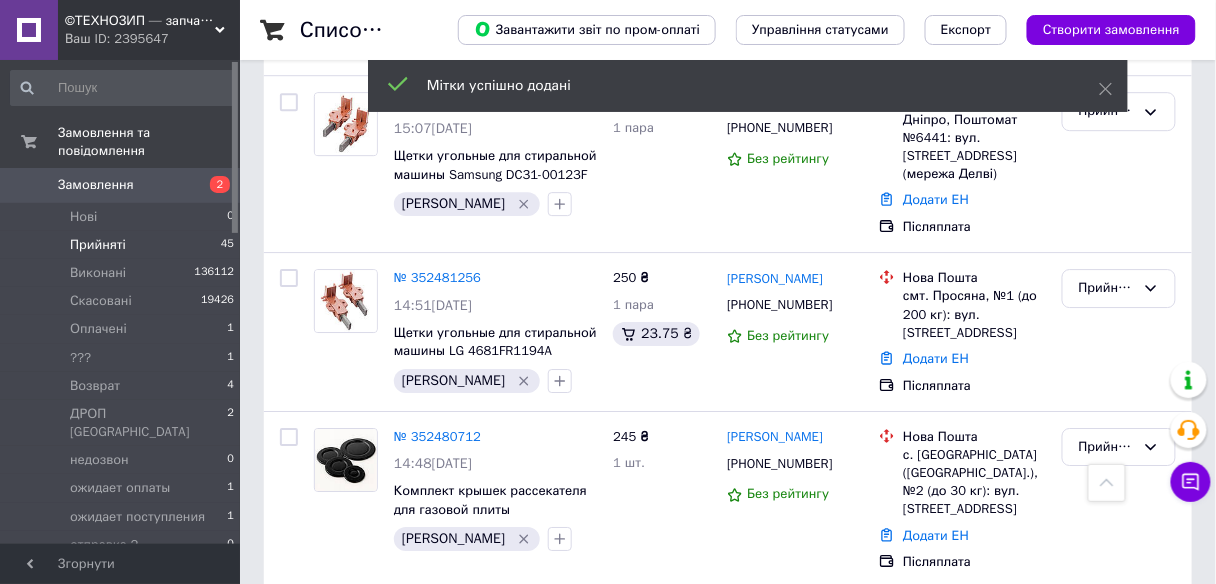 scroll, scrollTop: 3351, scrollLeft: 0, axis: vertical 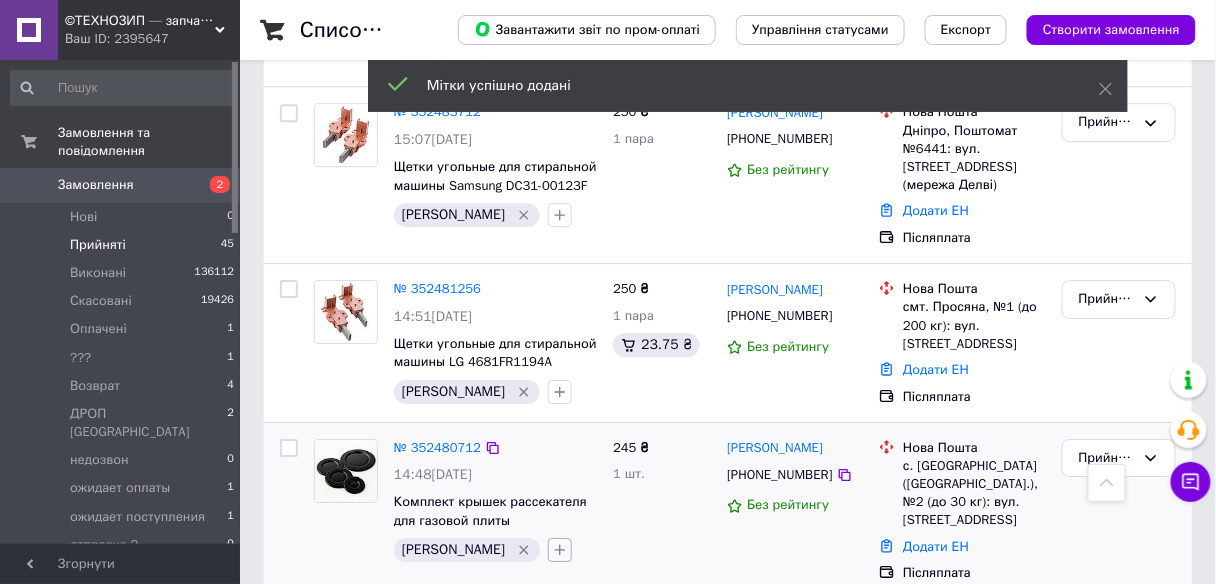click 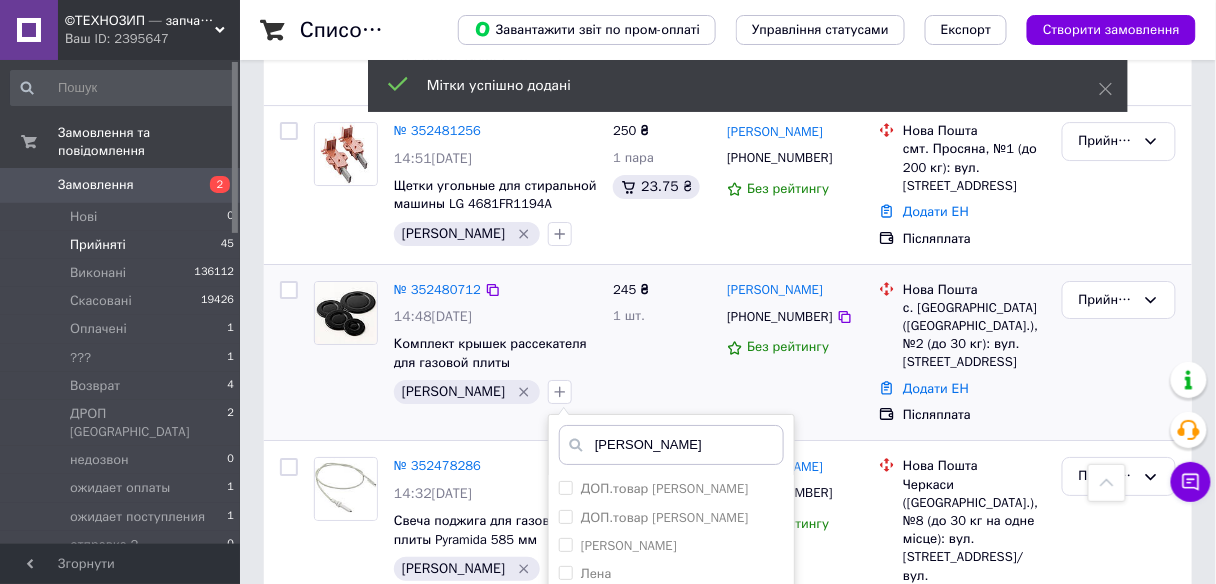 scroll, scrollTop: 3511, scrollLeft: 0, axis: vertical 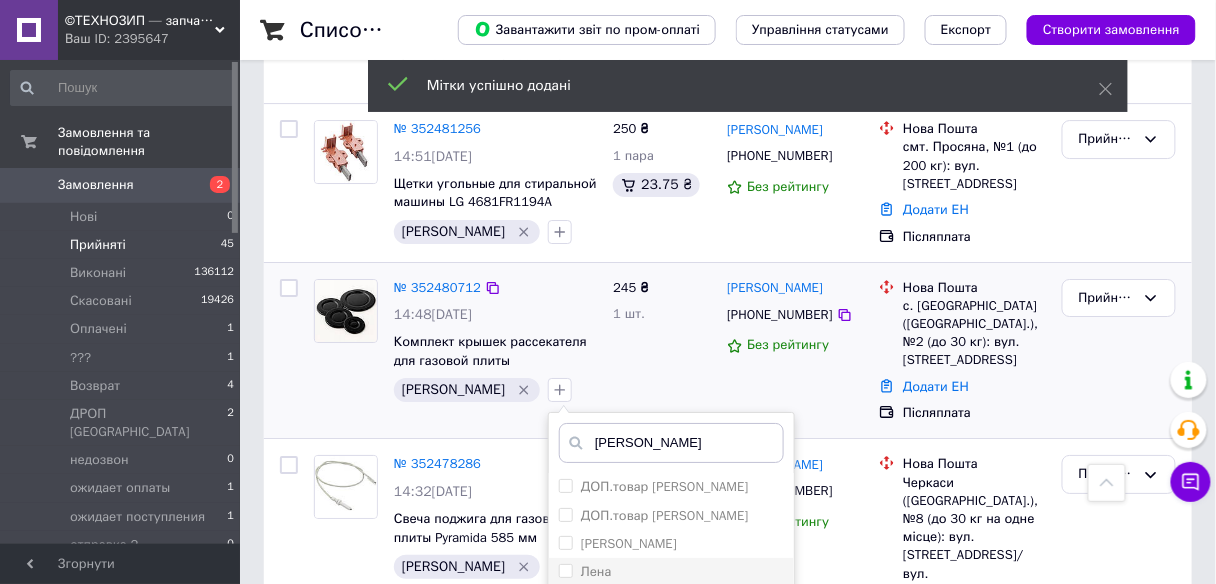 type on "[PERSON_NAME]" 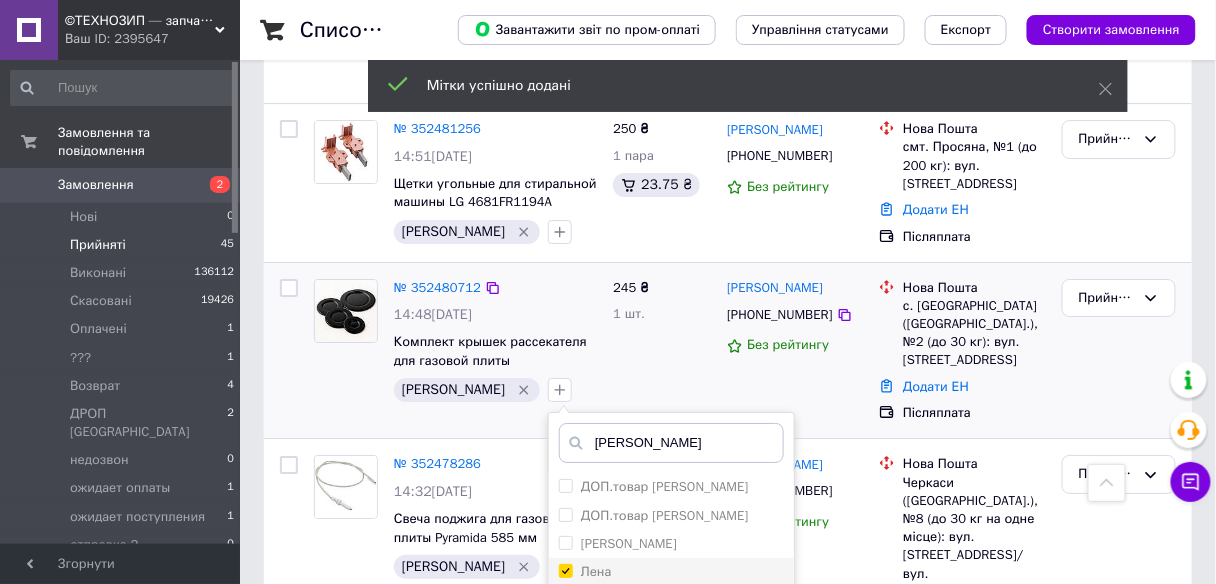 checkbox on "true" 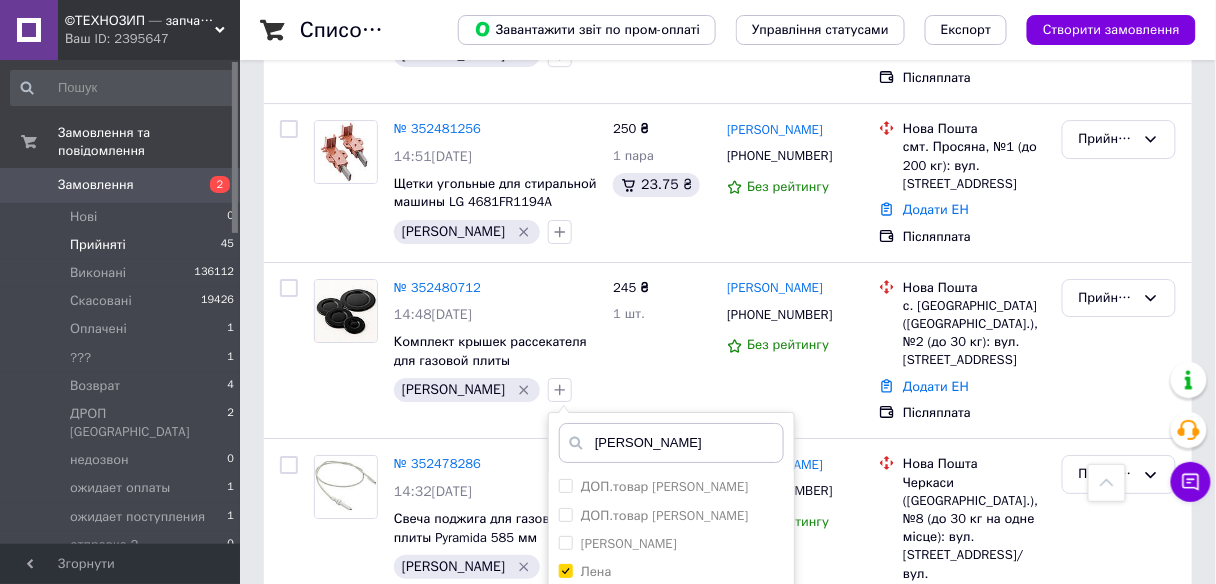 click on "Додати мітку" at bounding box center (671, 709) 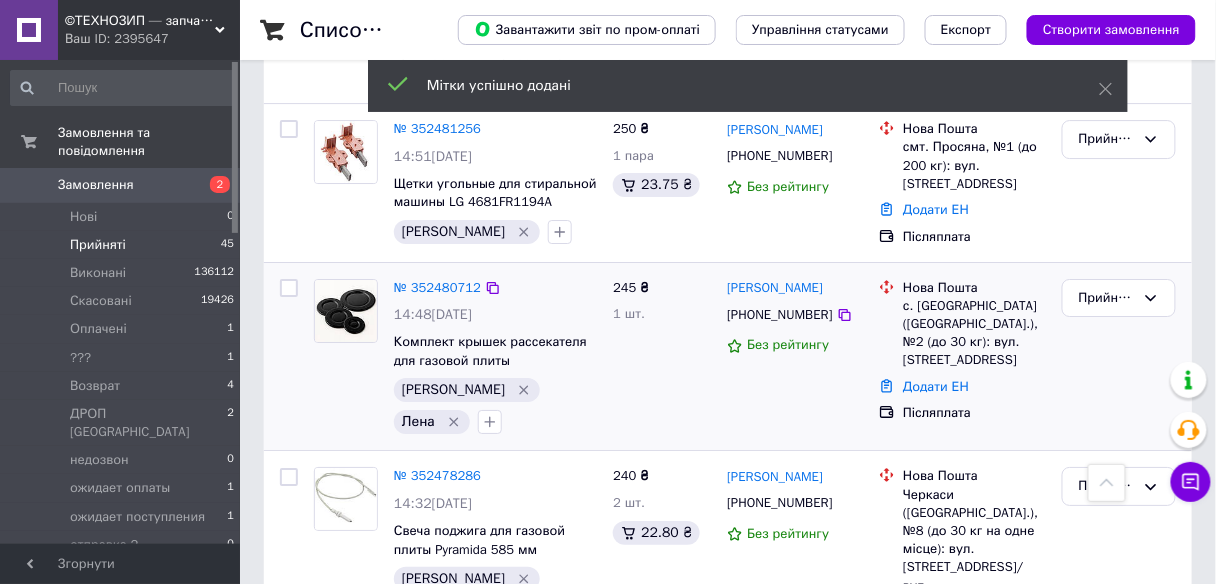 scroll, scrollTop: 3271, scrollLeft: 0, axis: vertical 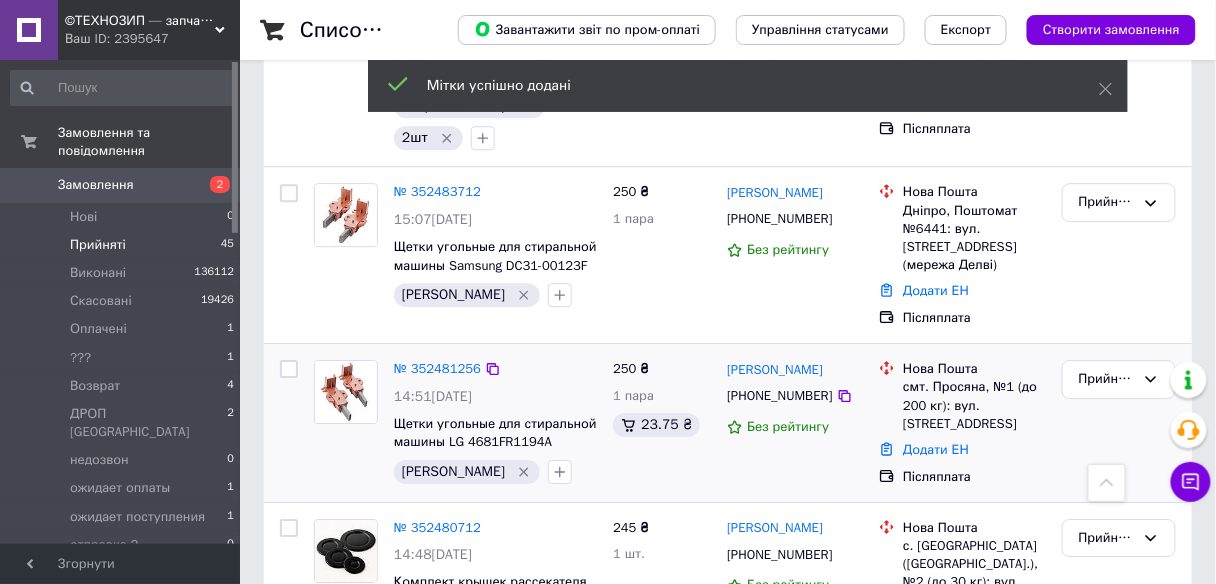 drag, startPoint x: 494, startPoint y: 254, endPoint x: 492, endPoint y: 266, distance: 12.165525 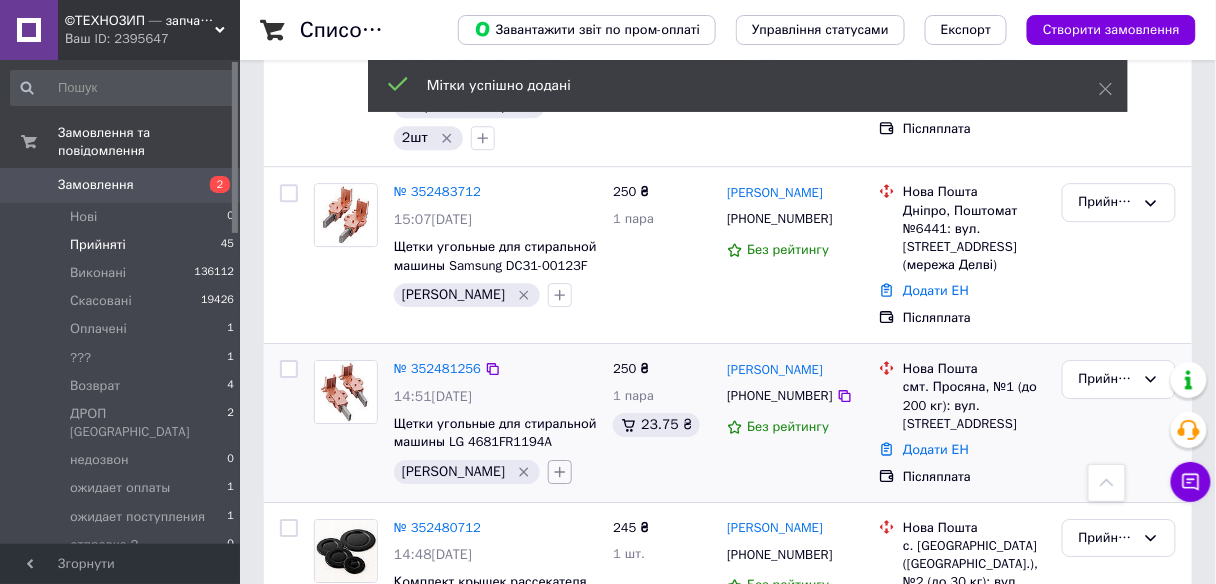 click on "№ 352481256 14:51[DATE] Щетки угольные для стиральной машины LG  4681FR1194A Чугуев" at bounding box center [495, 422] 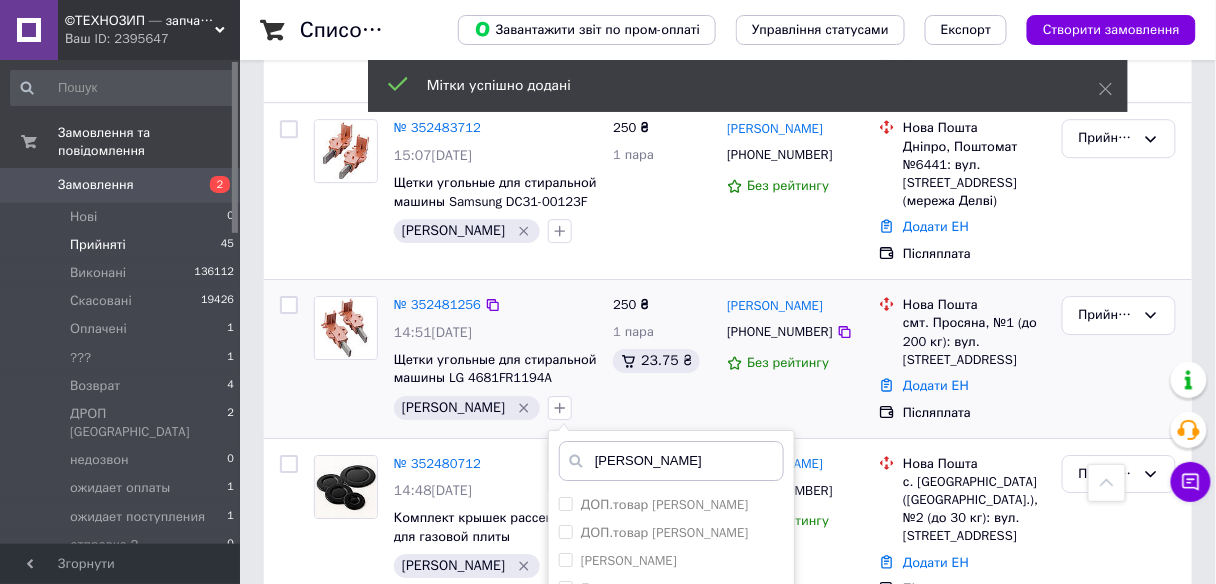 scroll, scrollTop: 3431, scrollLeft: 0, axis: vertical 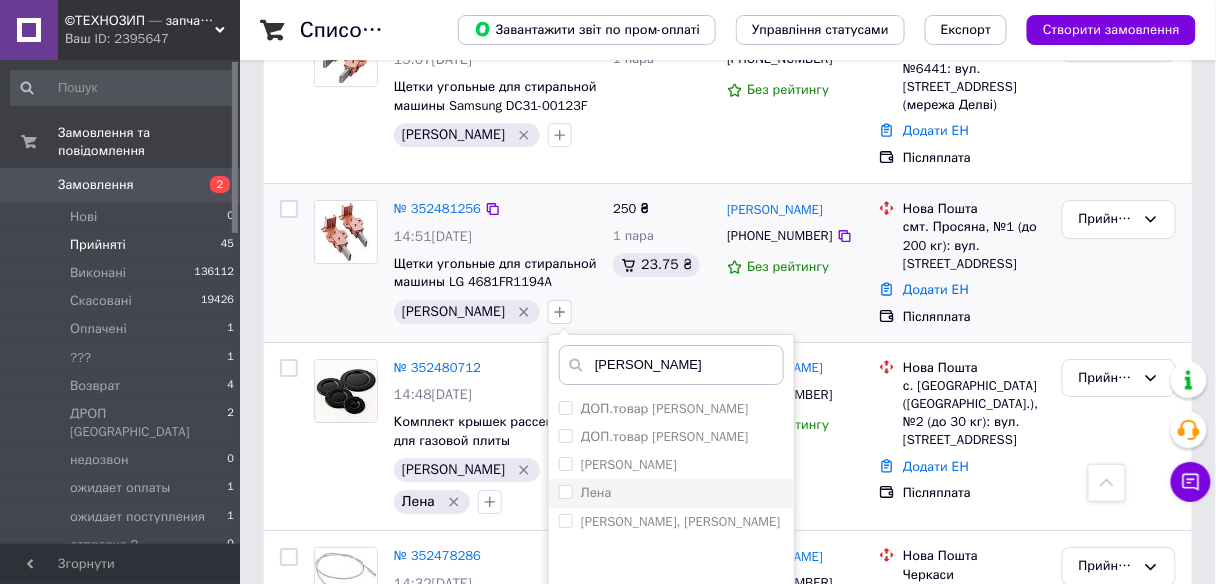 type on "[PERSON_NAME]" 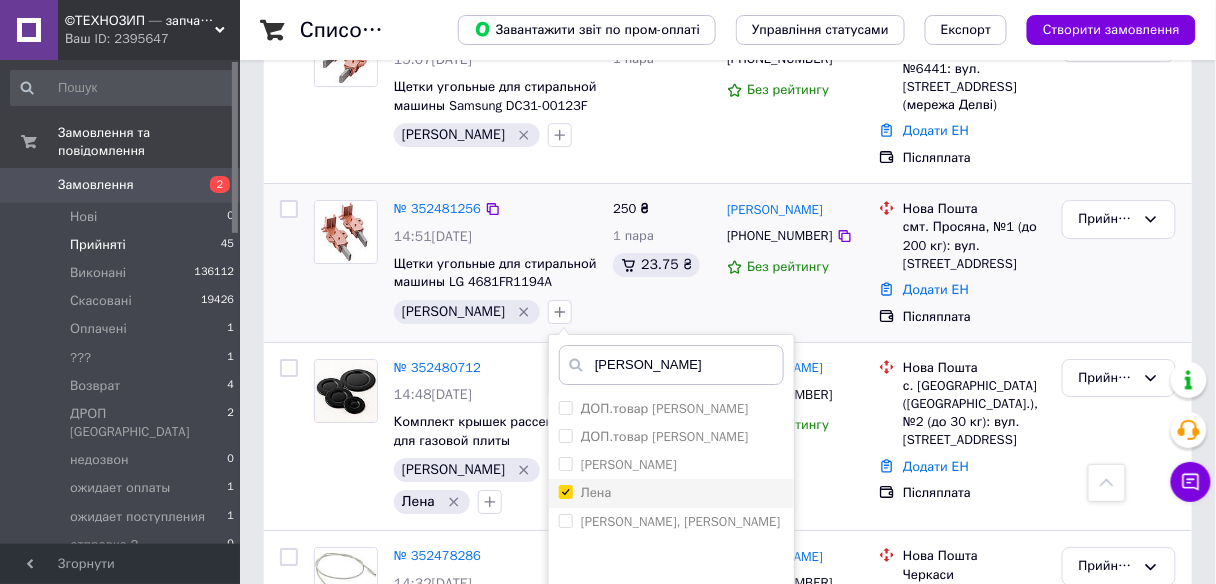 checkbox on "true" 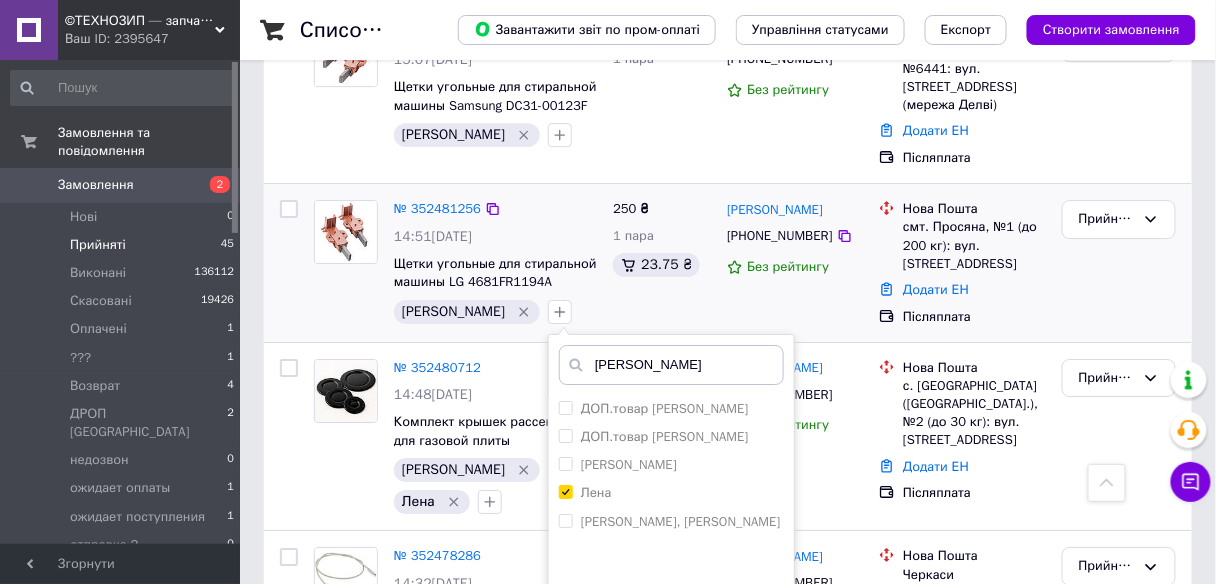 click on "Додати мітку" at bounding box center [671, 631] 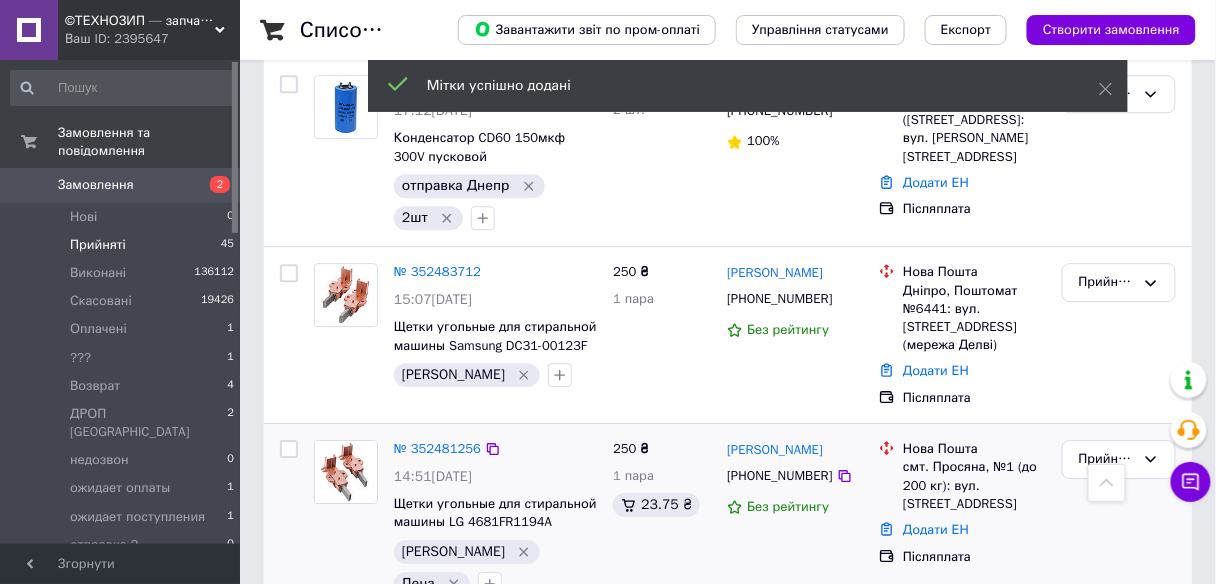 scroll, scrollTop: 2951, scrollLeft: 0, axis: vertical 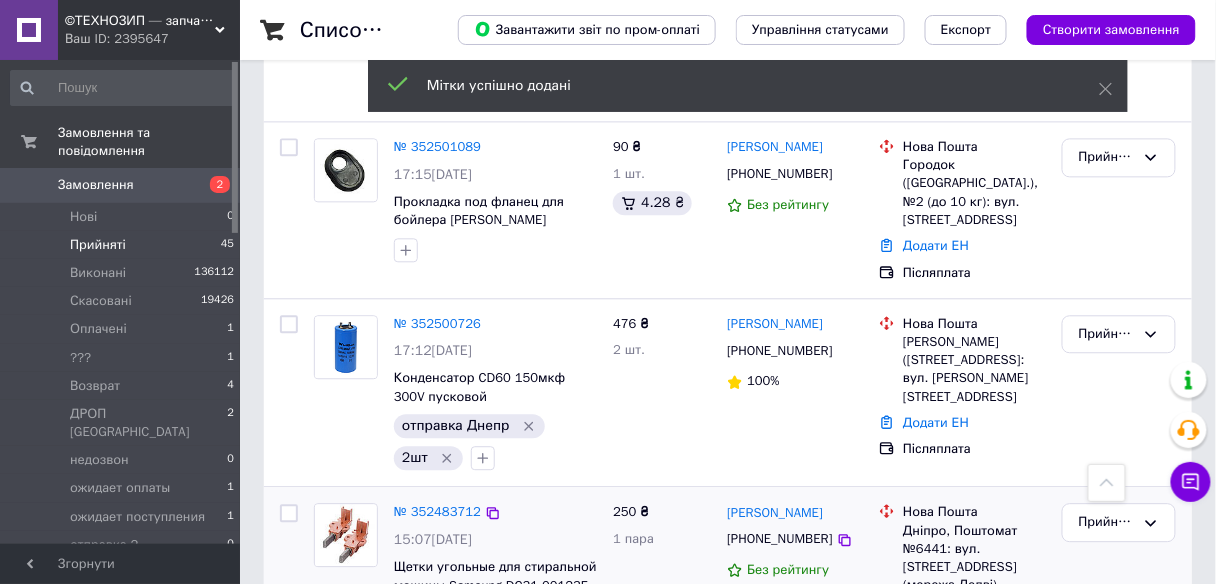 click at bounding box center (560, 615) 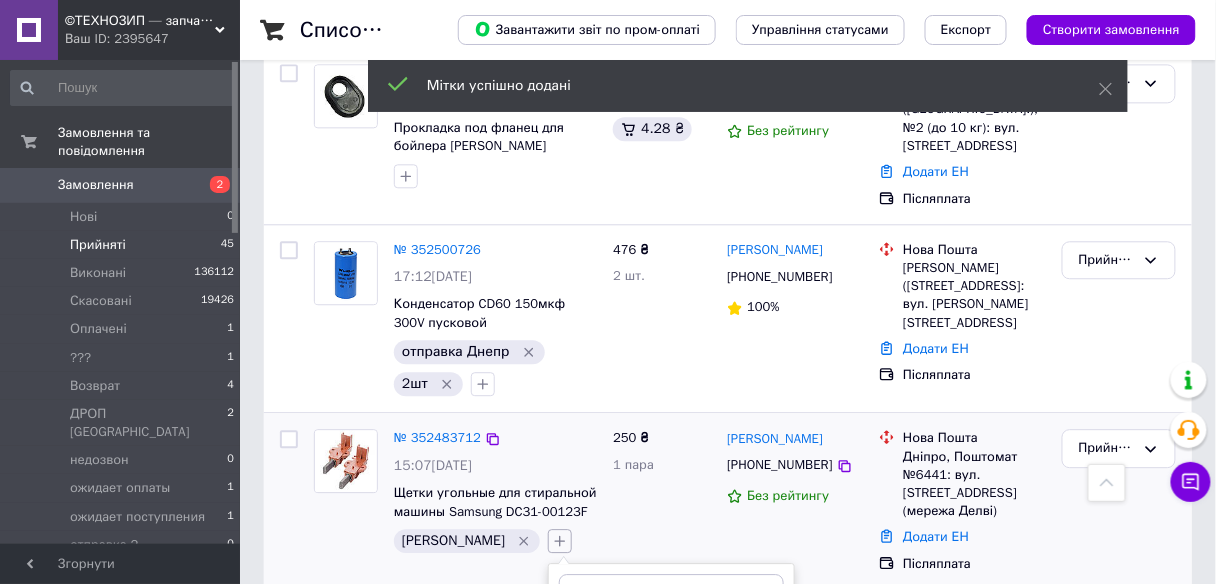 scroll, scrollTop: 3191, scrollLeft: 0, axis: vertical 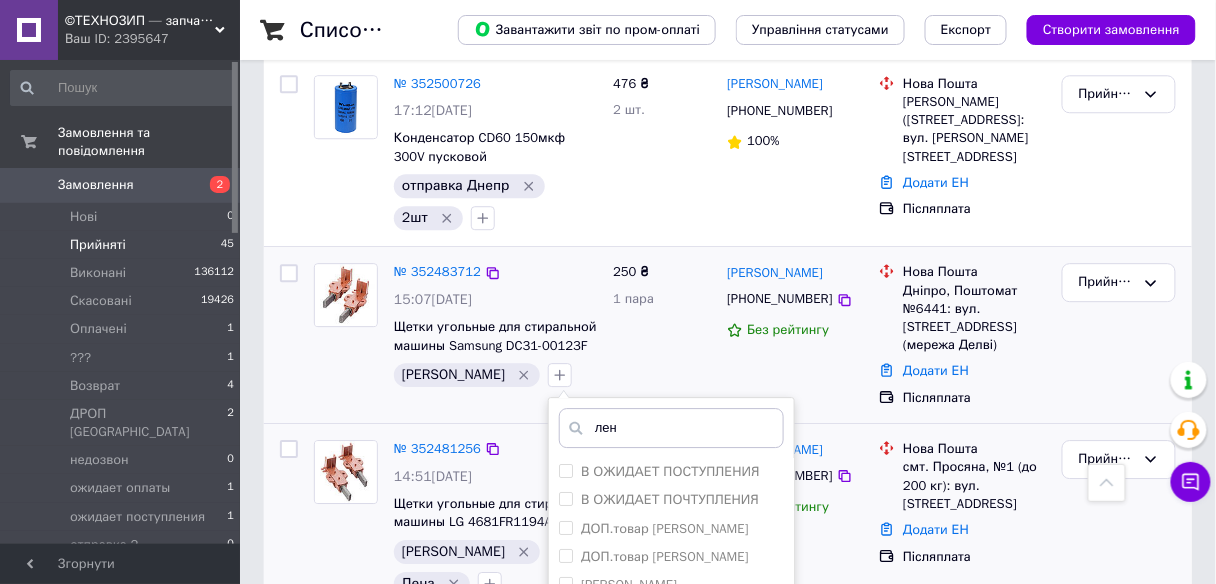 type on "лен" 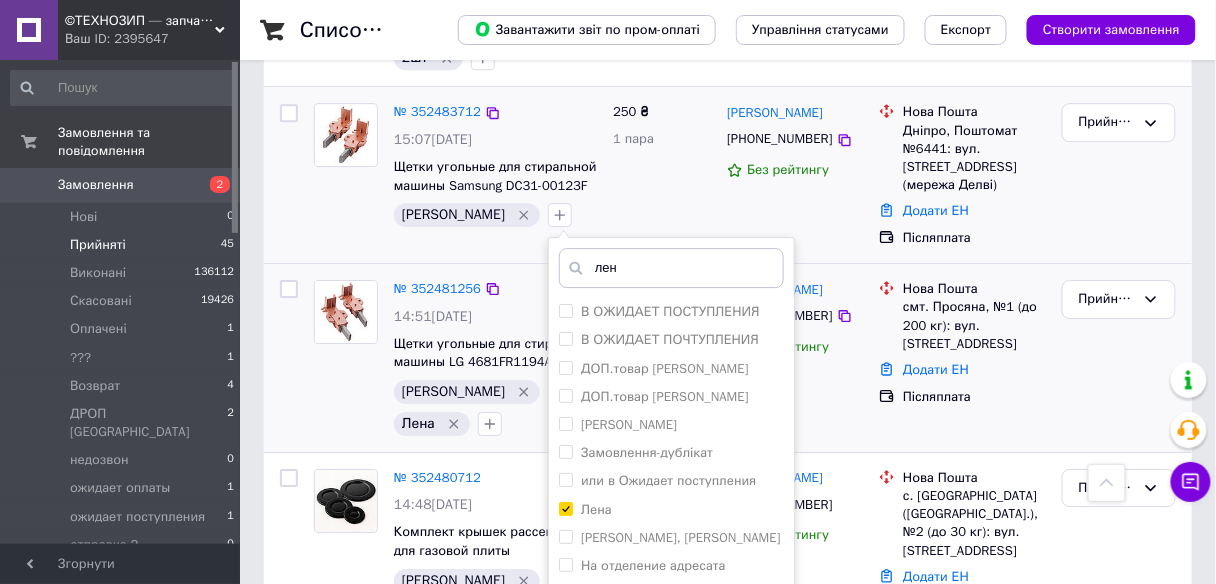 click on "Додати мітку" at bounding box center (671, 677) 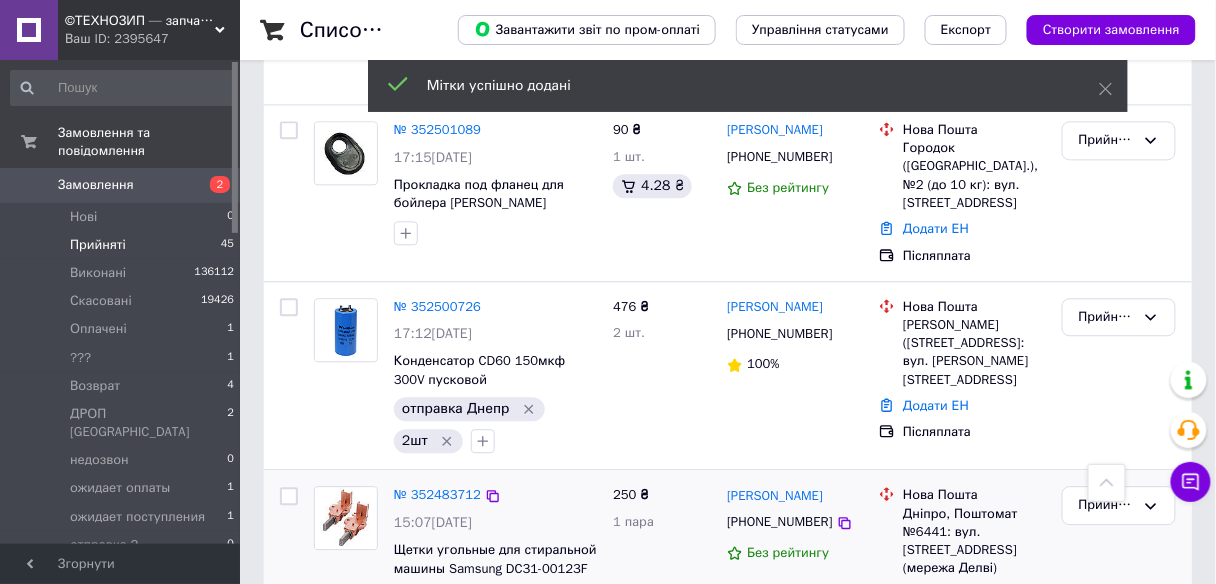 scroll, scrollTop: 2871, scrollLeft: 0, axis: vertical 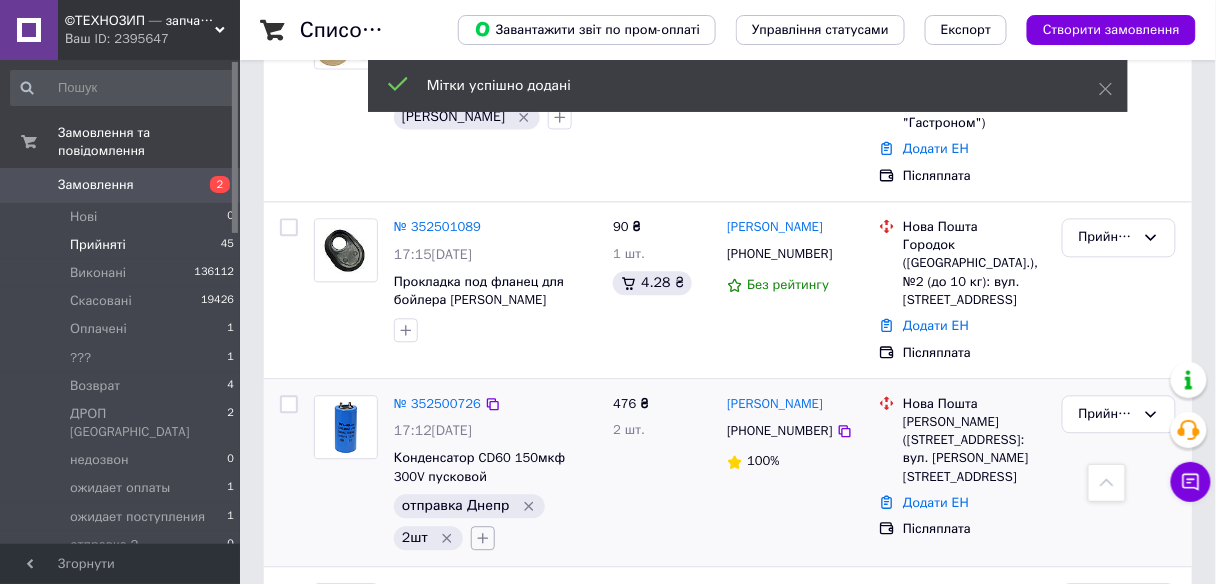 click 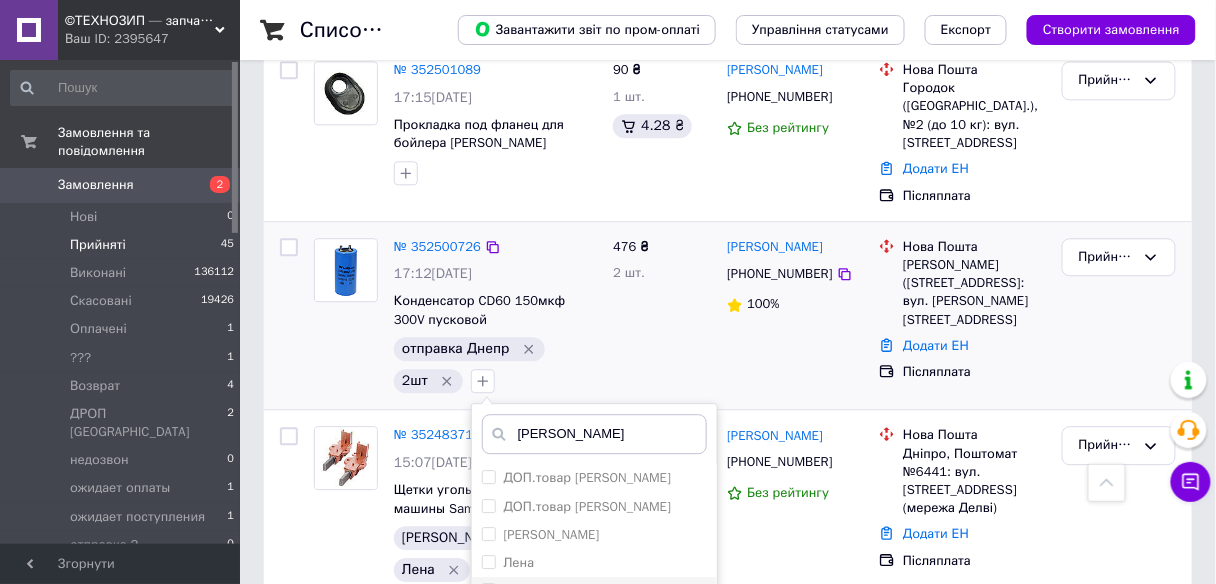 scroll, scrollTop: 3031, scrollLeft: 0, axis: vertical 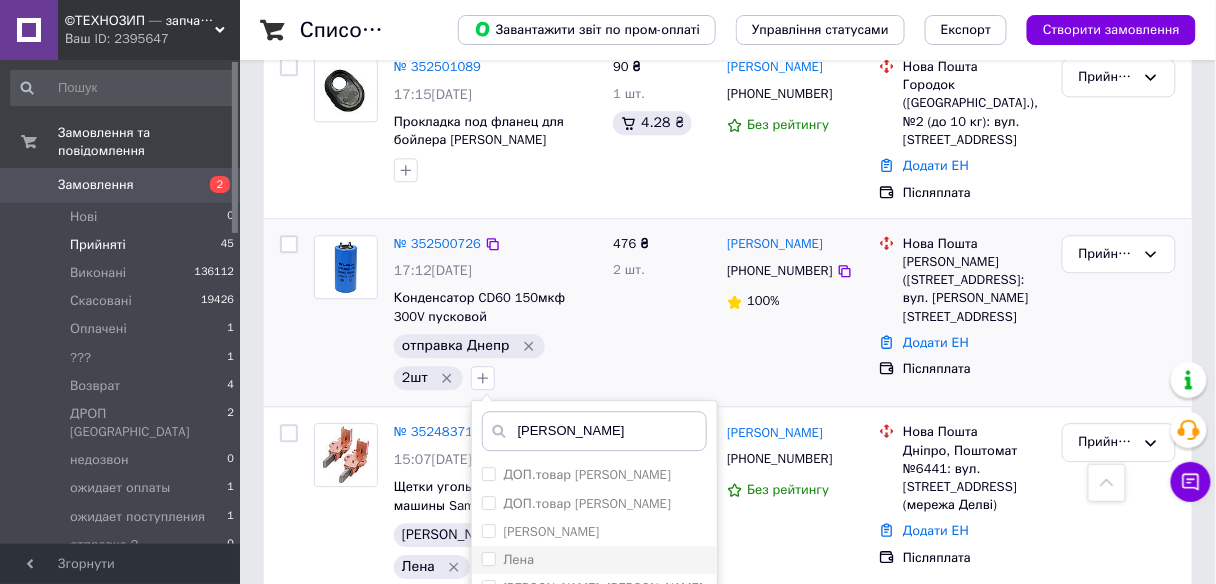 type on "[PERSON_NAME]" 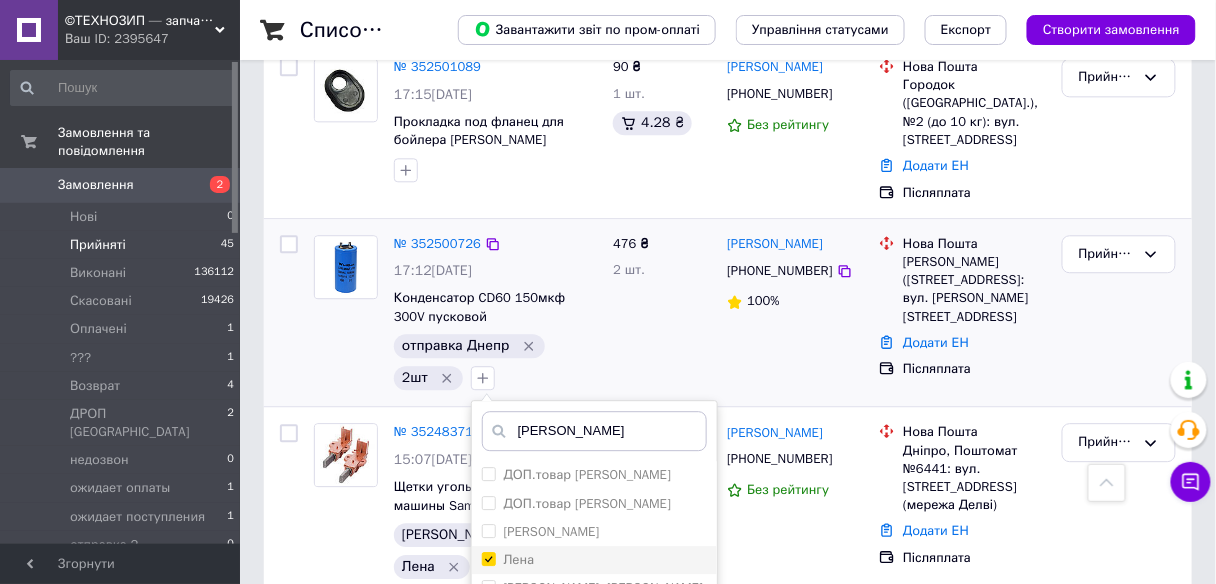 checkbox on "true" 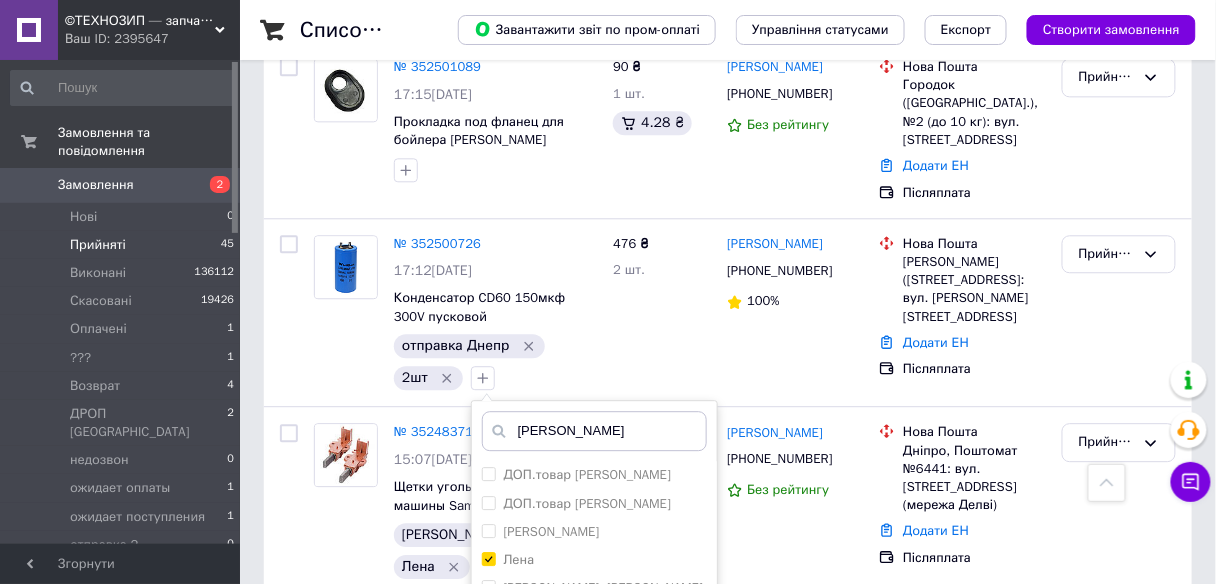 click on "Додати мітку" at bounding box center (594, 697) 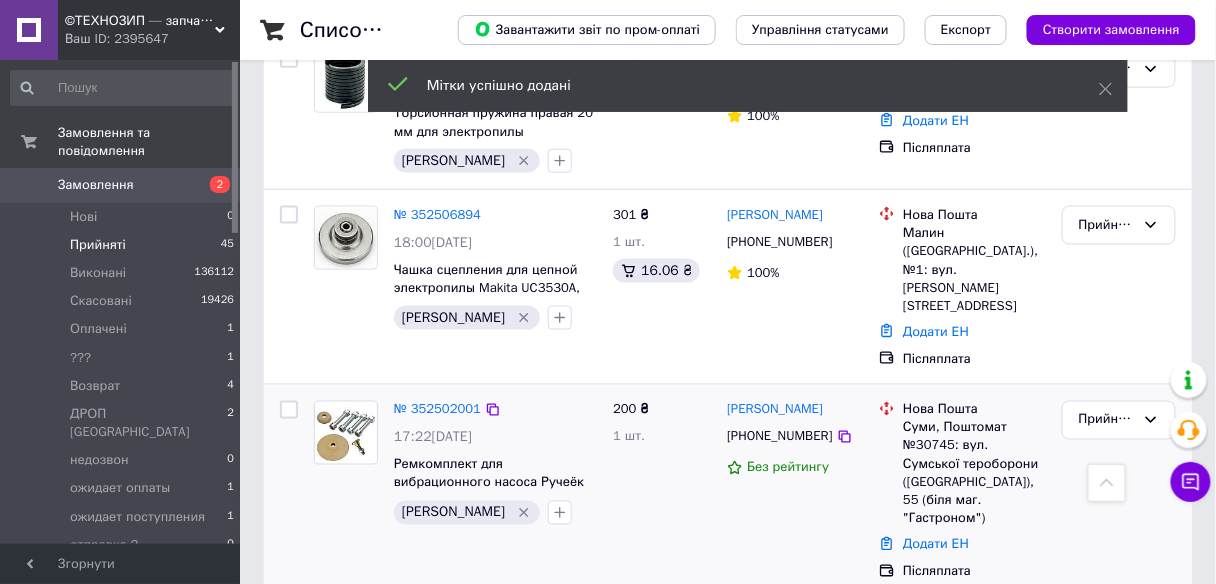 scroll, scrollTop: 2471, scrollLeft: 0, axis: vertical 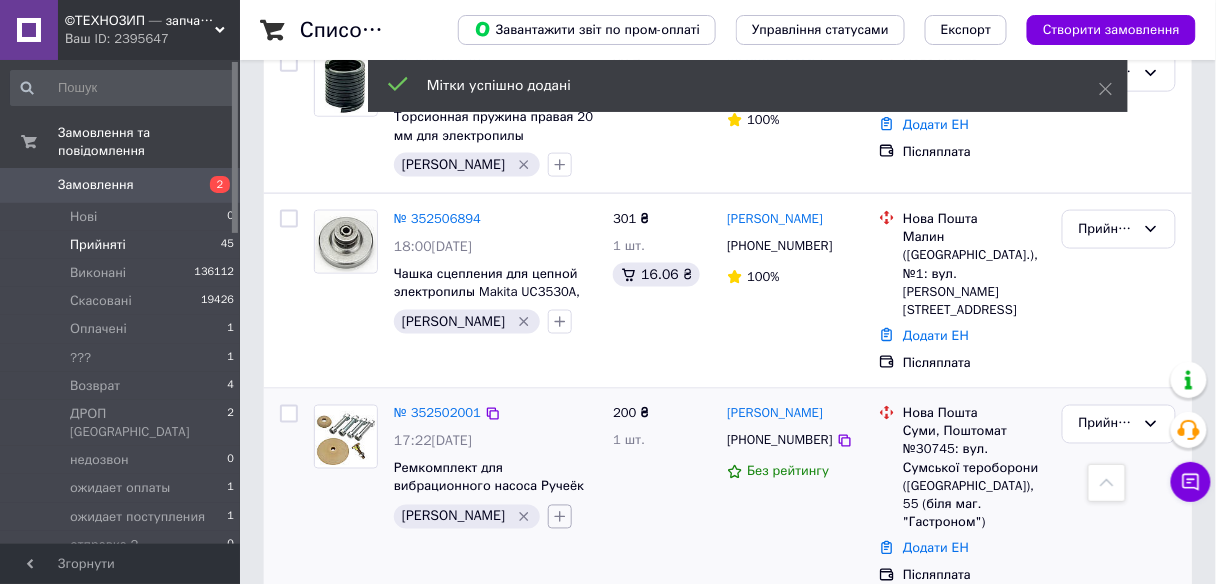 click at bounding box center (560, 517) 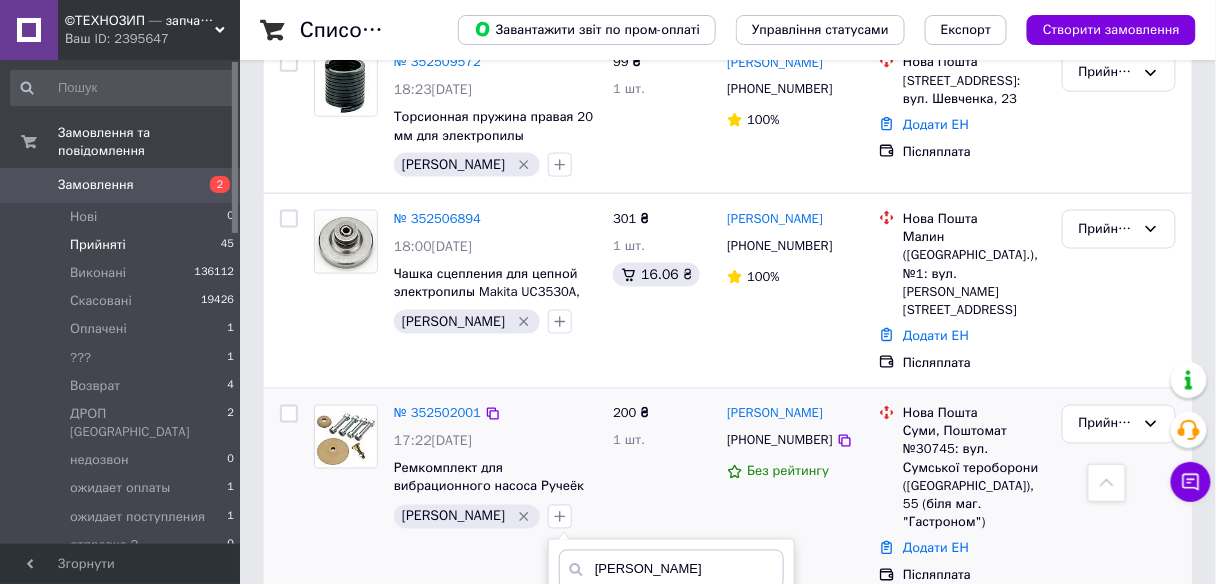 type on "[PERSON_NAME]" 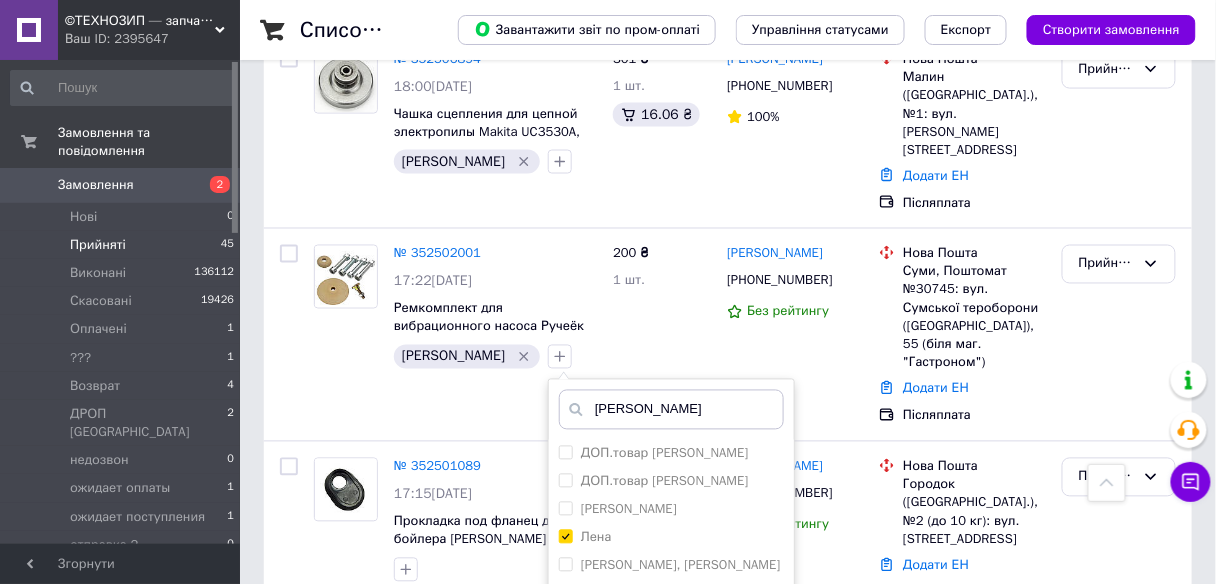 click on "Додати мітку" at bounding box center [671, 676] 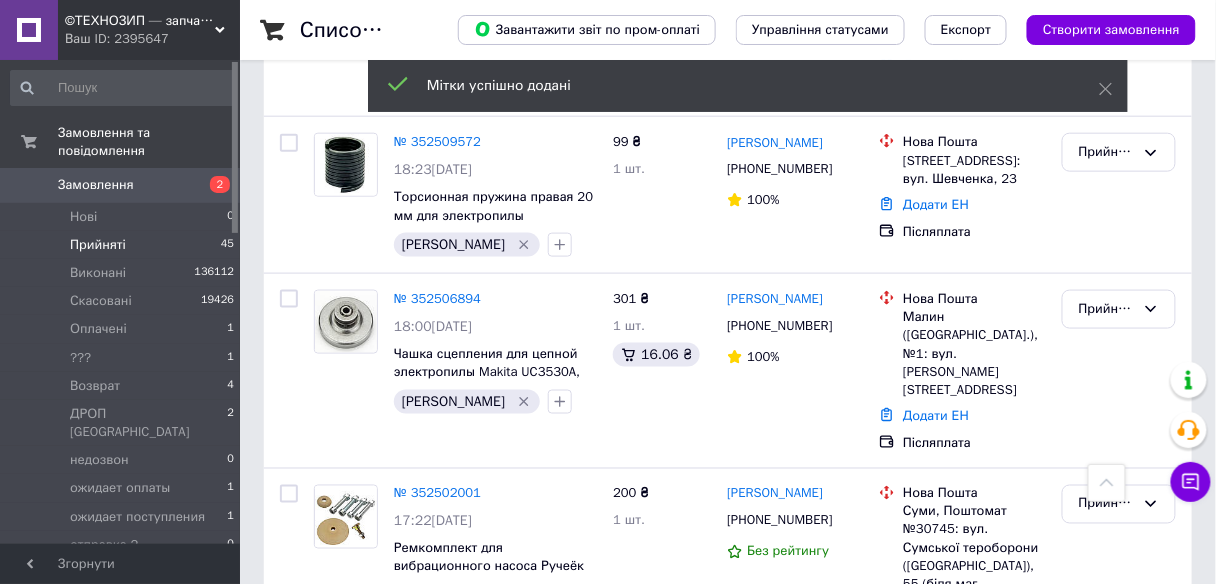 scroll, scrollTop: 2231, scrollLeft: 0, axis: vertical 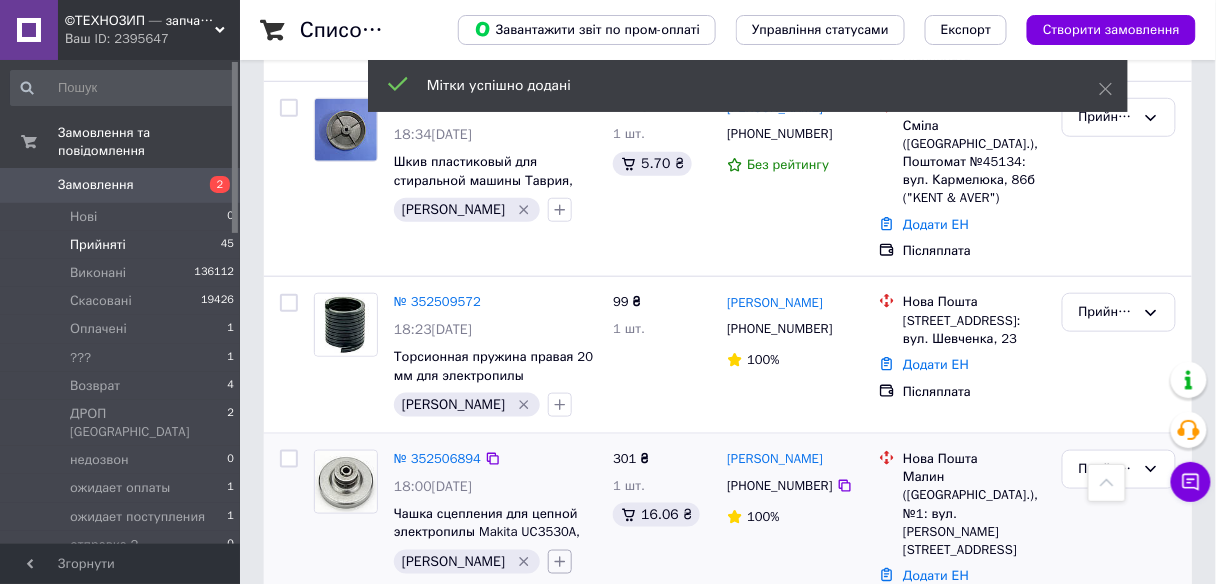 click 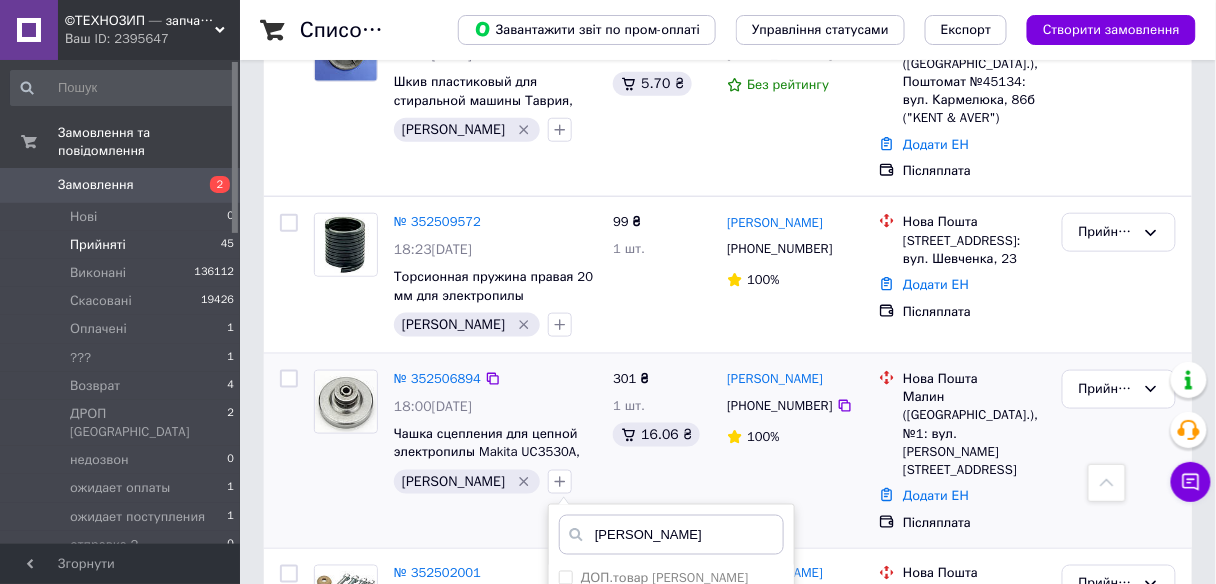 type on "[PERSON_NAME]" 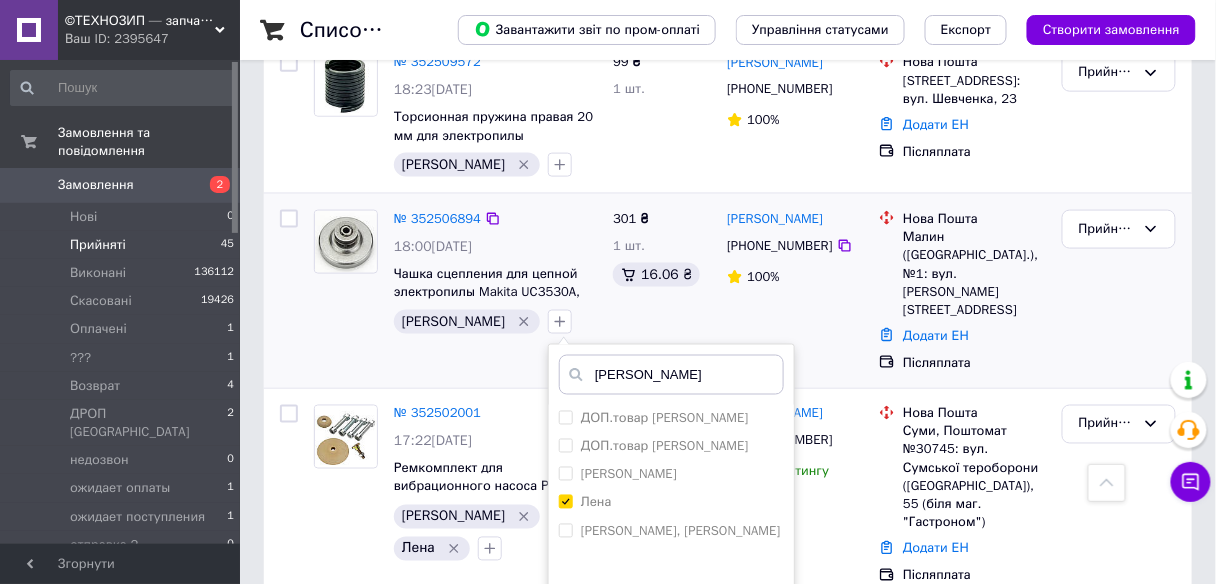 click on "Додати мітку" at bounding box center [671, 641] 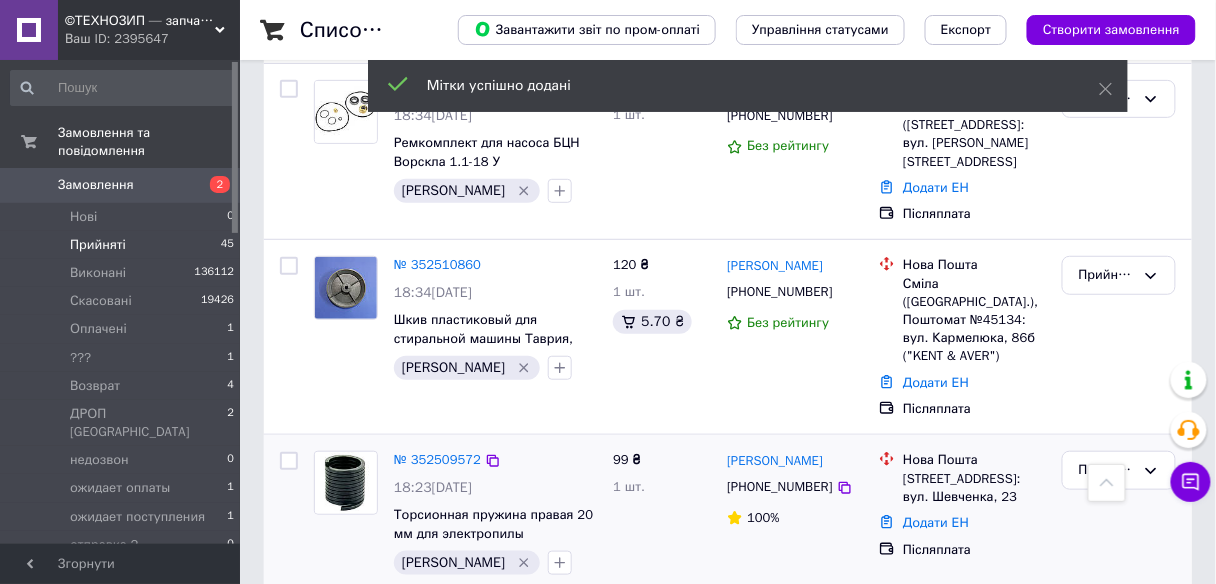scroll, scrollTop: 2071, scrollLeft: 0, axis: vertical 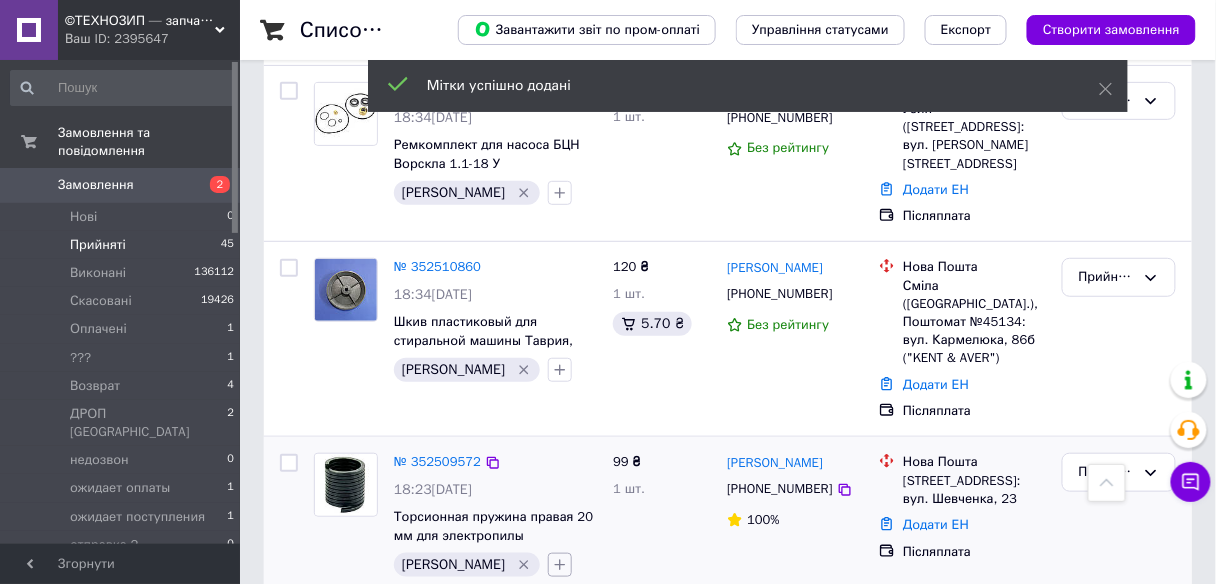 click 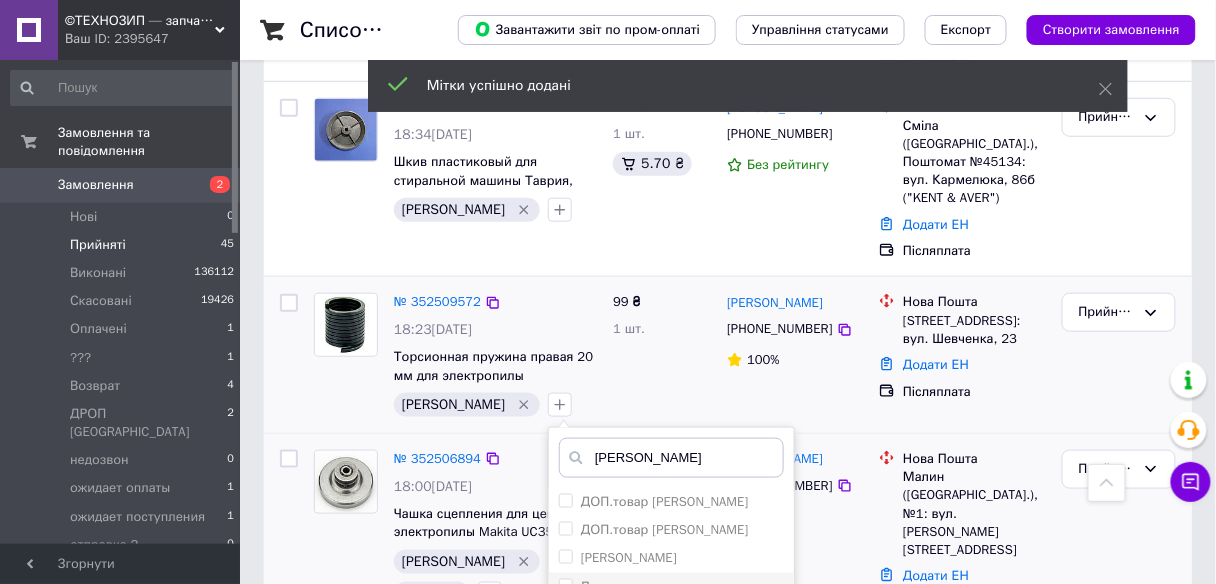 type on "[PERSON_NAME]" 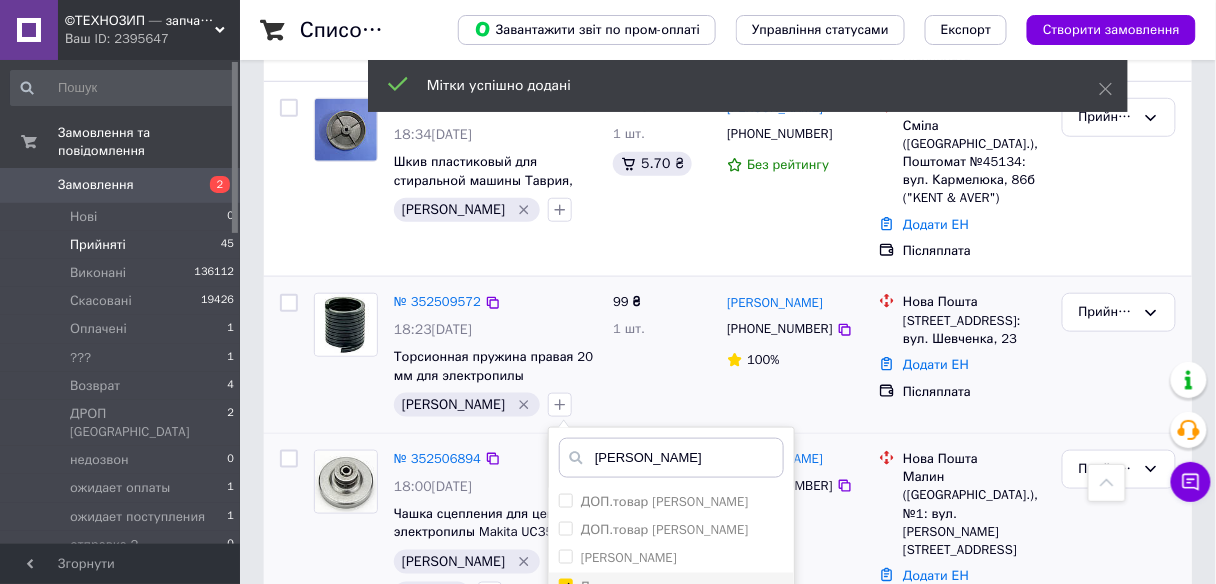 checkbox on "true" 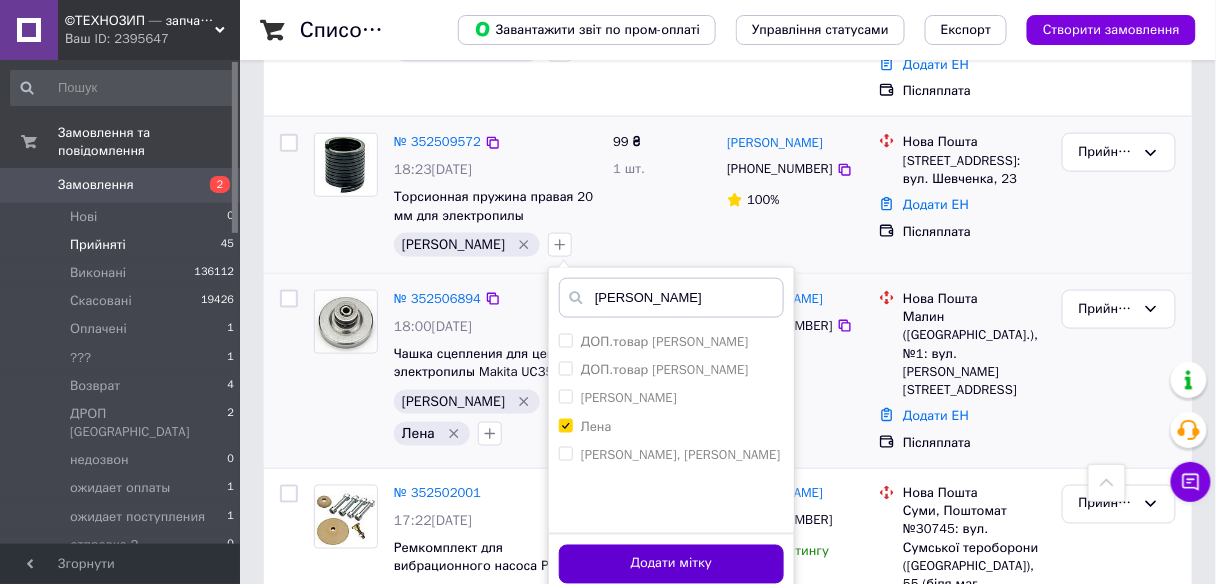 click on "Додати мітку" at bounding box center [671, 564] 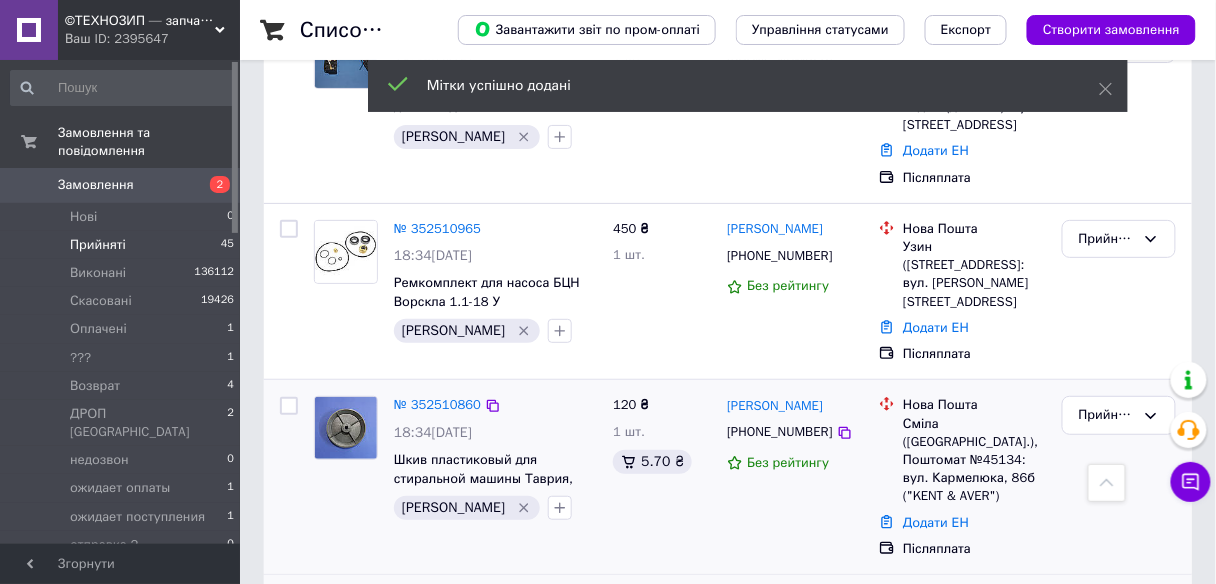 scroll, scrollTop: 1911, scrollLeft: 0, axis: vertical 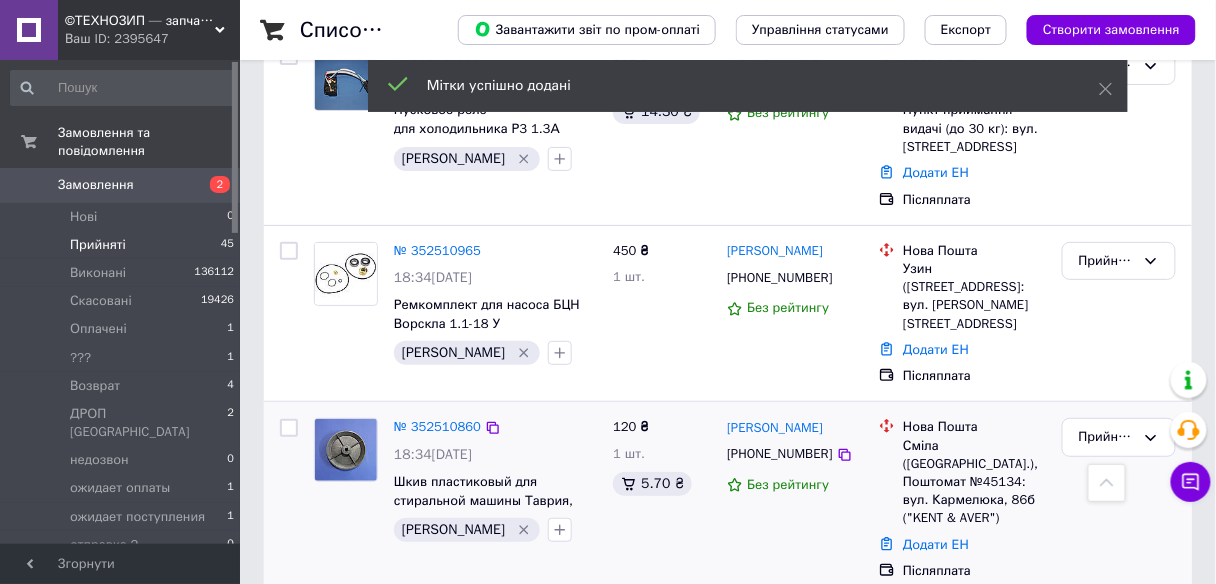 click at bounding box center [560, 530] 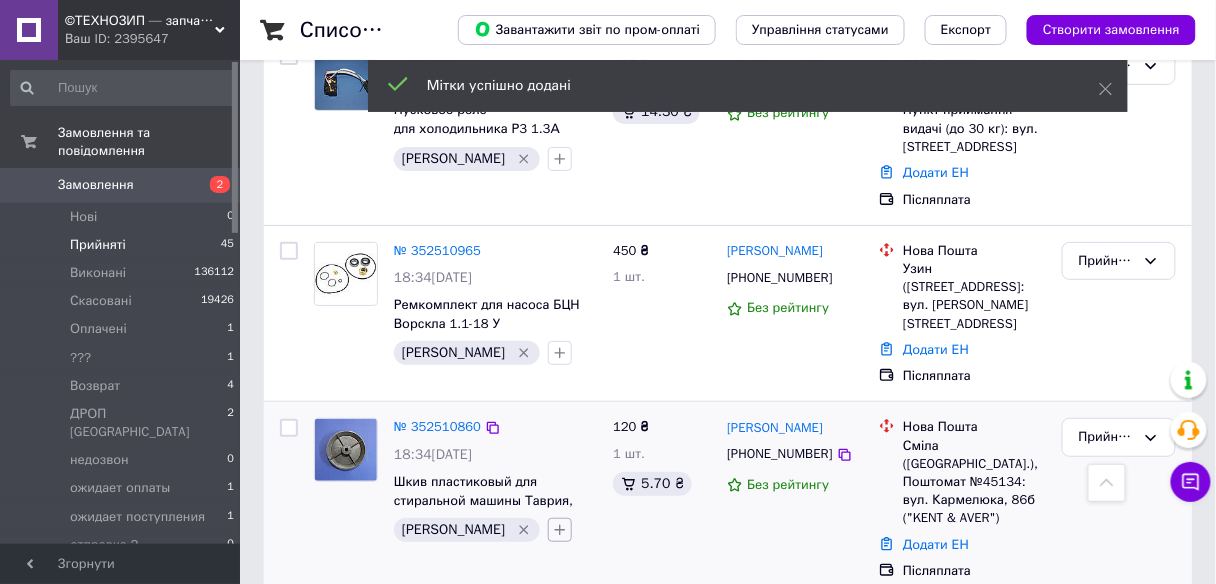 click at bounding box center (560, 530) 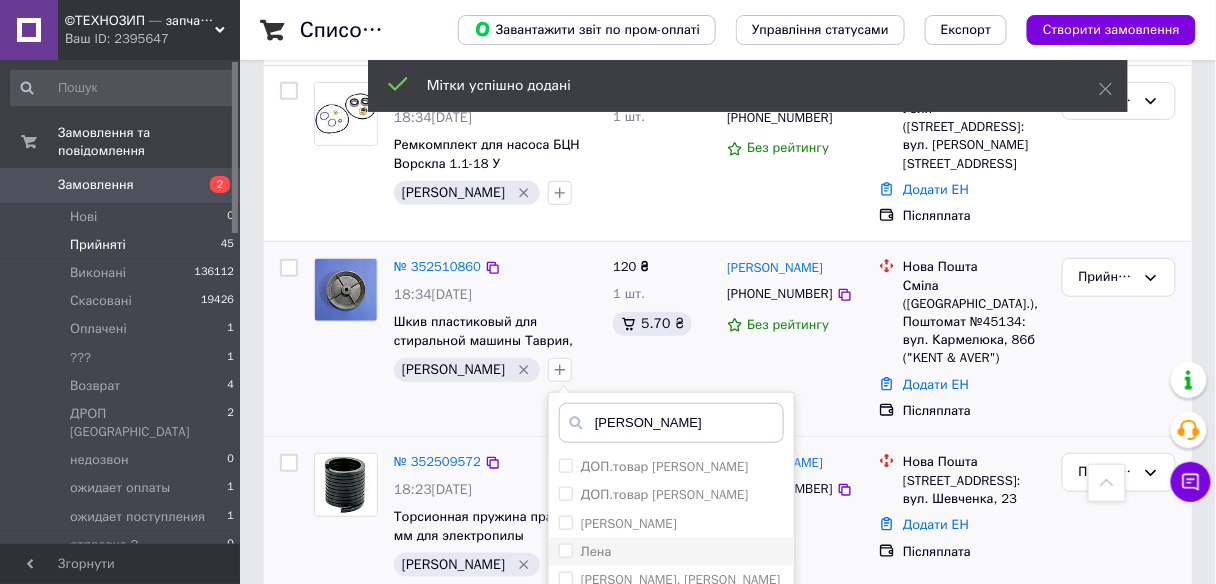 type on "[PERSON_NAME]" 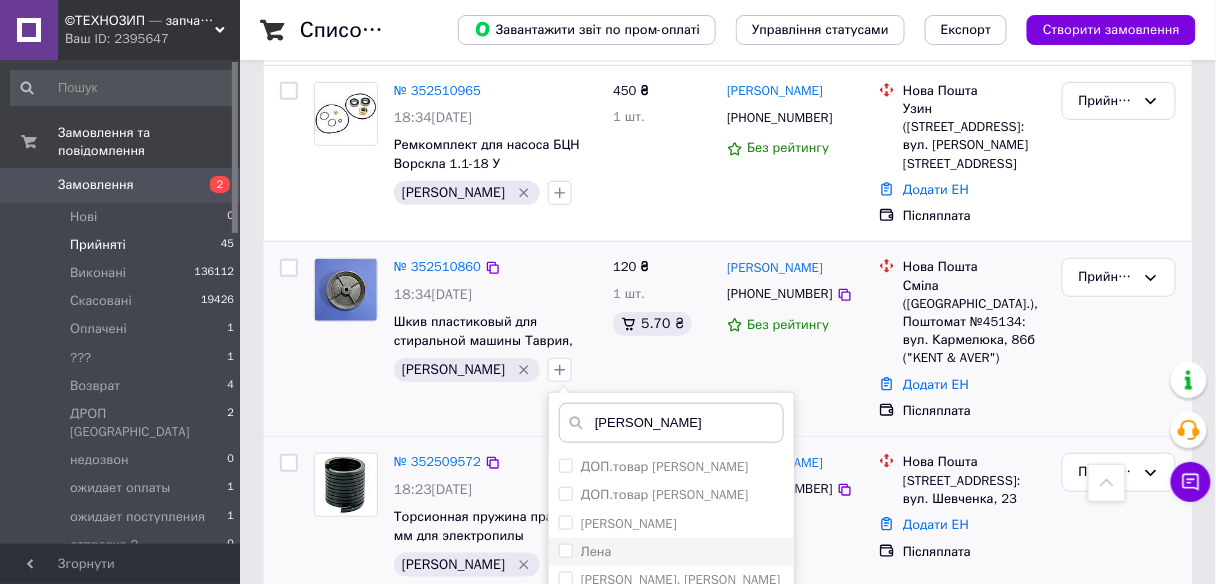 click on "Лена" at bounding box center [565, 550] 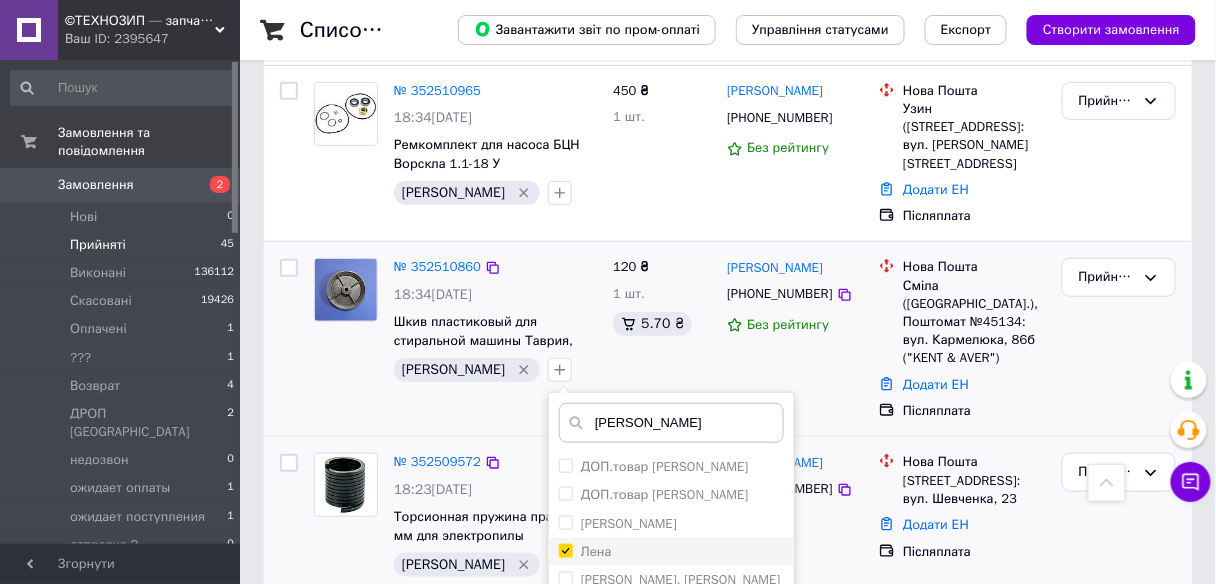 checkbox on "true" 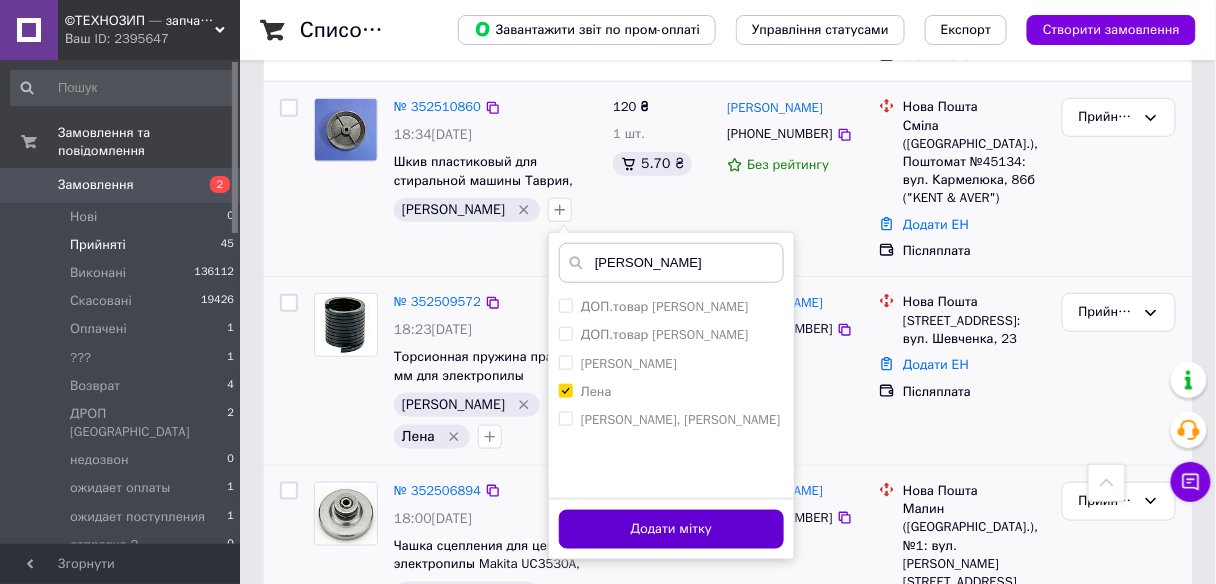 click on "Додати мітку" at bounding box center (671, 529) 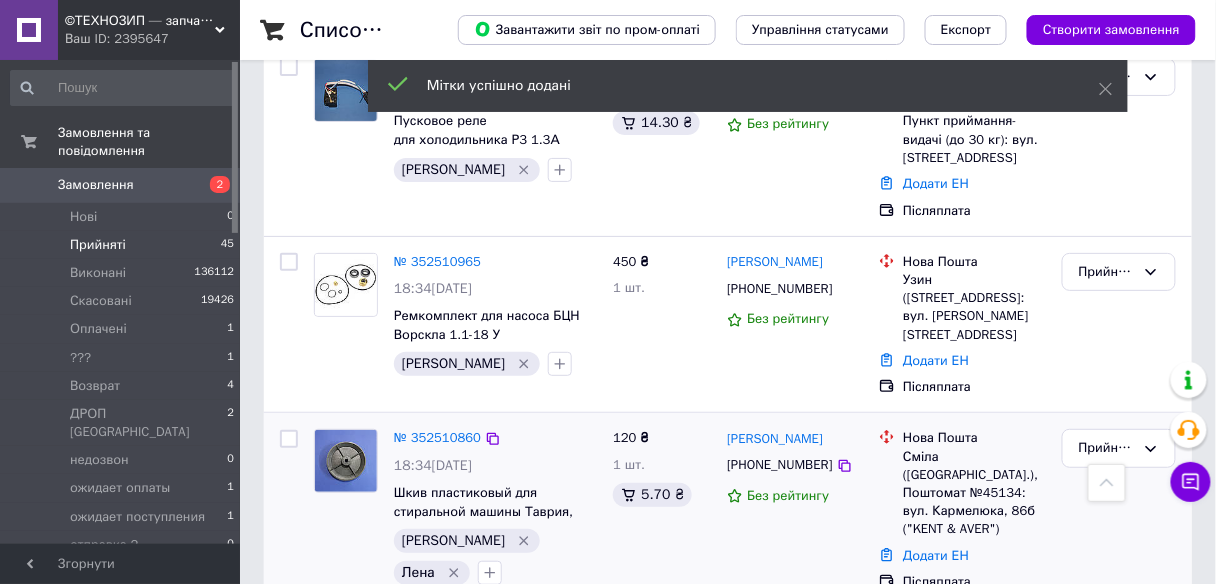scroll, scrollTop: 1831, scrollLeft: 0, axis: vertical 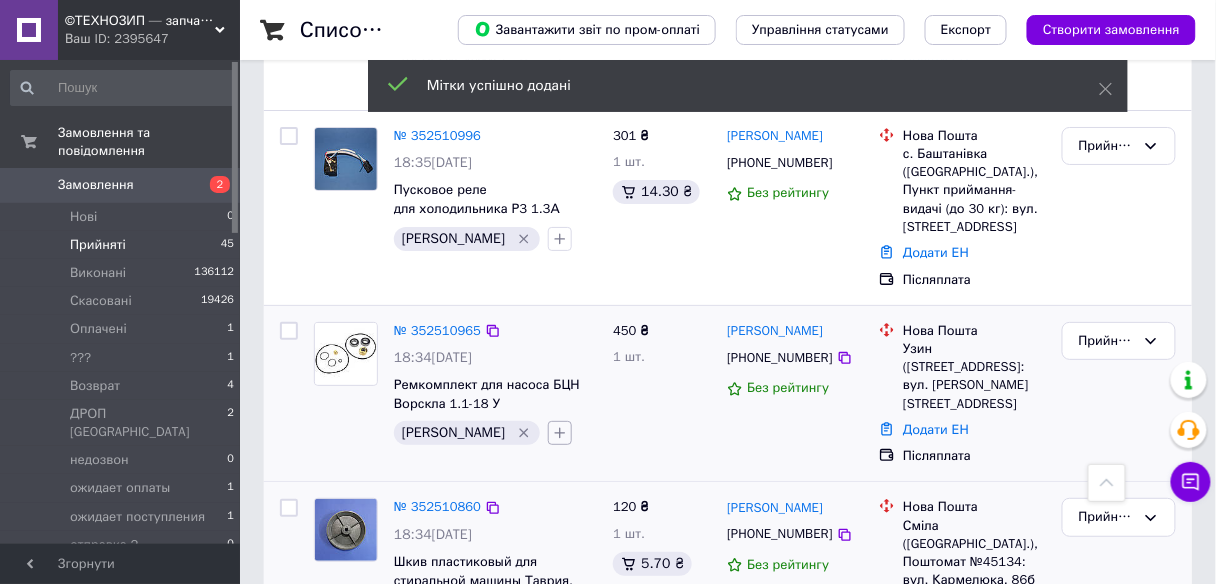 click 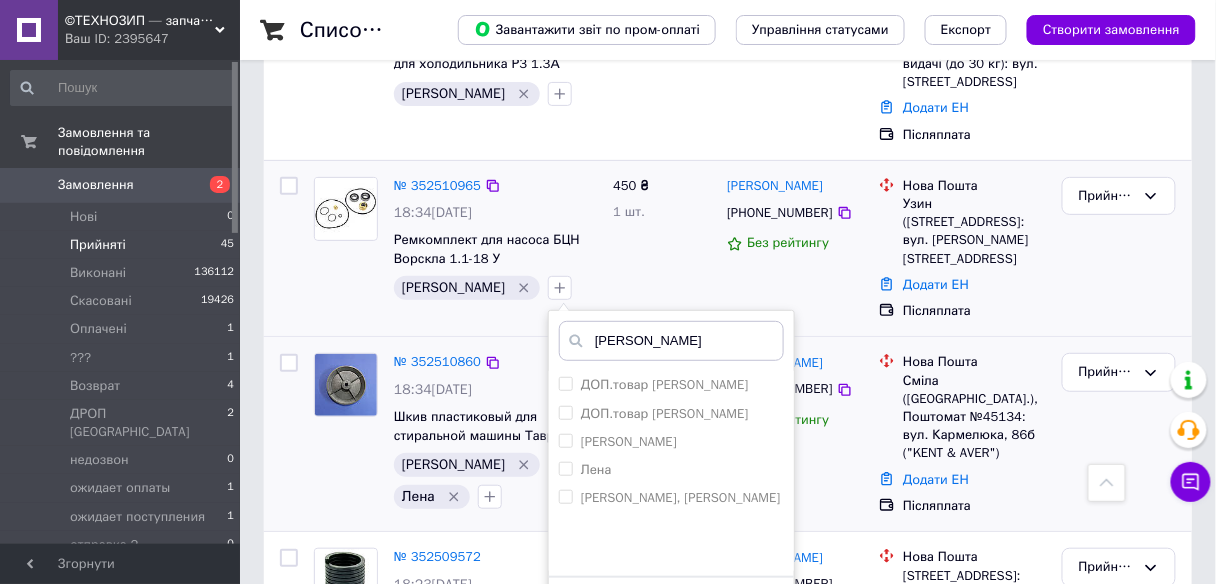 scroll, scrollTop: 1991, scrollLeft: 0, axis: vertical 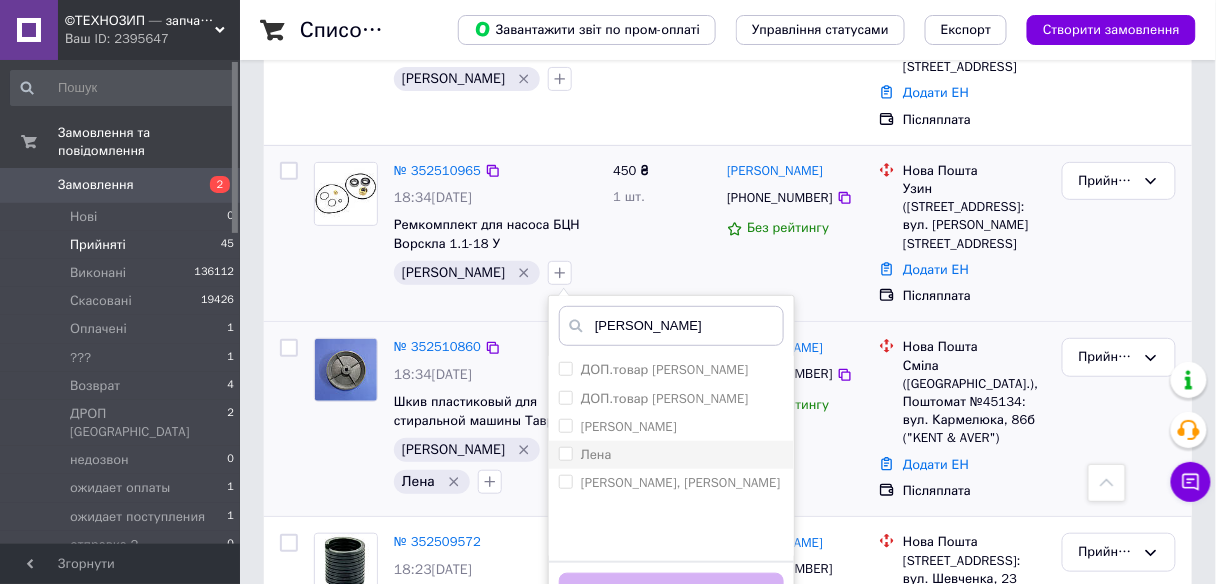 type on "[PERSON_NAME]" 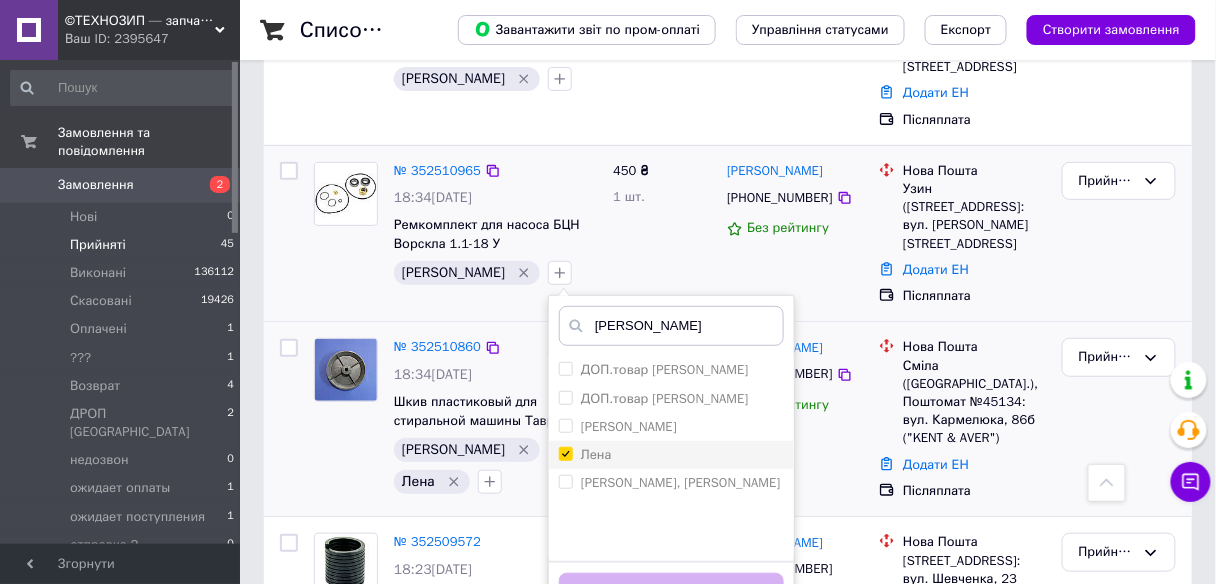 checkbox on "true" 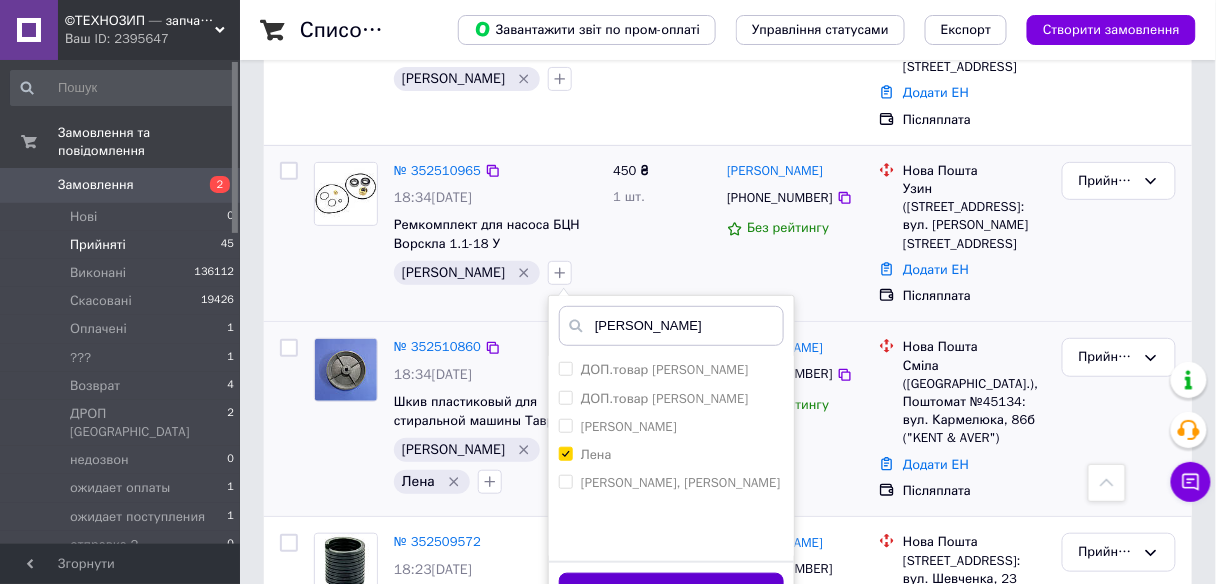click on "Додати мітку" at bounding box center [671, 592] 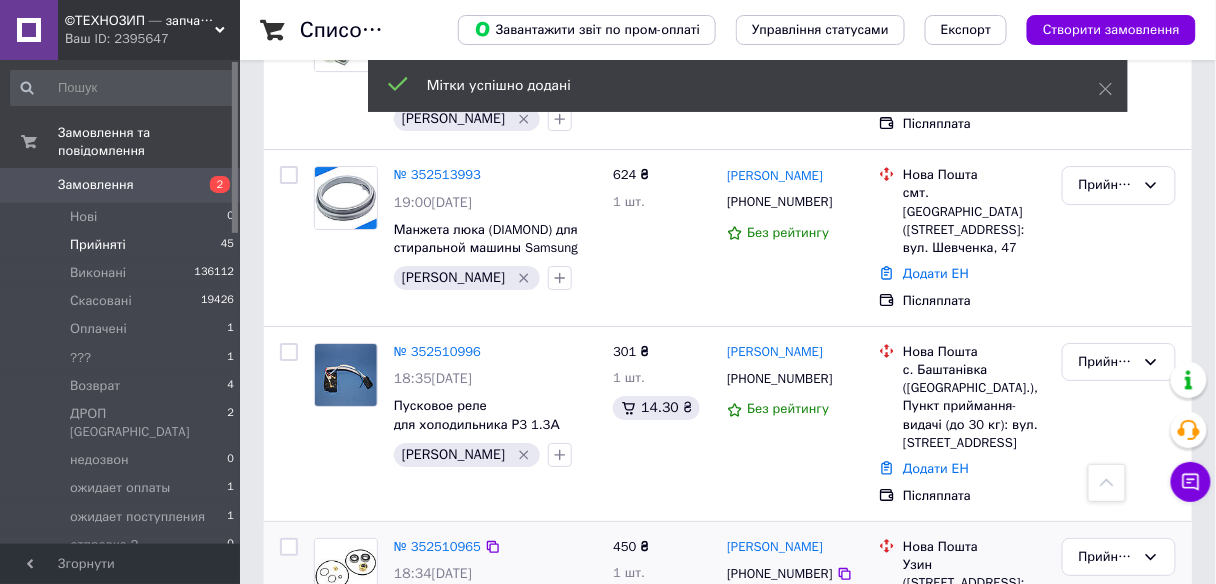 scroll, scrollTop: 1591, scrollLeft: 0, axis: vertical 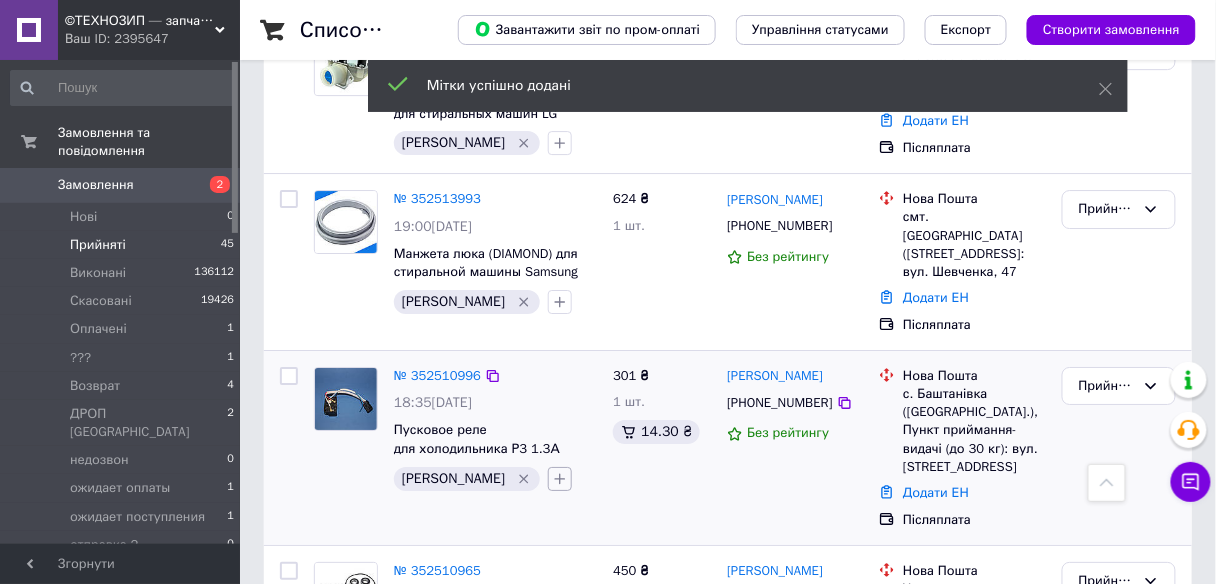 click 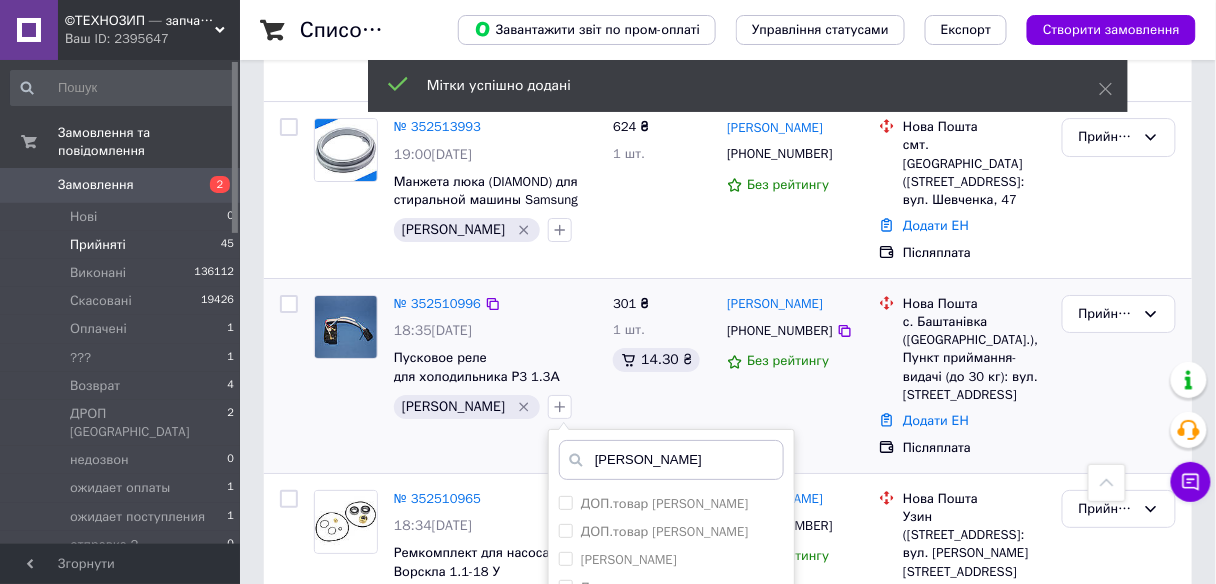 scroll, scrollTop: 1751, scrollLeft: 0, axis: vertical 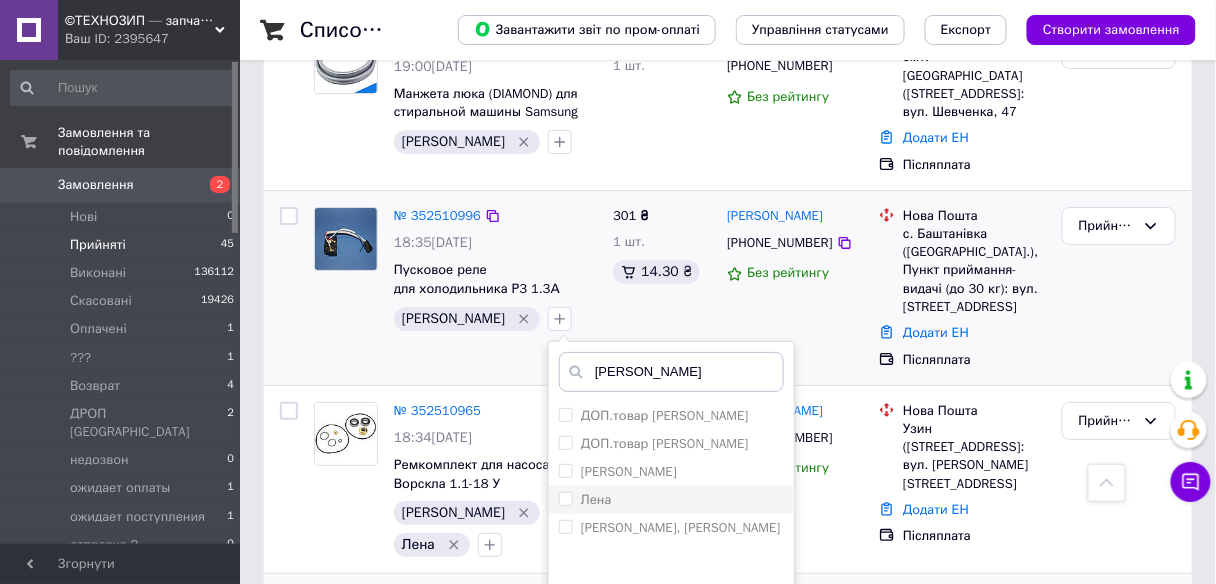 type on "[PERSON_NAME]" 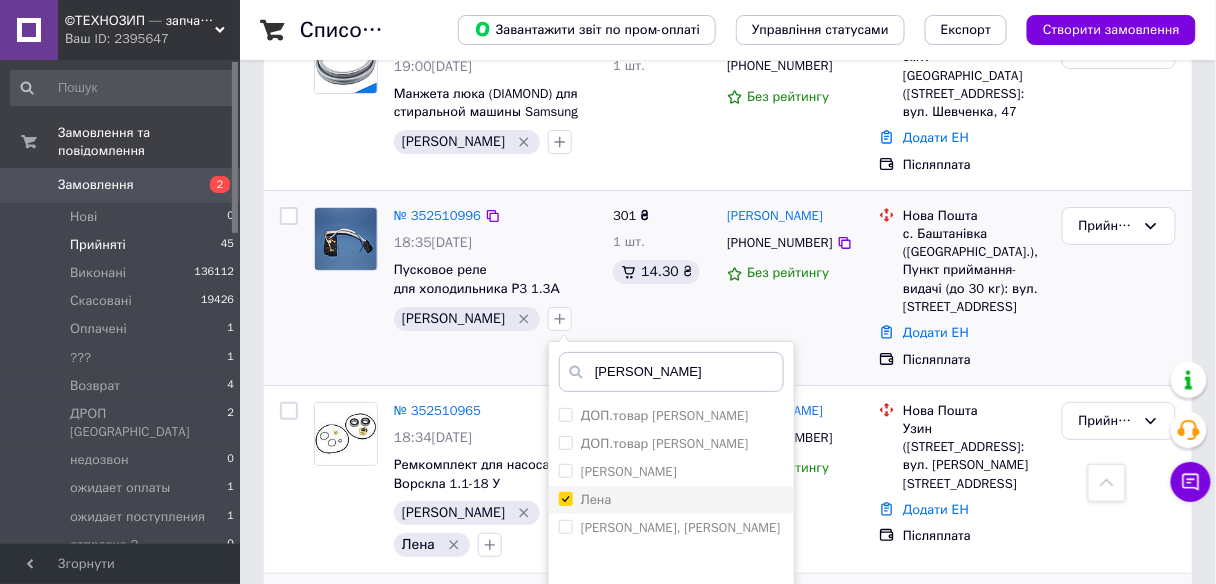 checkbox on "true" 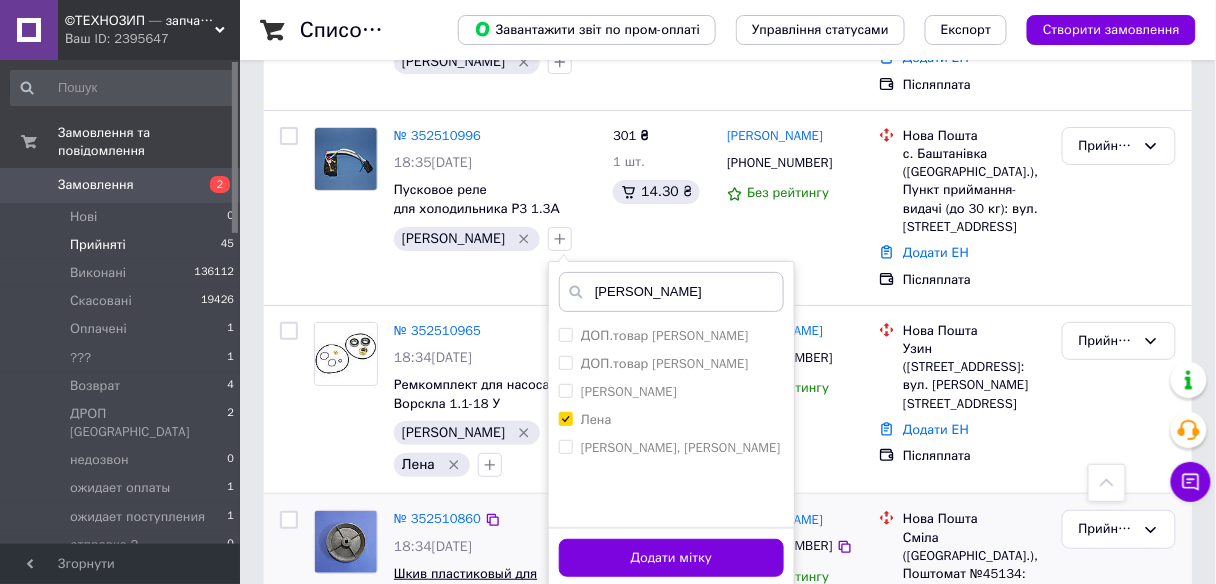 click on "Додати мітку" at bounding box center [671, 558] 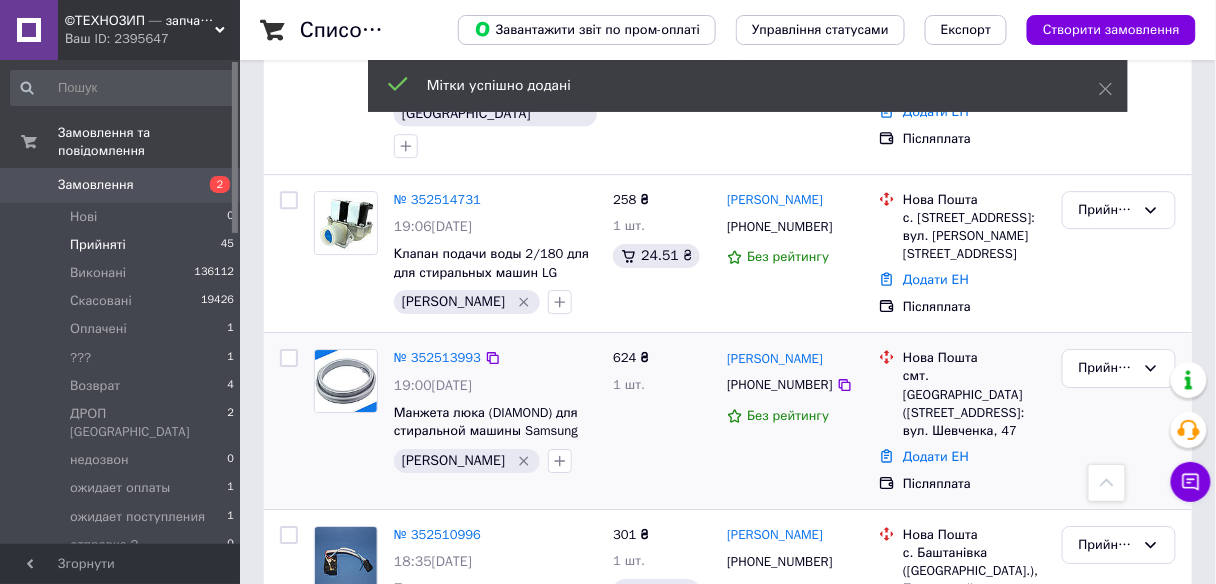 scroll, scrollTop: 1431, scrollLeft: 0, axis: vertical 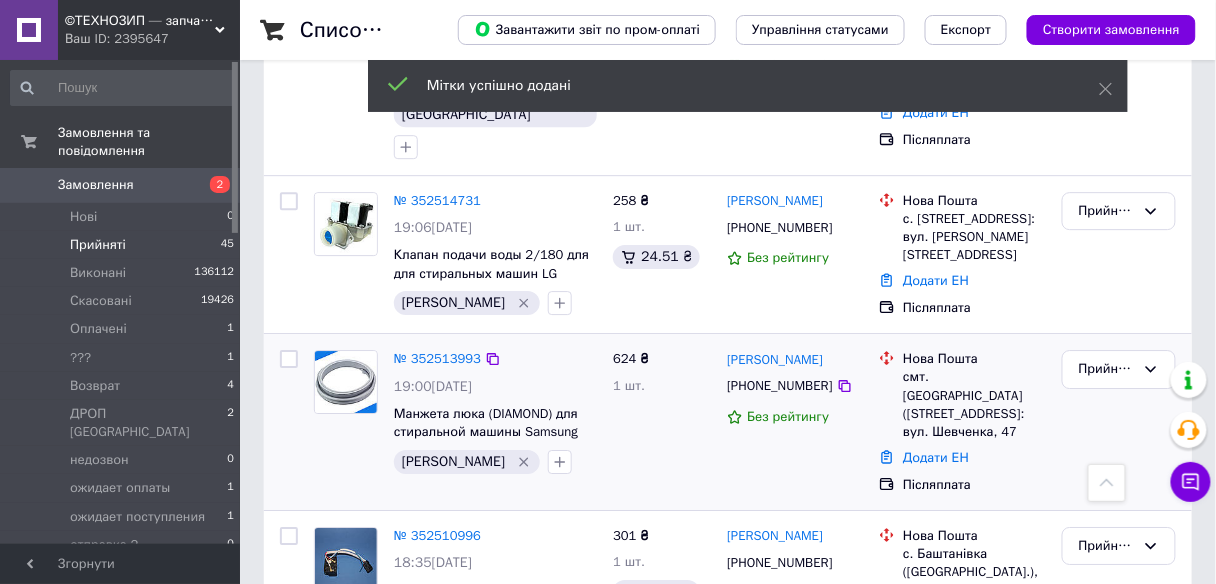 click at bounding box center [560, 462] 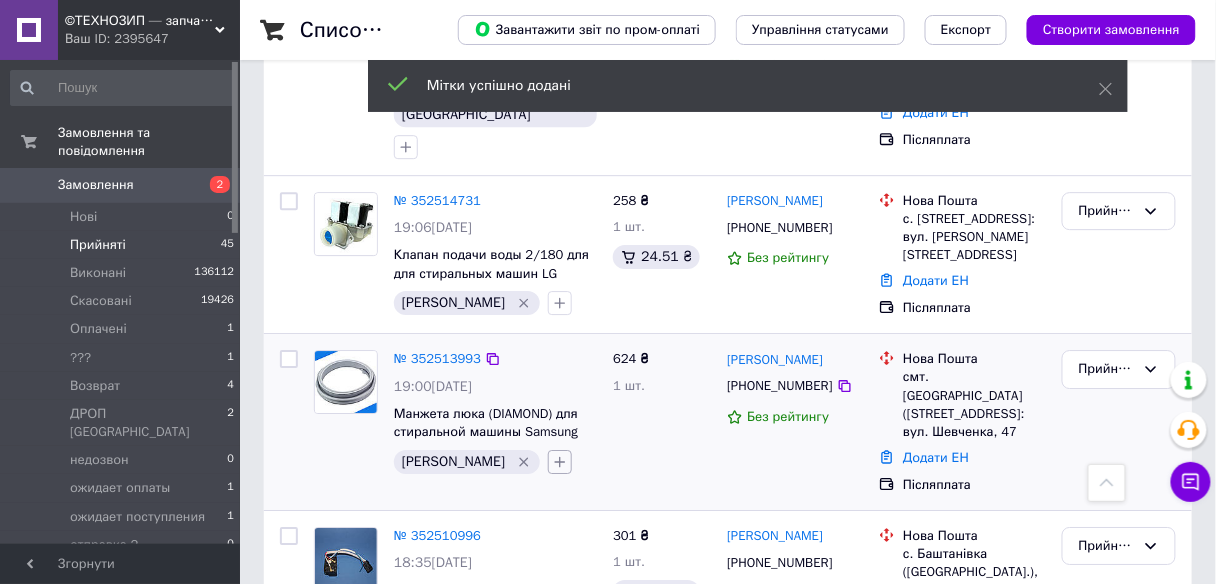 click 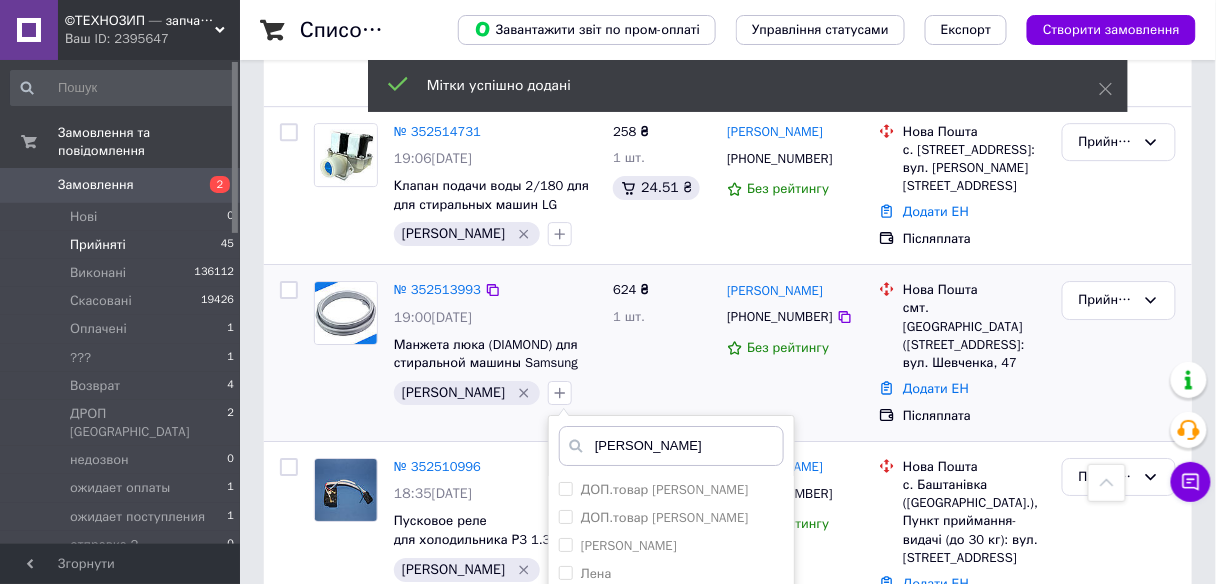 scroll, scrollTop: 1591, scrollLeft: 0, axis: vertical 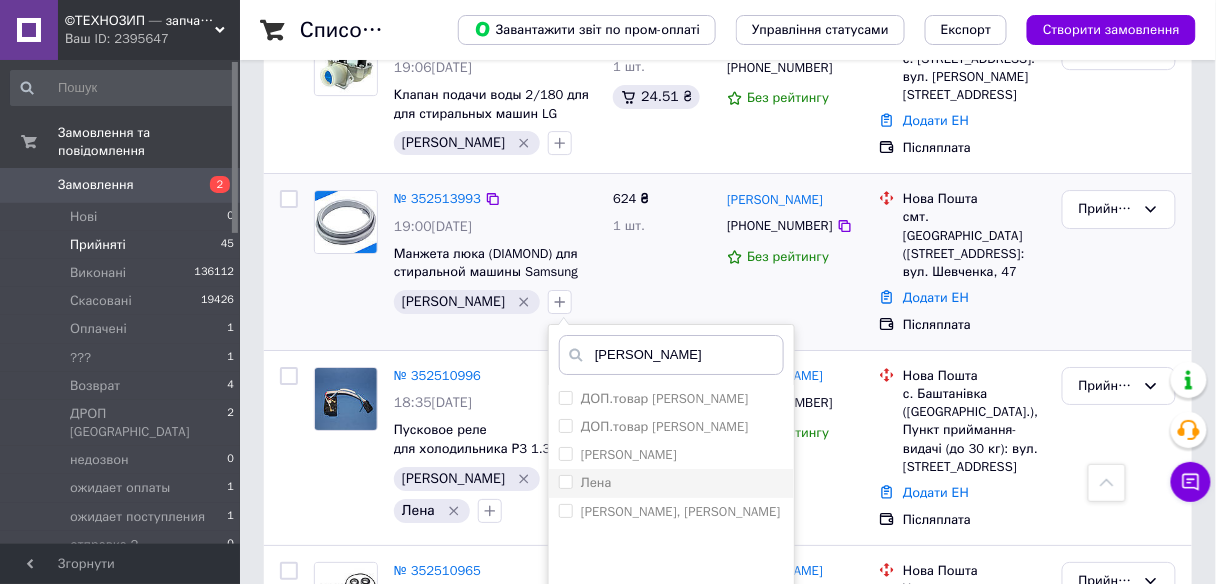 type on "[PERSON_NAME]" 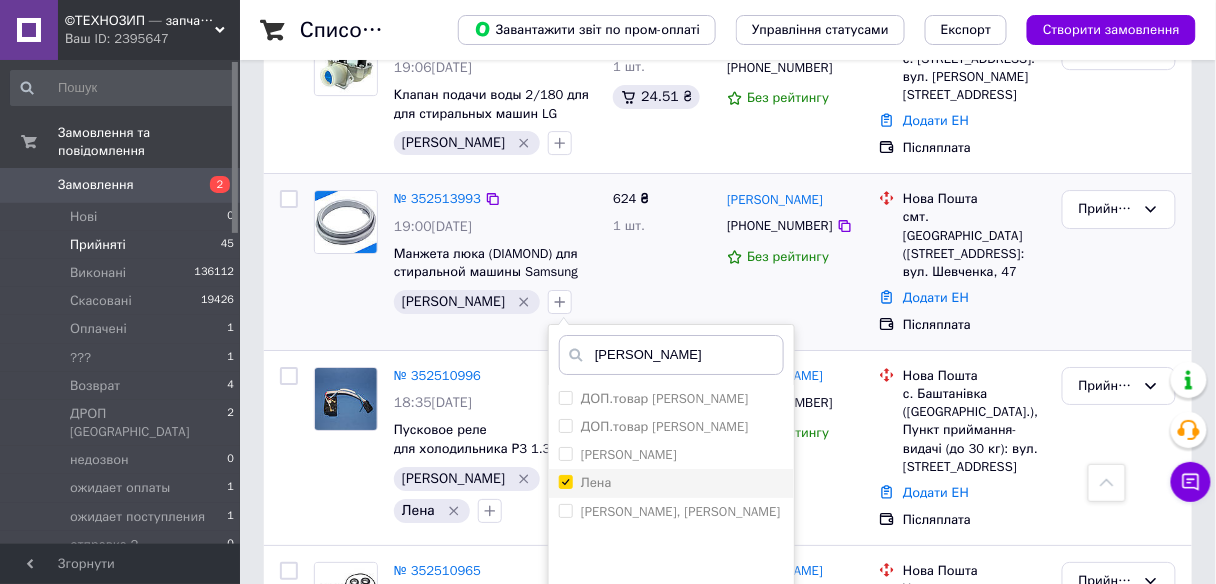 checkbox on "true" 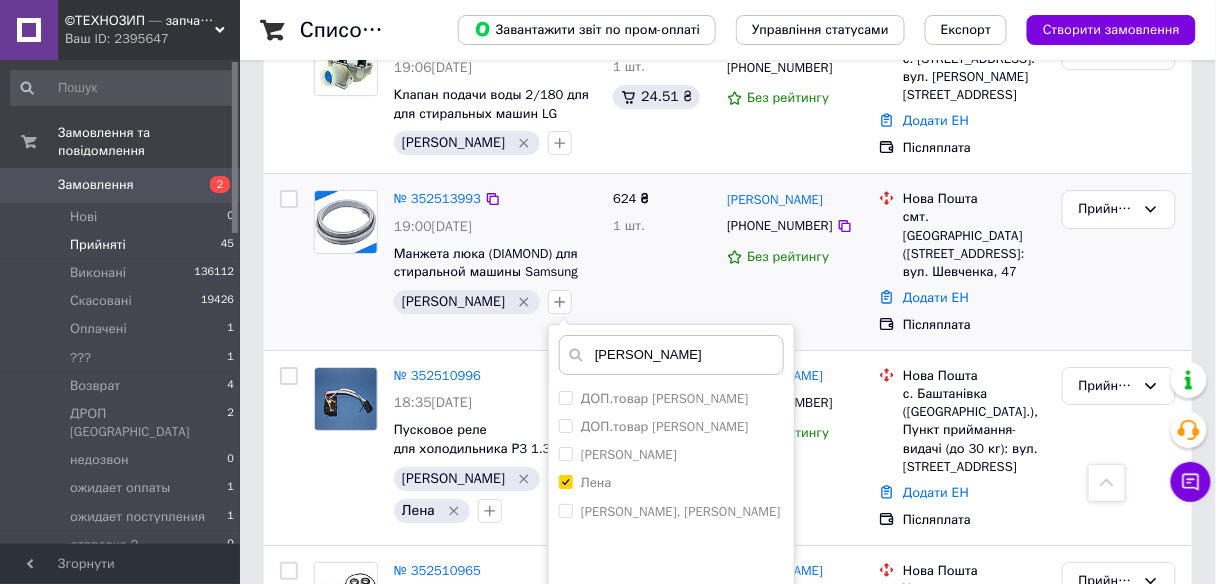 click on "Додати мітку" at bounding box center (671, 621) 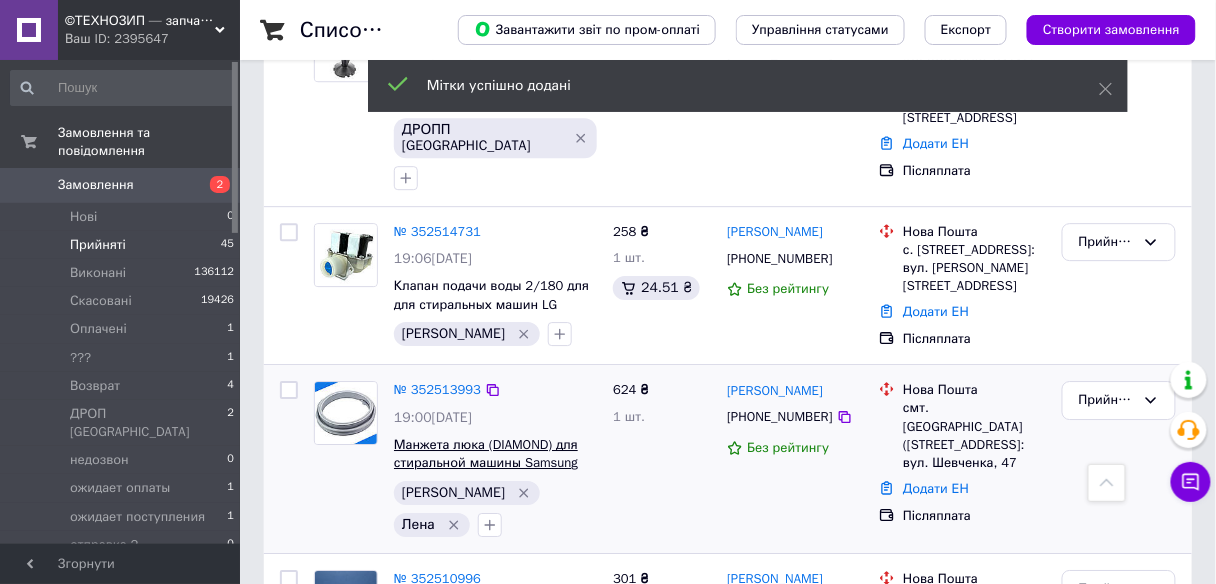 scroll, scrollTop: 1271, scrollLeft: 0, axis: vertical 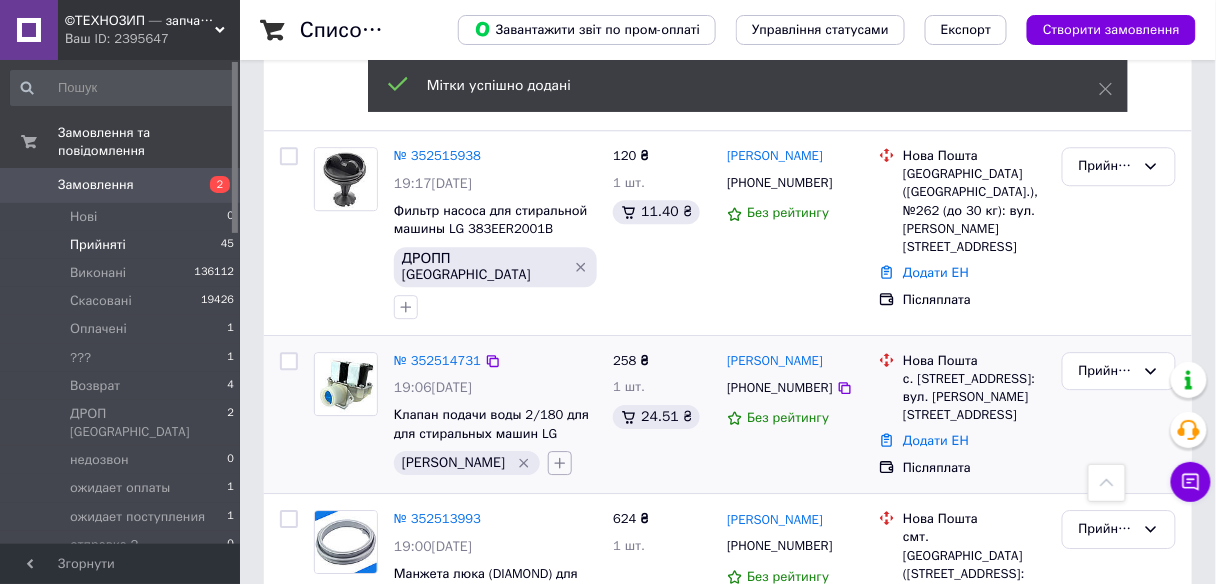 click at bounding box center (560, 463) 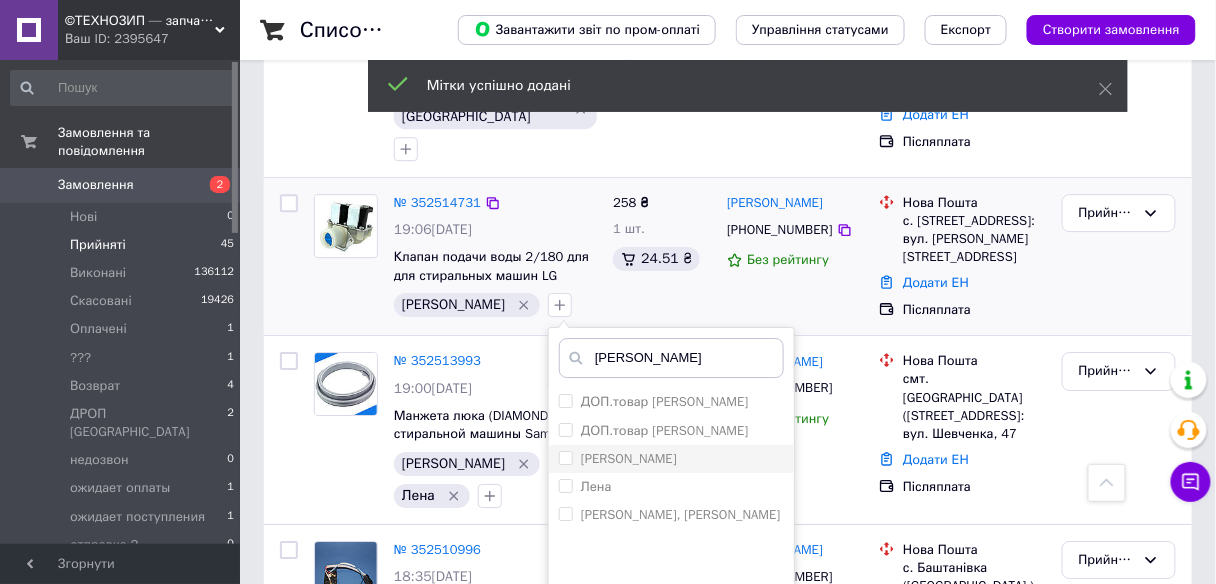 scroll, scrollTop: 1431, scrollLeft: 0, axis: vertical 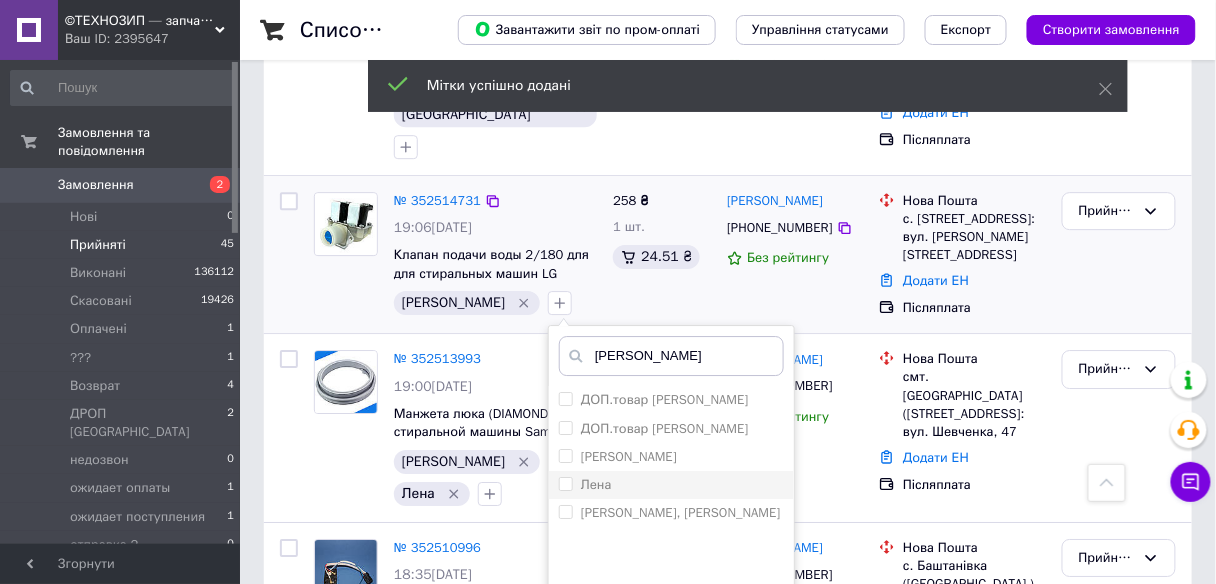 type on "[PERSON_NAME]" 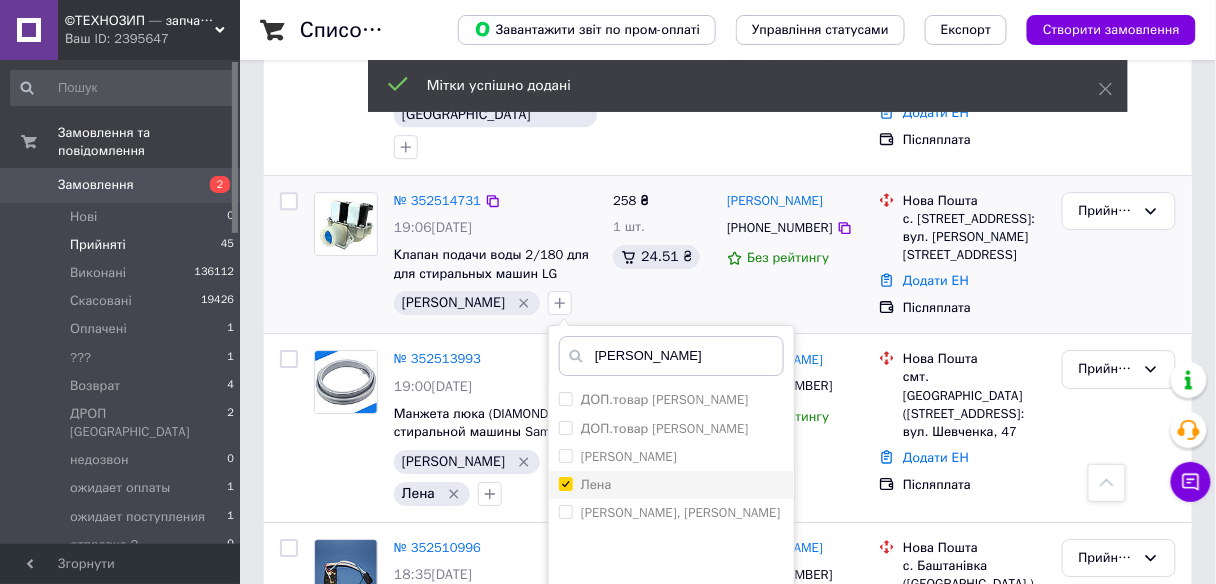 checkbox on "true" 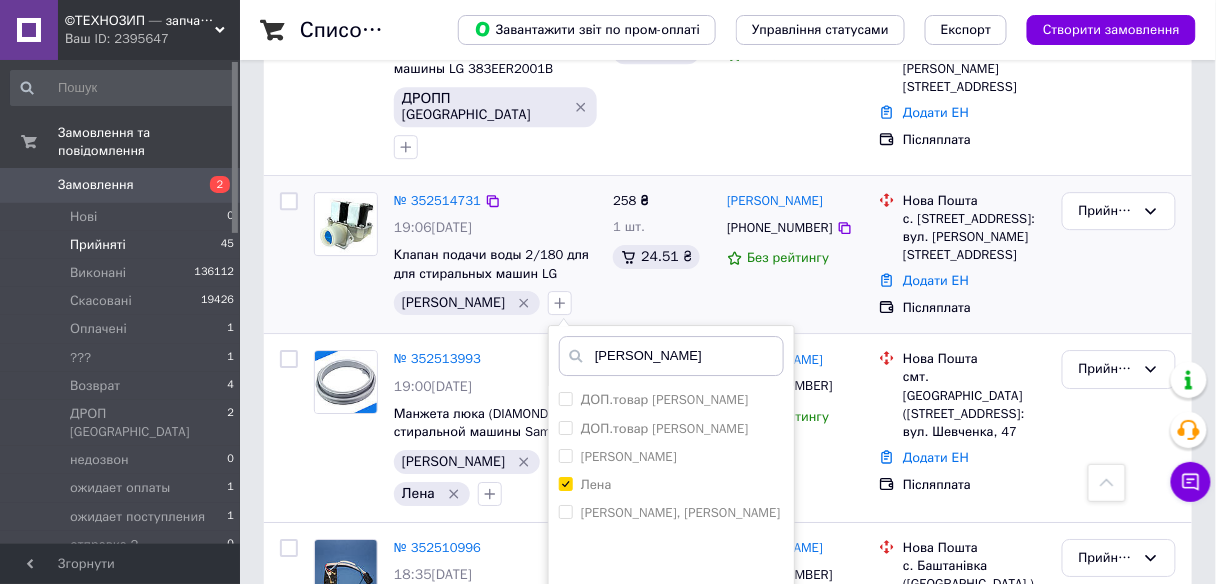 click on "Додати мітку" at bounding box center [671, 622] 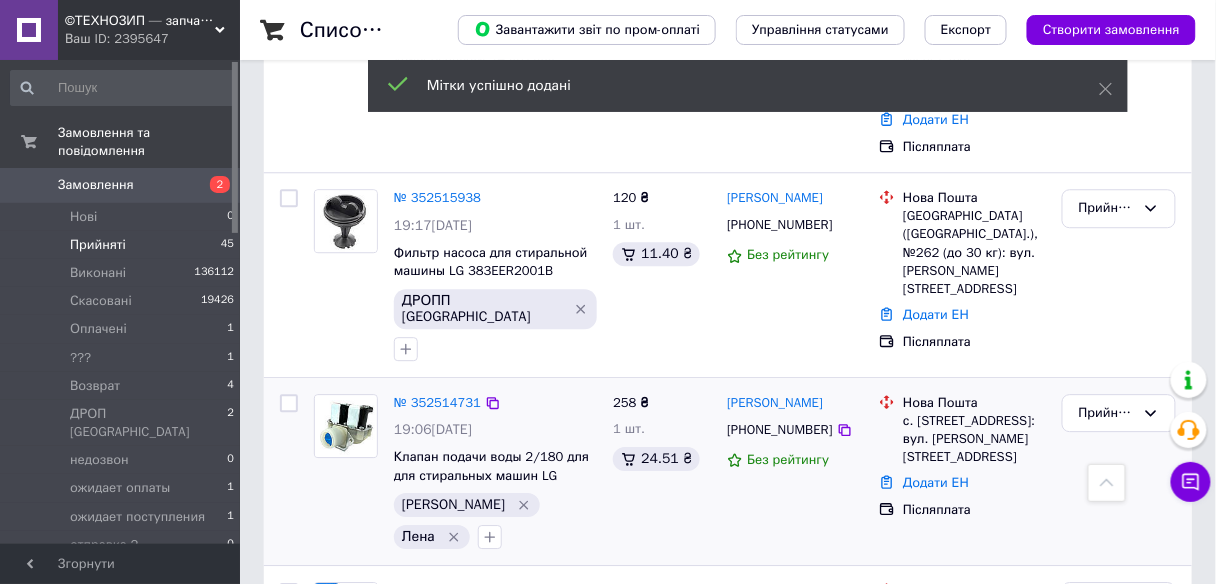 scroll, scrollTop: 1191, scrollLeft: 0, axis: vertical 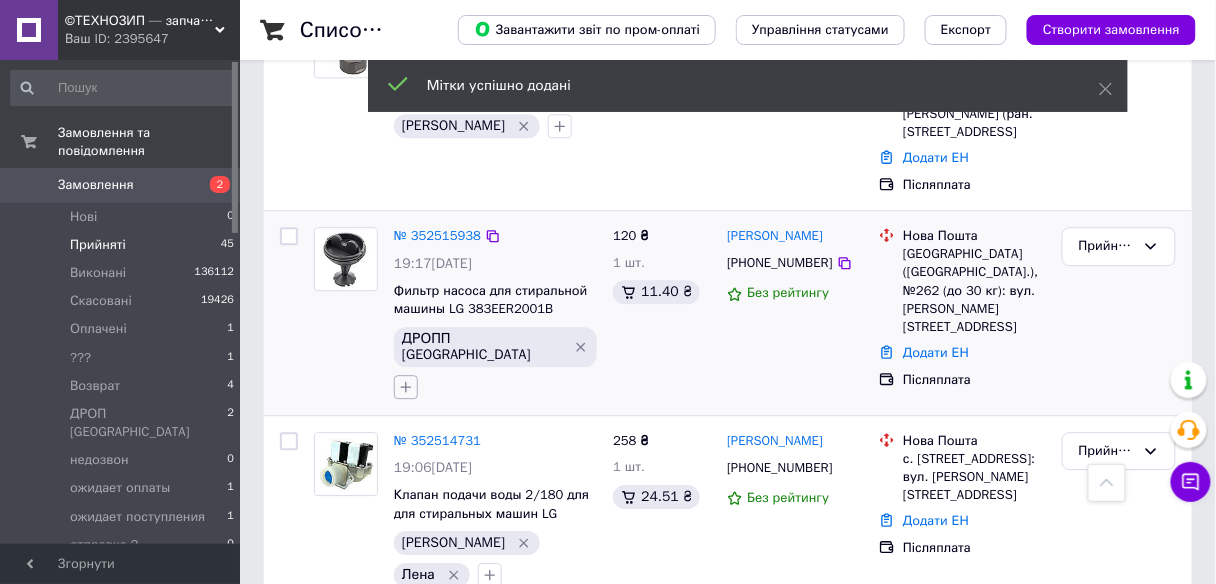click at bounding box center [406, 387] 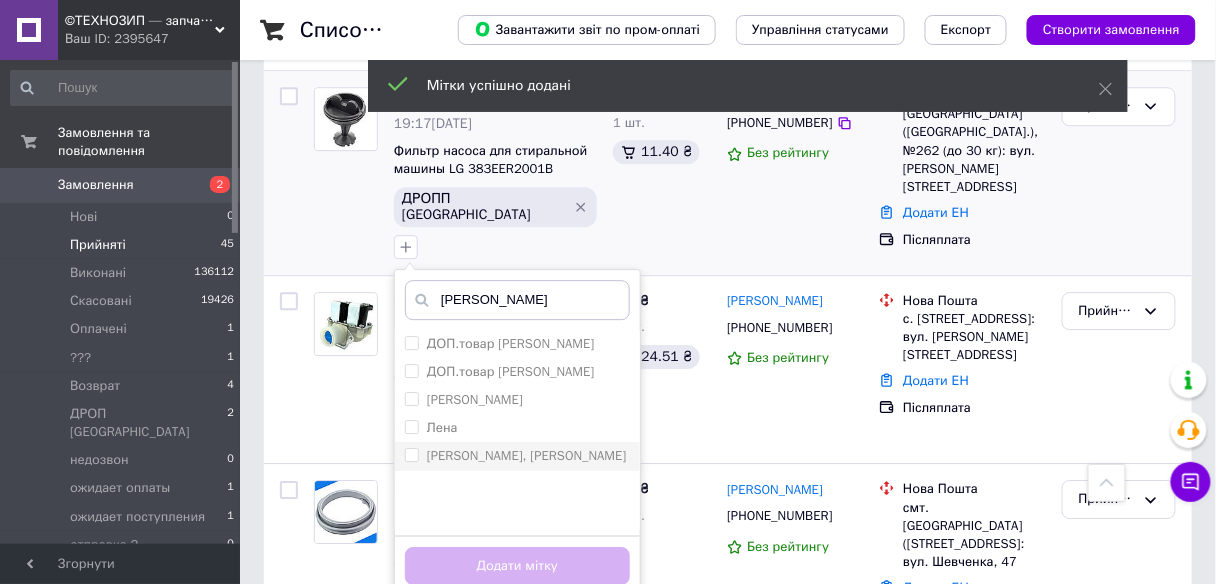 scroll, scrollTop: 1351, scrollLeft: 0, axis: vertical 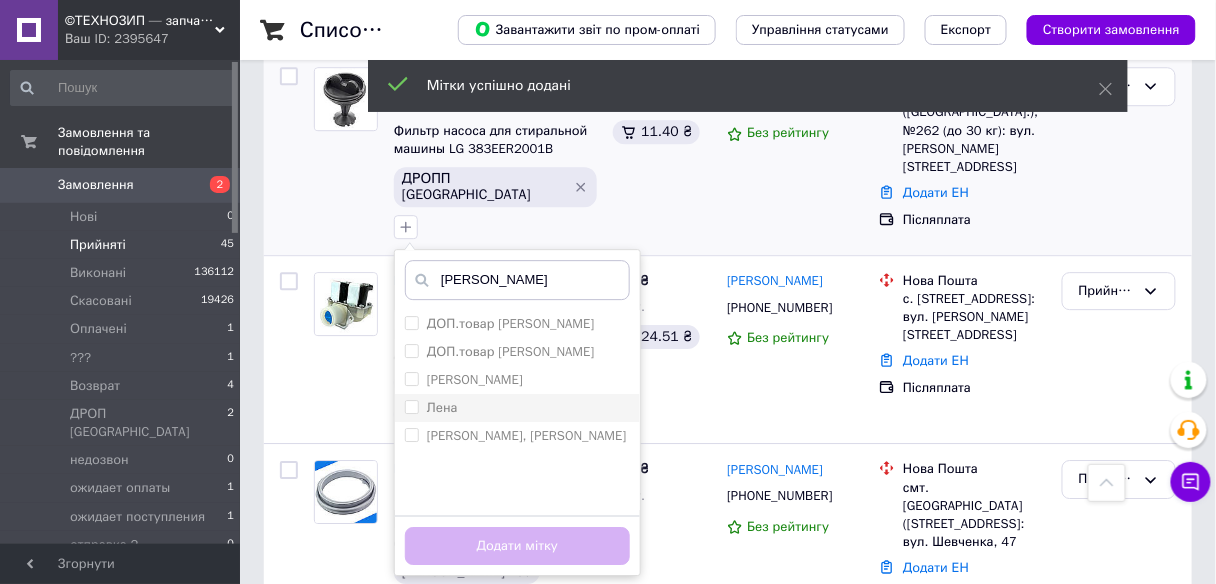 type on "[PERSON_NAME]" 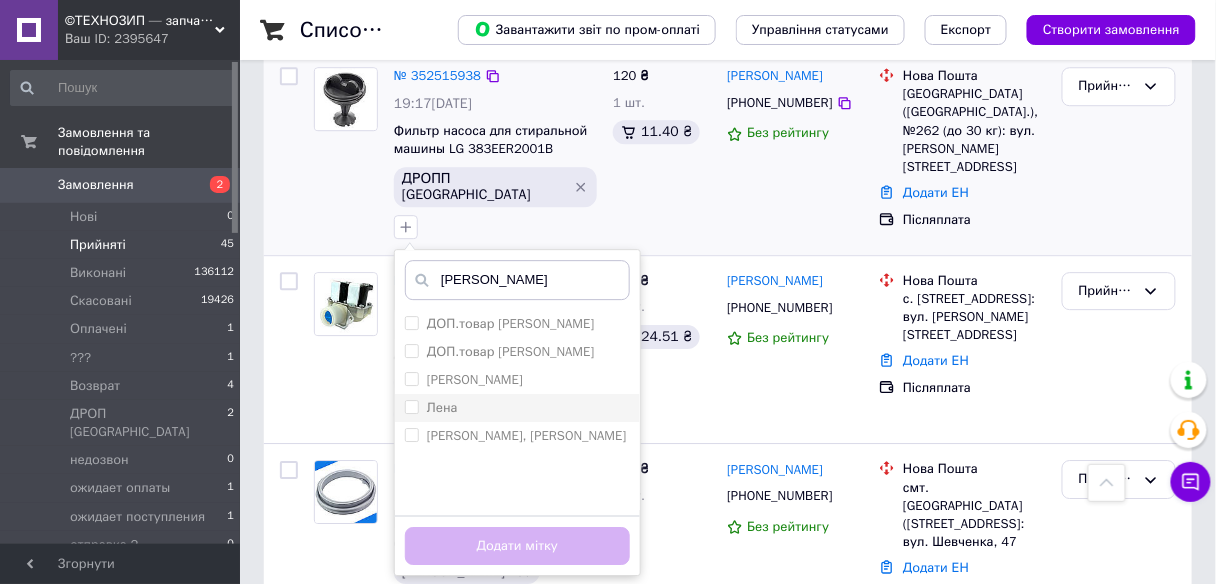 click on "Лена" at bounding box center [411, 406] 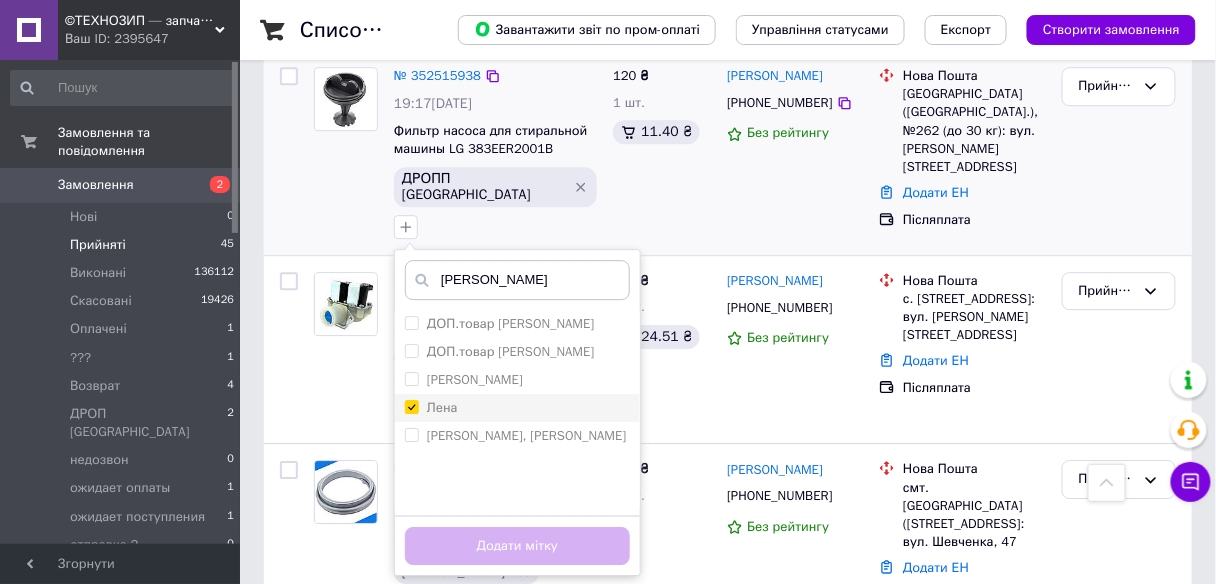 checkbox on "true" 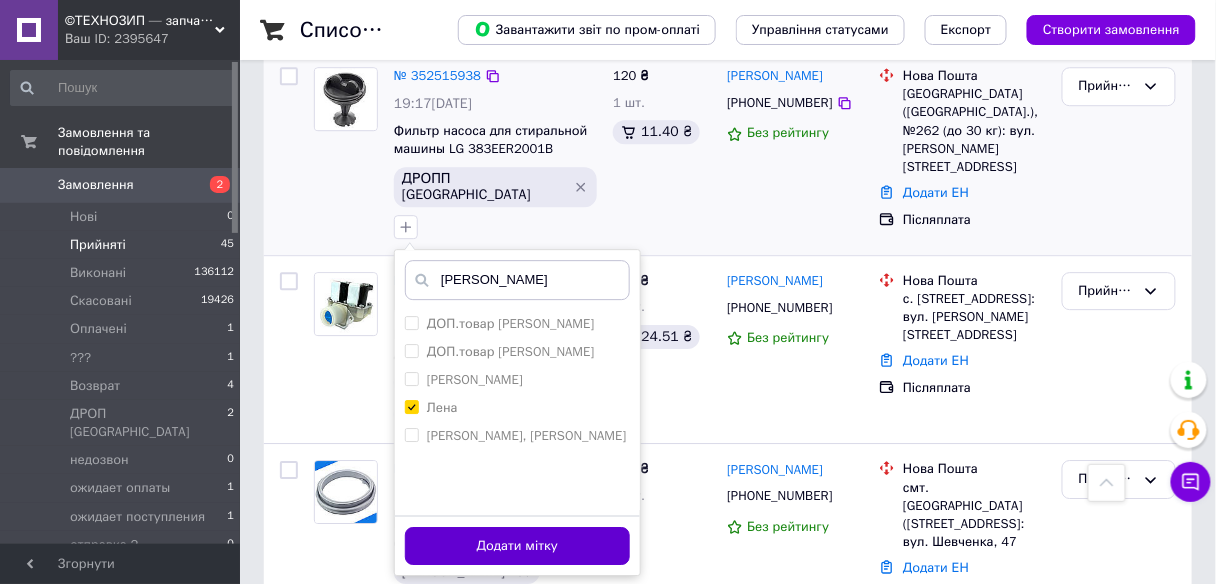click on "Додати мітку" at bounding box center [517, 546] 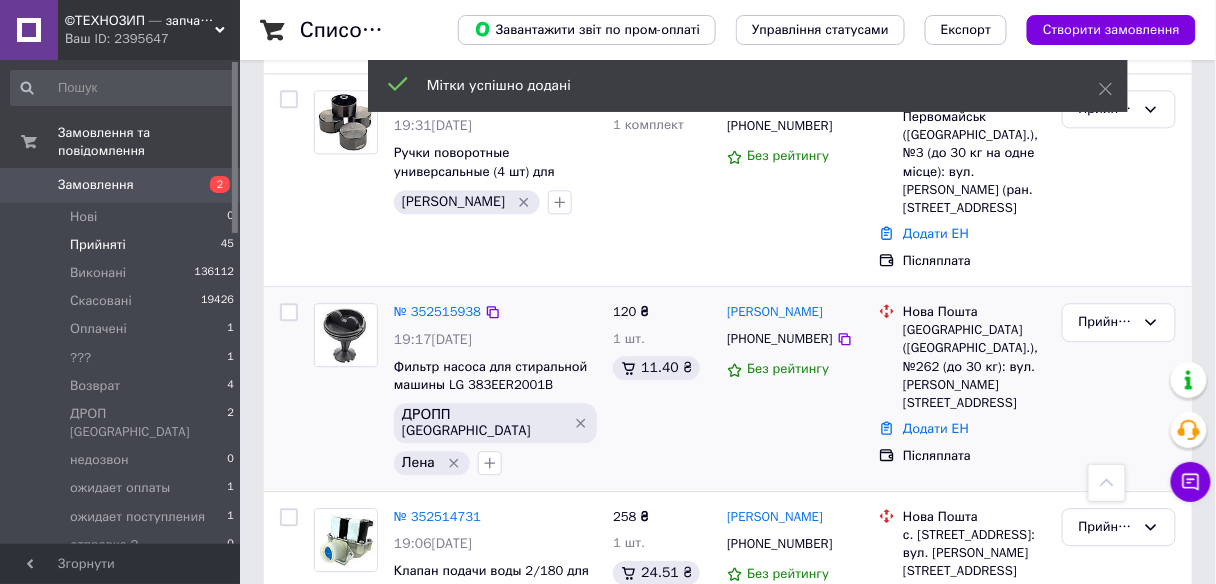 scroll, scrollTop: 1111, scrollLeft: 0, axis: vertical 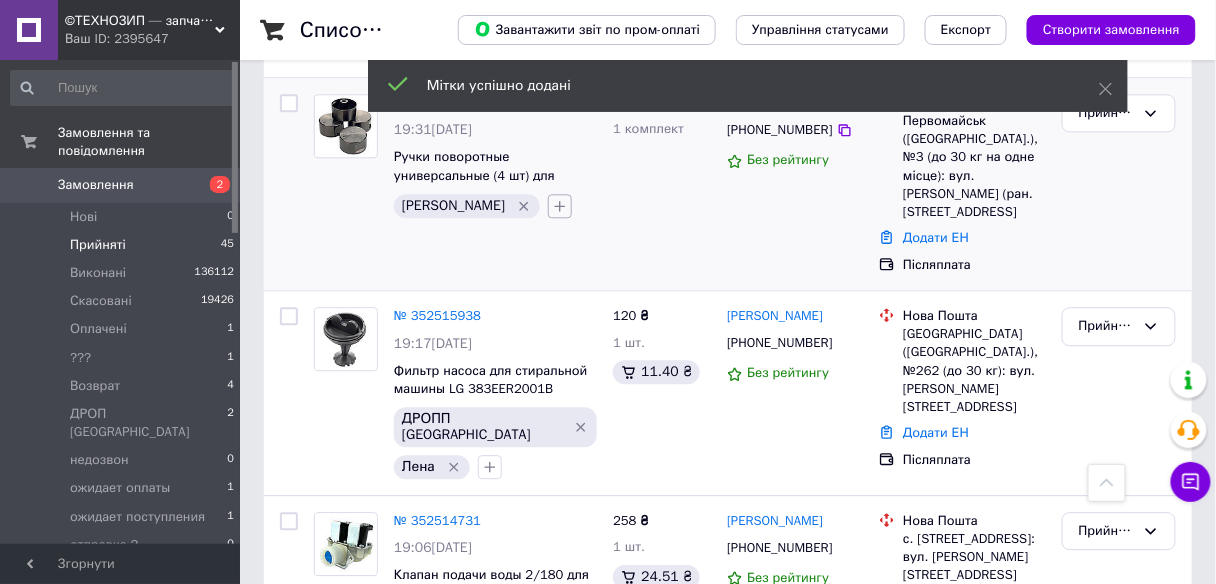 click 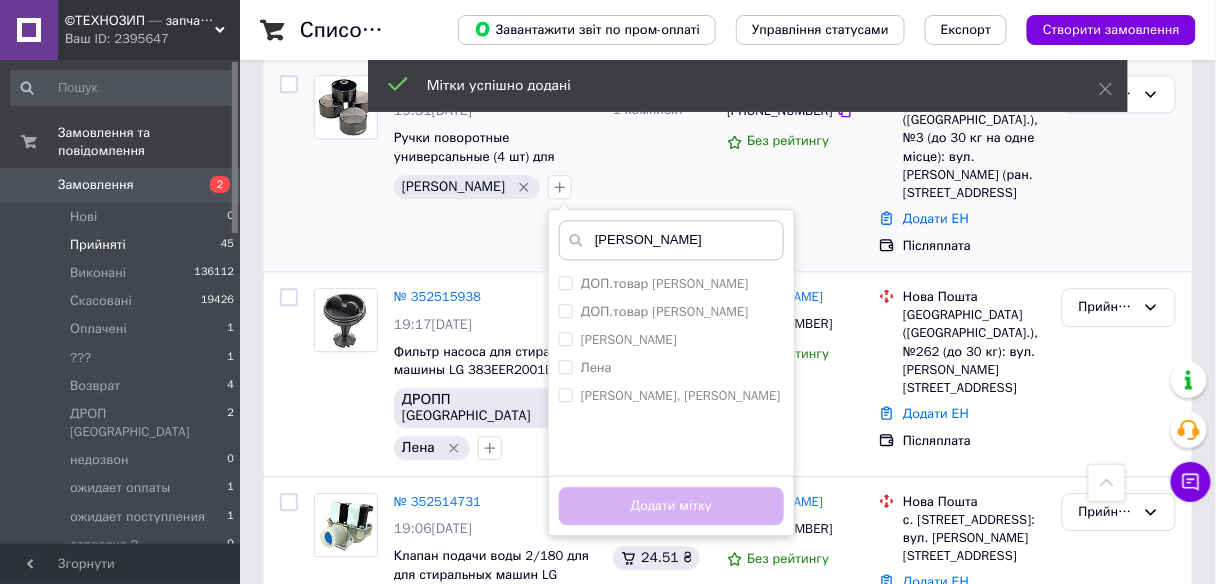 scroll, scrollTop: 1271, scrollLeft: 0, axis: vertical 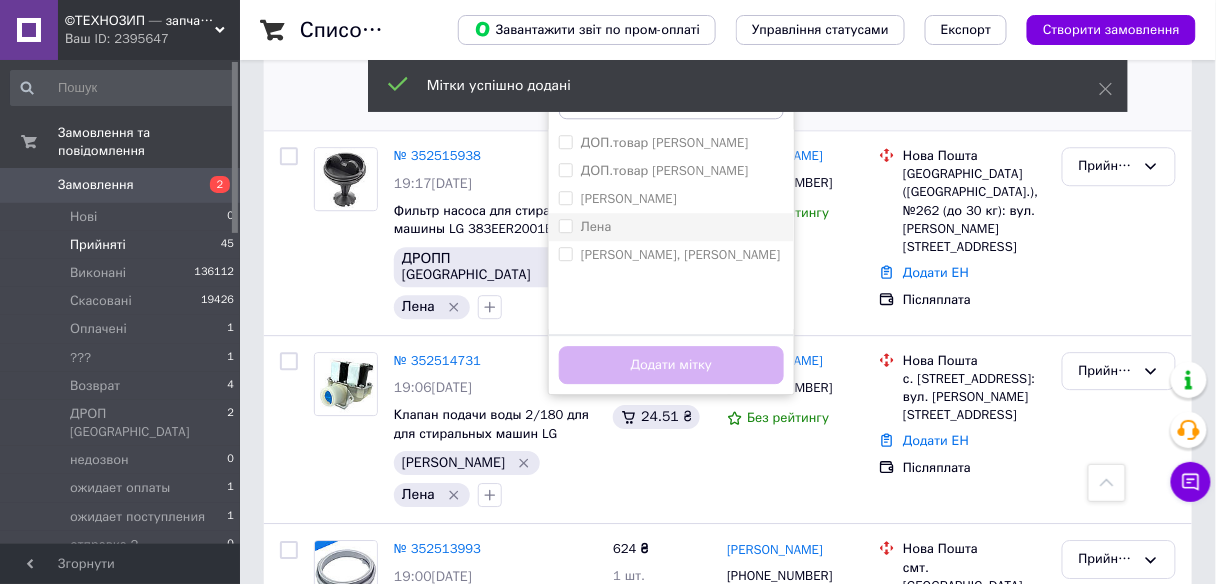 type on "[PERSON_NAME]" 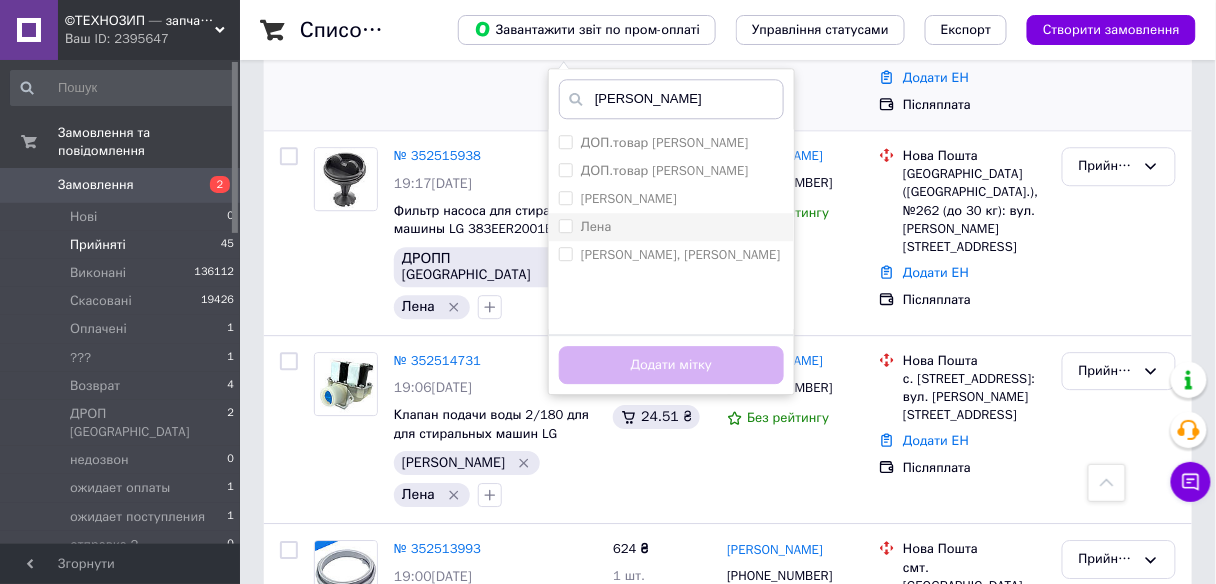 click on "Лена" at bounding box center [585, 227] 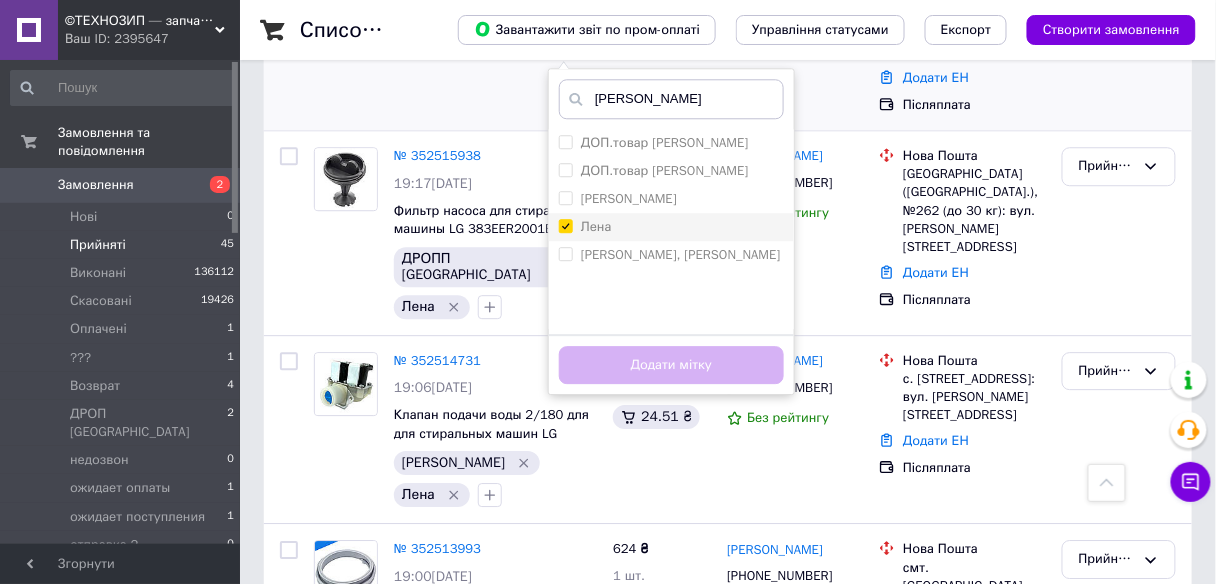 click on "Лена" at bounding box center [565, 225] 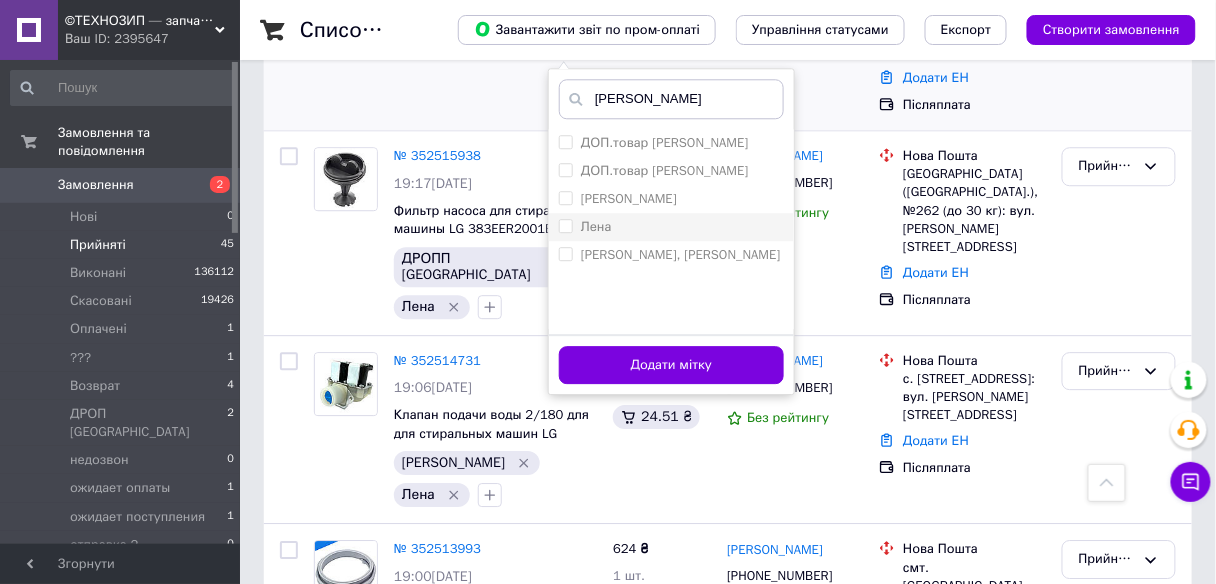 click on "Лена" at bounding box center (565, 225) 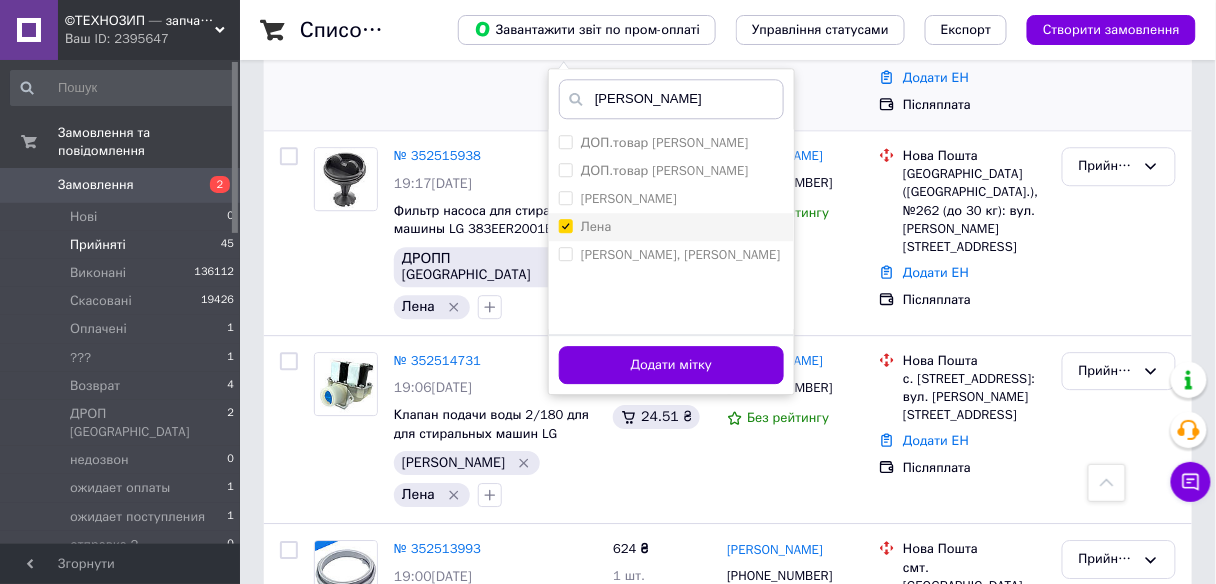 checkbox on "true" 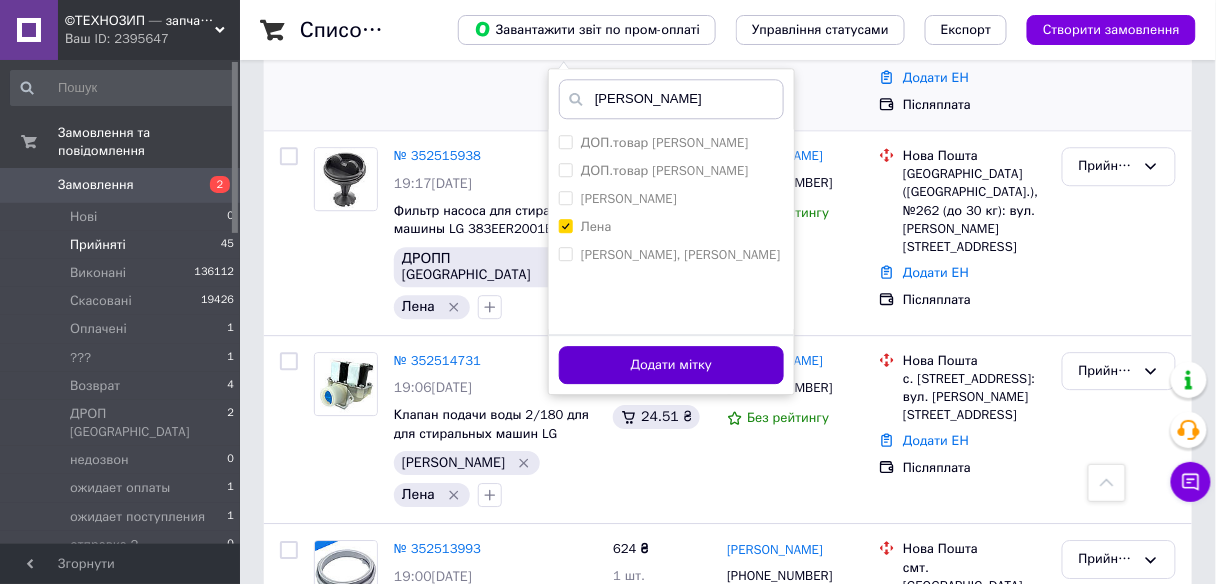 click on "Додати мітку" at bounding box center (671, 365) 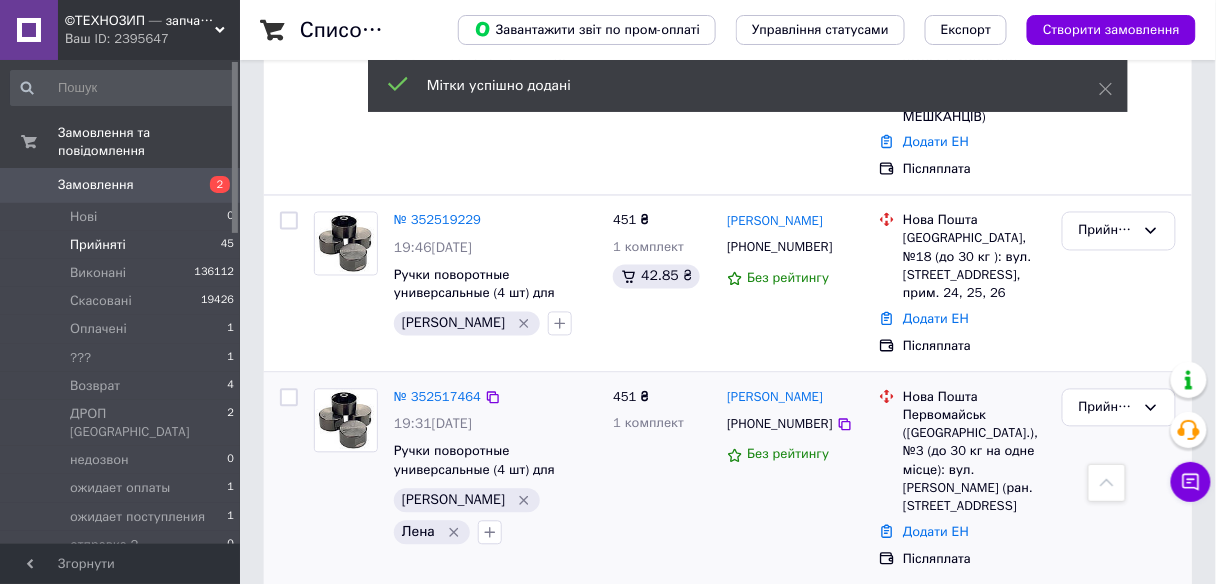 scroll, scrollTop: 791, scrollLeft: 0, axis: vertical 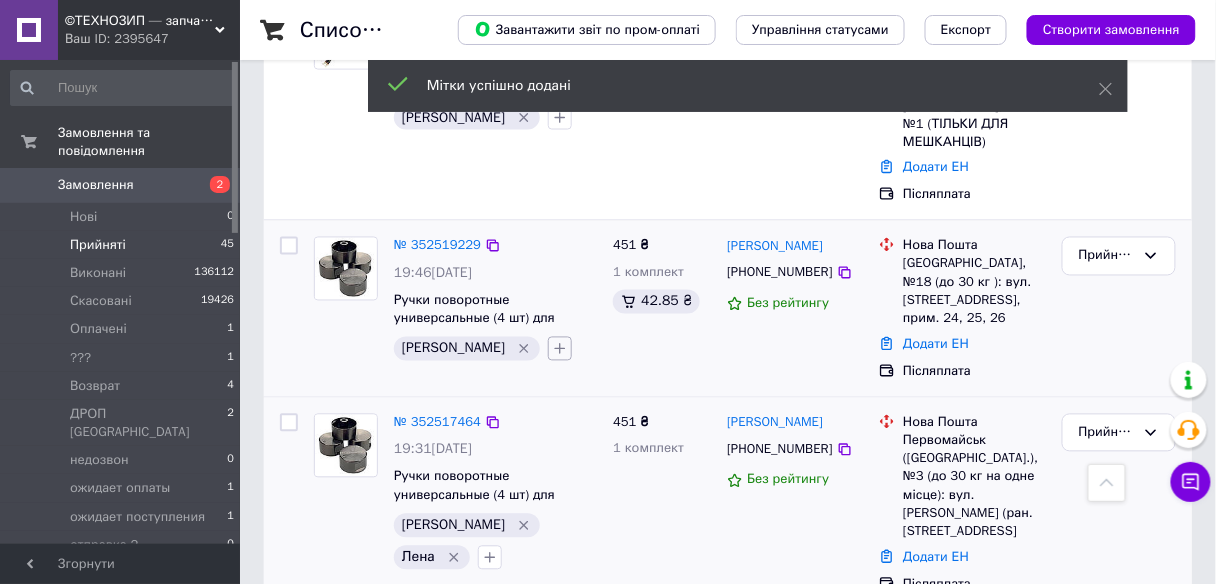 click 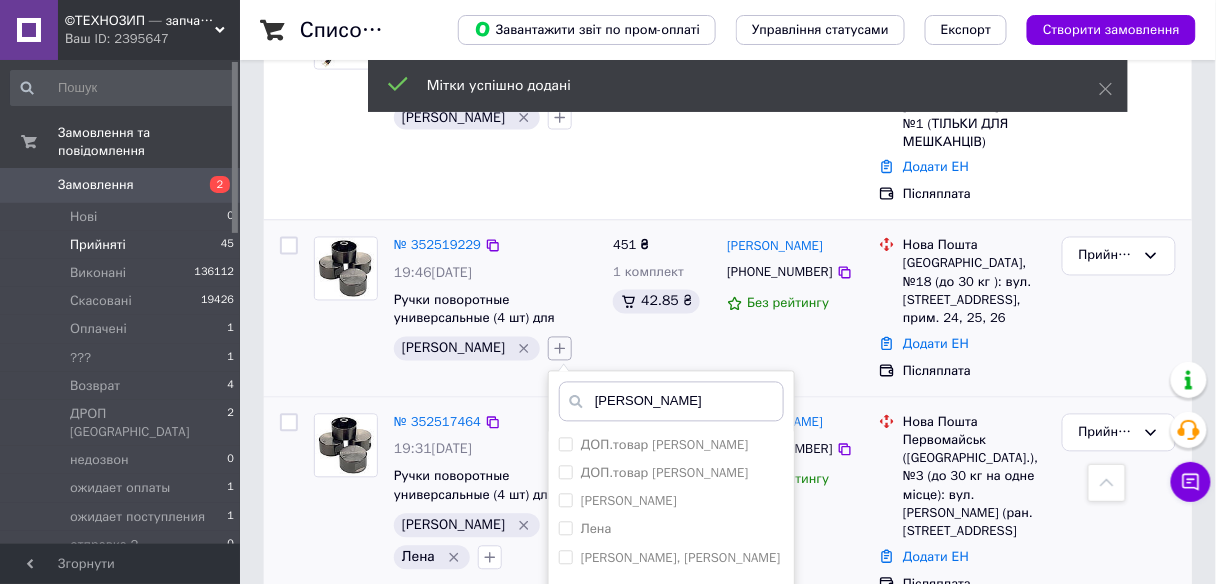 scroll, scrollTop: 951, scrollLeft: 0, axis: vertical 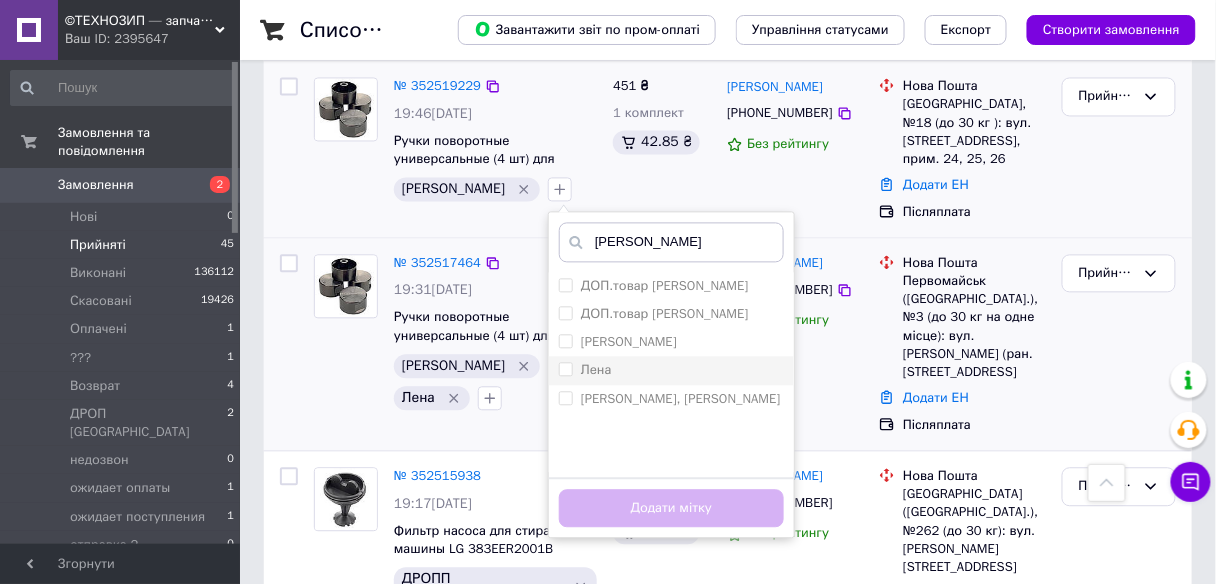 type on "[PERSON_NAME]" 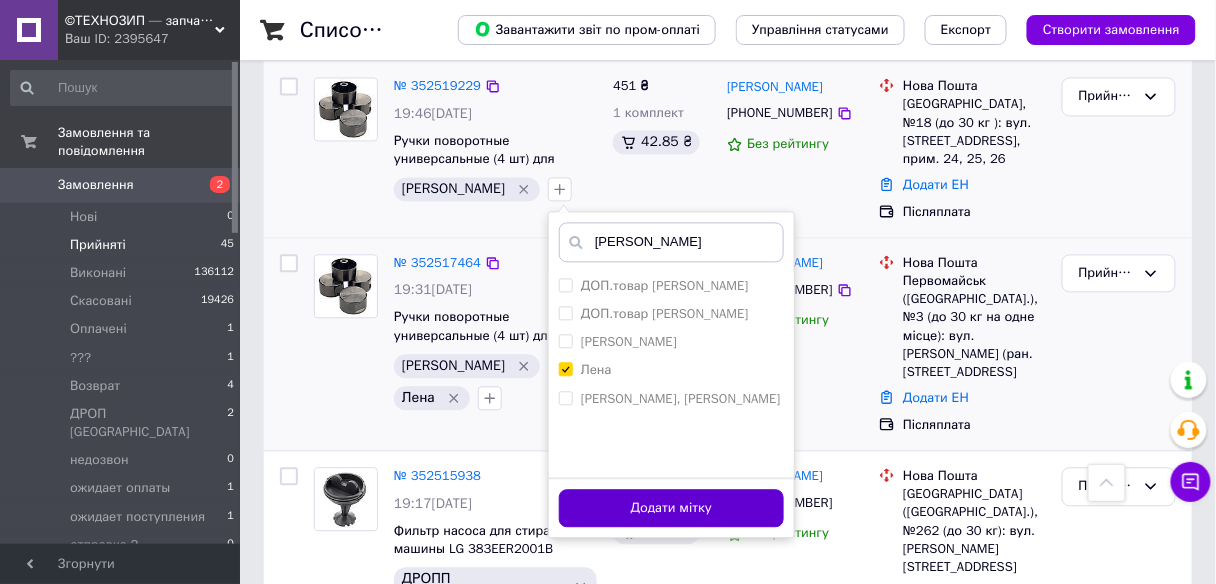 click on "Додати мітку" at bounding box center [671, 508] 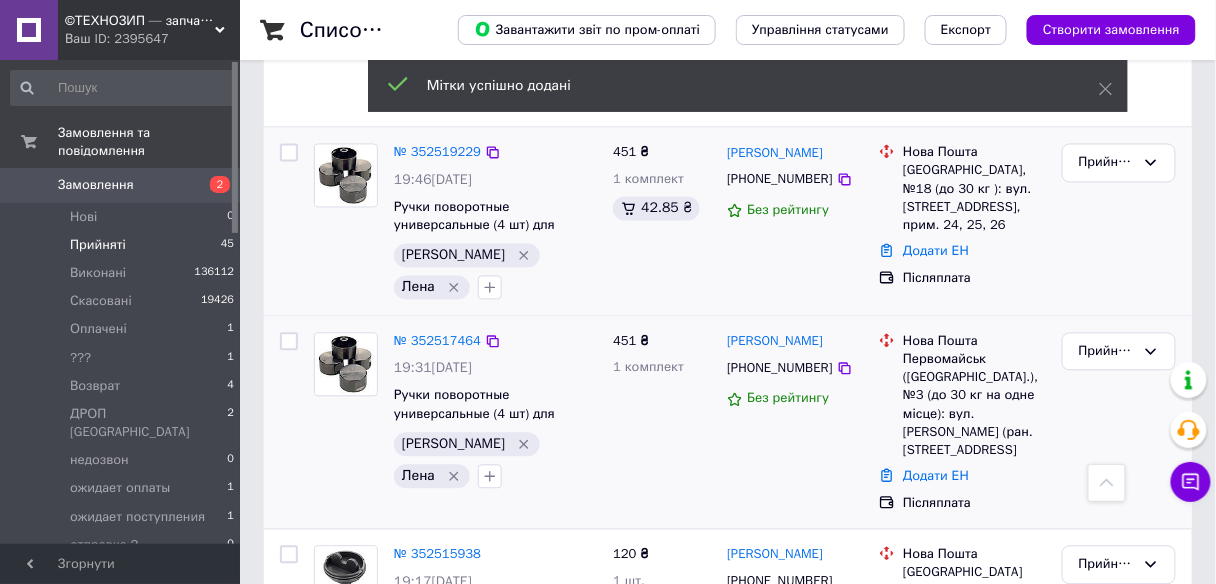 scroll, scrollTop: 791, scrollLeft: 0, axis: vertical 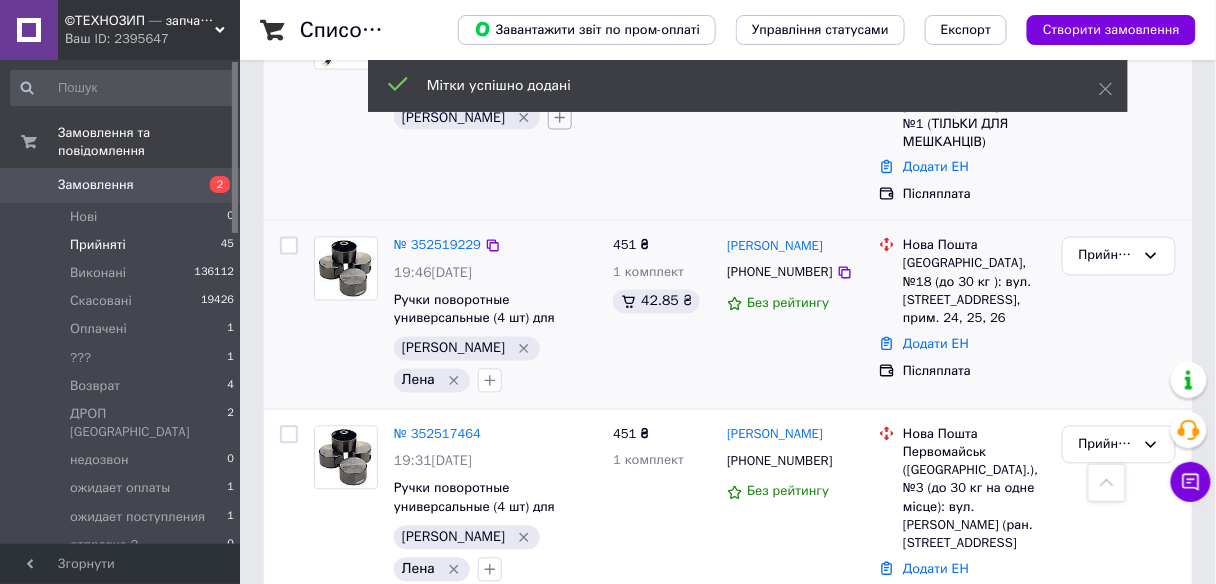 click 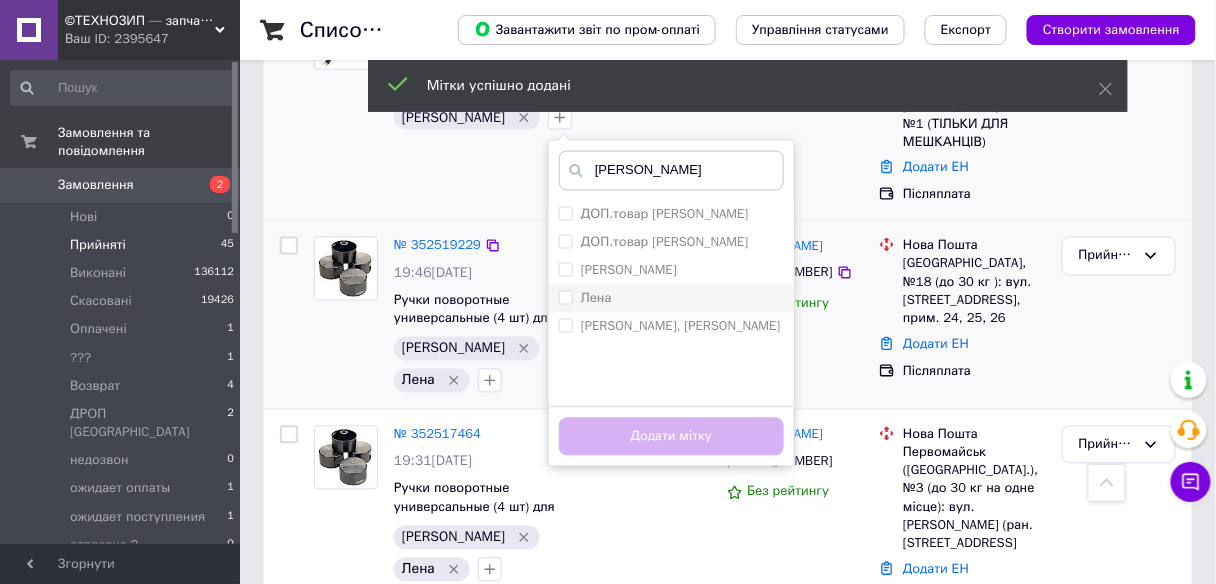 type on "[PERSON_NAME]" 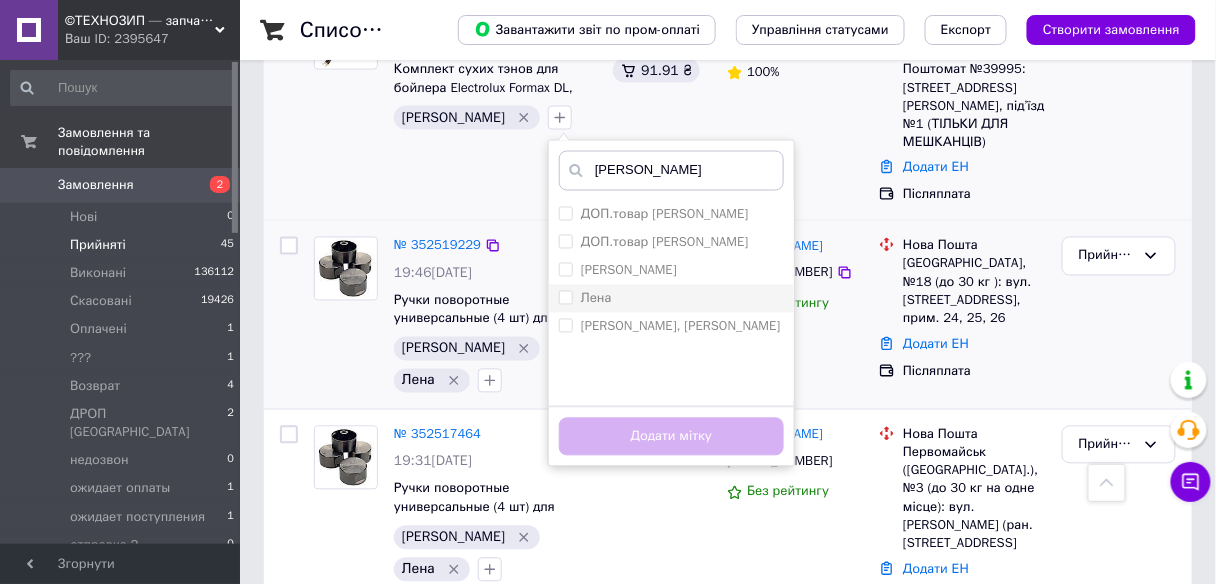 click on "Лена" at bounding box center (671, 299) 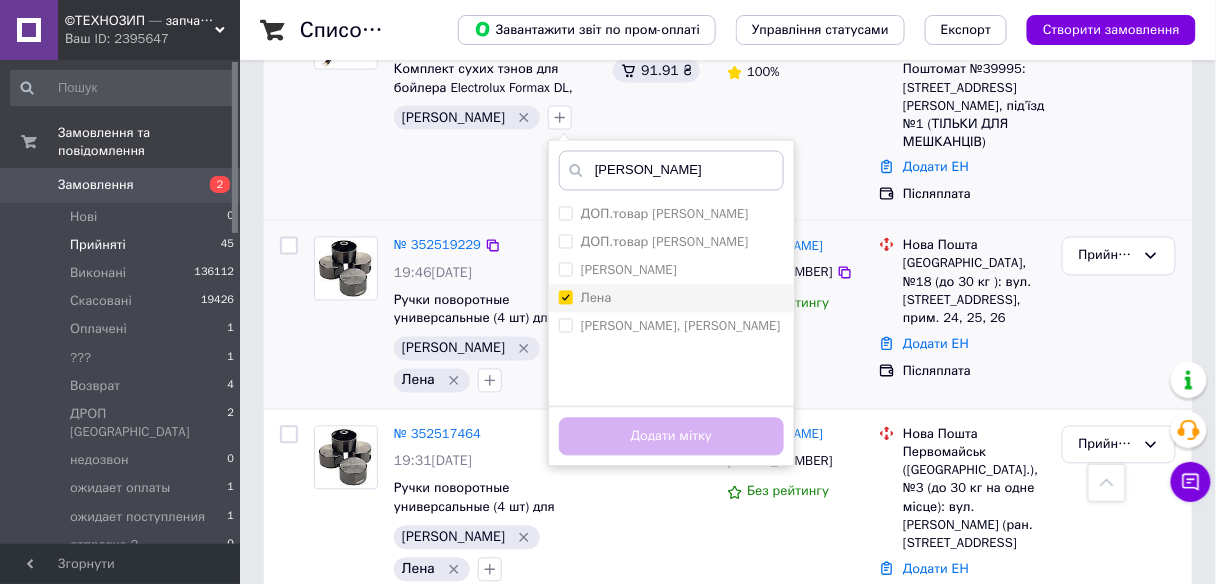 checkbox on "true" 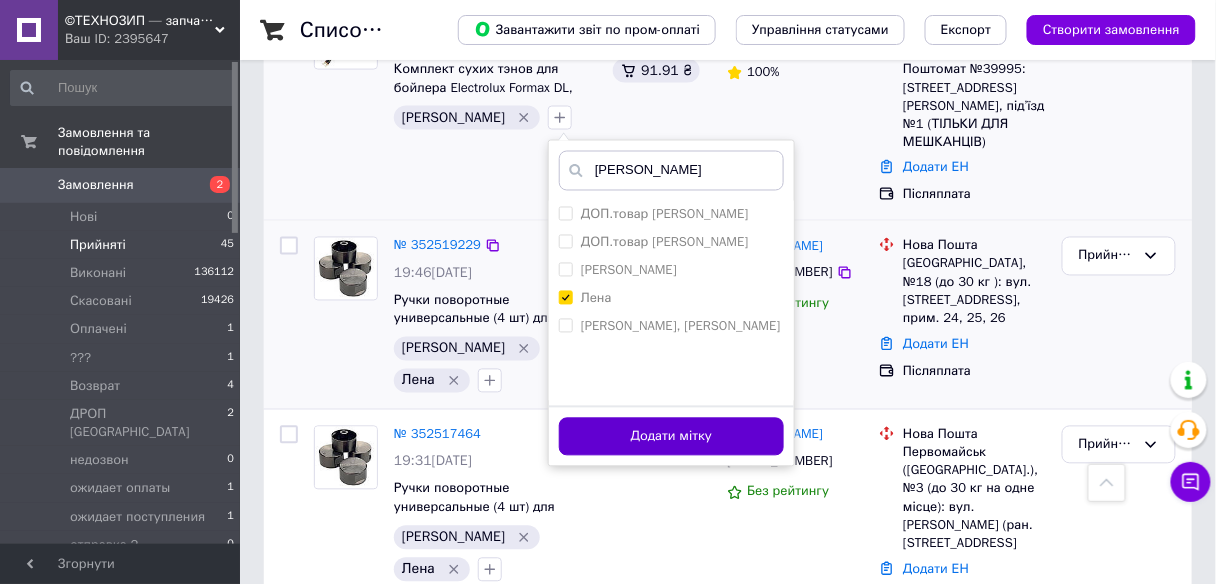 click on "Додати мітку" at bounding box center [671, 437] 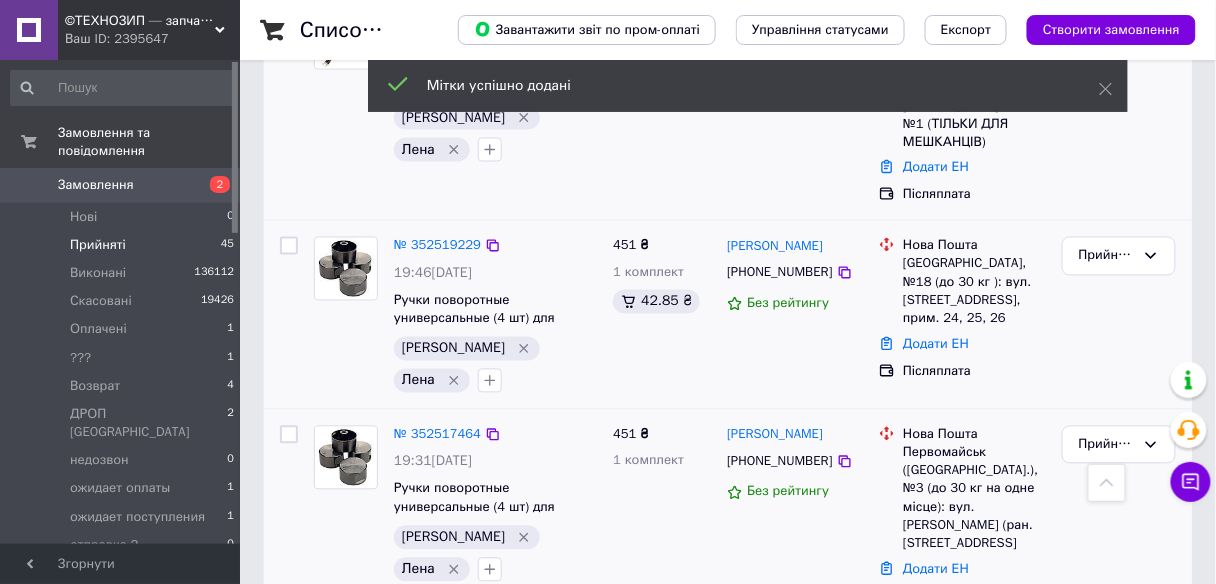 scroll, scrollTop: 471, scrollLeft: 0, axis: vertical 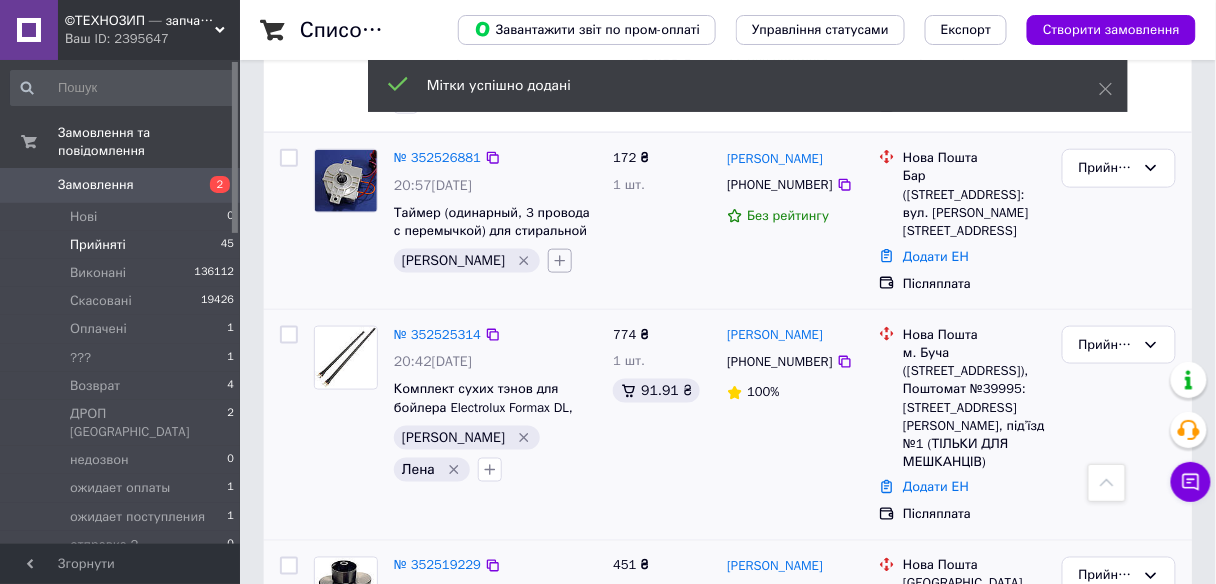 click at bounding box center [560, 261] 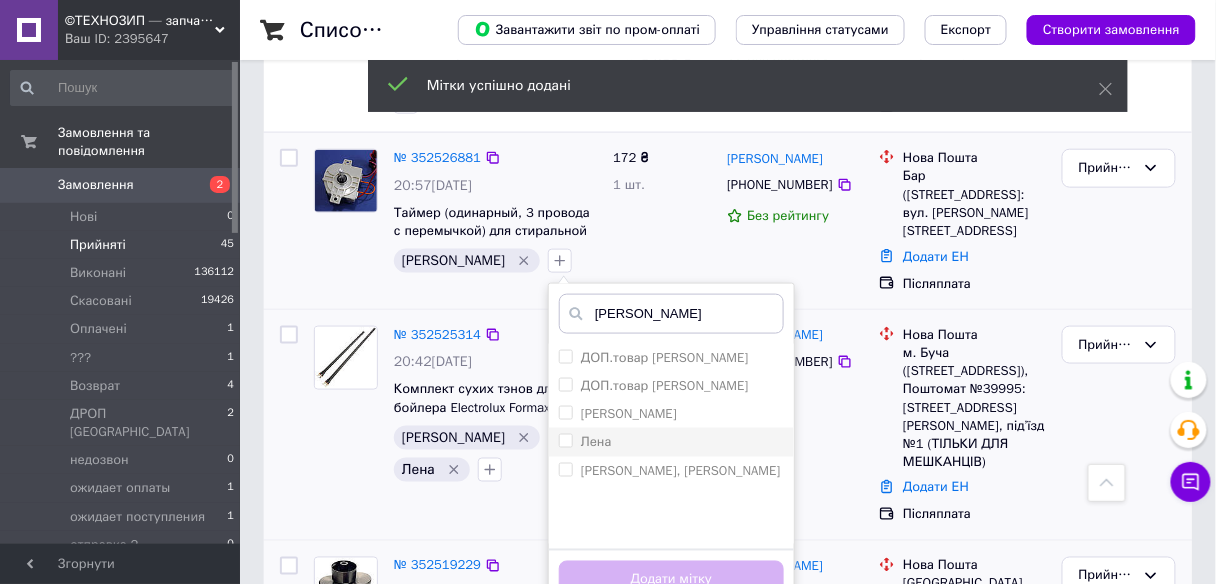 type on "[PERSON_NAME]" 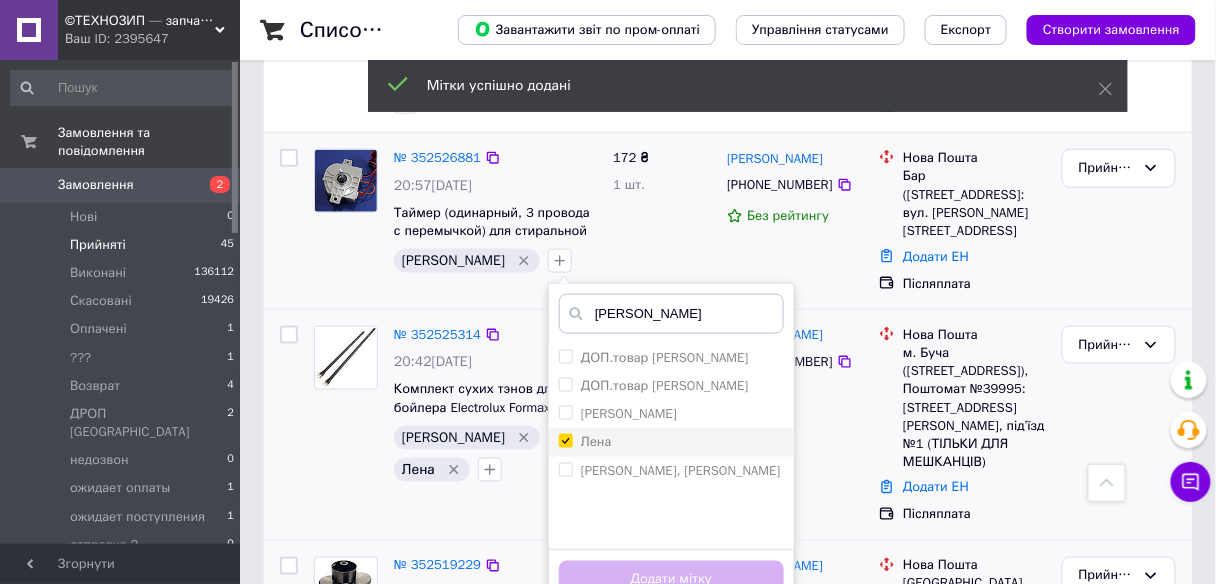 checkbox on "true" 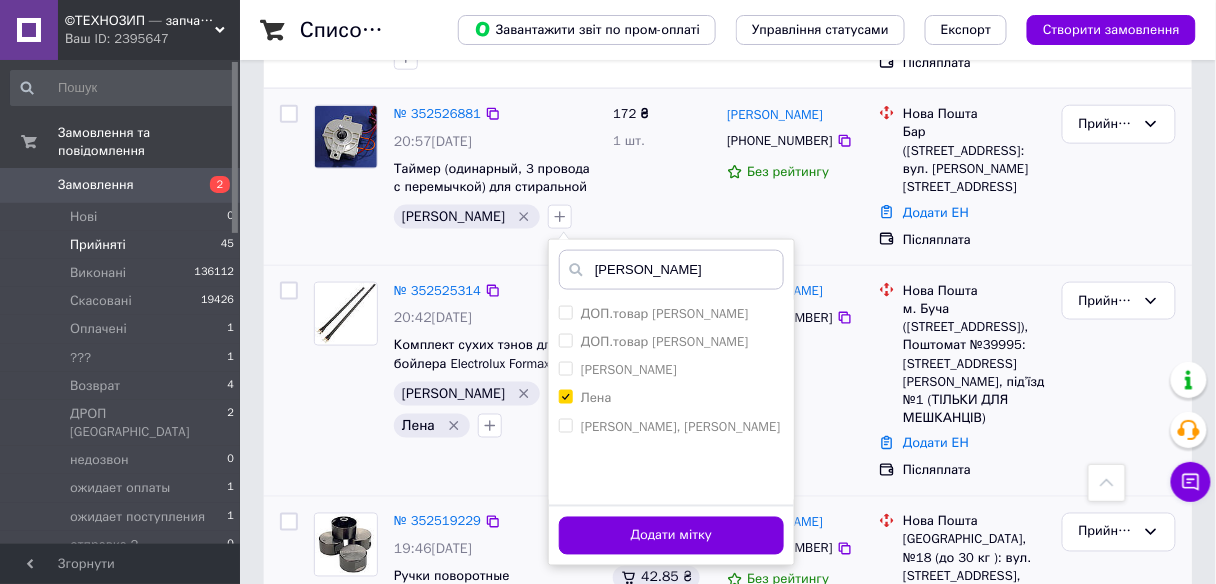 scroll, scrollTop: 551, scrollLeft: 0, axis: vertical 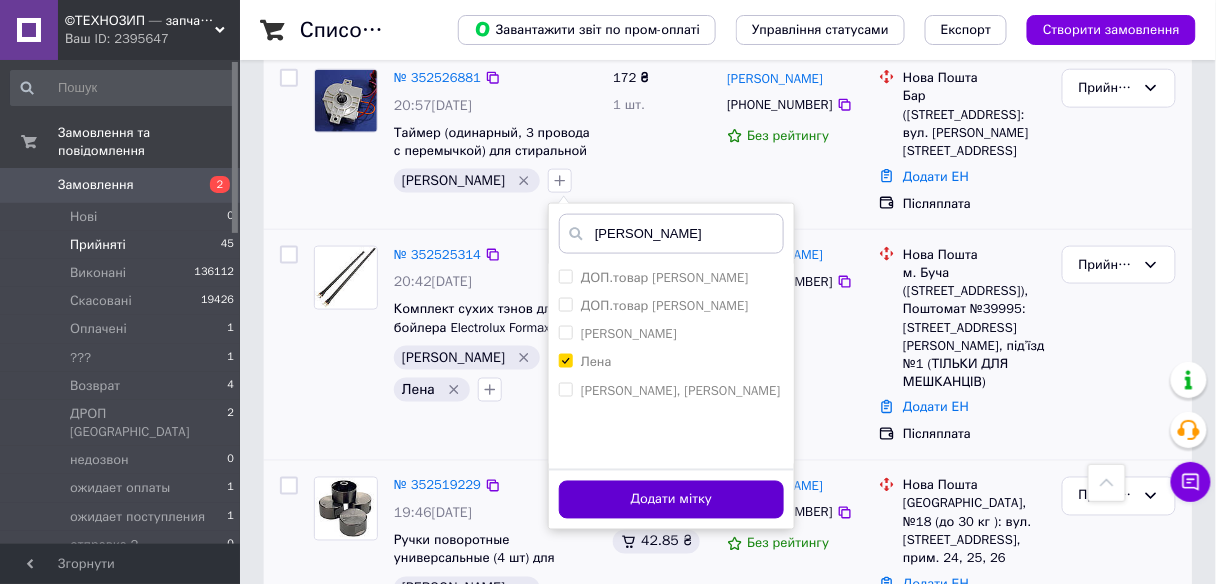 click on "Додати мітку" at bounding box center [671, 500] 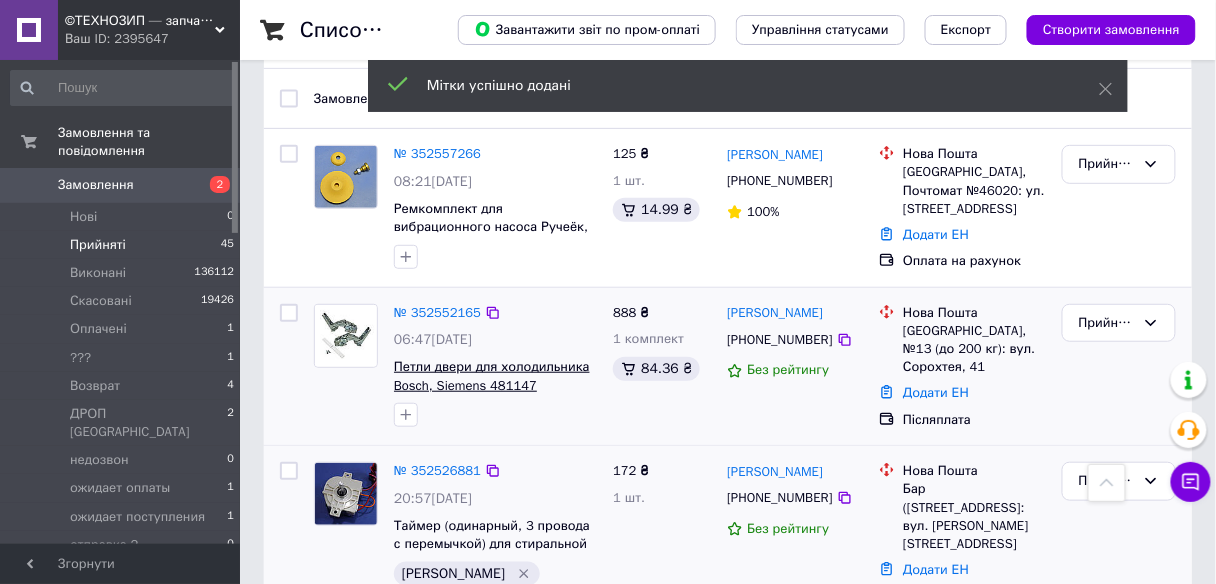 scroll, scrollTop: 71, scrollLeft: 0, axis: vertical 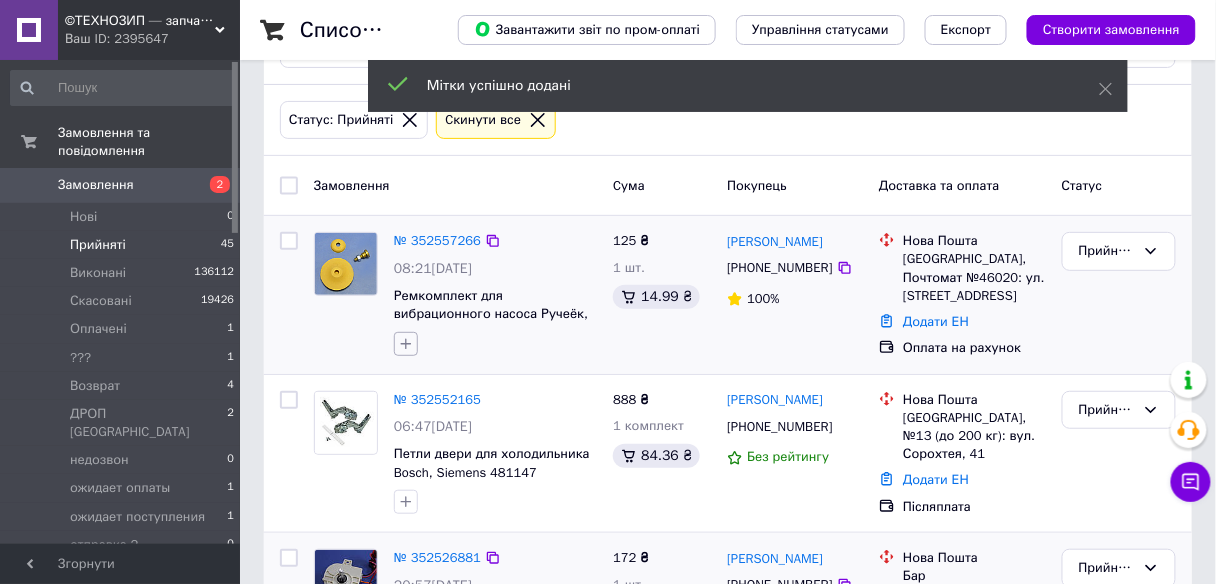 click 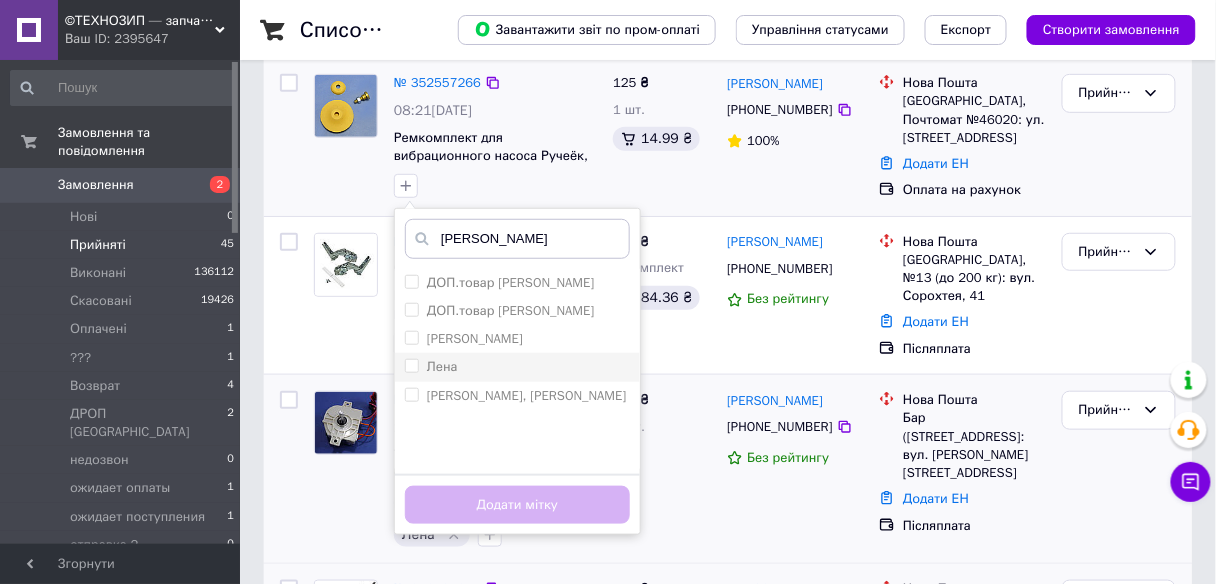 scroll, scrollTop: 231, scrollLeft: 0, axis: vertical 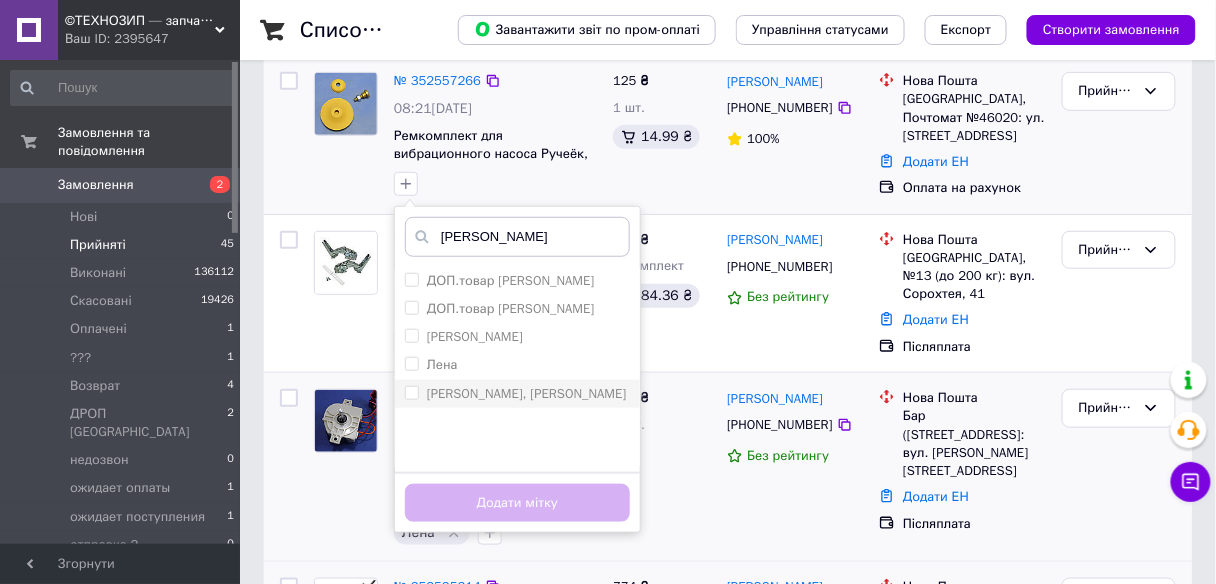 type on "[PERSON_NAME]" 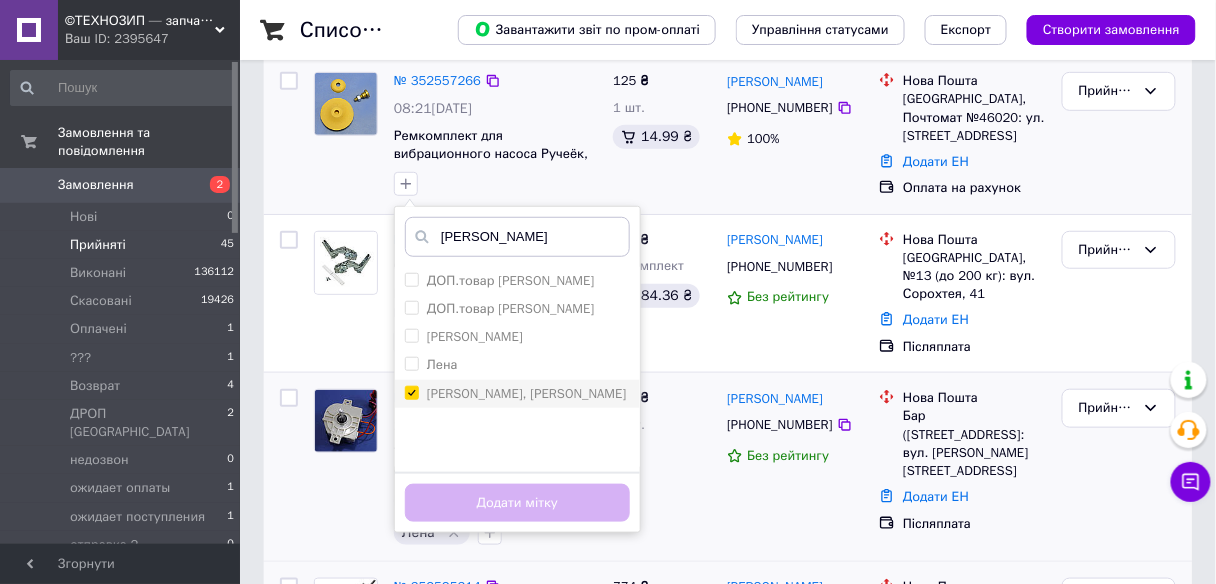 checkbox on "true" 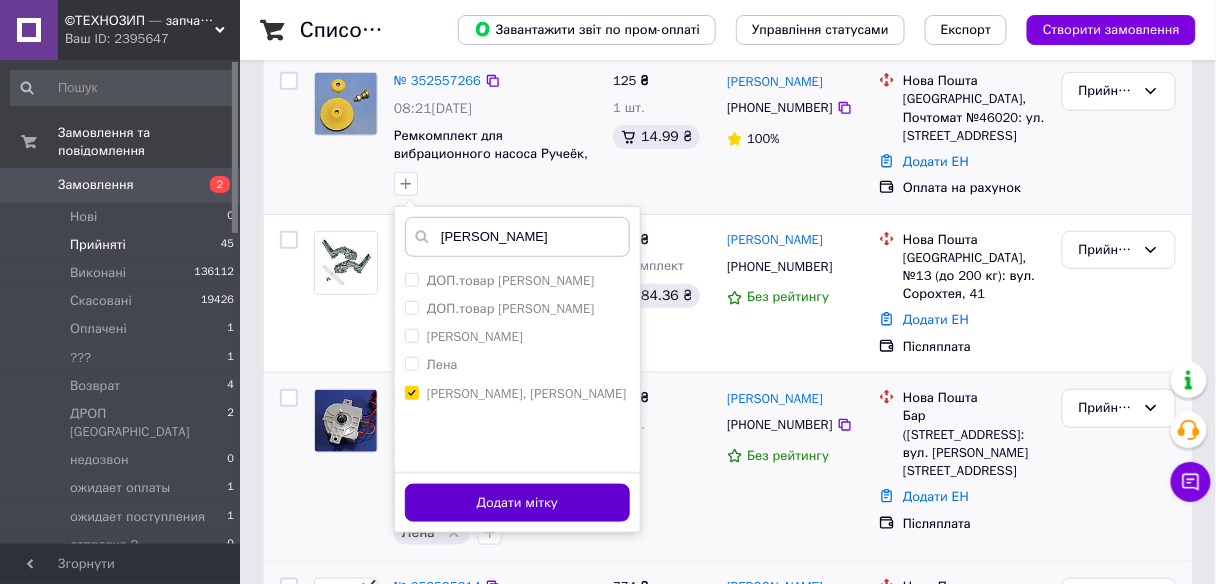 click on "Додати мітку" at bounding box center [517, 503] 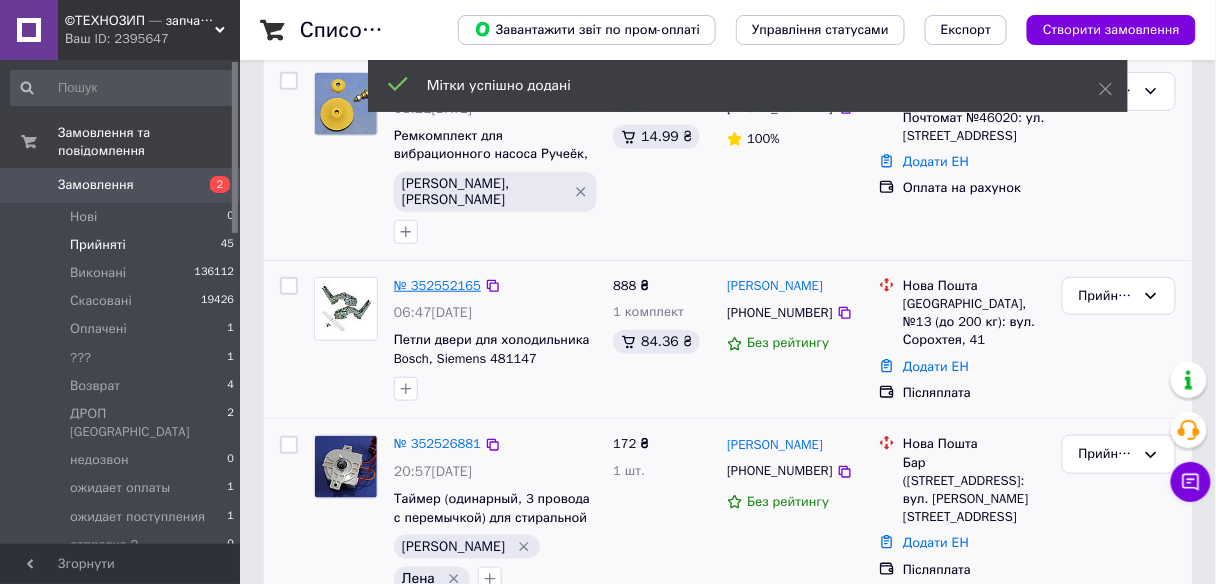 click on "№ 352552165" at bounding box center [437, 285] 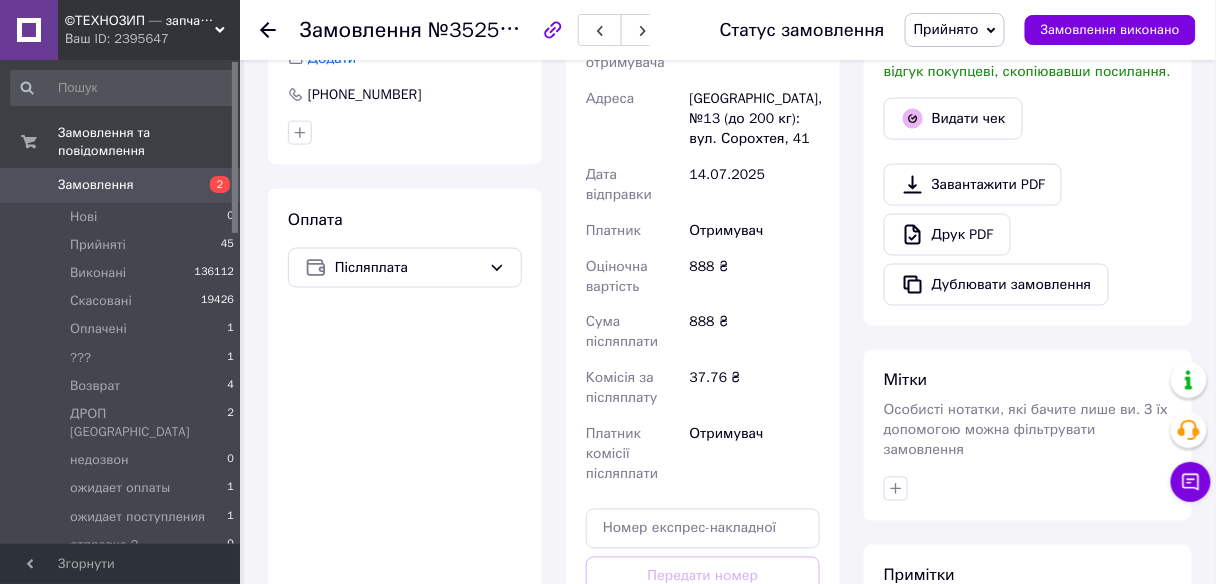 scroll, scrollTop: 640, scrollLeft: 0, axis: vertical 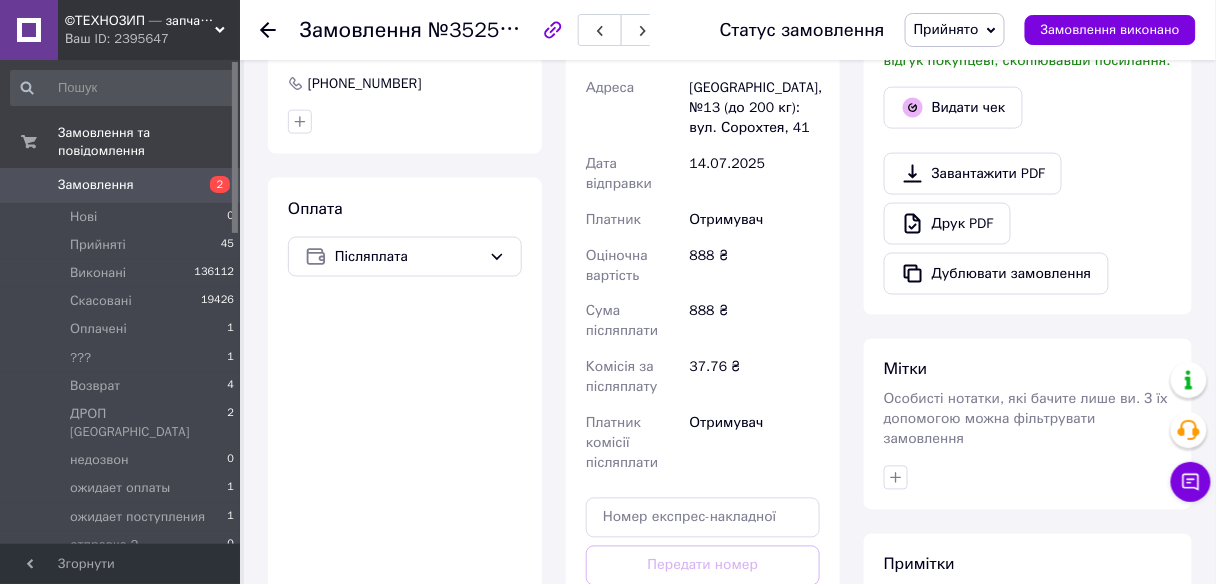 click at bounding box center (1028, 478) 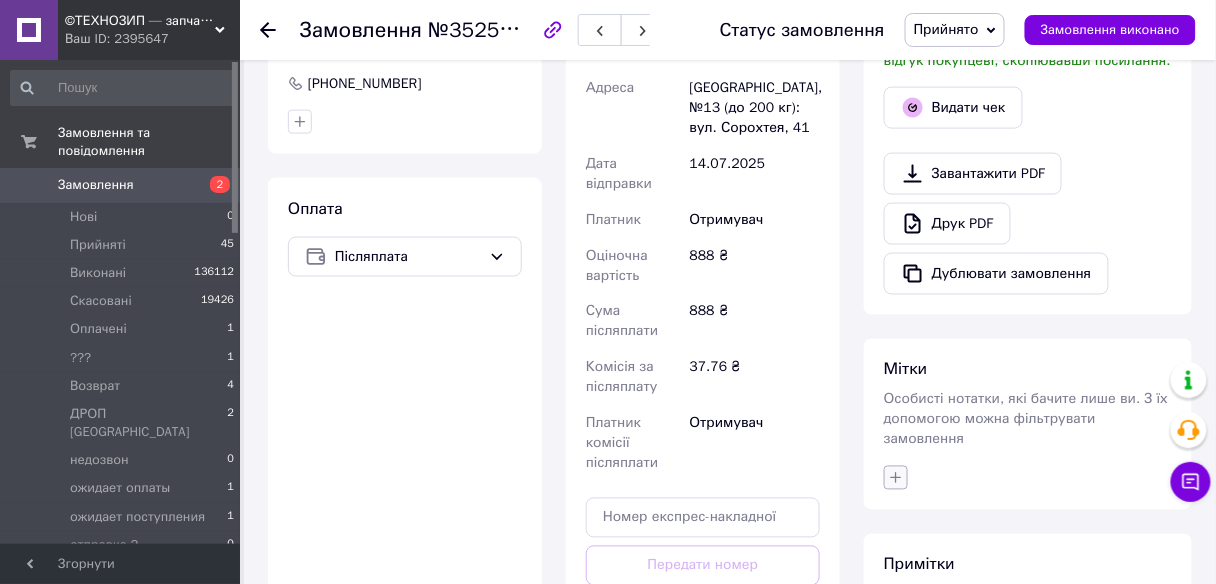 click at bounding box center (896, 478) 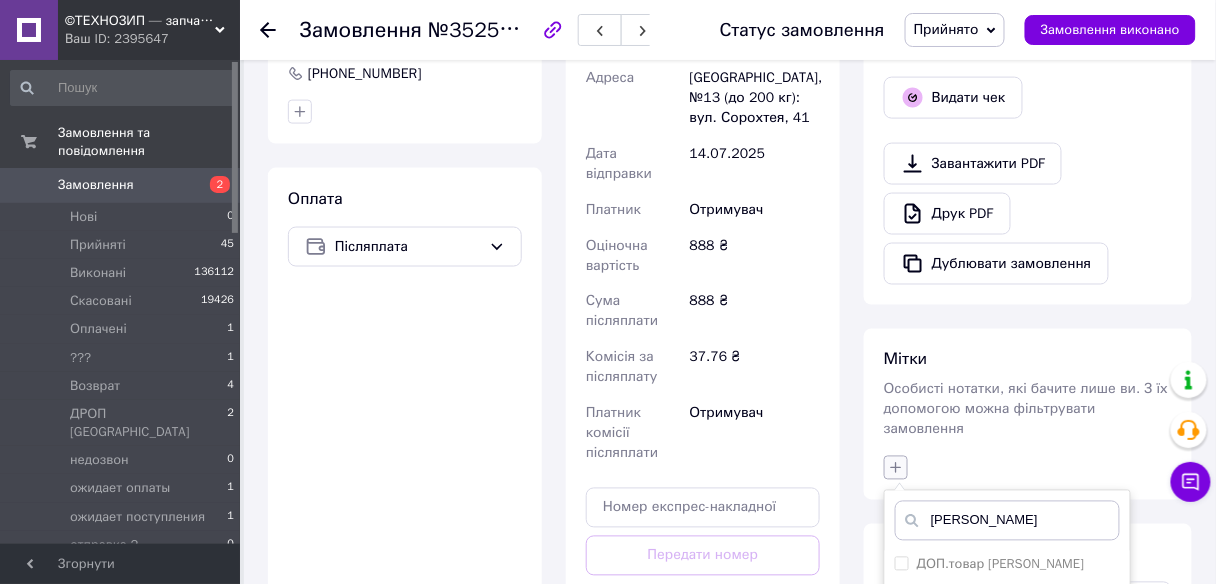 scroll, scrollTop: 880, scrollLeft: 0, axis: vertical 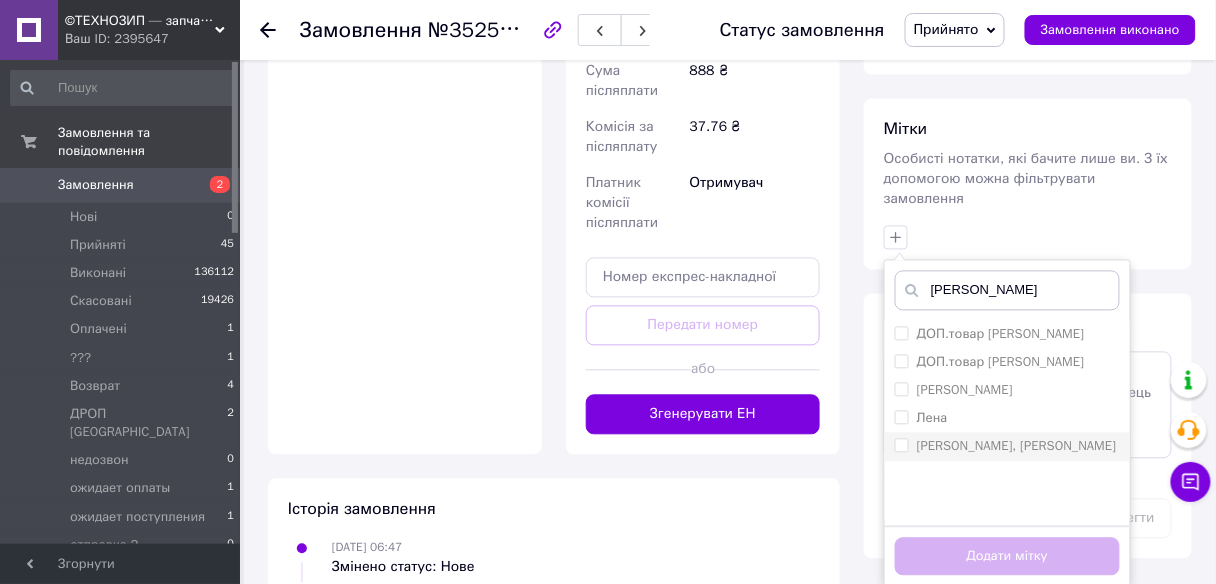 type on "[PERSON_NAME]" 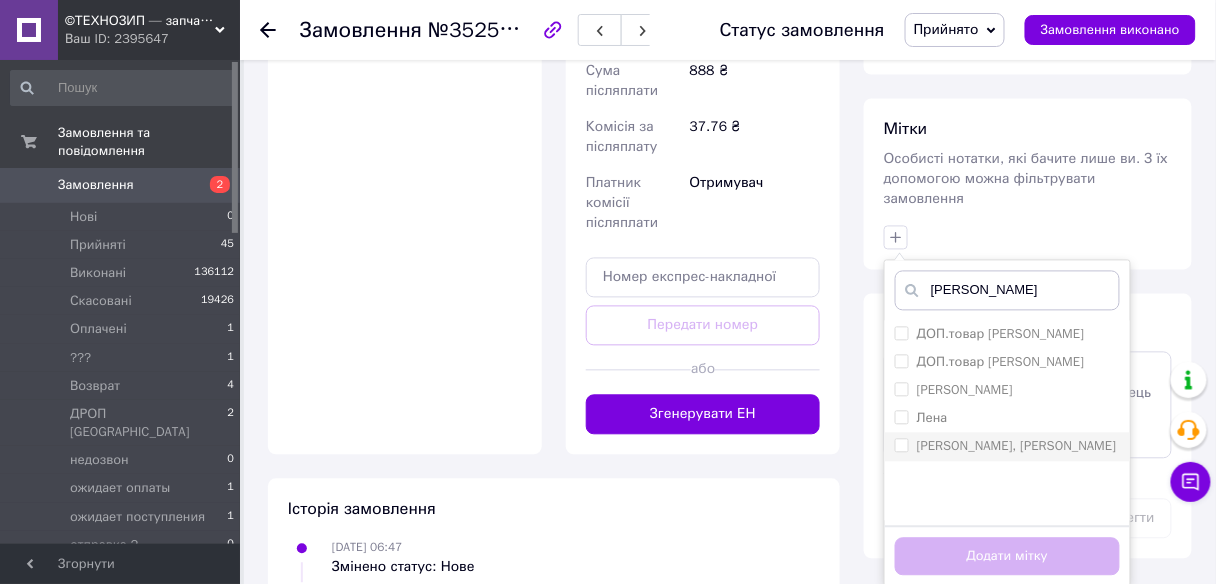click on "[PERSON_NAME], [PERSON_NAME]" at bounding box center (901, 445) 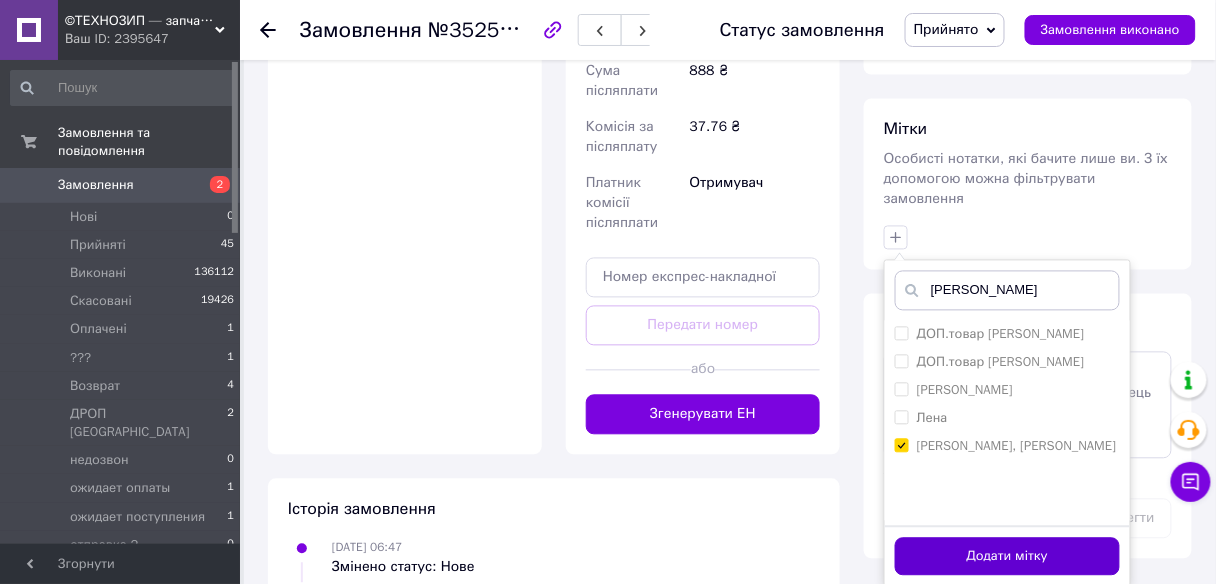 click on "Додати мітку" at bounding box center [1007, 557] 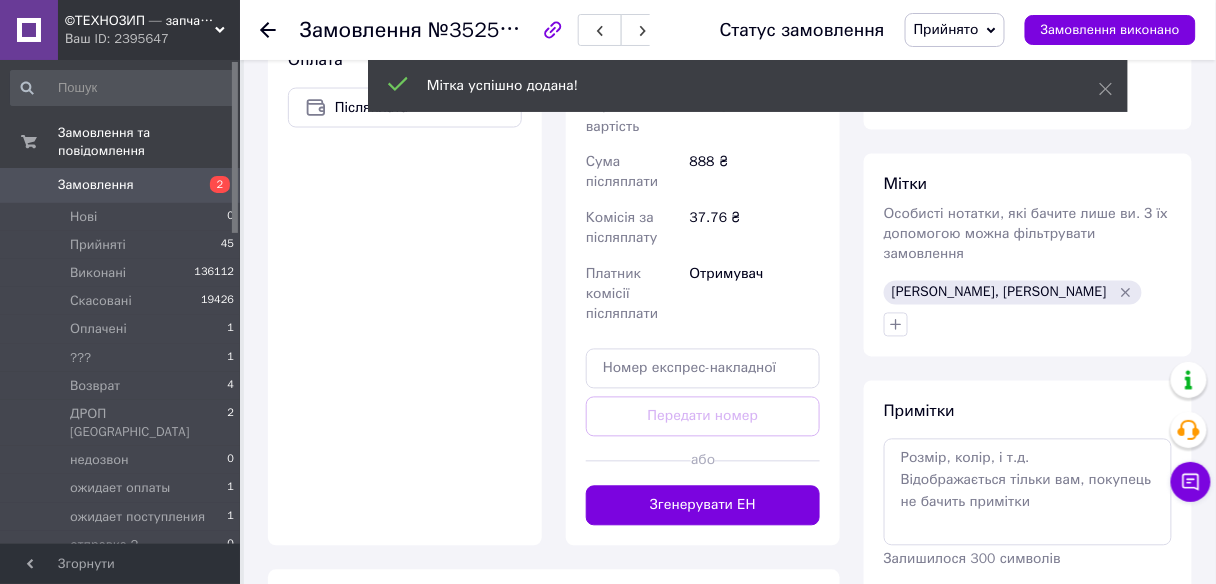 scroll, scrollTop: 720, scrollLeft: 0, axis: vertical 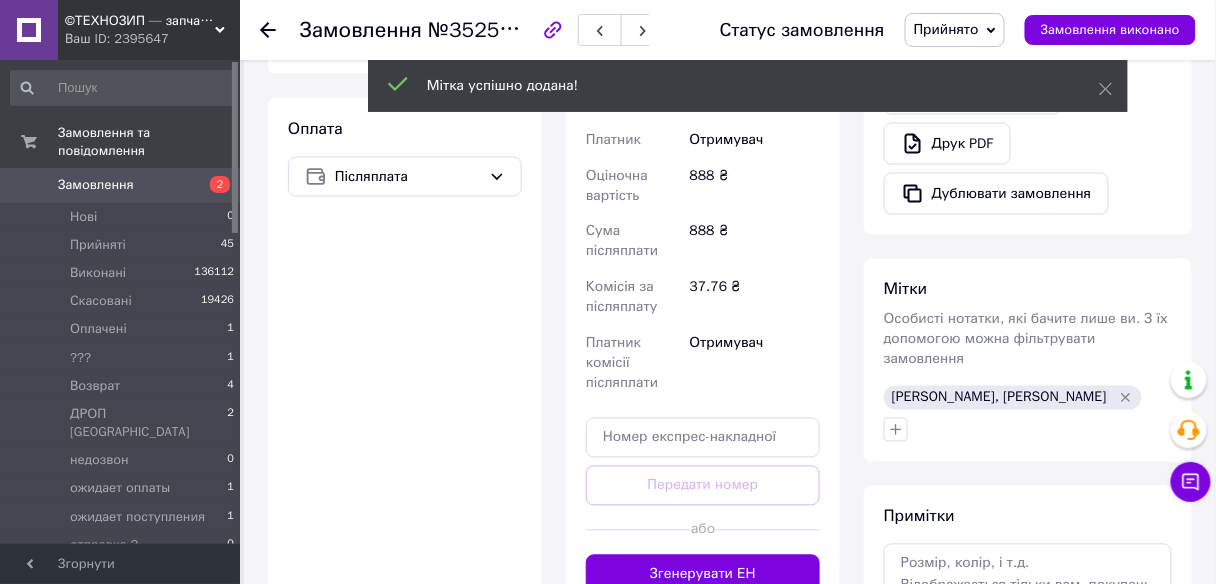 click at bounding box center [280, 30] 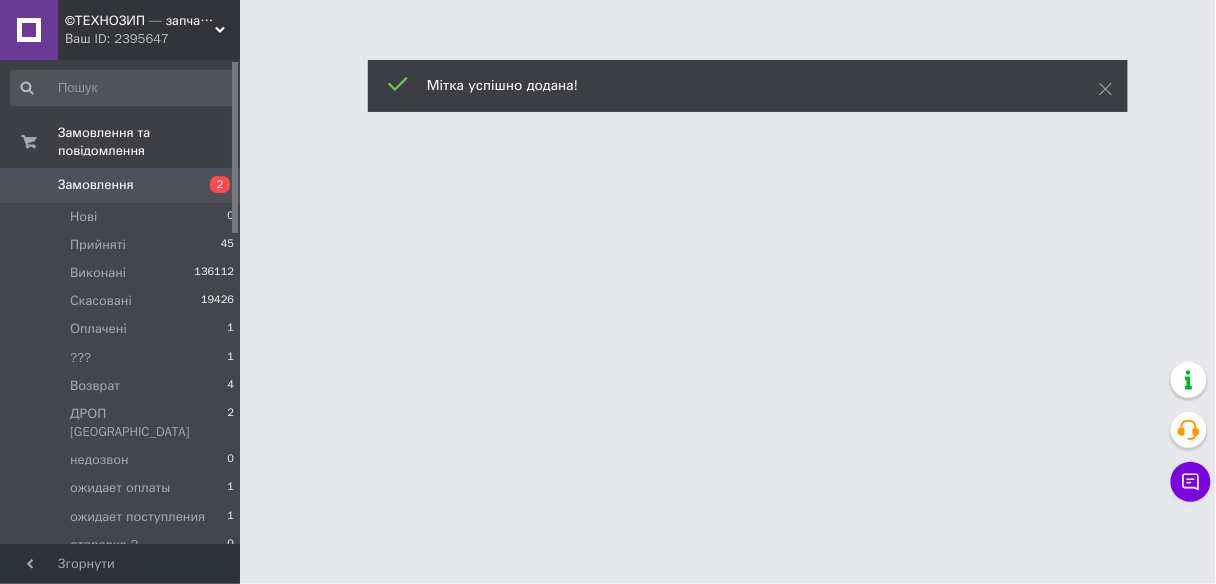 scroll, scrollTop: 0, scrollLeft: 0, axis: both 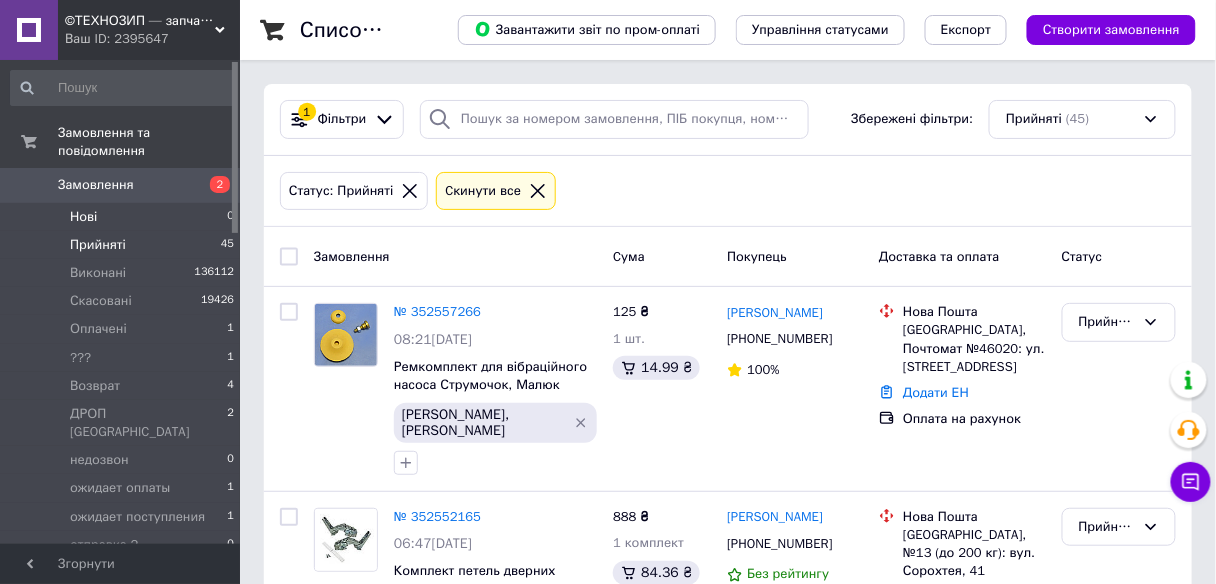 click on "Нові 0" at bounding box center (123, 217) 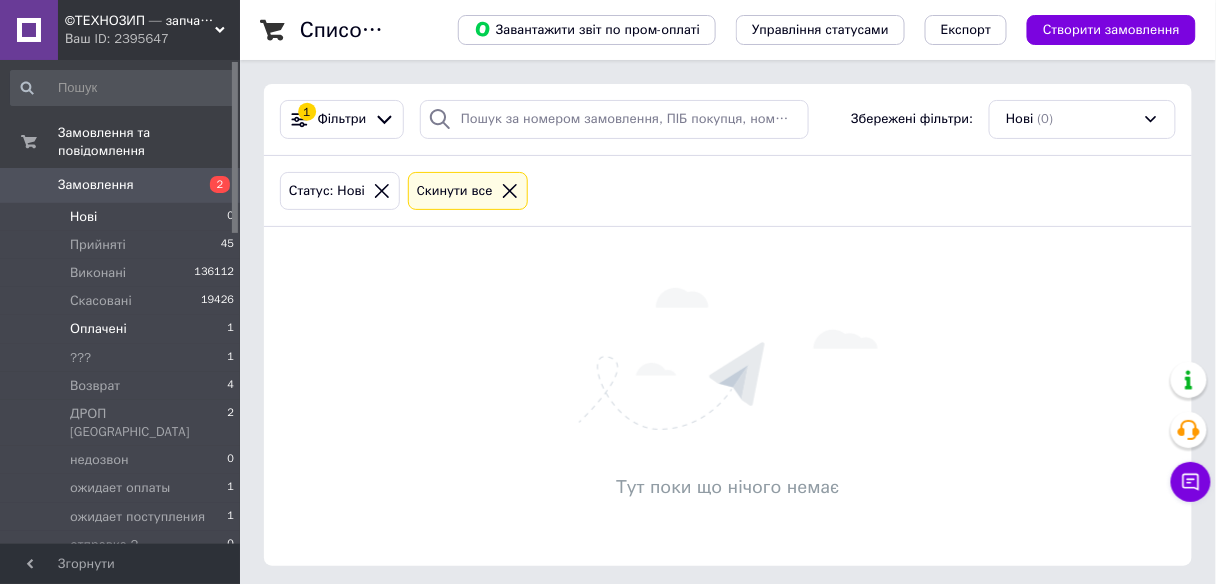 click on "Оплачені 1" at bounding box center (123, 329) 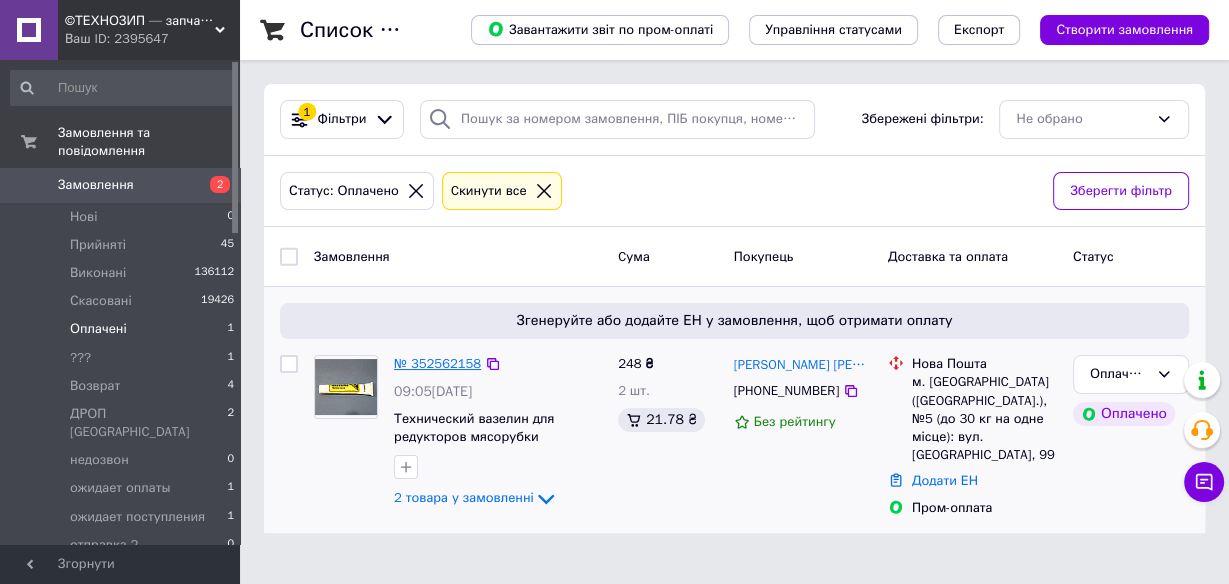 click on "№ 352562158" at bounding box center (437, 363) 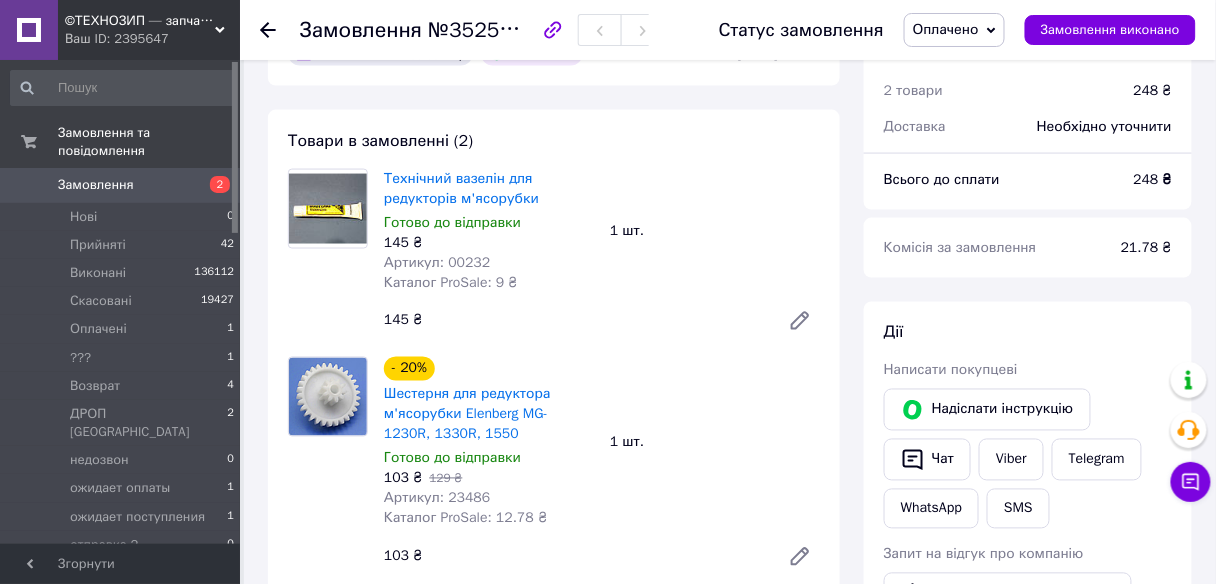 scroll, scrollTop: 560, scrollLeft: 0, axis: vertical 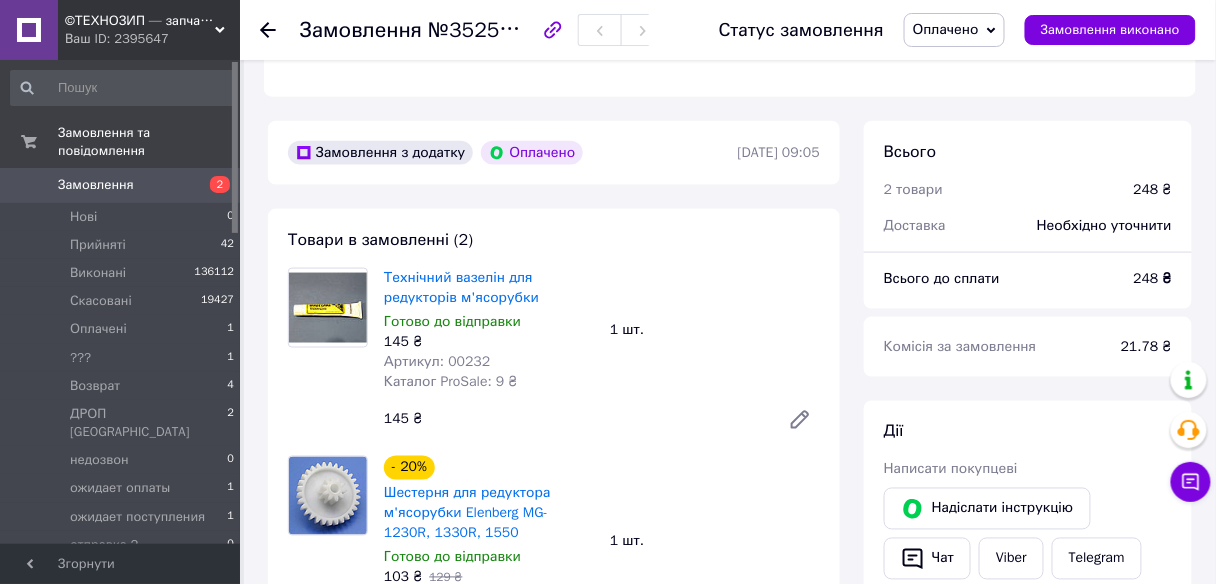 click 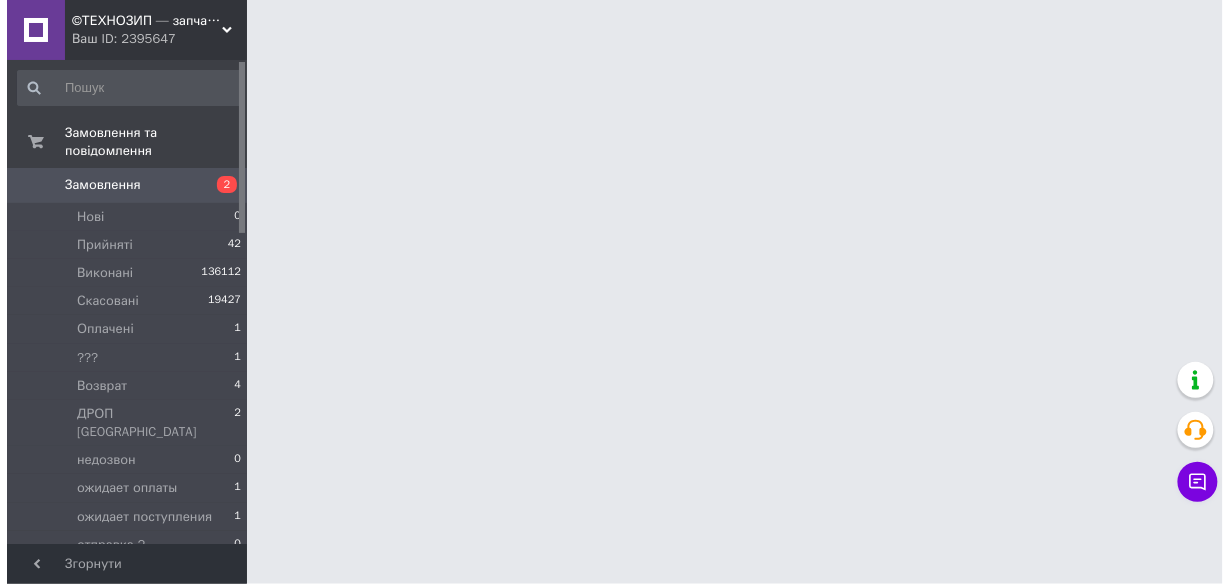 scroll, scrollTop: 0, scrollLeft: 0, axis: both 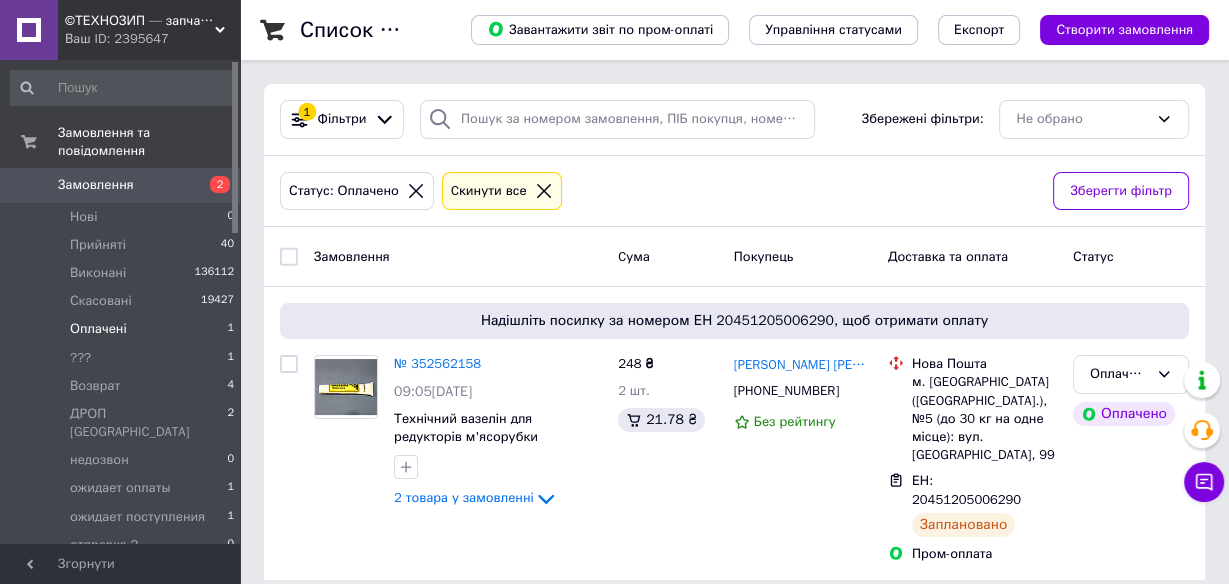 click on "Оплачені 1" at bounding box center (123, 329) 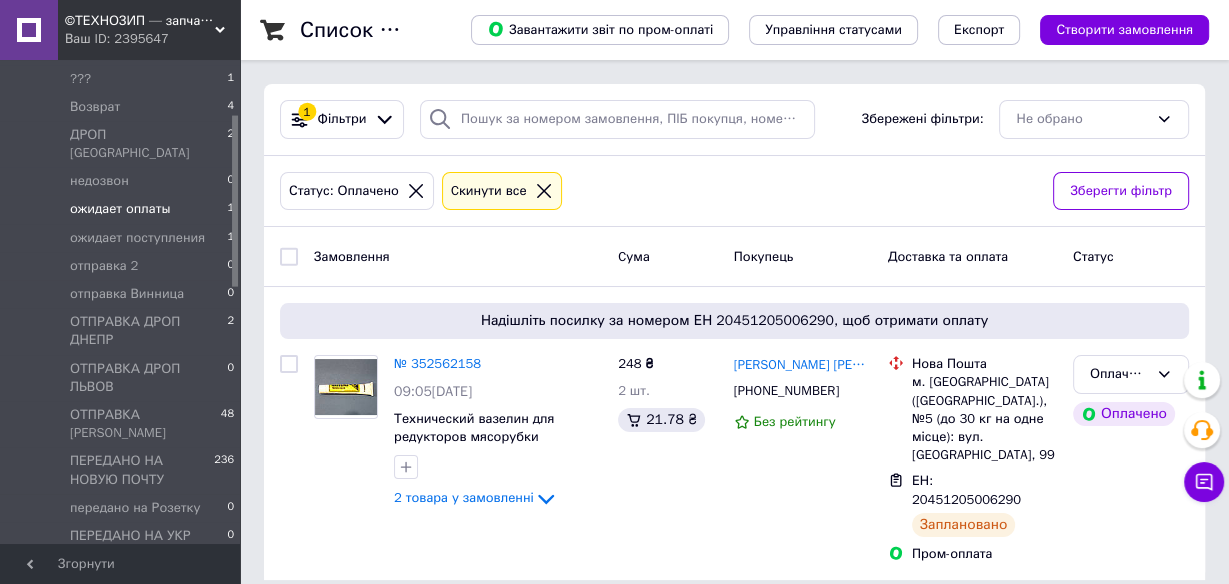 scroll, scrollTop: 320, scrollLeft: 0, axis: vertical 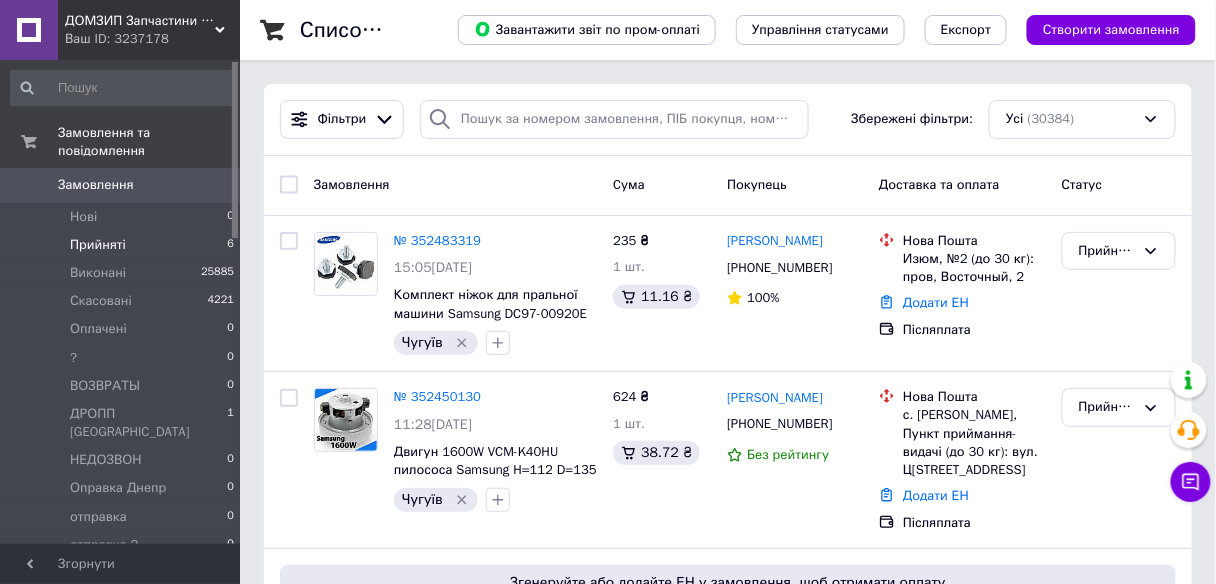 click on "Прийняті 6" at bounding box center (123, 245) 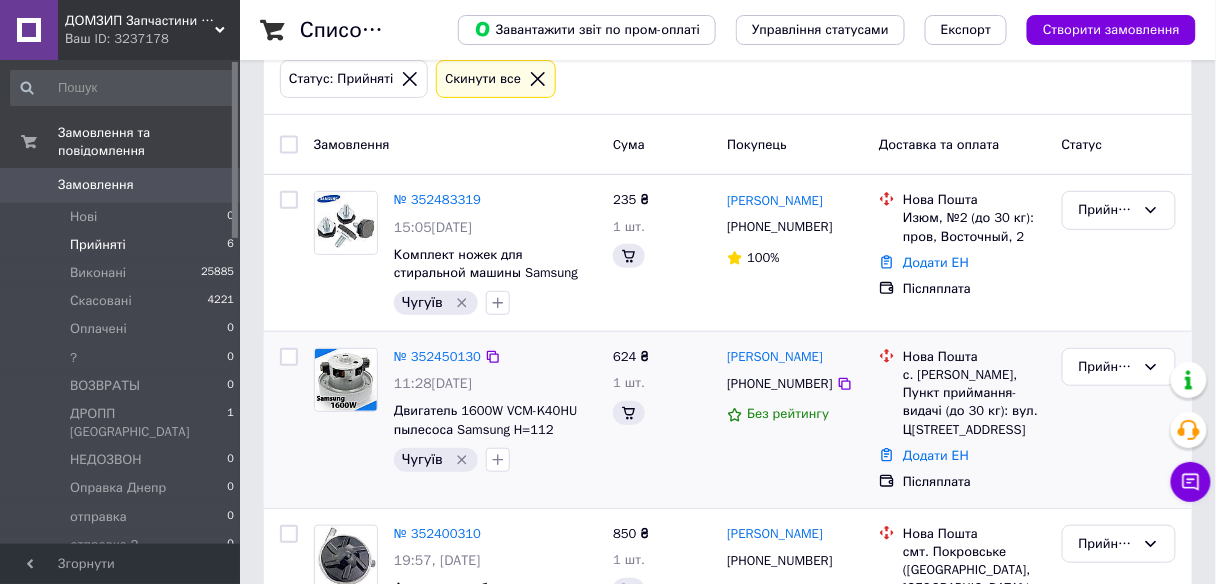 scroll, scrollTop: 240, scrollLeft: 0, axis: vertical 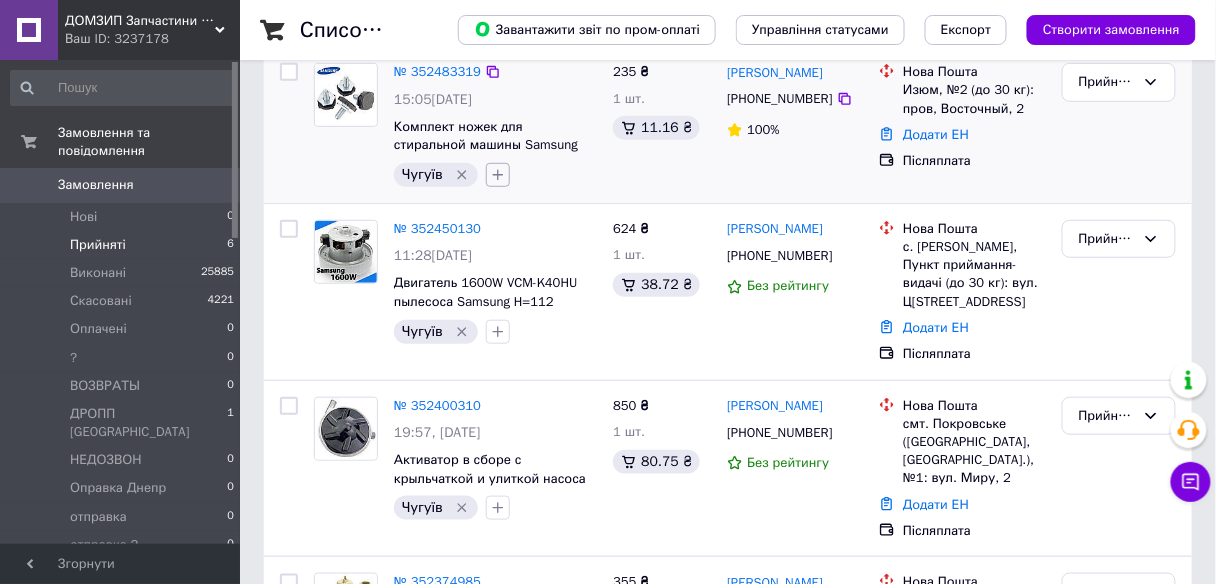 click 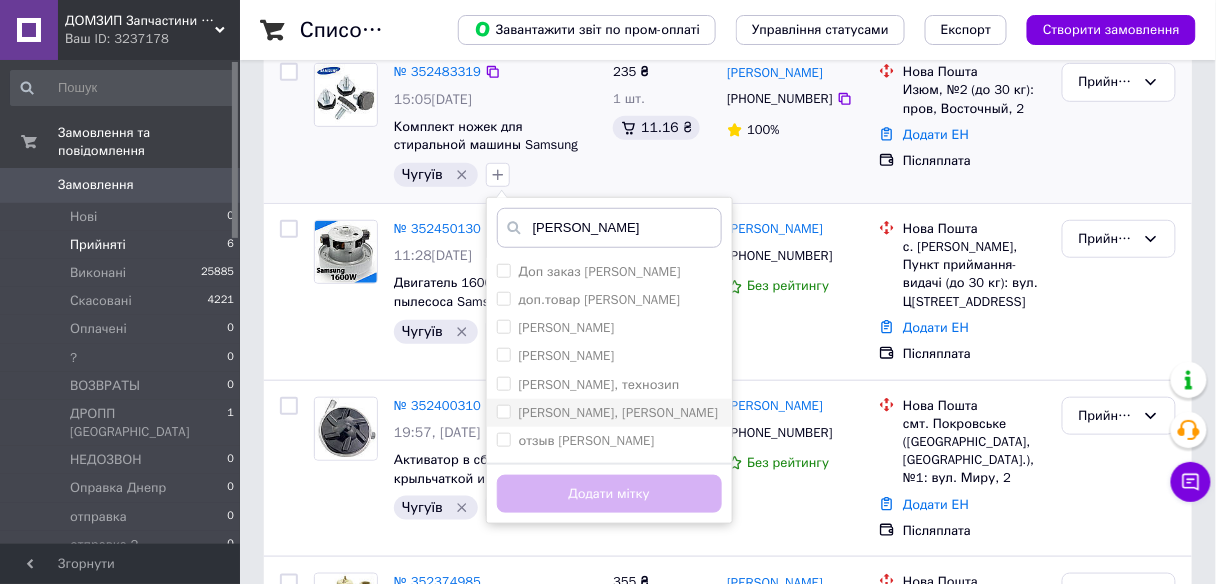 type on "[PERSON_NAME]" 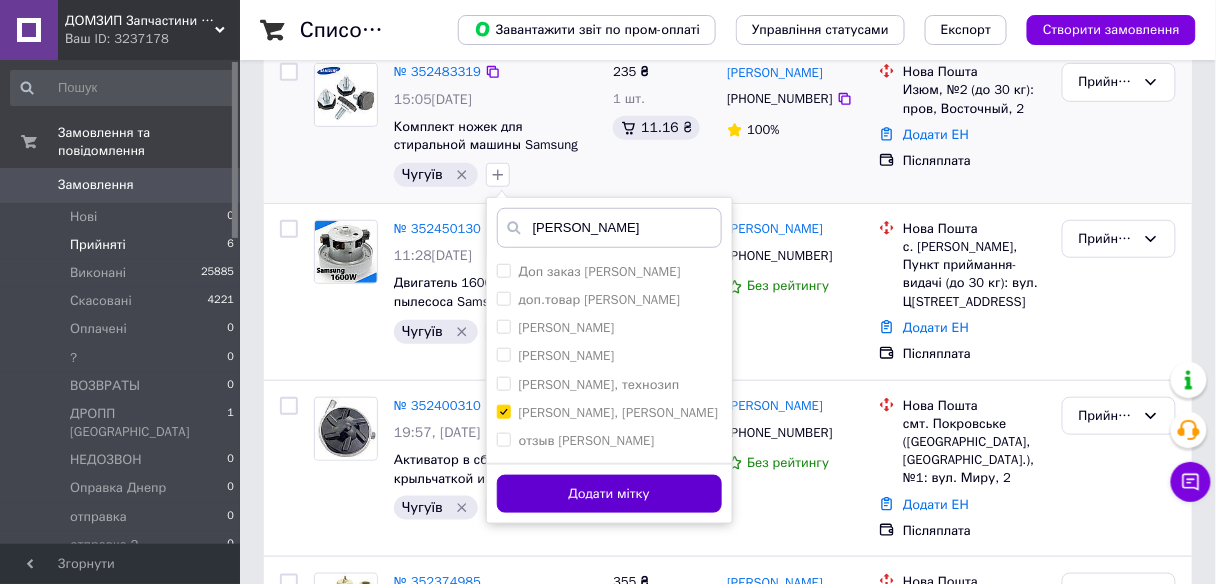 click on "Додати мітку" at bounding box center (609, 494) 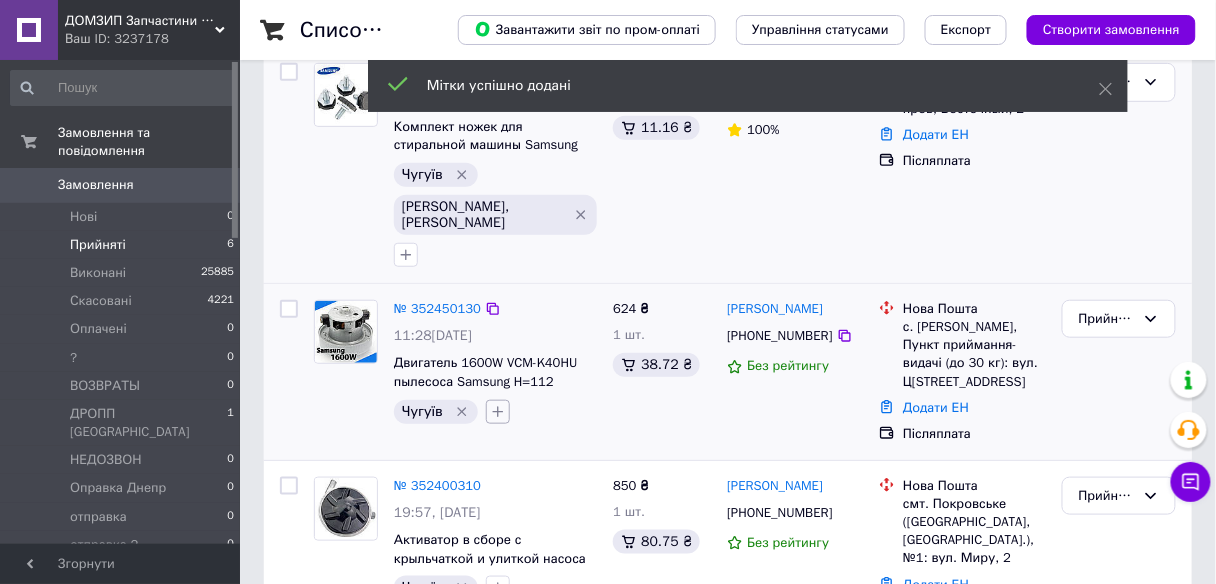 click 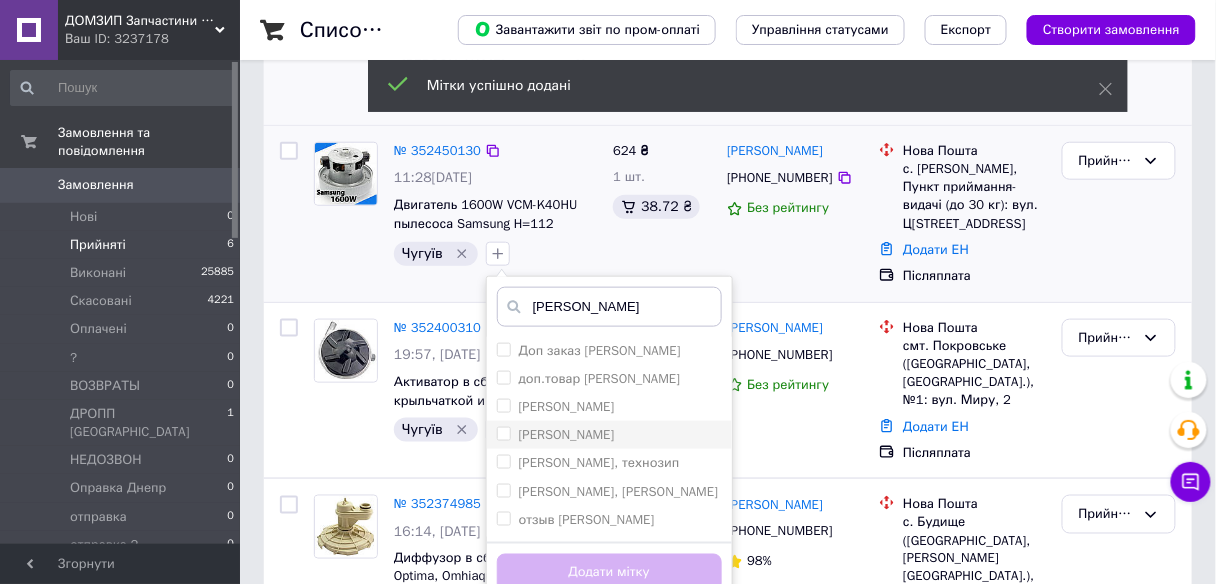 scroll, scrollTop: 400, scrollLeft: 0, axis: vertical 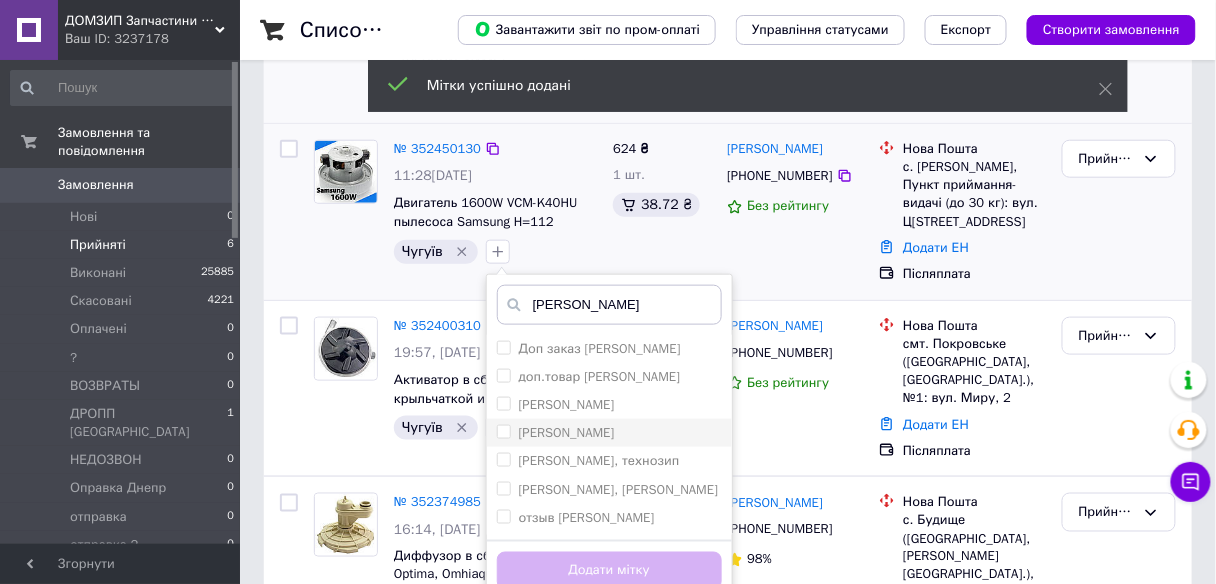 type on "[PERSON_NAME]" 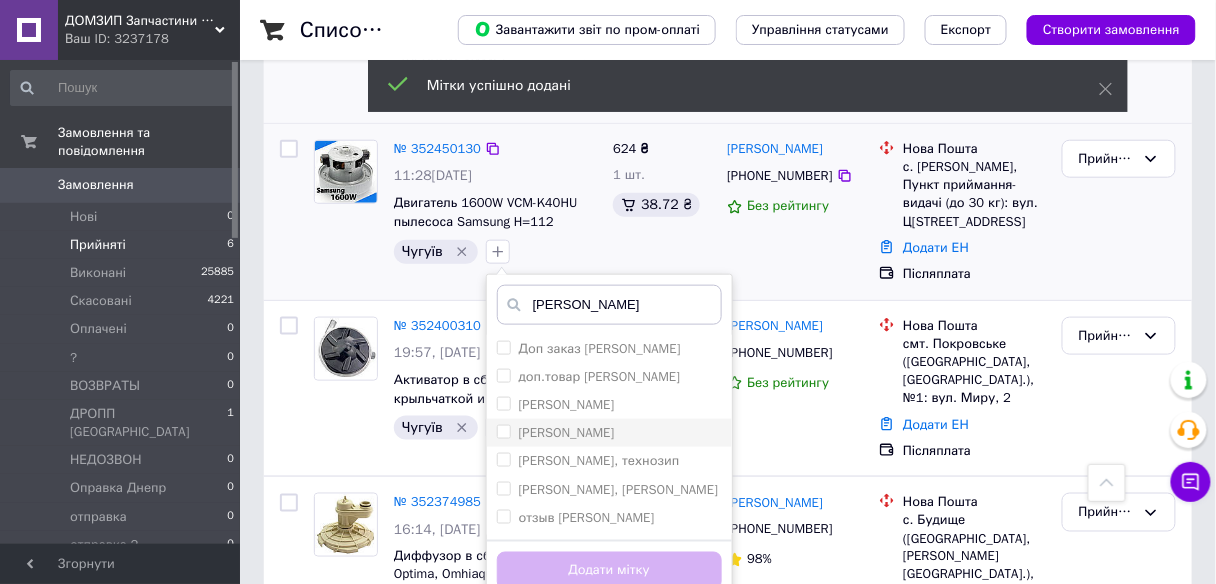 click on "[PERSON_NAME]" at bounding box center [503, 431] 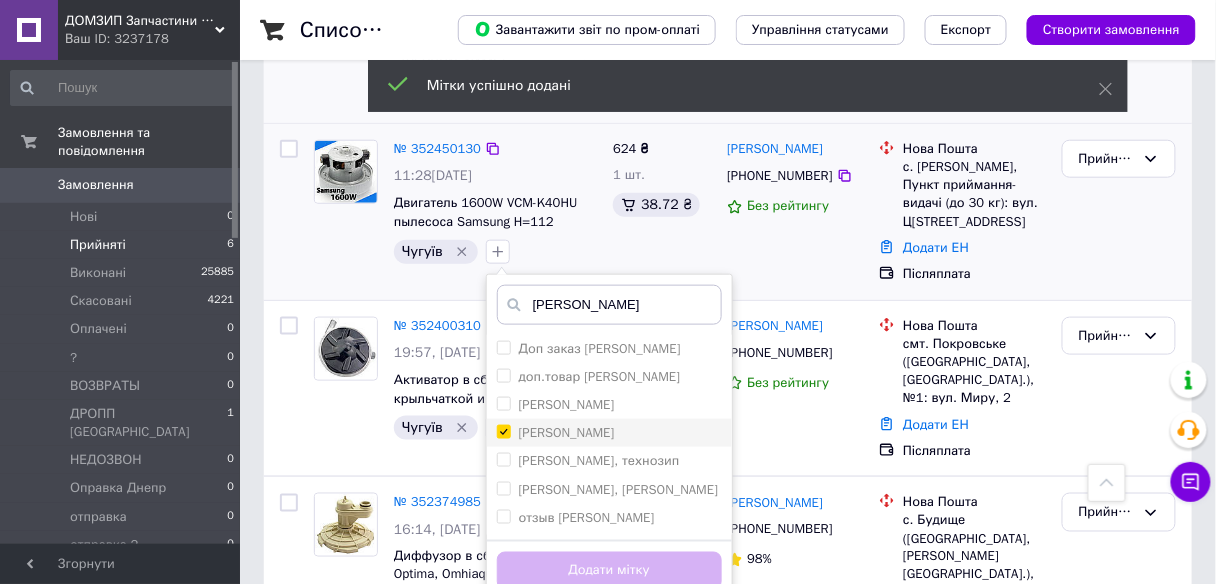 checkbox on "true" 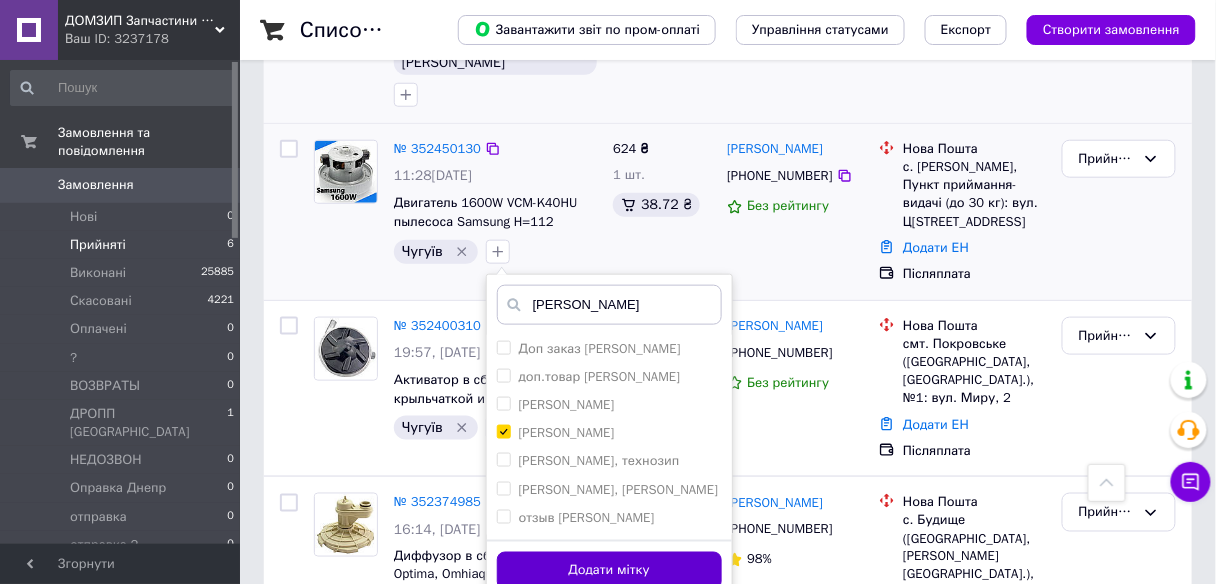 click on "Додати мітку" at bounding box center (609, 571) 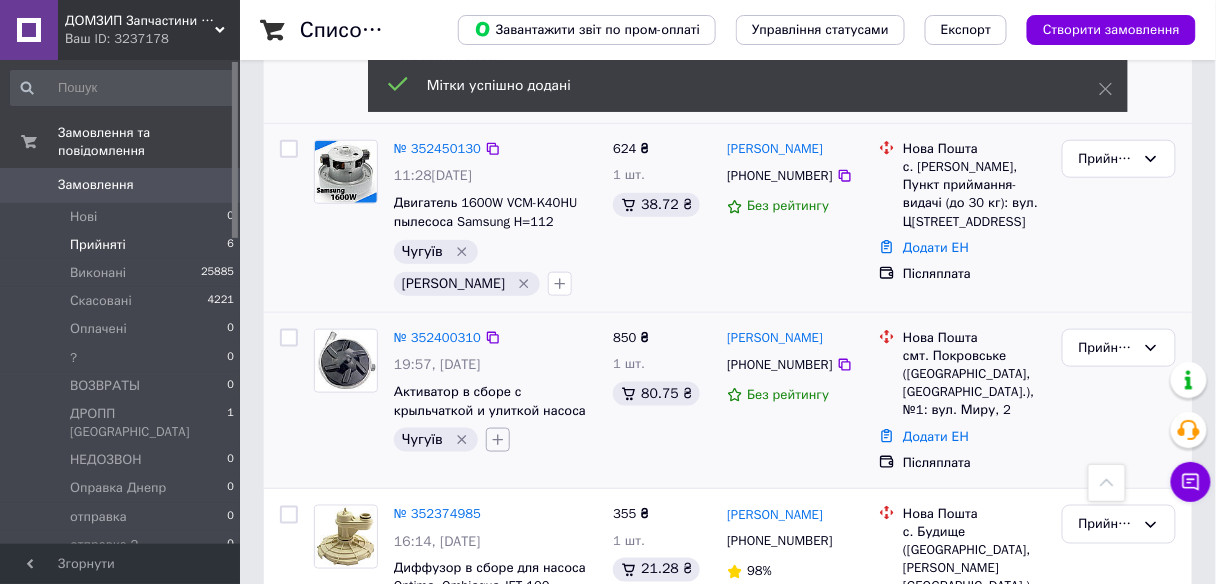 click 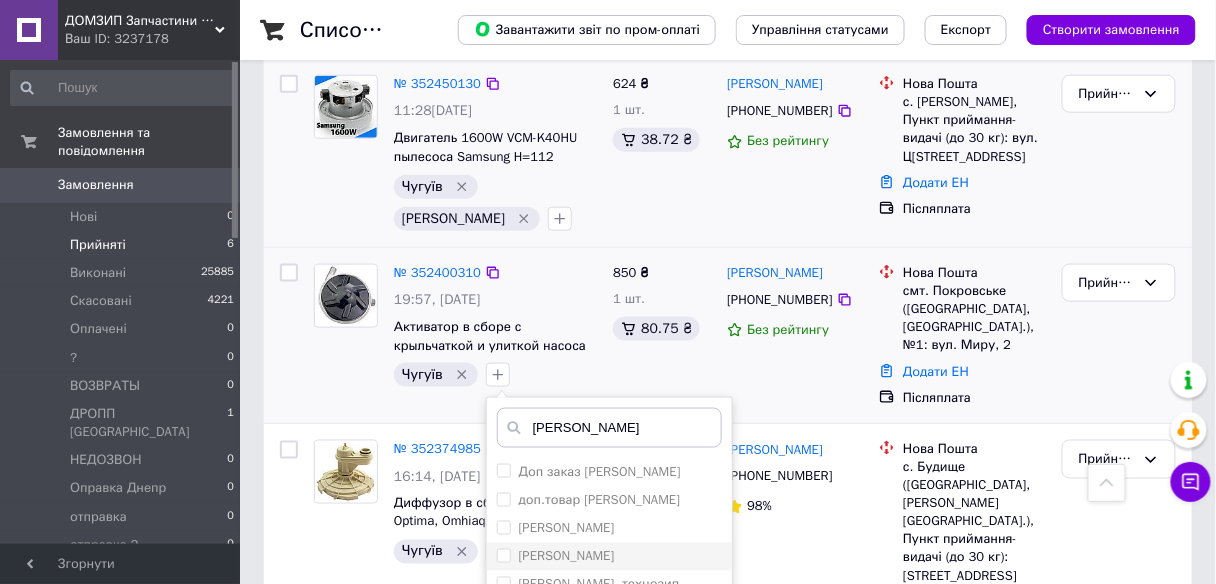 scroll, scrollTop: 560, scrollLeft: 0, axis: vertical 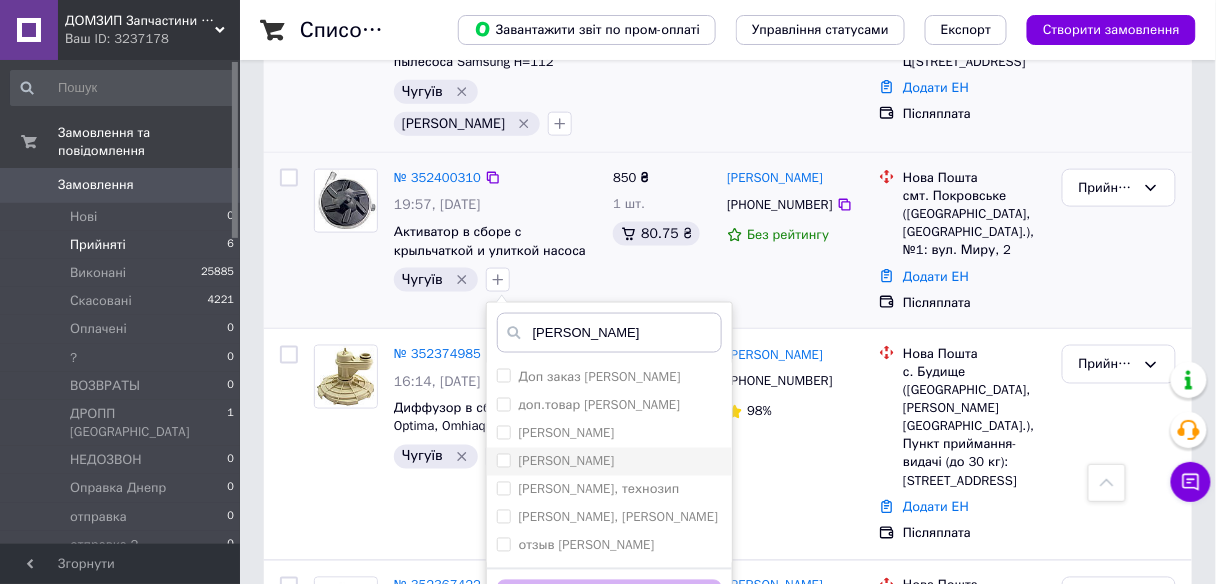 type on "[PERSON_NAME]" 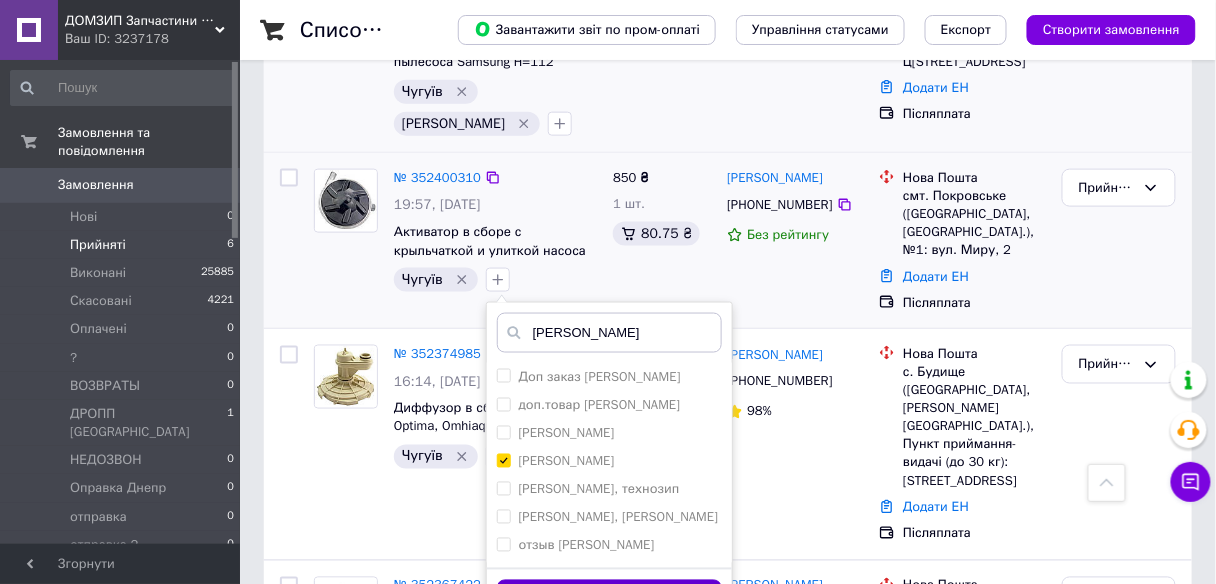 click on "Додати мітку" at bounding box center [609, 599] 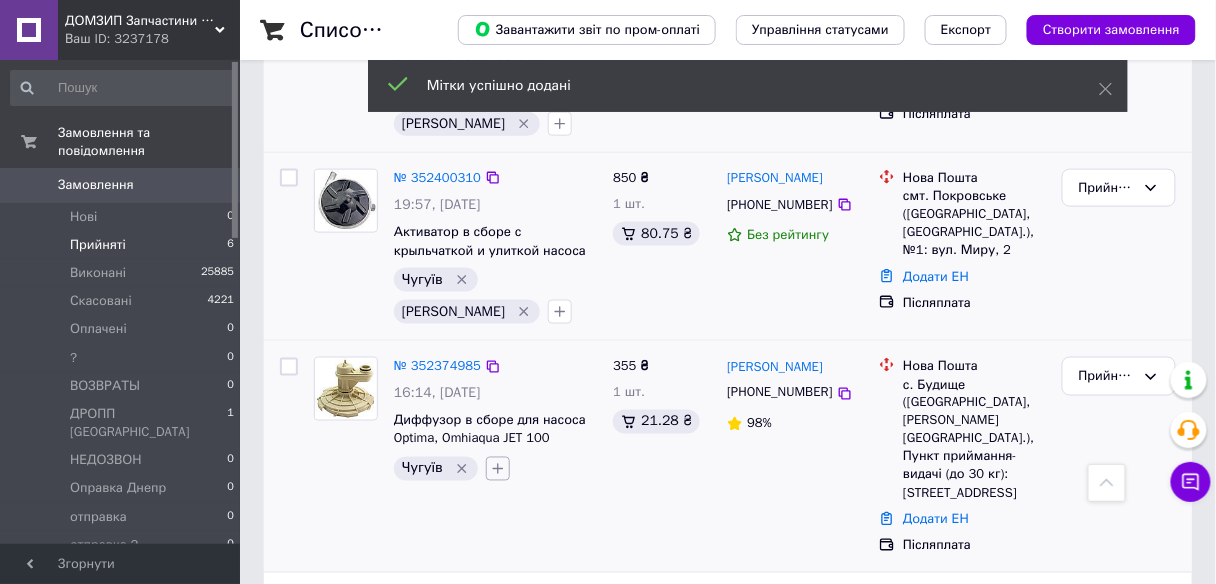 click at bounding box center [498, 469] 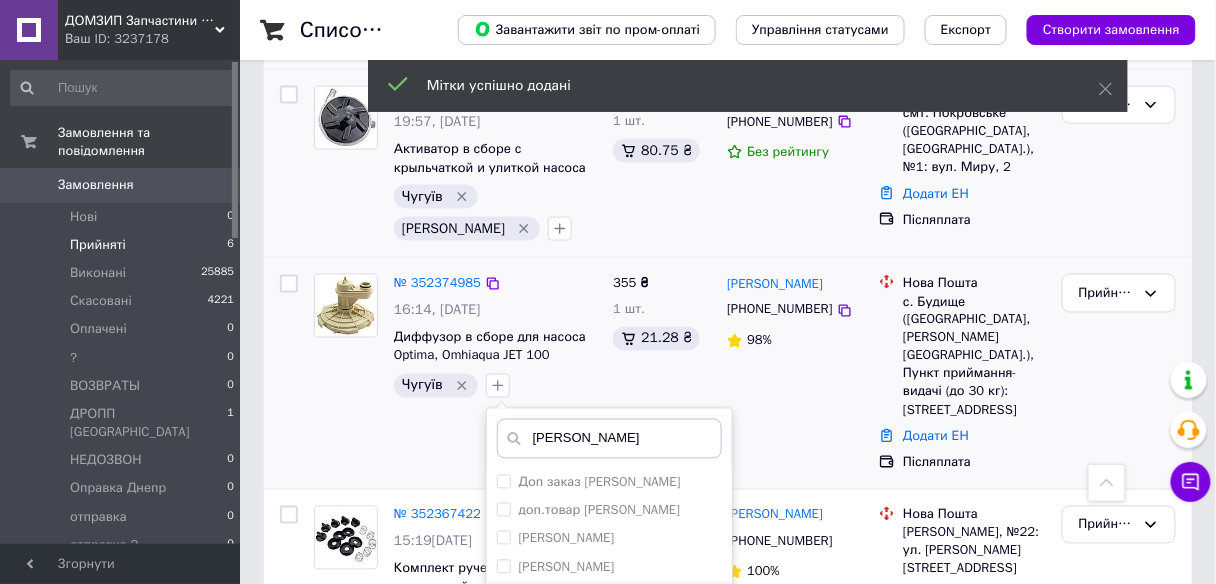 scroll, scrollTop: 720, scrollLeft: 0, axis: vertical 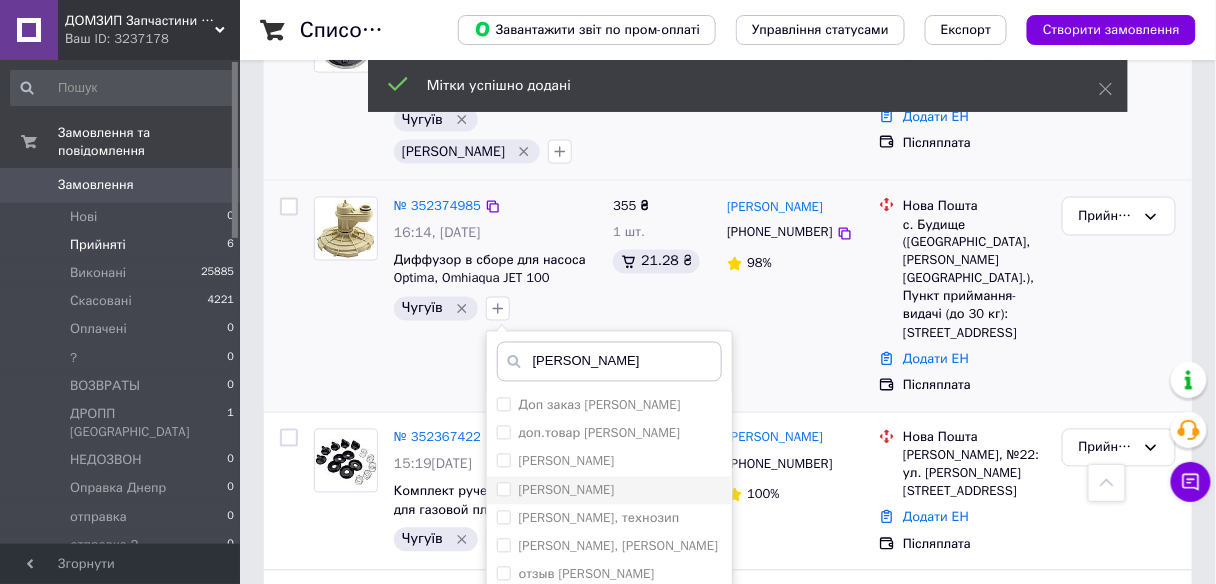 type on "[PERSON_NAME]" 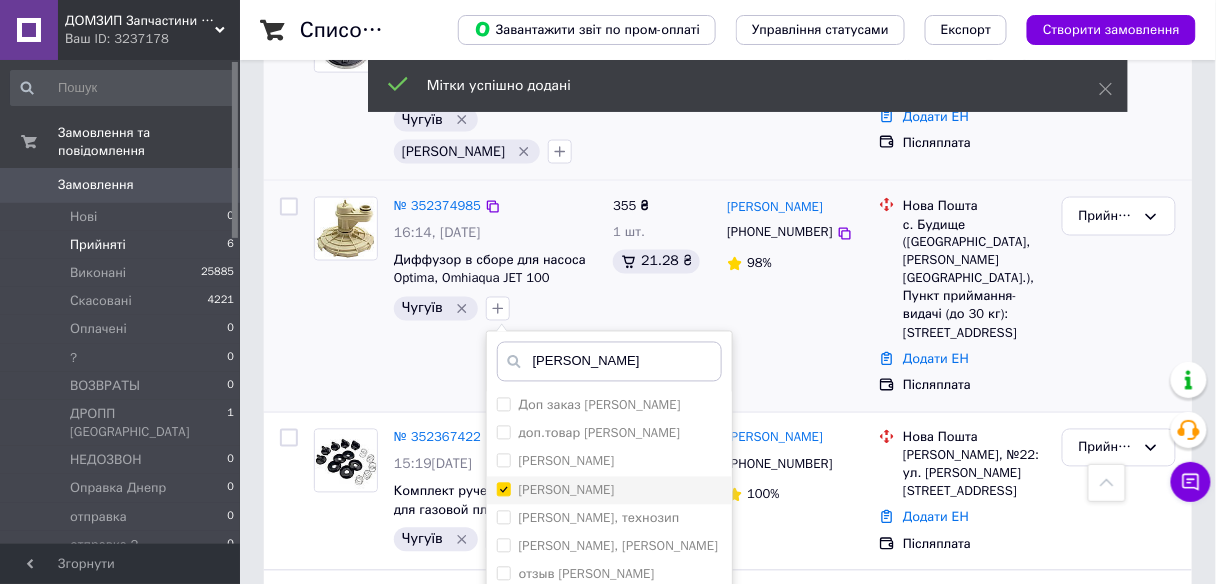 click on "[PERSON_NAME]" at bounding box center [503, 489] 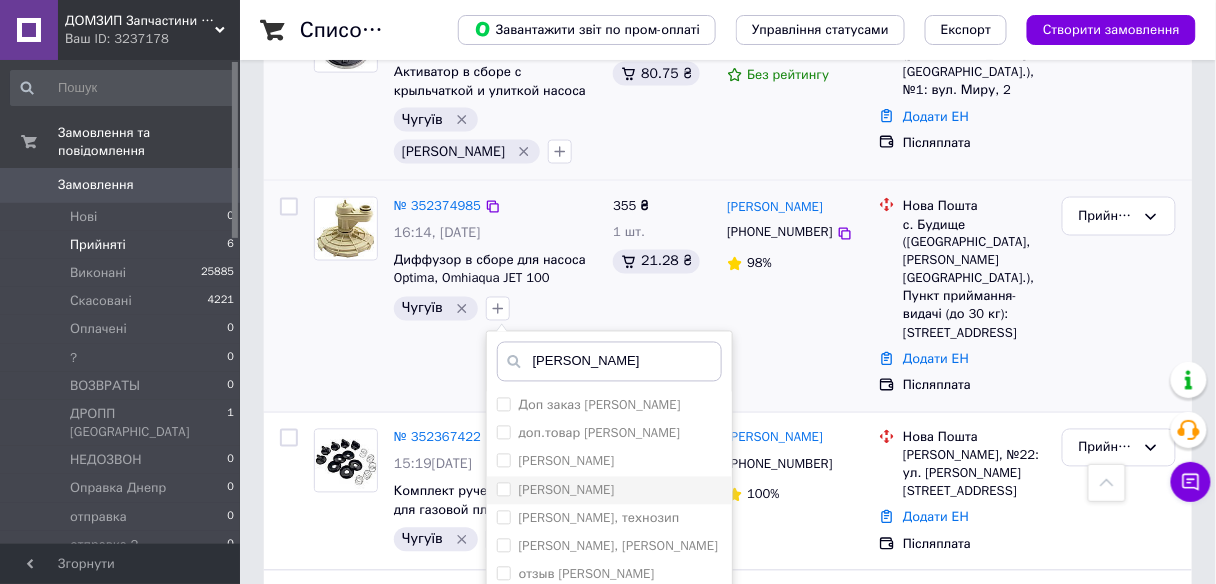 click on "[PERSON_NAME]" at bounding box center (503, 489) 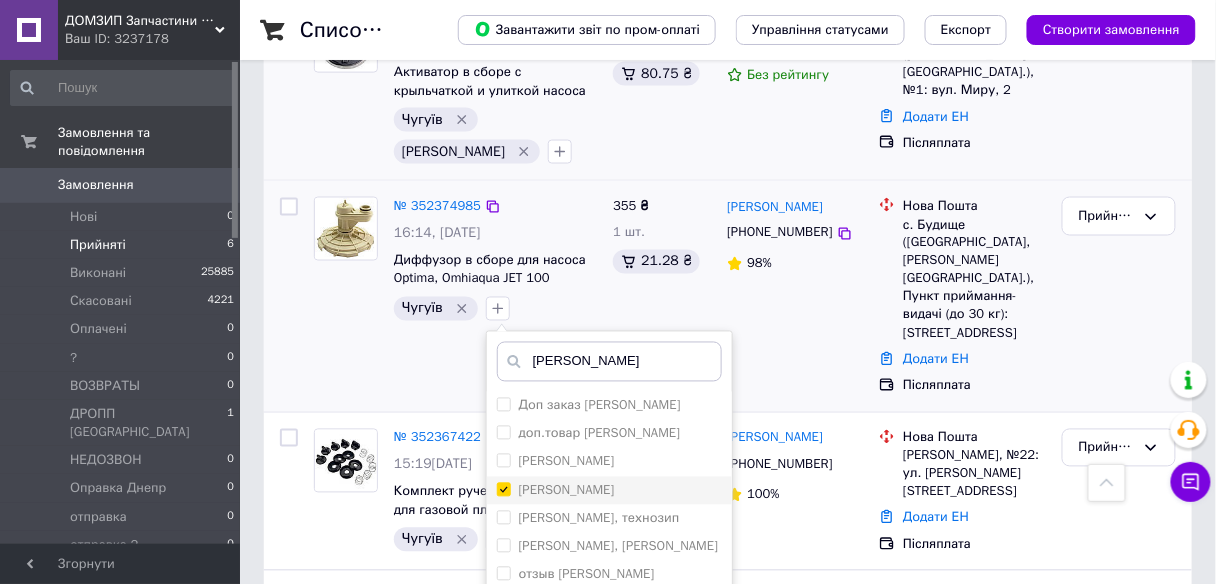 checkbox on "true" 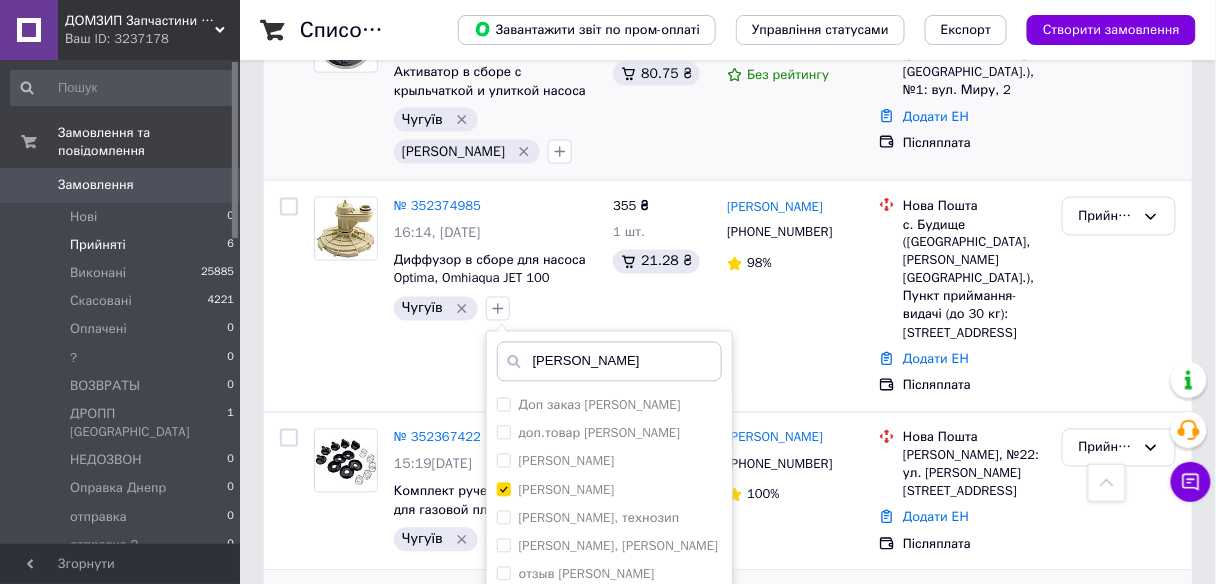 click on "Додати мітку" at bounding box center (609, 628) 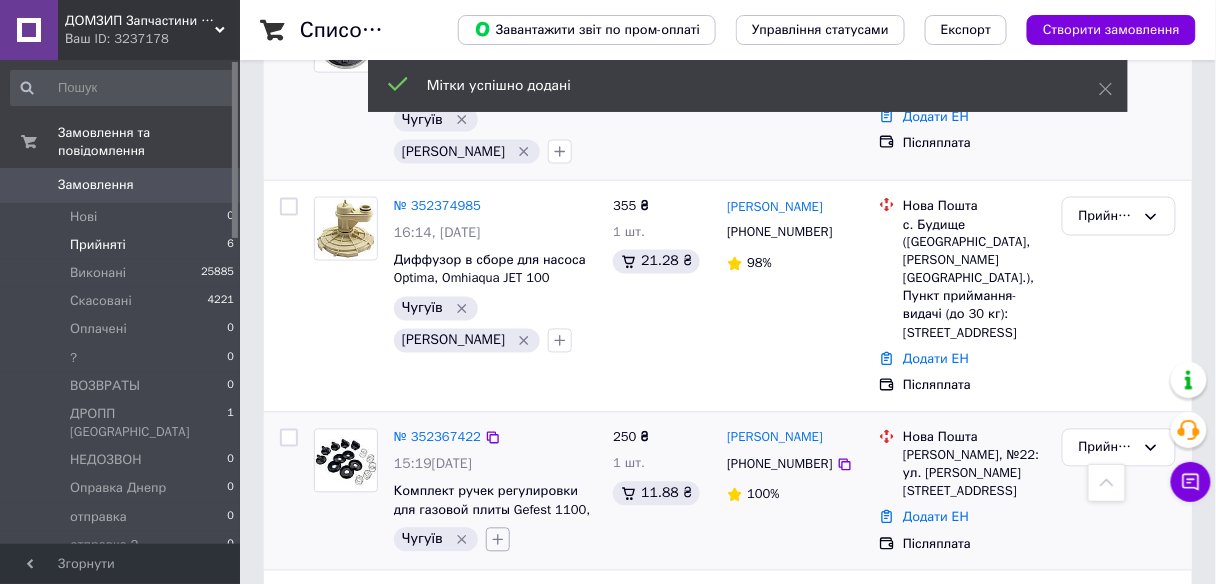 click 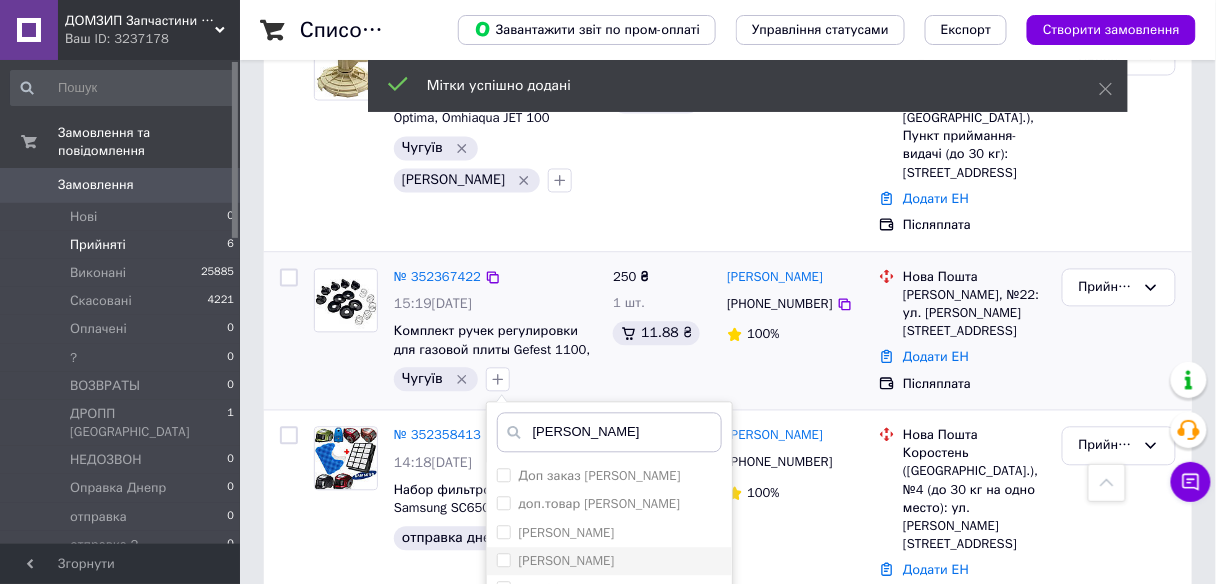 type on "[PERSON_NAME]" 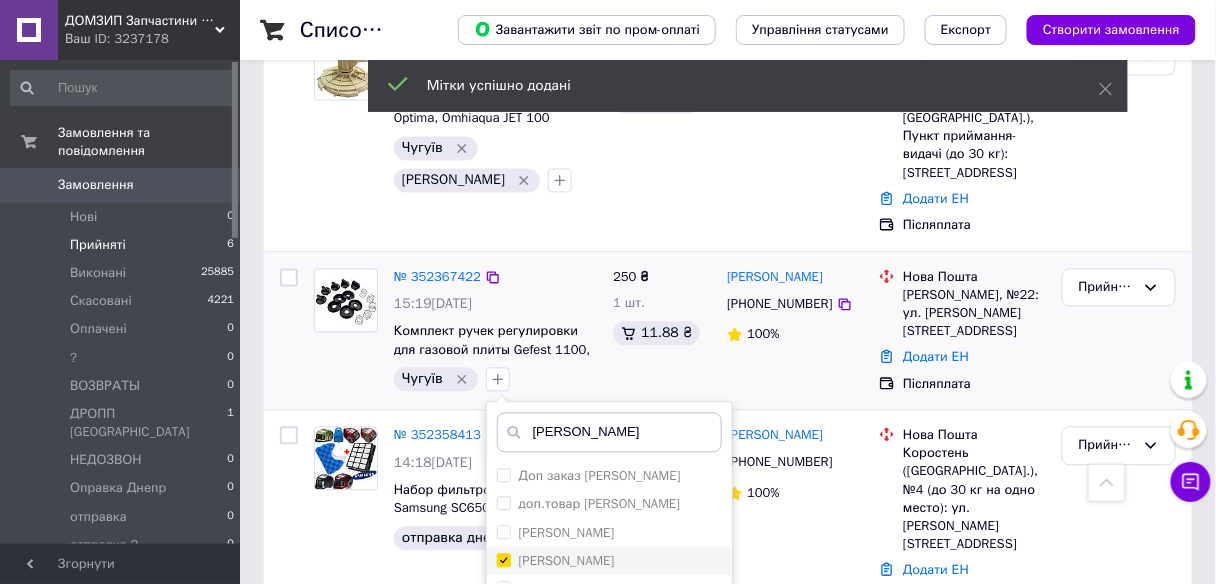 checkbox on "true" 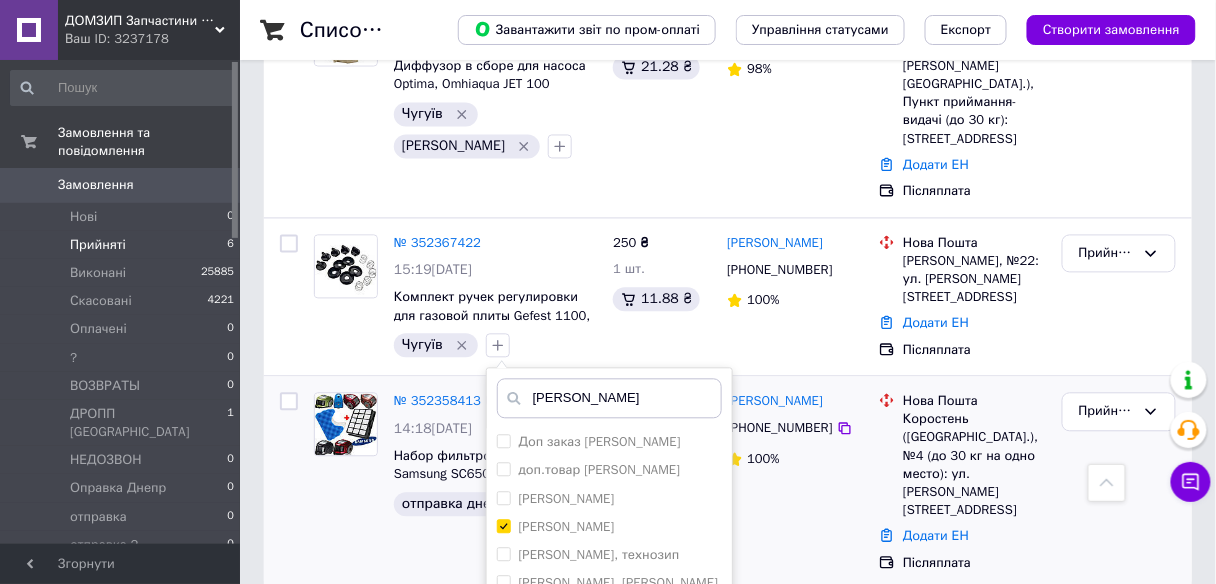 drag, startPoint x: 515, startPoint y: 548, endPoint x: 515, endPoint y: 519, distance: 29 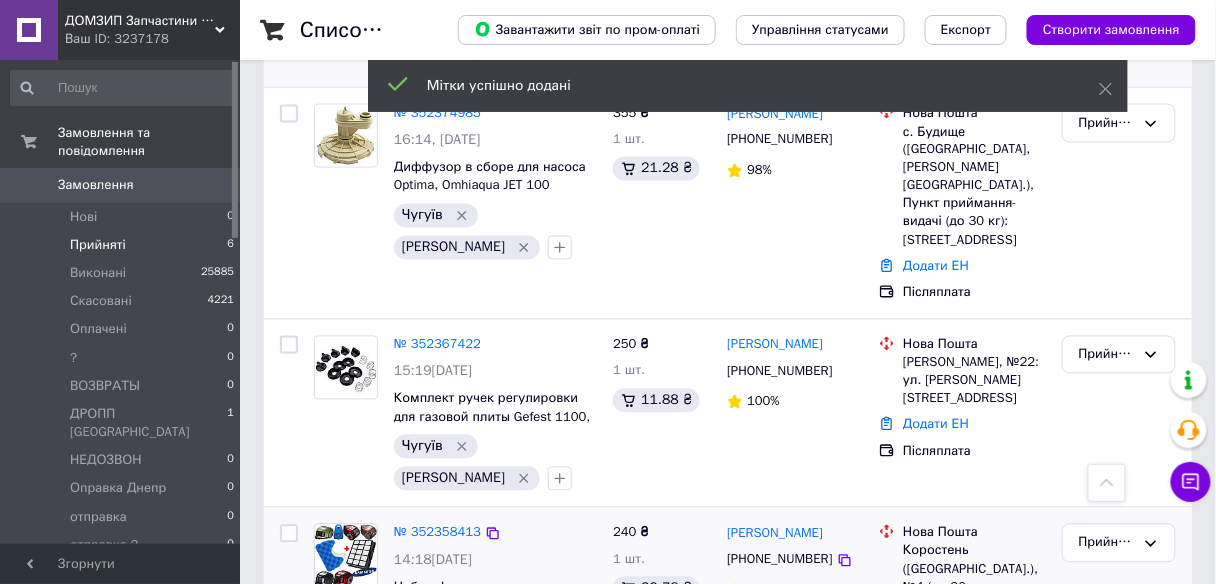 click 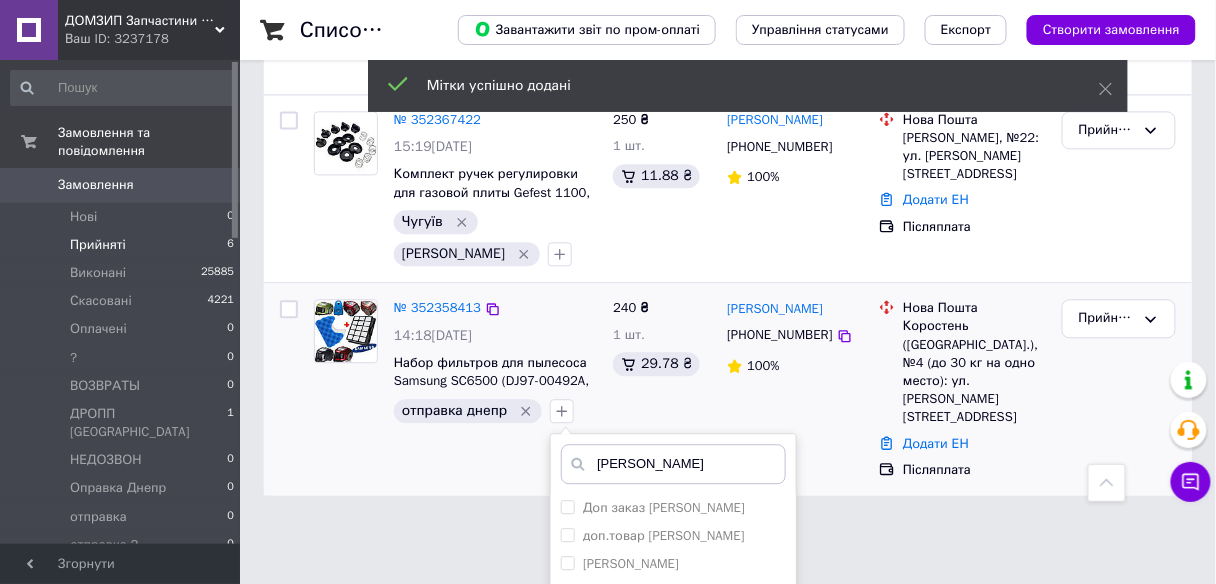 scroll, scrollTop: 1053, scrollLeft: 0, axis: vertical 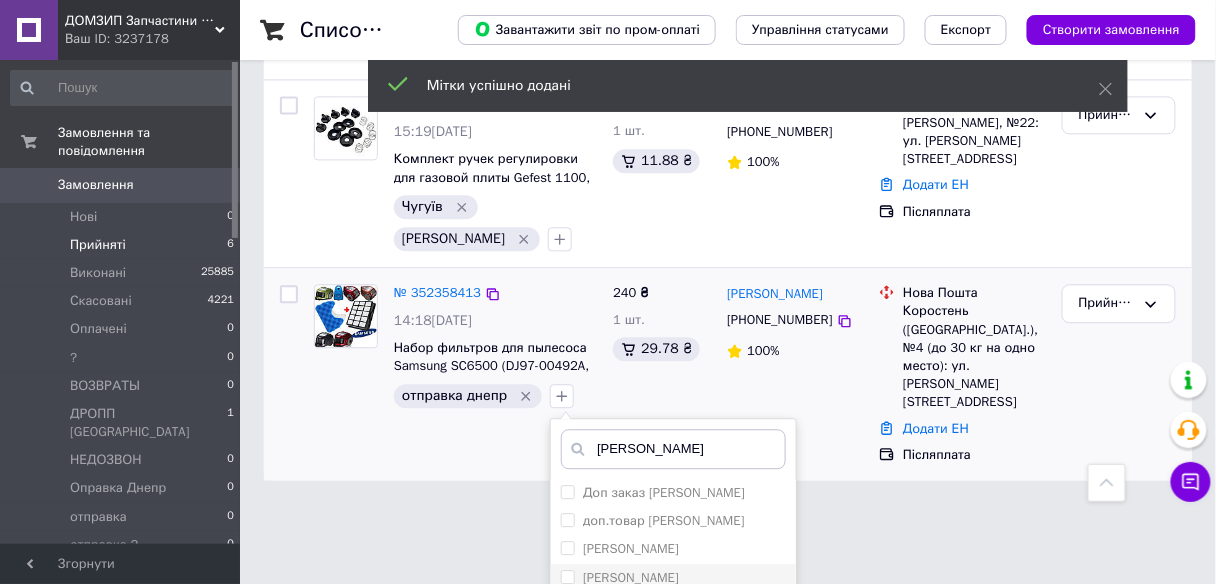 type on "[PERSON_NAME]" 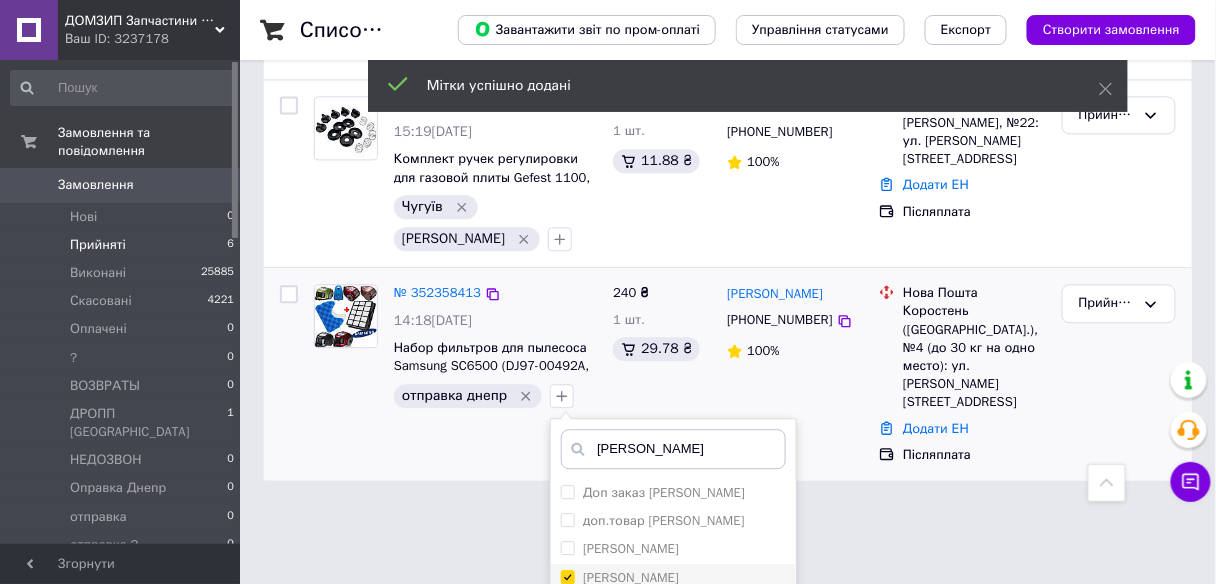 checkbox on "true" 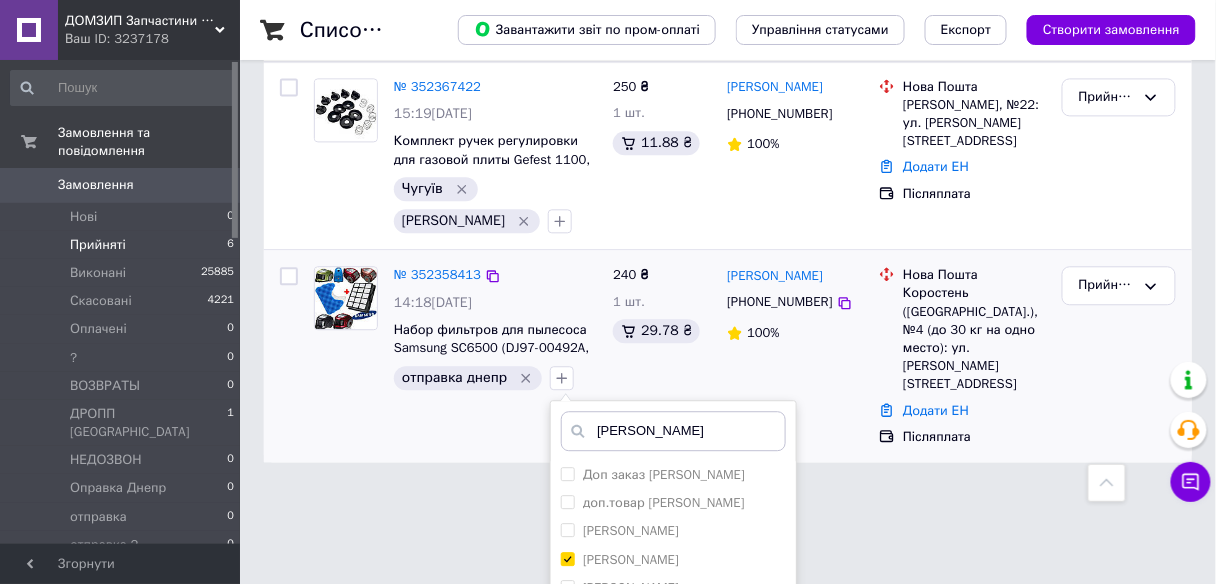 drag, startPoint x: 615, startPoint y: 560, endPoint x: 409, endPoint y: 464, distance: 227.27077 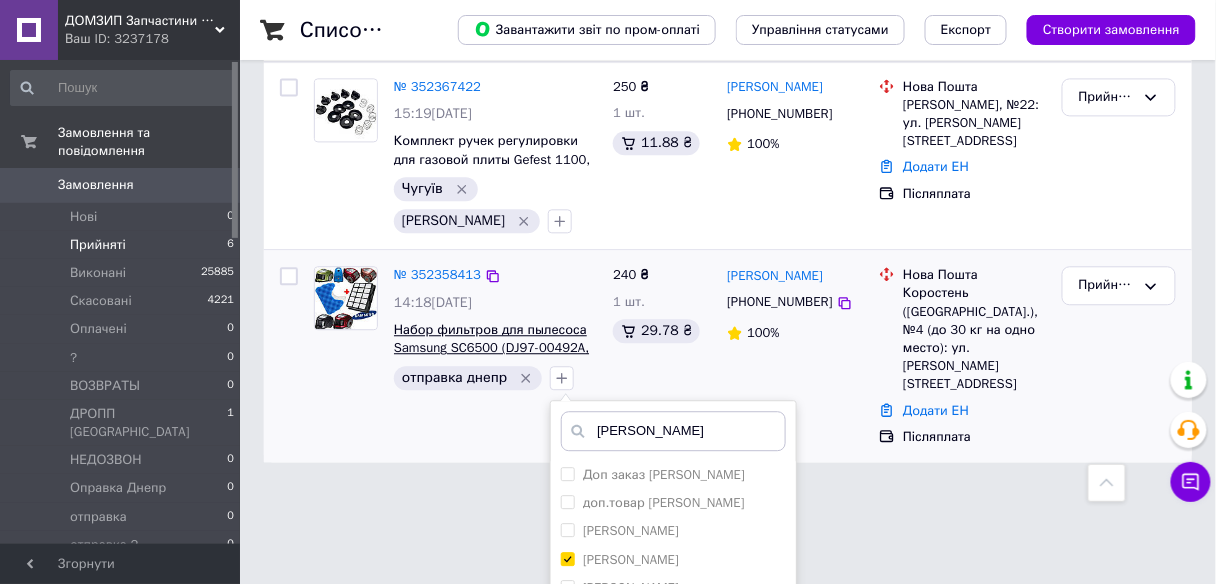 scroll, scrollTop: 813, scrollLeft: 0, axis: vertical 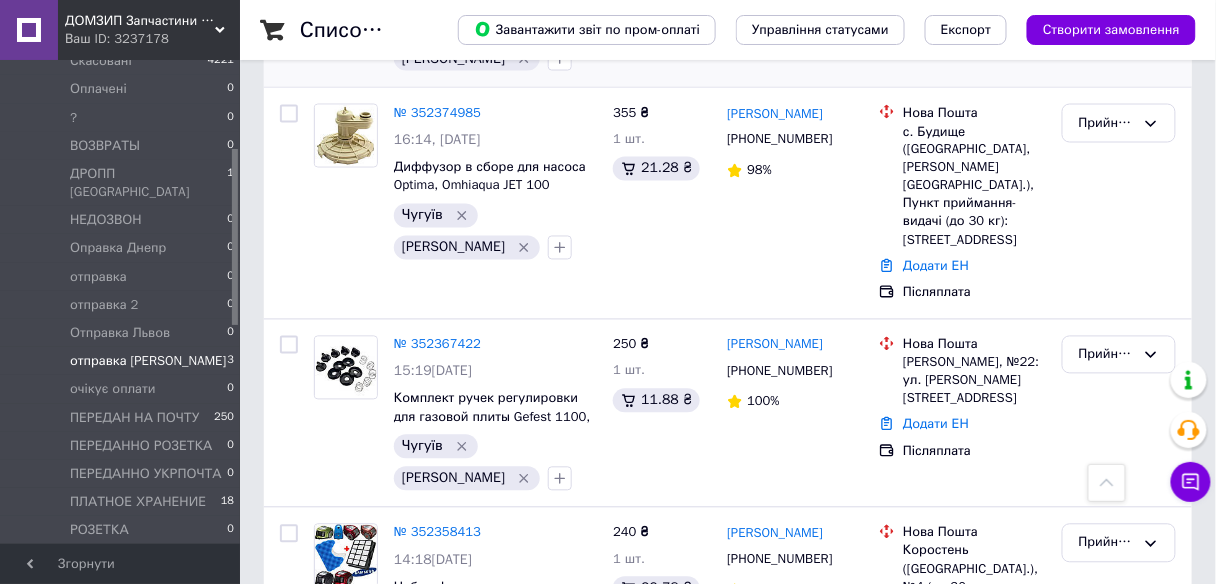 click on "отправка Чугуев" at bounding box center [148, 361] 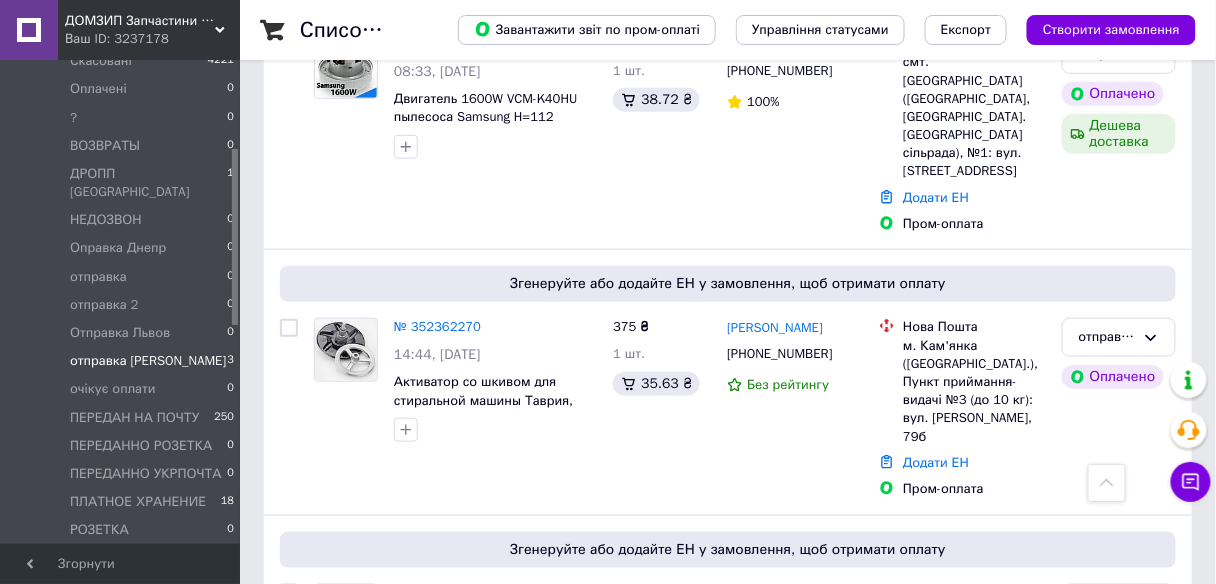 scroll, scrollTop: 519, scrollLeft: 0, axis: vertical 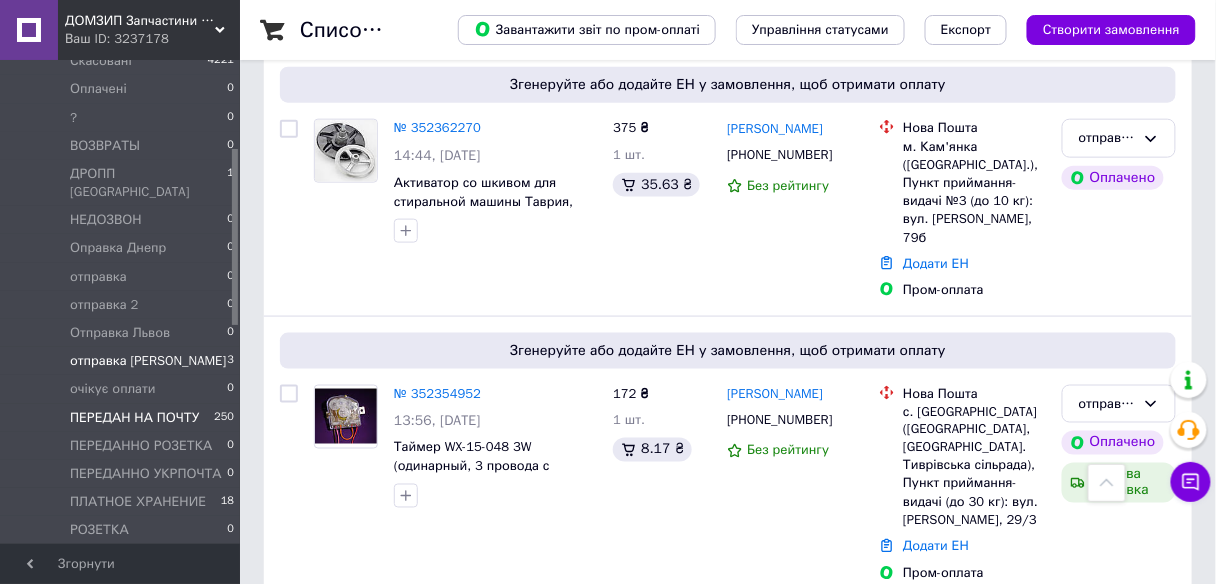 click on "250" at bounding box center [224, 418] 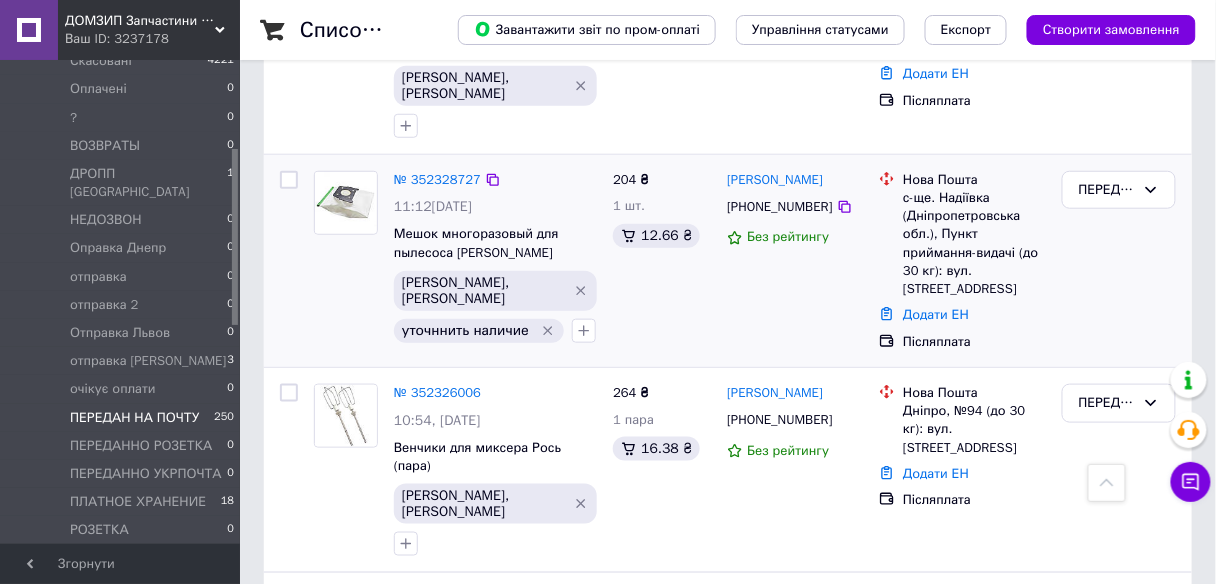 scroll, scrollTop: 160, scrollLeft: 0, axis: vertical 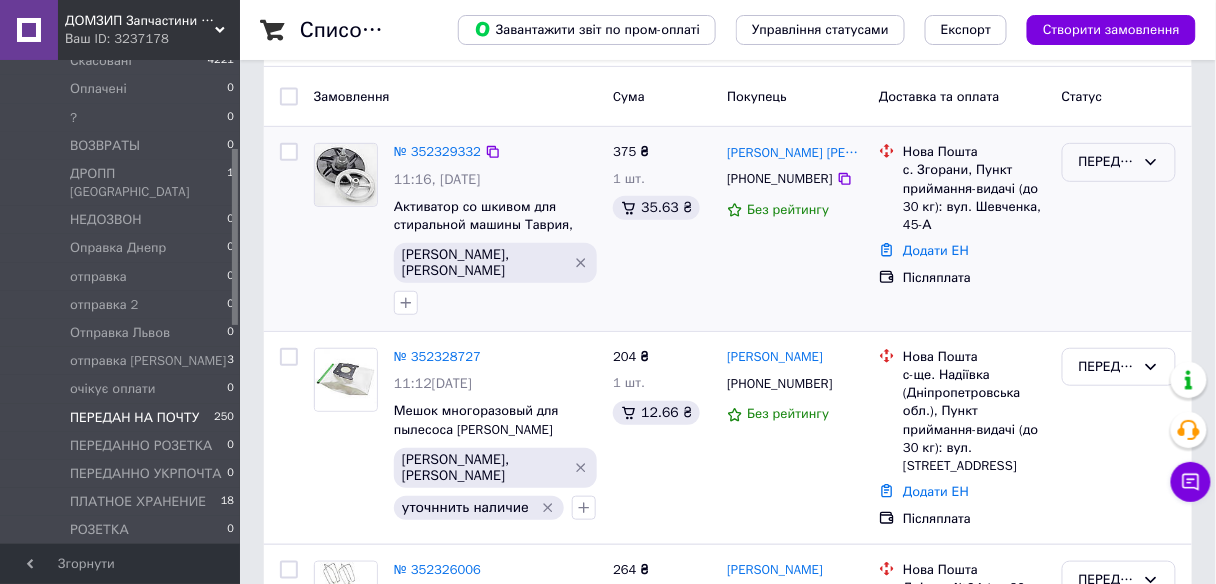 click on "ПЕРЕДАН НА ПОЧТУ" at bounding box center (1119, 162) 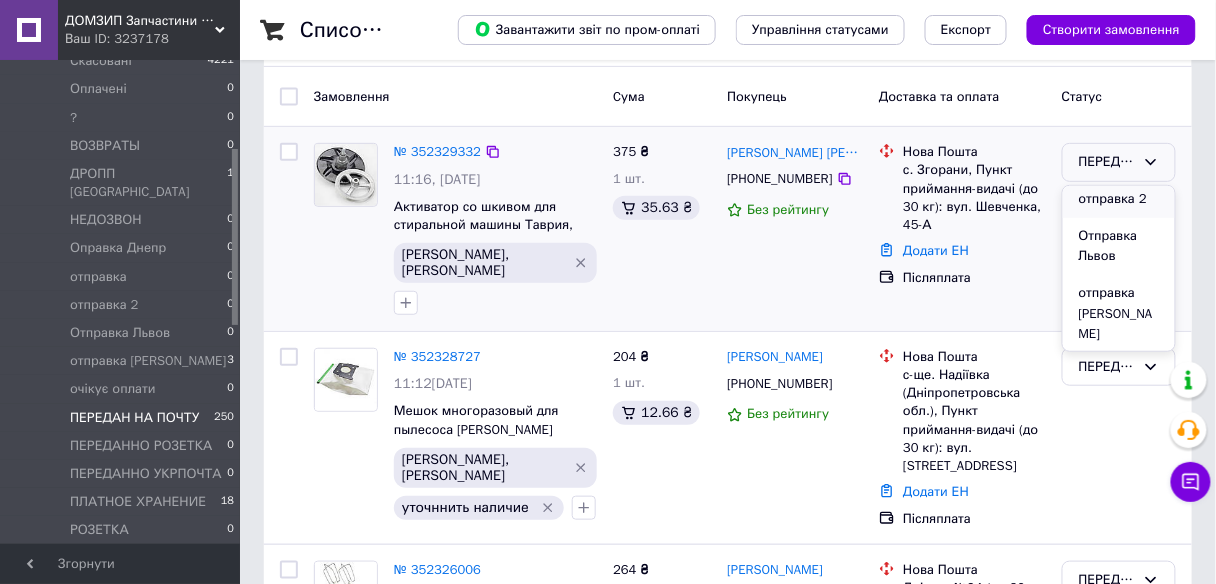 scroll, scrollTop: 480, scrollLeft: 0, axis: vertical 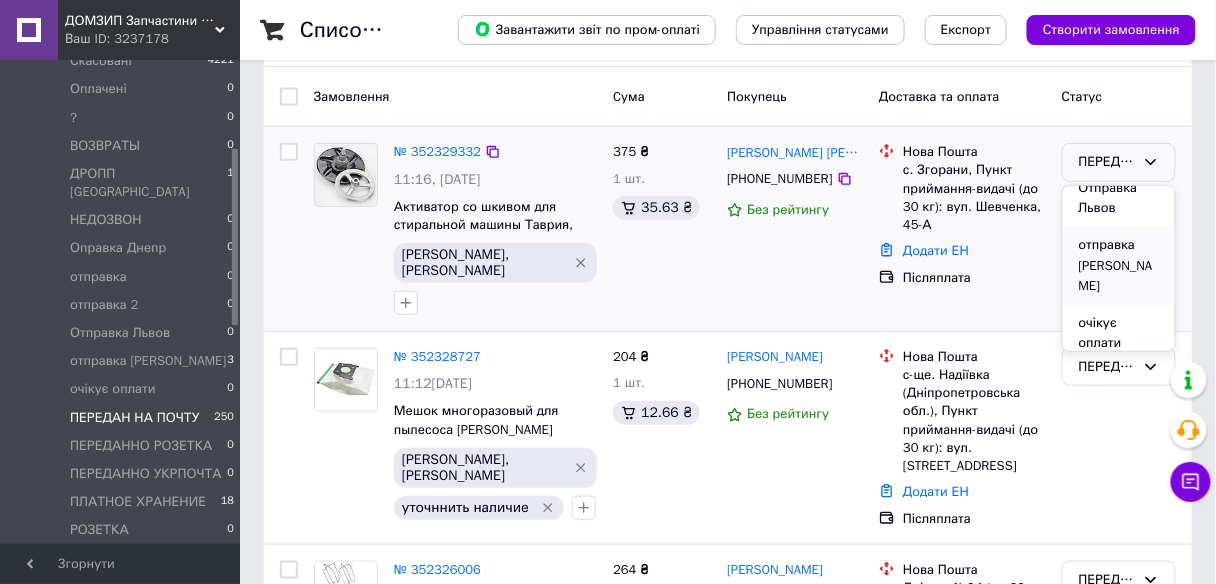click on "отправка Чугуев" at bounding box center [1119, 266] 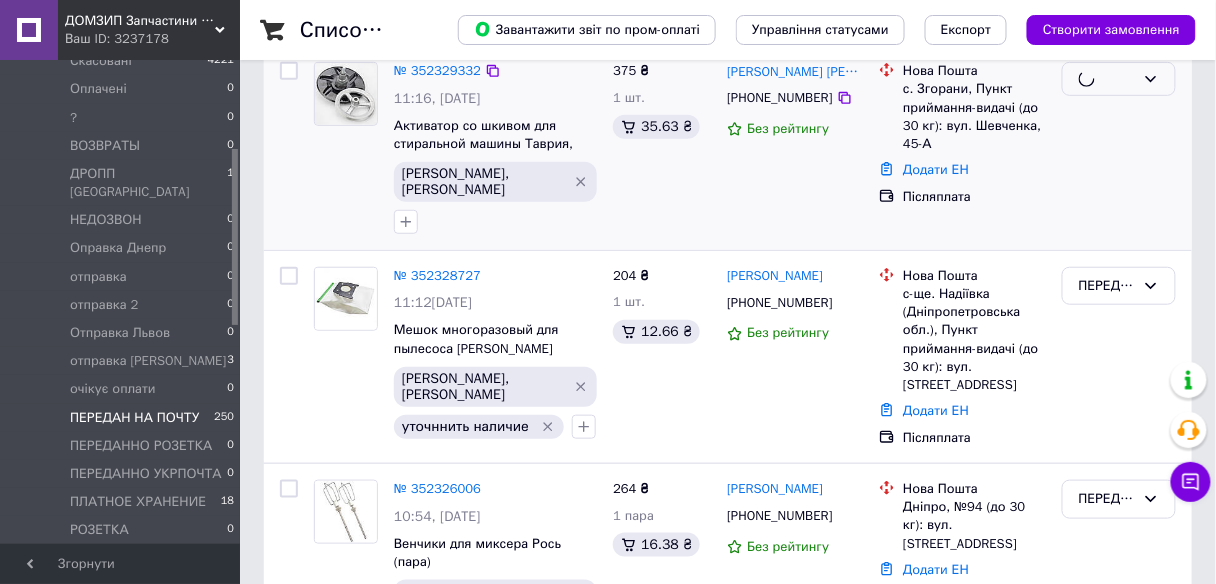 scroll, scrollTop: 320, scrollLeft: 0, axis: vertical 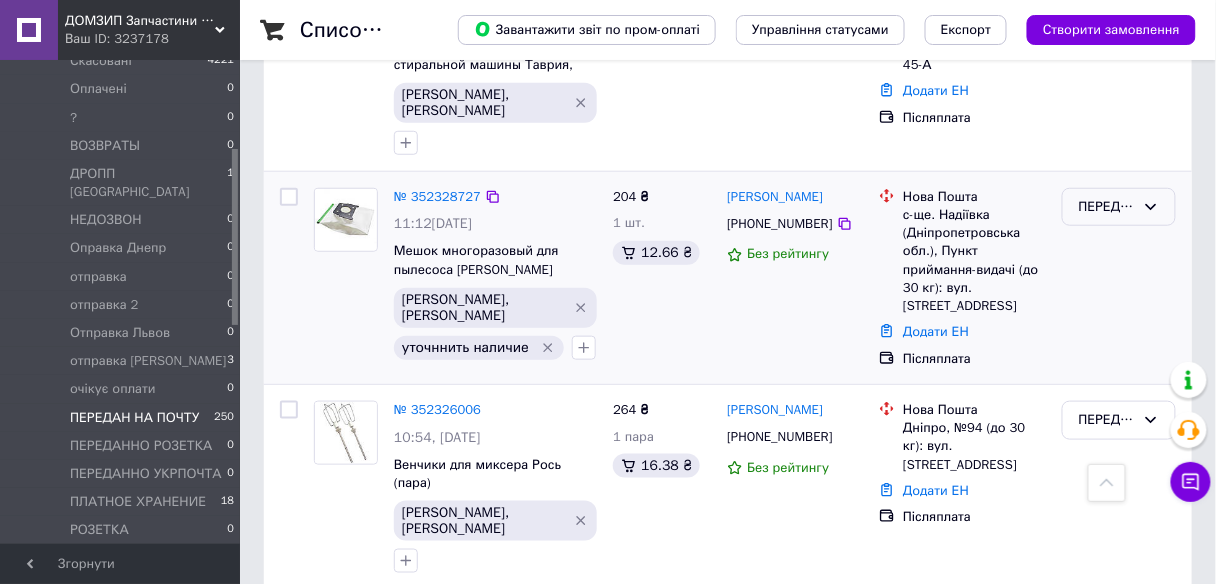 click on "ПЕРЕДАН НА ПОЧТУ" at bounding box center [1119, 207] 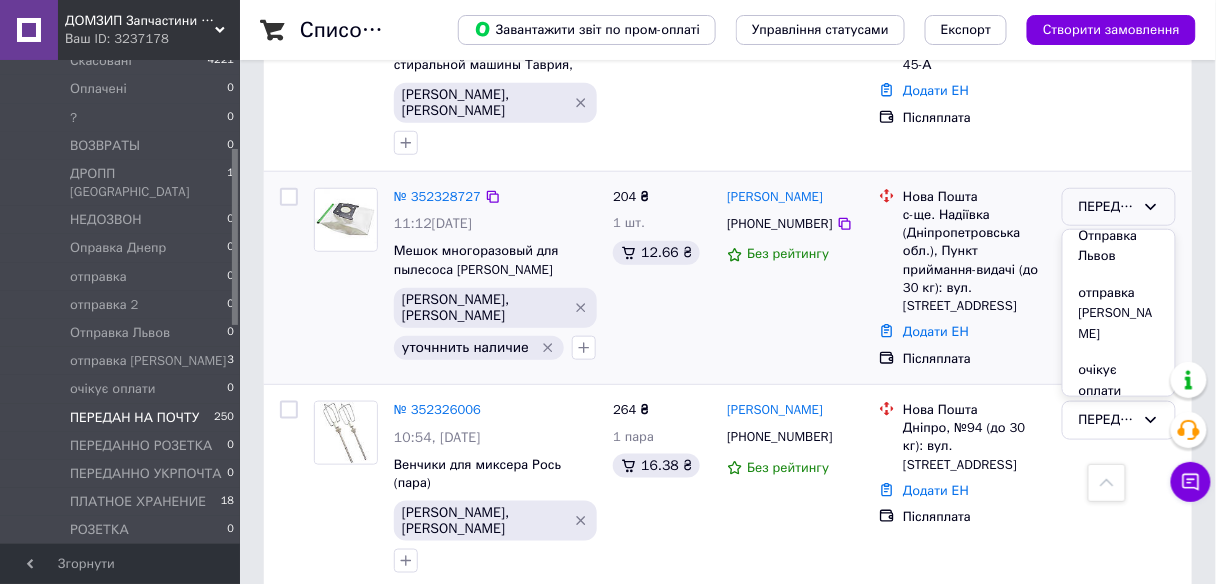 scroll, scrollTop: 480, scrollLeft: 0, axis: vertical 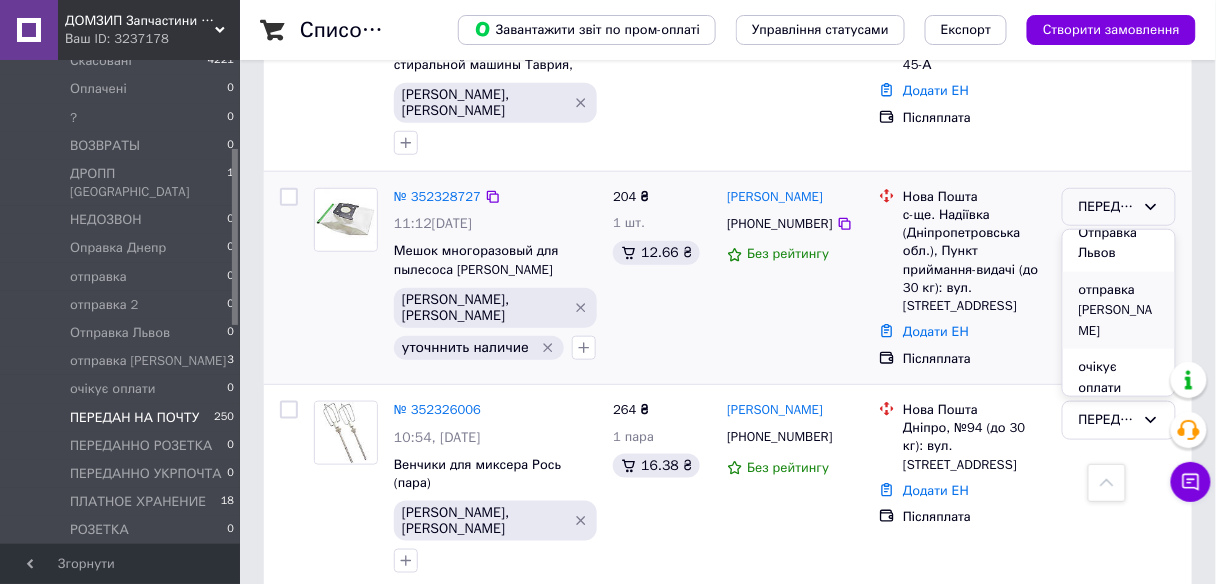 click on "отправка Чугуев" at bounding box center [1119, 311] 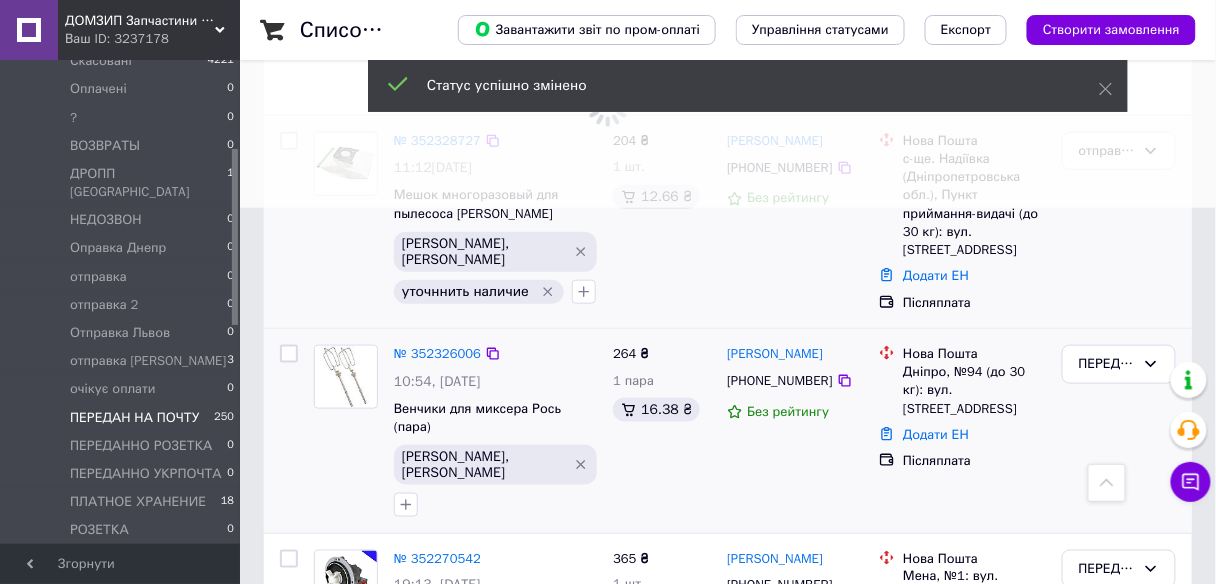 scroll, scrollTop: 480, scrollLeft: 0, axis: vertical 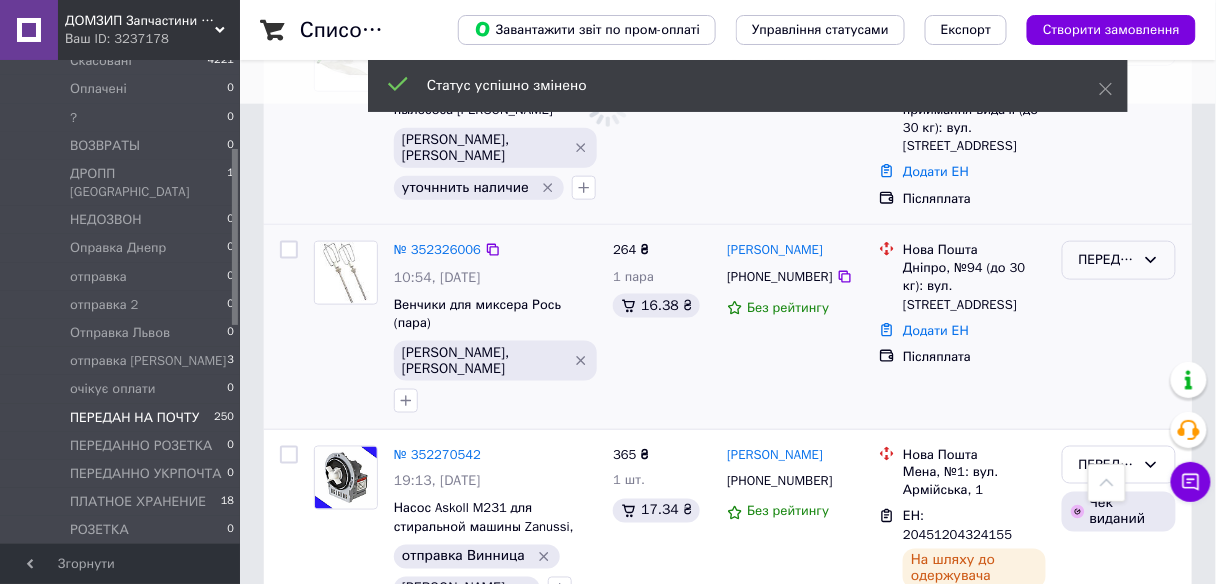 click 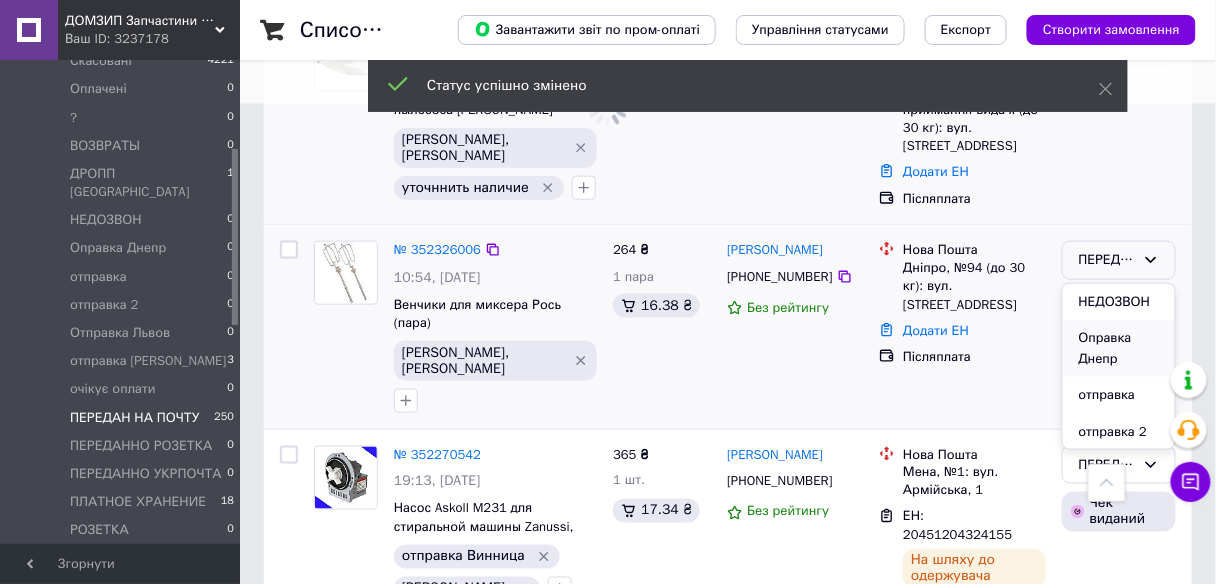 scroll, scrollTop: 480, scrollLeft: 0, axis: vertical 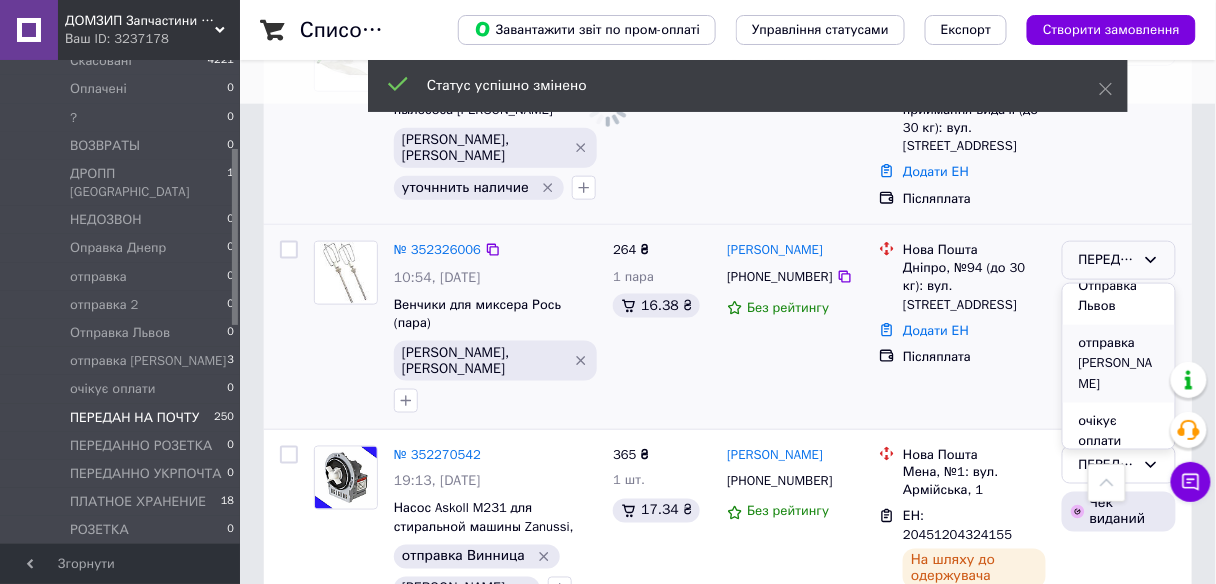 click on "отправка Чугуев" at bounding box center (1119, 364) 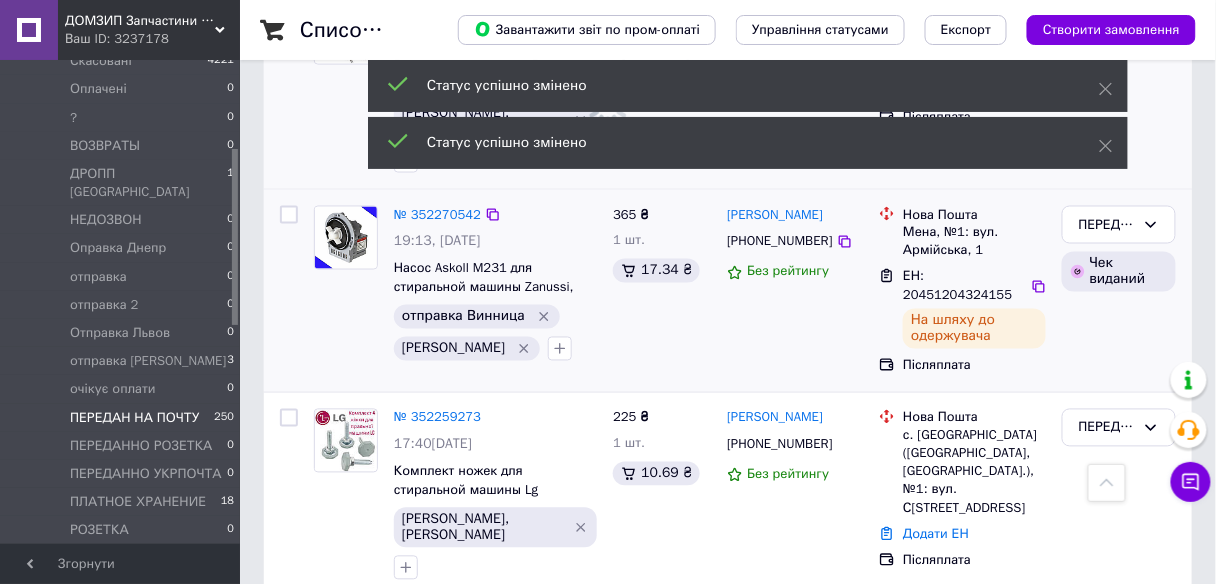 scroll, scrollTop: 800, scrollLeft: 0, axis: vertical 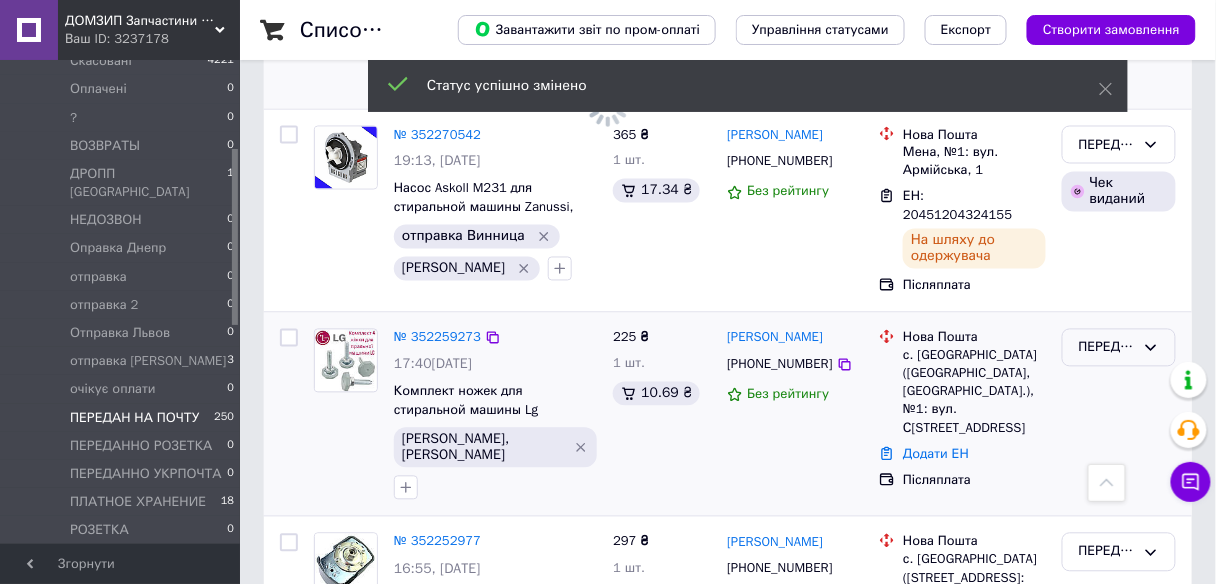 click on "ПЕРЕДАН НА ПОЧТУ" at bounding box center [1119, 348] 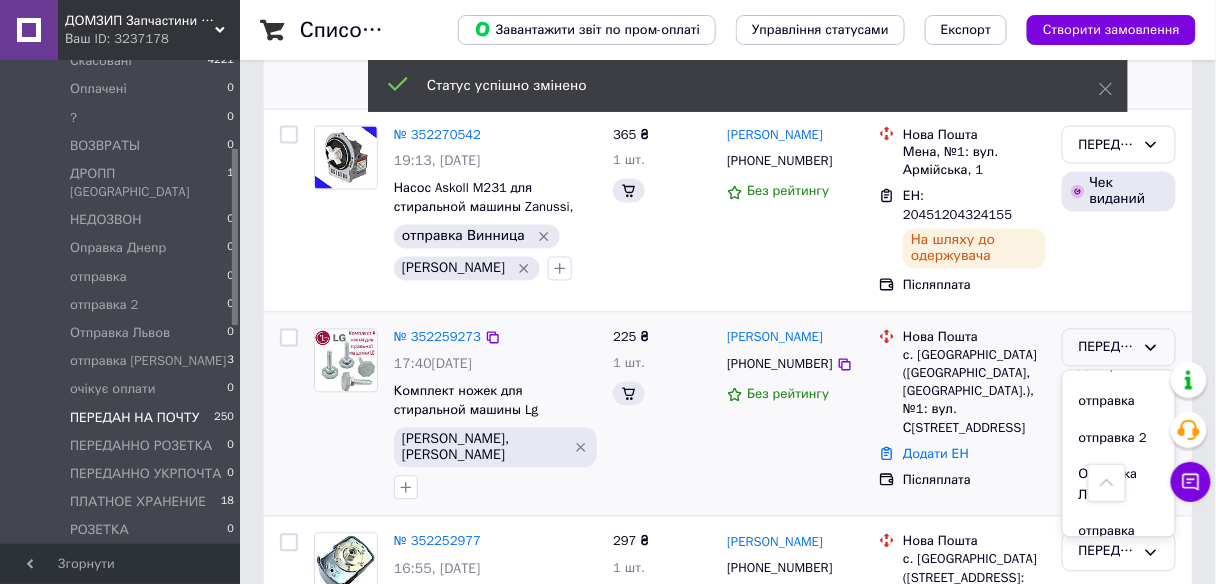 scroll, scrollTop: 480, scrollLeft: 0, axis: vertical 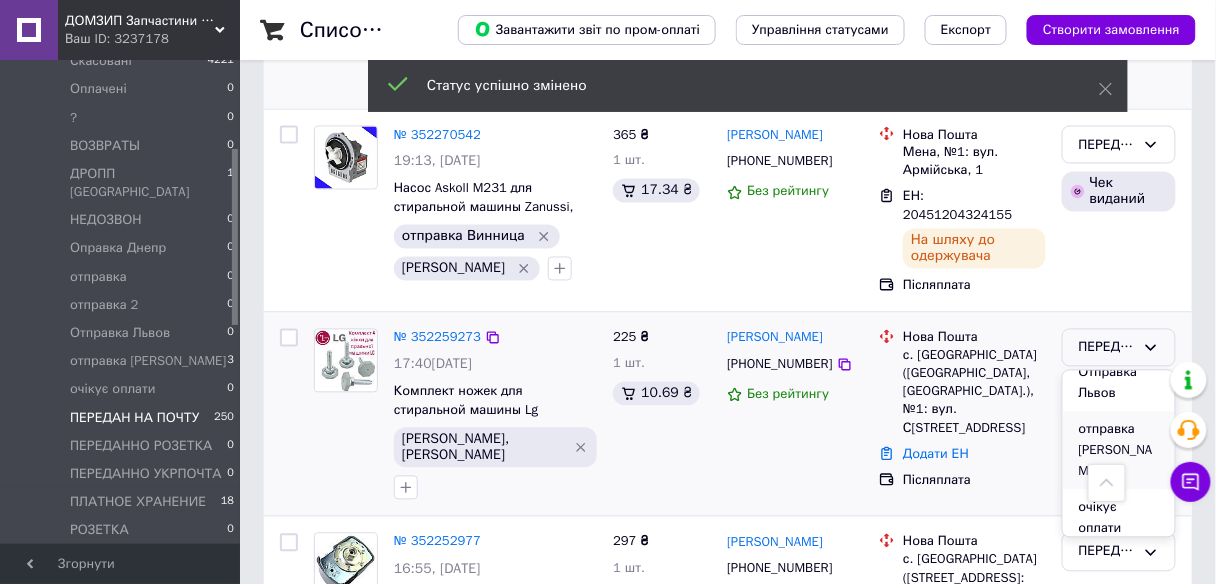 click on "отправка Чугуев" at bounding box center [1119, 451] 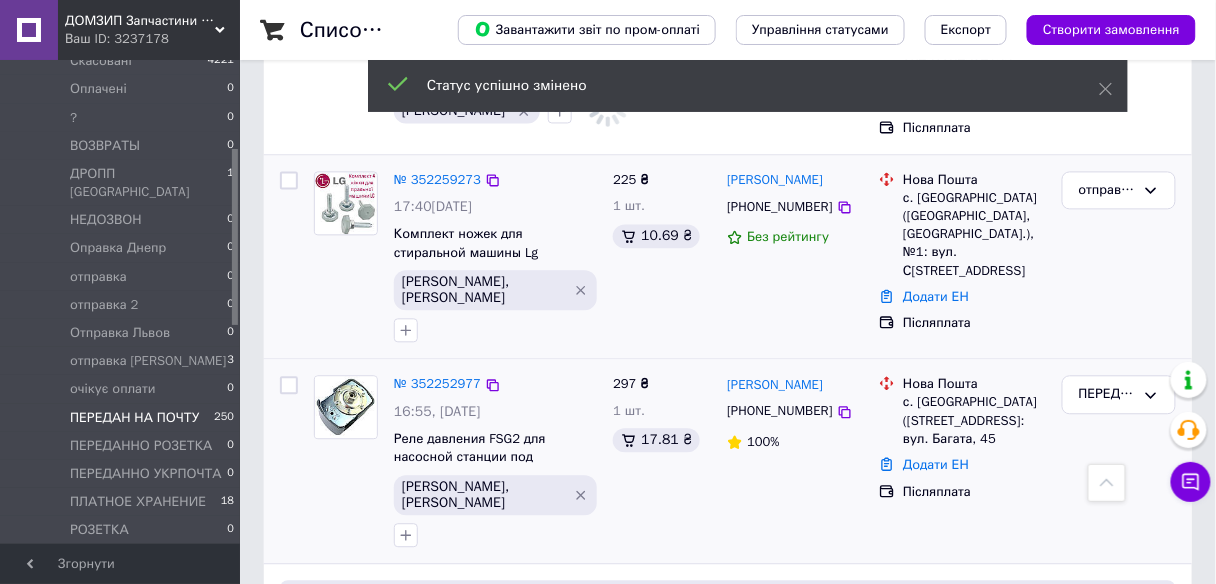 scroll, scrollTop: 960, scrollLeft: 0, axis: vertical 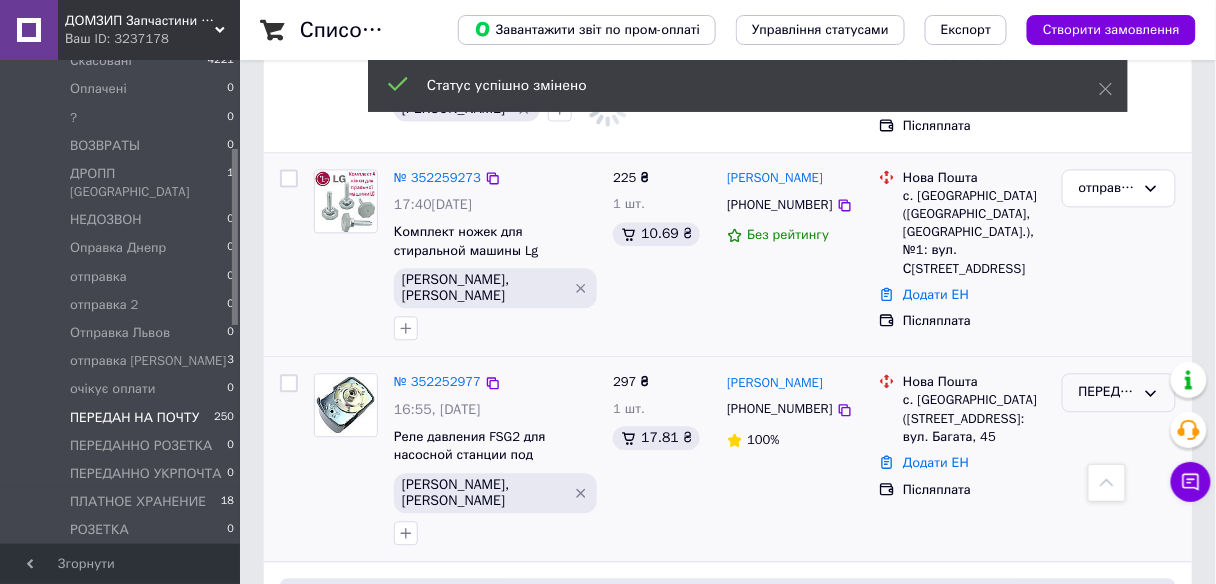 click on "ПЕРЕДАН НА ПОЧТУ" at bounding box center (1119, 392) 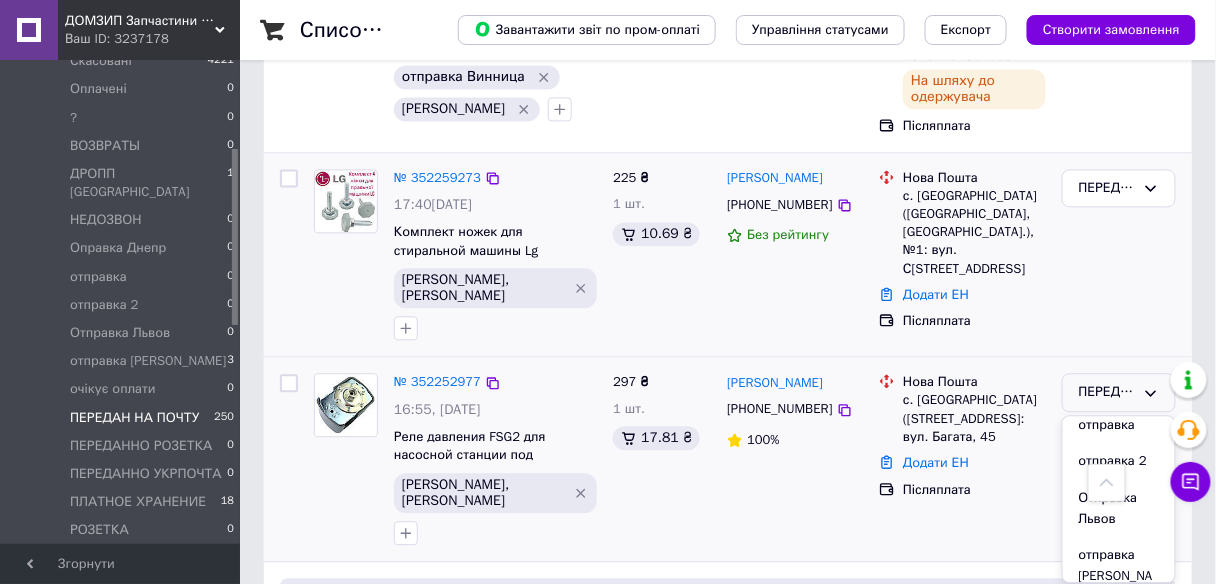 scroll, scrollTop: 480, scrollLeft: 0, axis: vertical 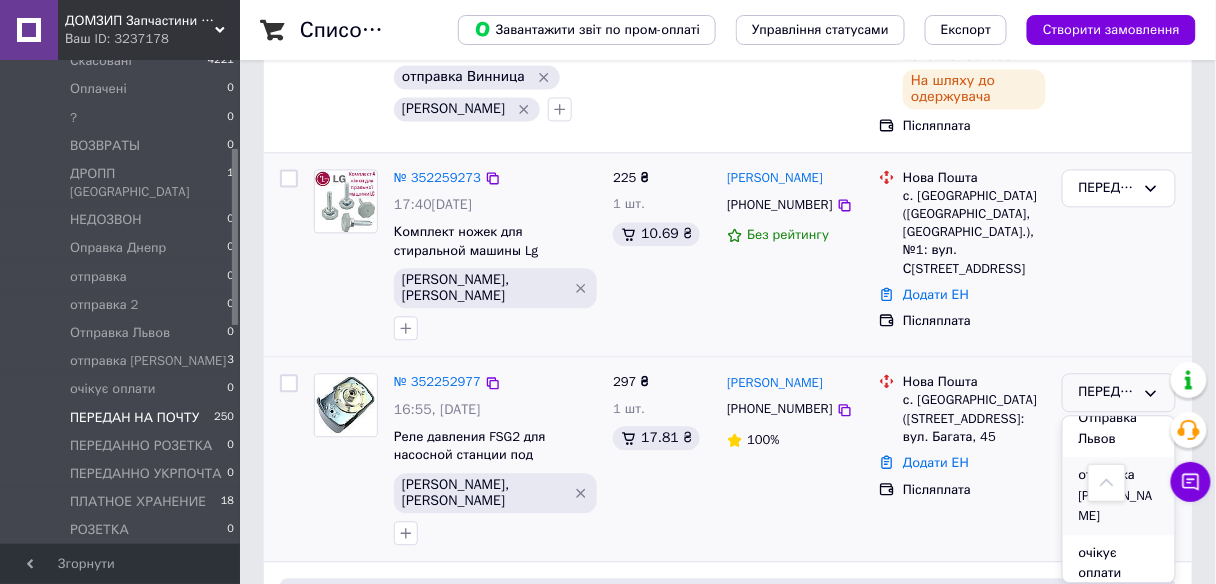 click on "отправка Чугуев" at bounding box center [1119, 496] 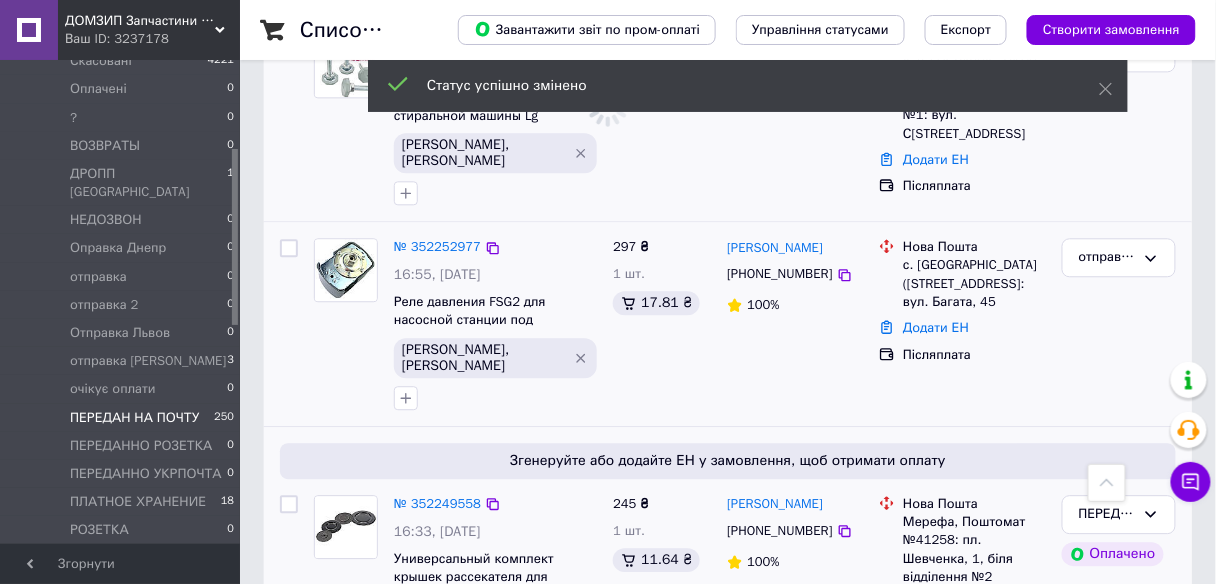 scroll, scrollTop: 1200, scrollLeft: 0, axis: vertical 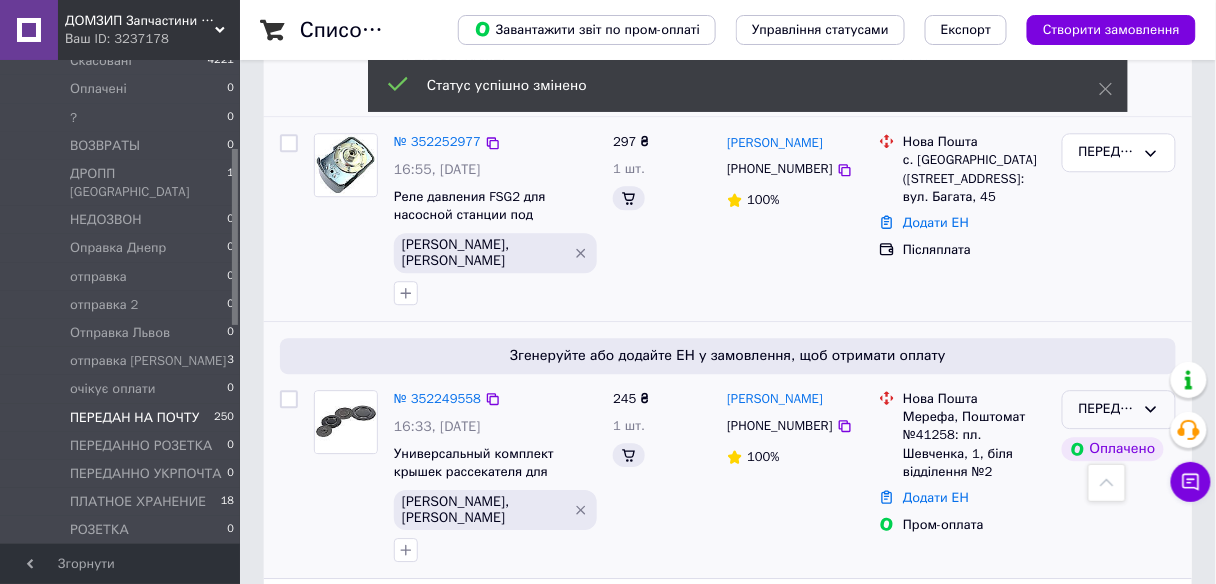 click on "ПЕРЕДАН НА ПОЧТУ" at bounding box center (1119, 409) 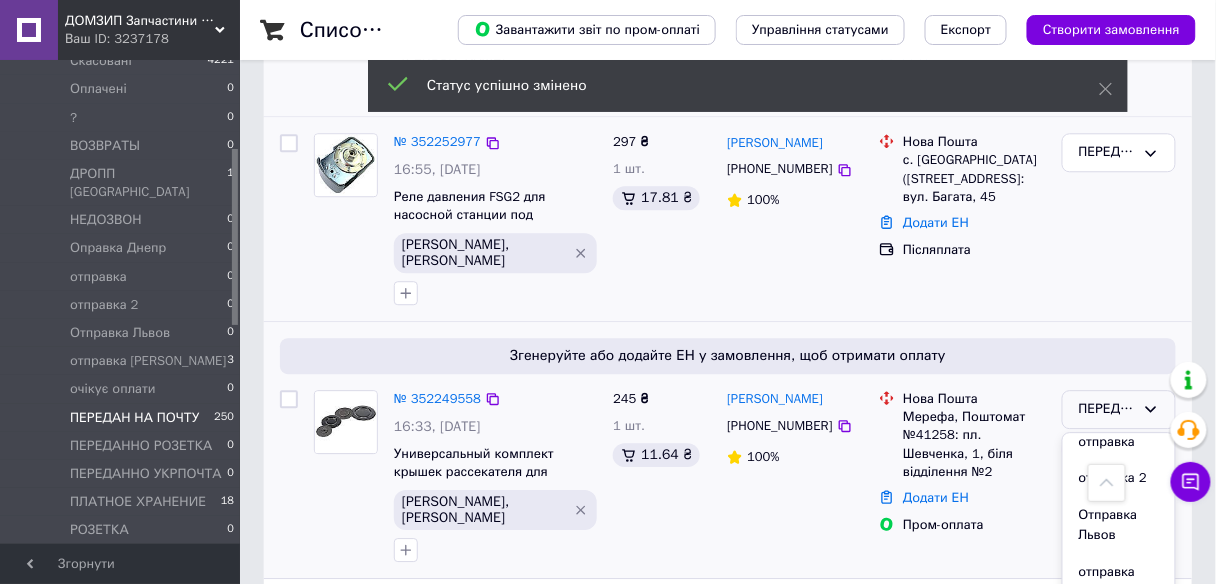 scroll, scrollTop: 480, scrollLeft: 0, axis: vertical 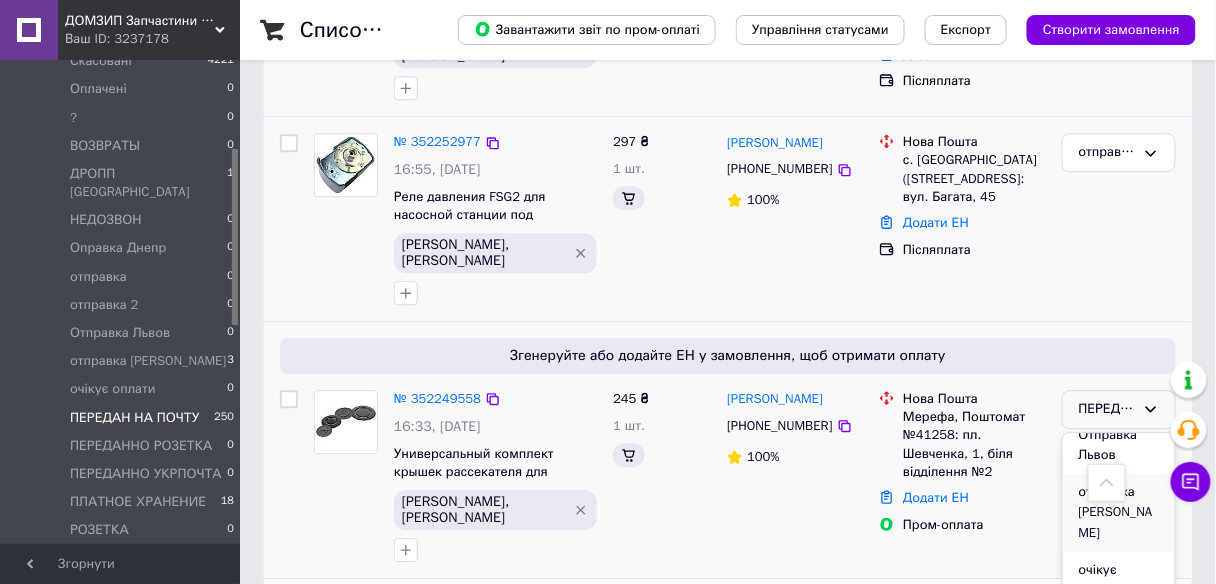 click on "отправка Чугуев" at bounding box center (1119, 513) 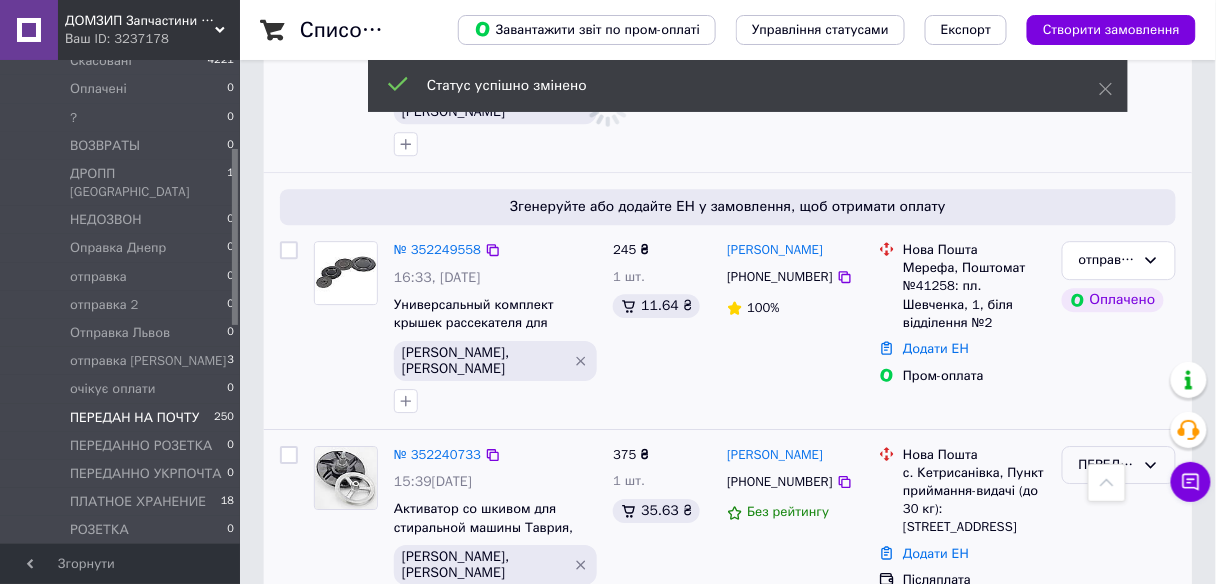 scroll, scrollTop: 1360, scrollLeft: 0, axis: vertical 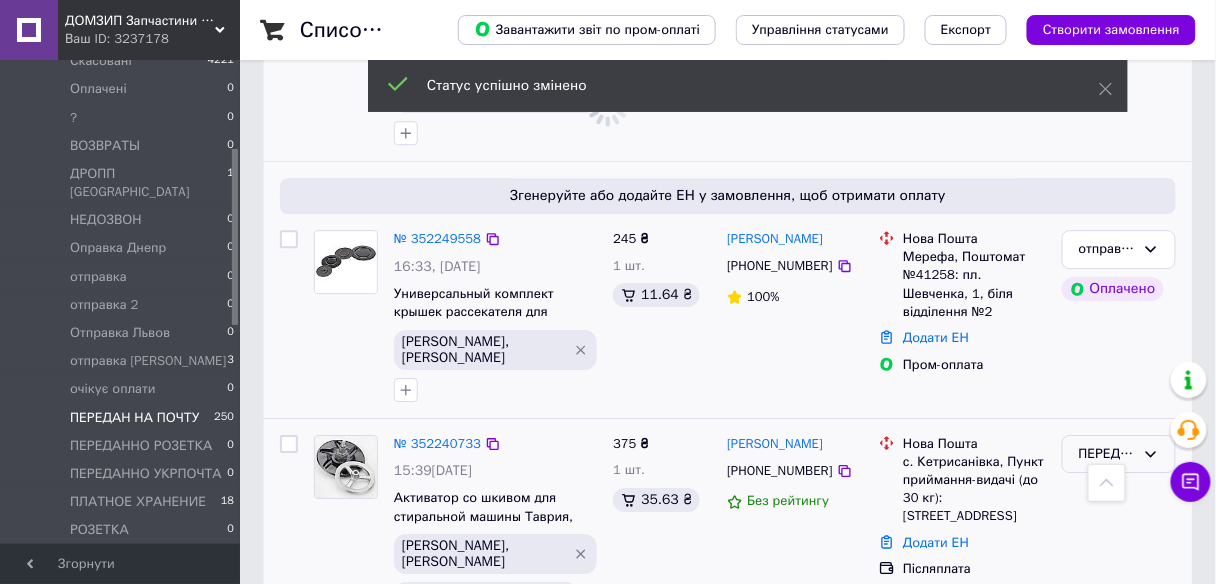 click on "ПЕРЕДАН НА ПОЧТУ" at bounding box center [1119, 454] 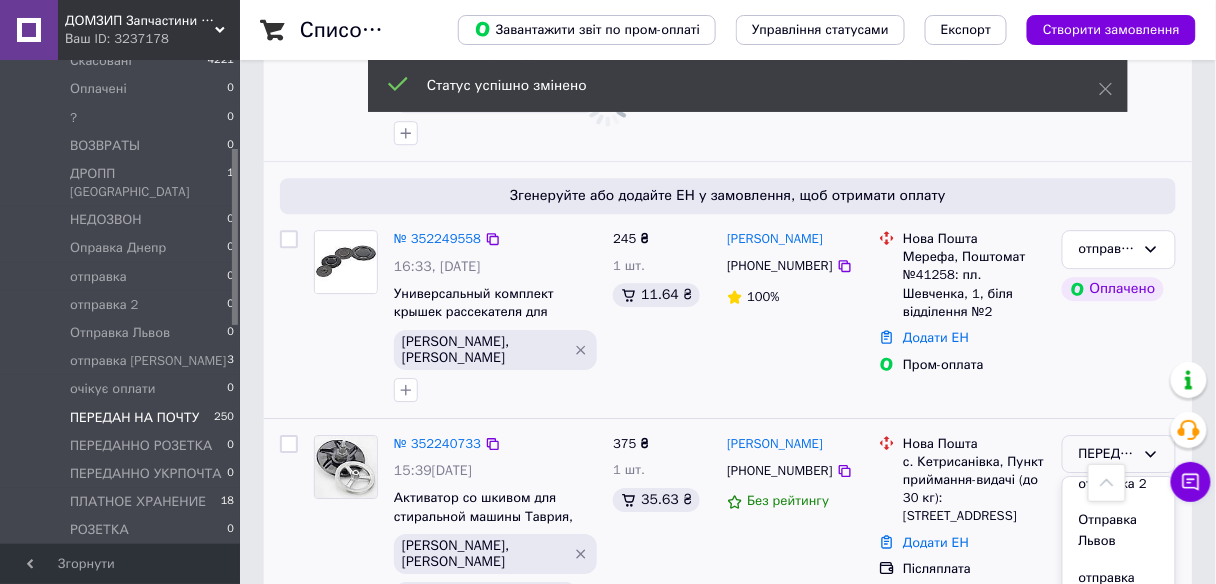 scroll, scrollTop: 480, scrollLeft: 0, axis: vertical 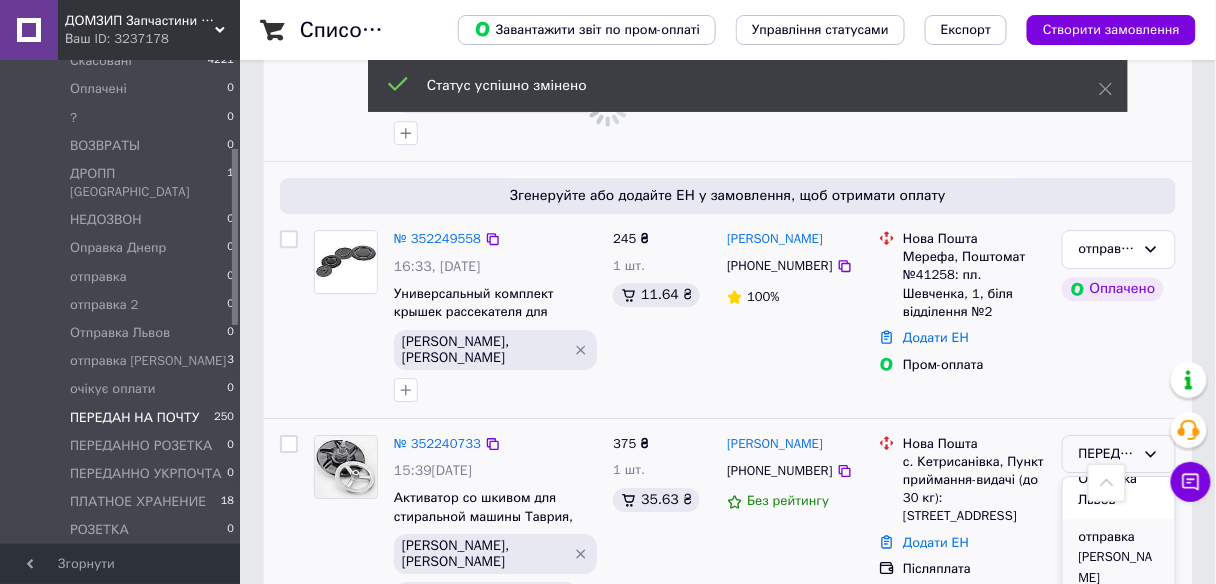 click on "отправка Чугуев" at bounding box center [1119, 558] 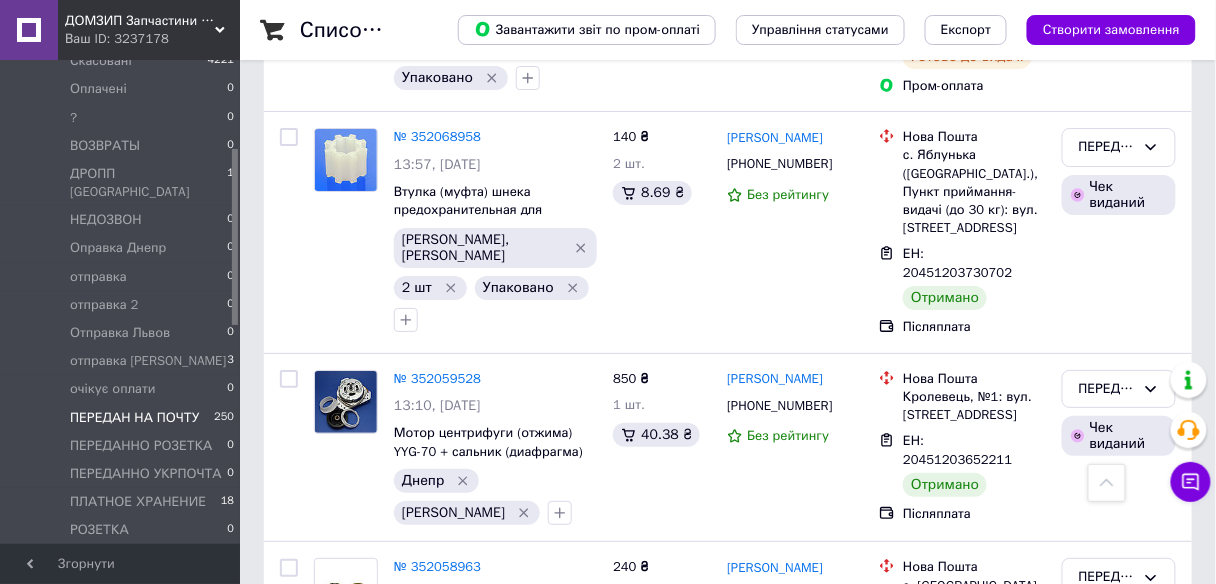 scroll, scrollTop: 3920, scrollLeft: 0, axis: vertical 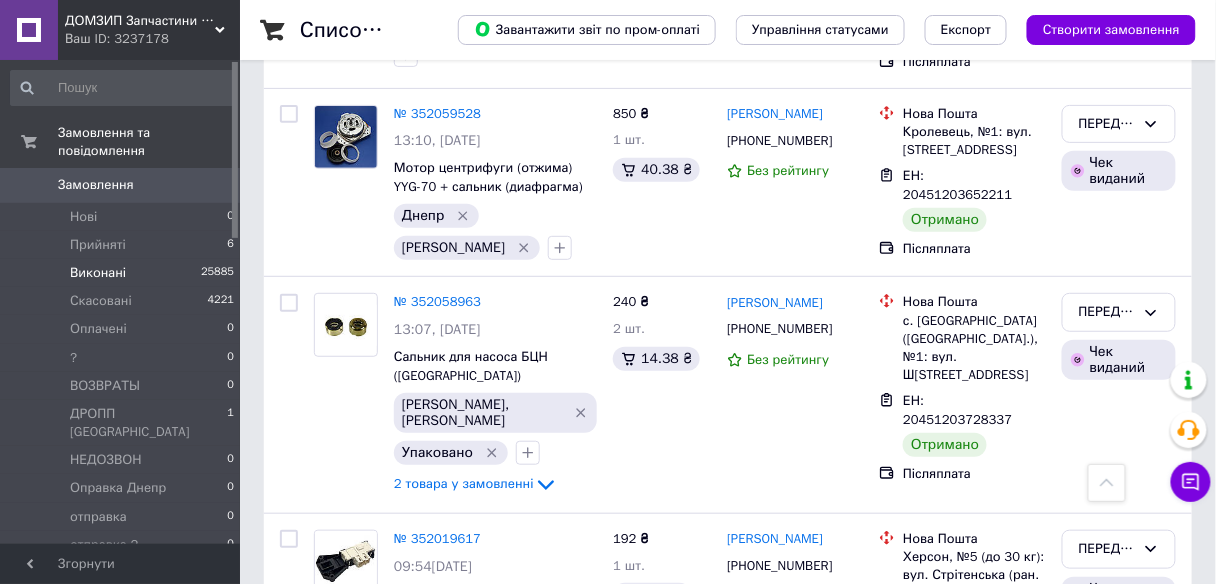 click on "Виконані 25885" at bounding box center (123, 273) 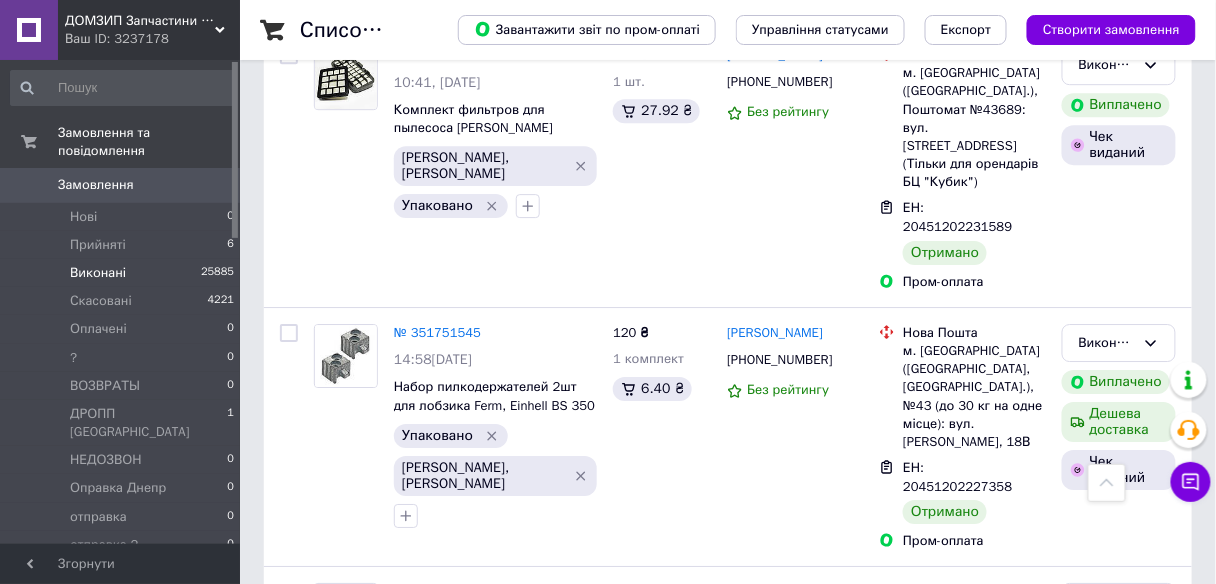scroll, scrollTop: 1600, scrollLeft: 0, axis: vertical 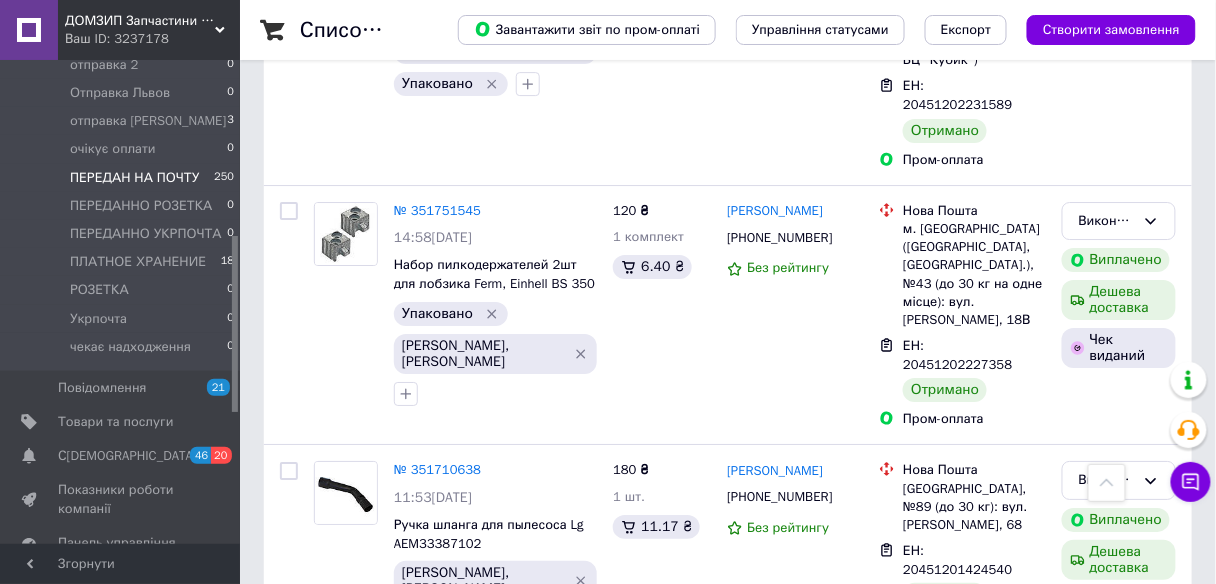 click on "ПЕРЕДАН НА ПОЧТУ" at bounding box center [134, 178] 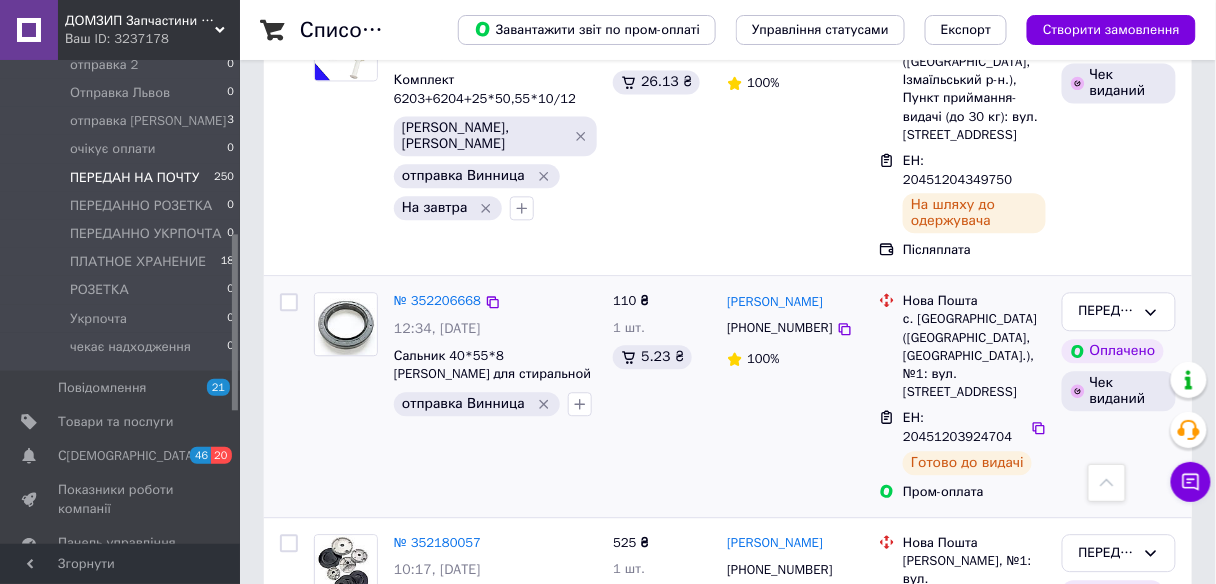 scroll, scrollTop: 240, scrollLeft: 0, axis: vertical 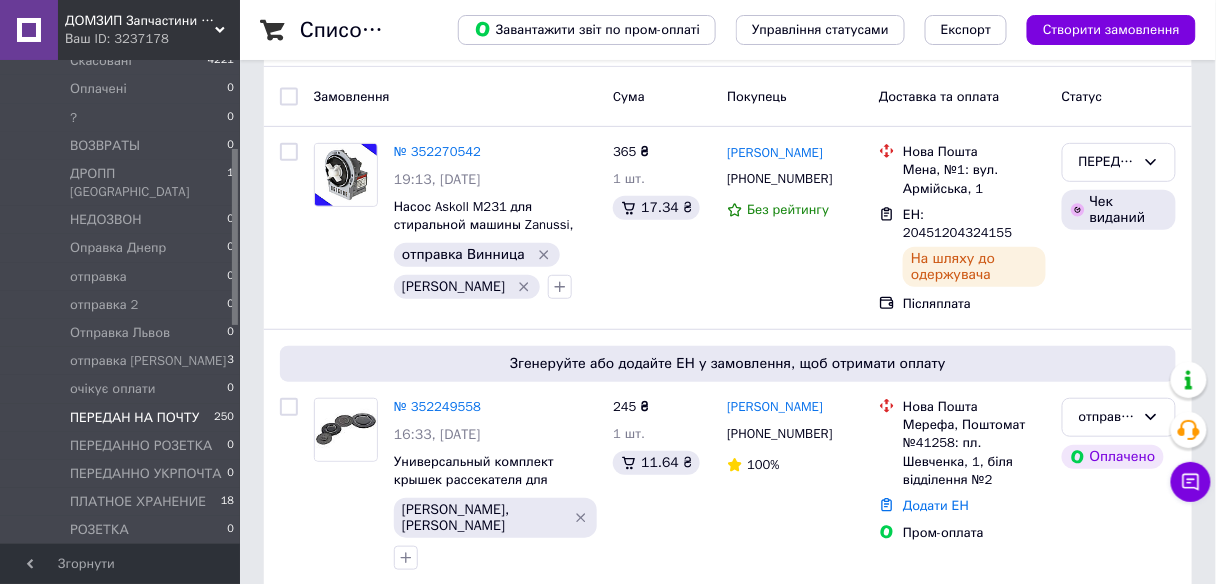 click on "№ 352249558" at bounding box center [437, 406] 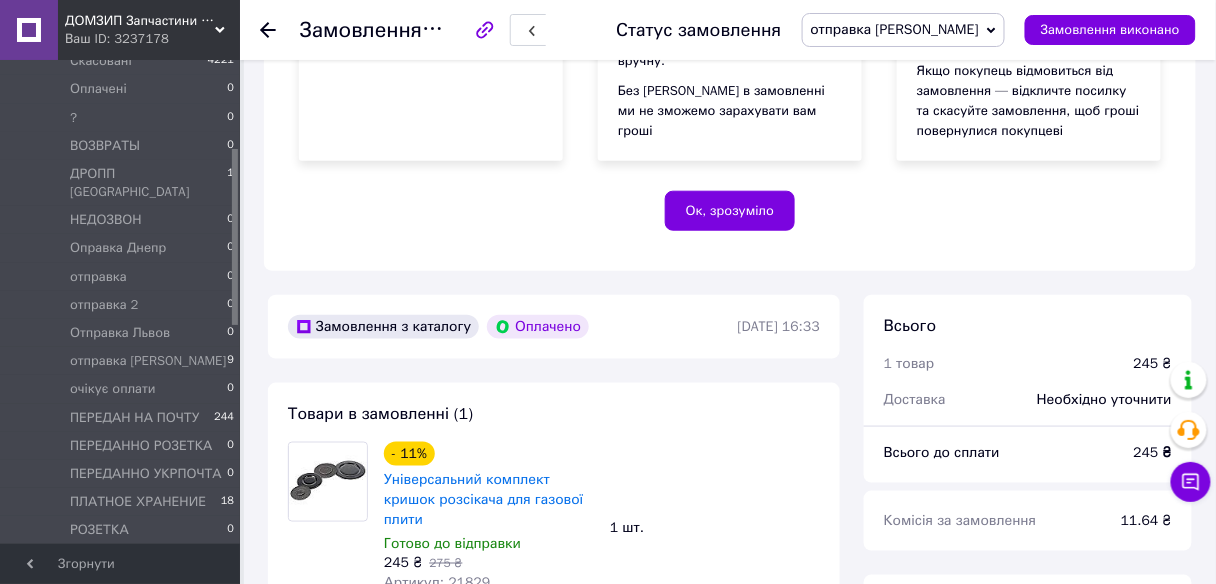 scroll, scrollTop: 560, scrollLeft: 0, axis: vertical 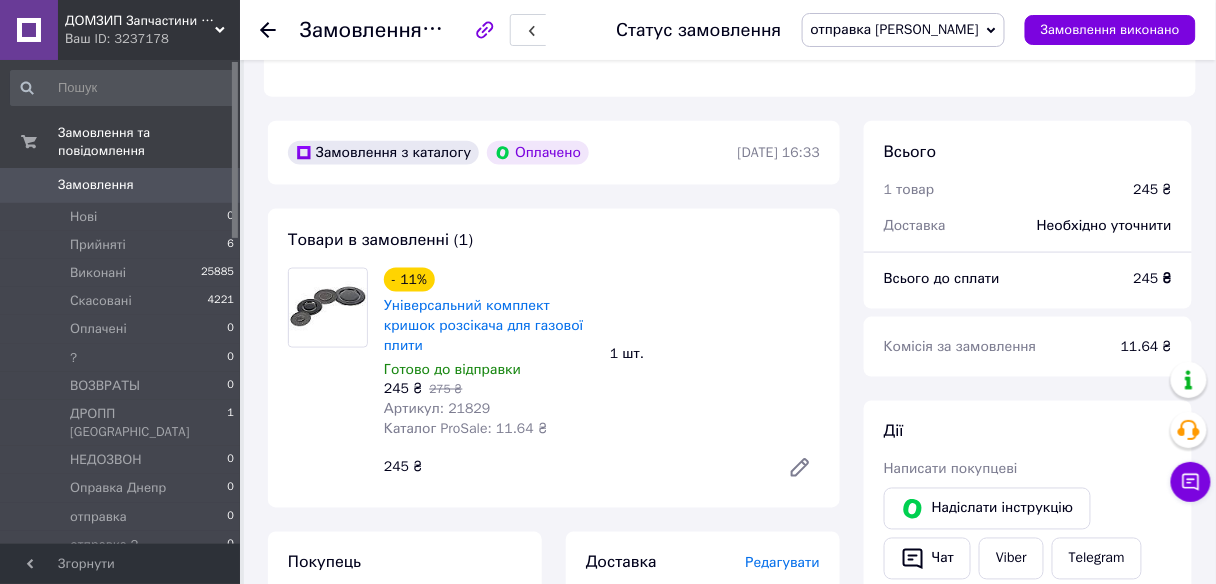 click on "ДОМЗИП Запчастини для побутової техніки в Харкові і з доставкою по всїй Україні" at bounding box center (140, 21) 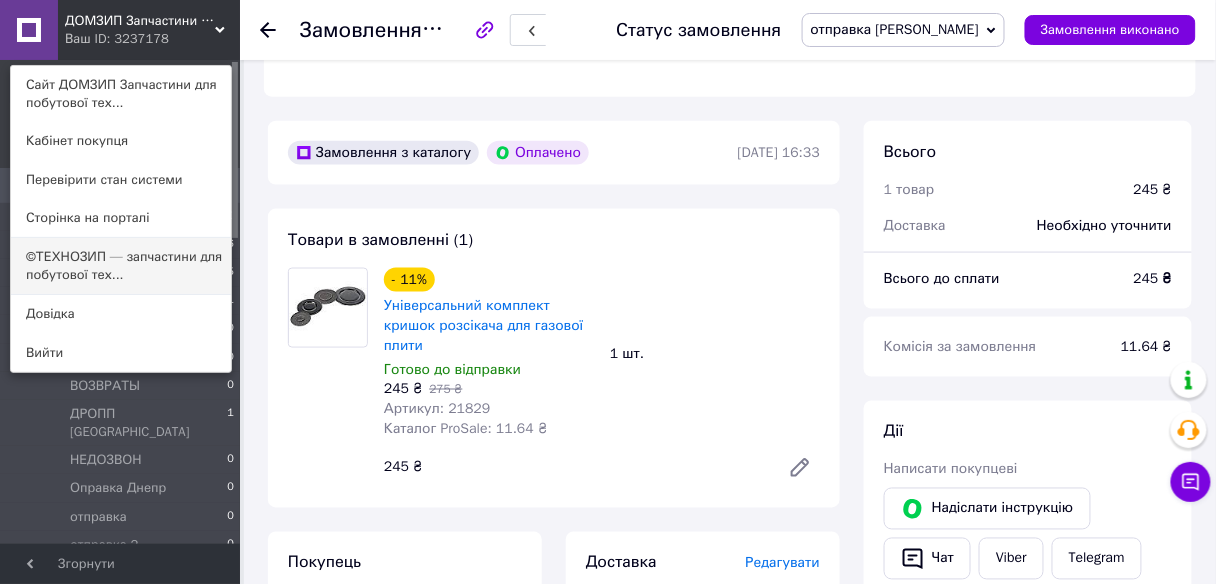 click on "©ТЕХНОЗИП — запчастини для побутової тех..." at bounding box center (121, 266) 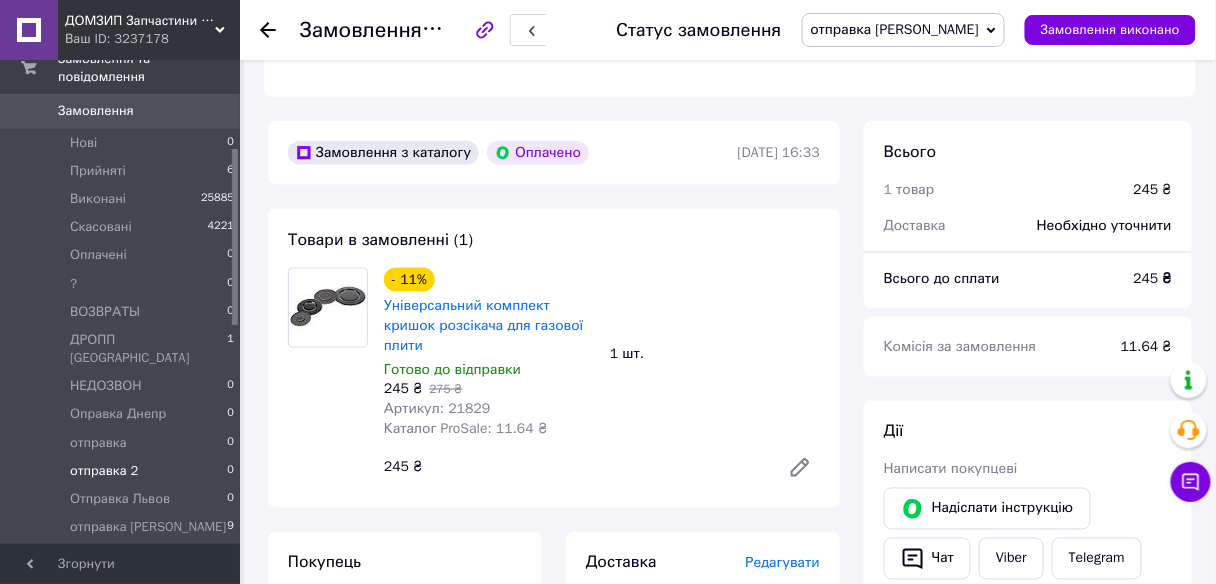 scroll, scrollTop: 240, scrollLeft: 0, axis: vertical 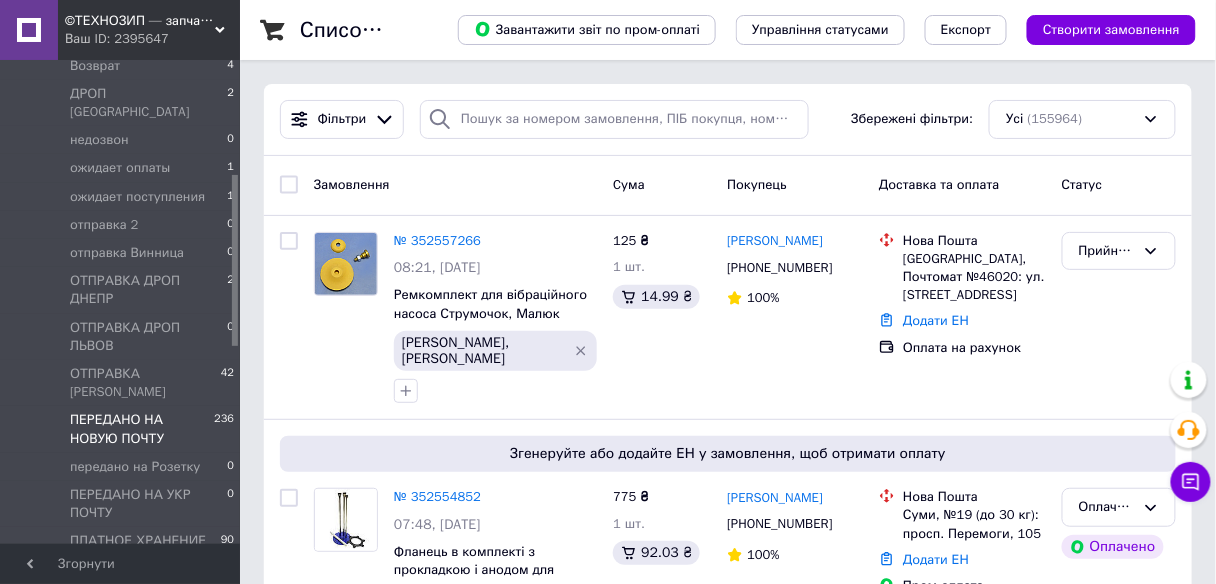 click on "ПЕРЕДАНО НА  НОВУЮ ПОЧТУ" at bounding box center [142, 429] 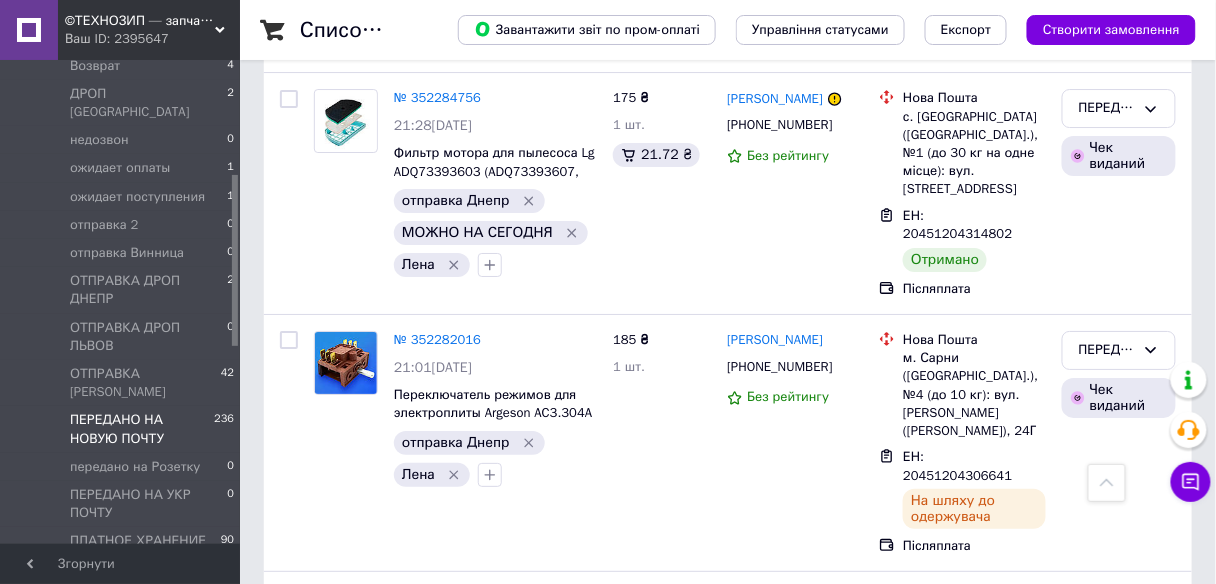 scroll, scrollTop: 1520, scrollLeft: 0, axis: vertical 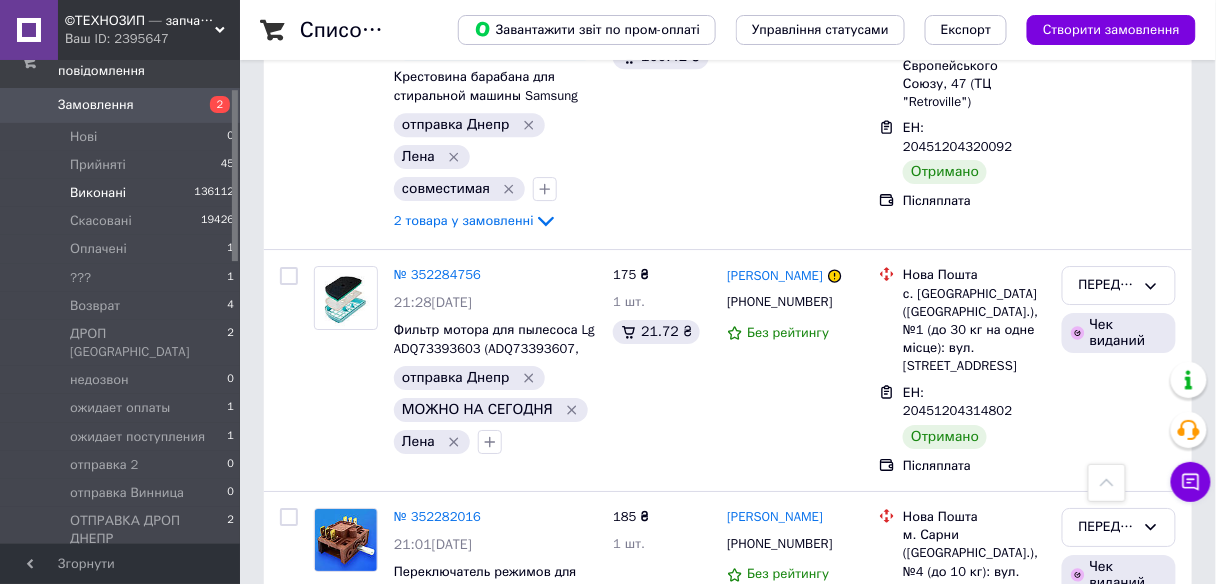 click on "136112" at bounding box center (214, 193) 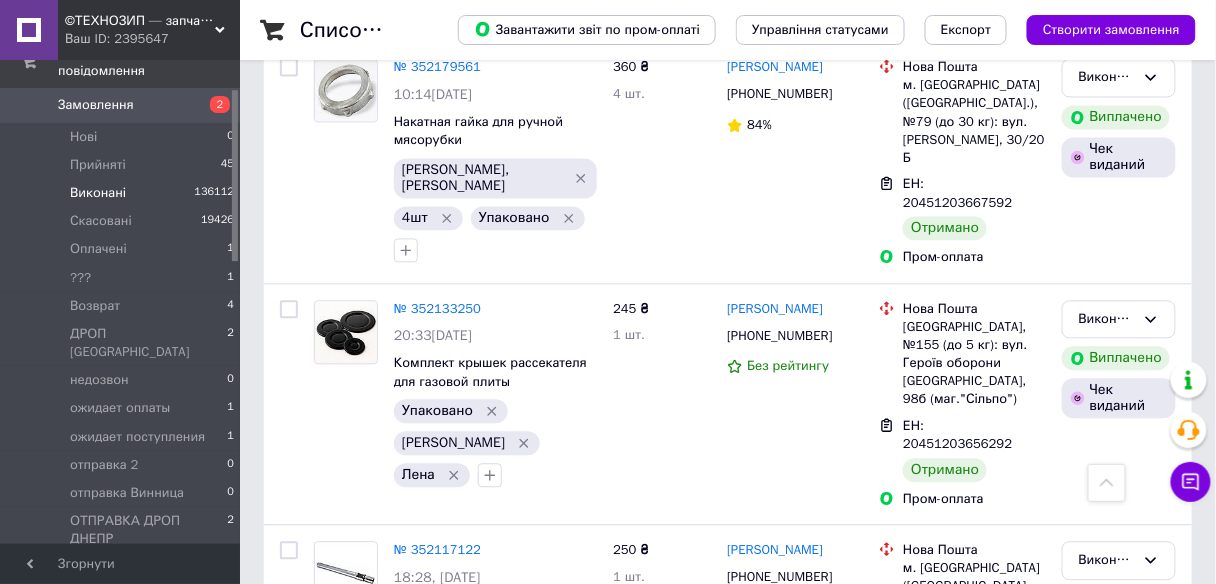scroll, scrollTop: 1200, scrollLeft: 0, axis: vertical 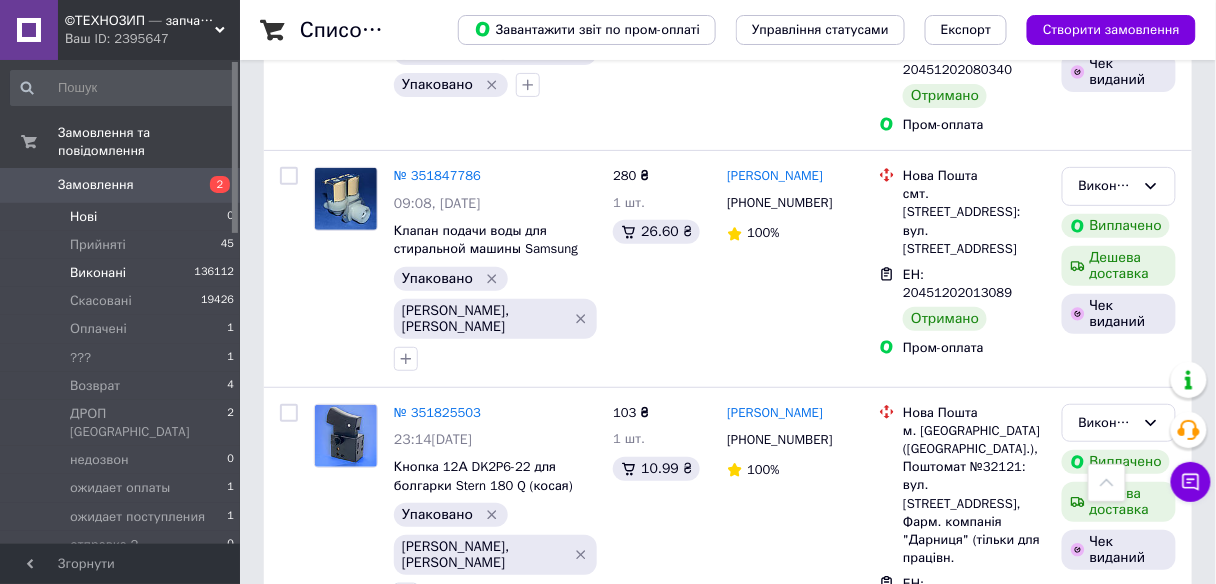 click on "Нові 0" at bounding box center [123, 217] 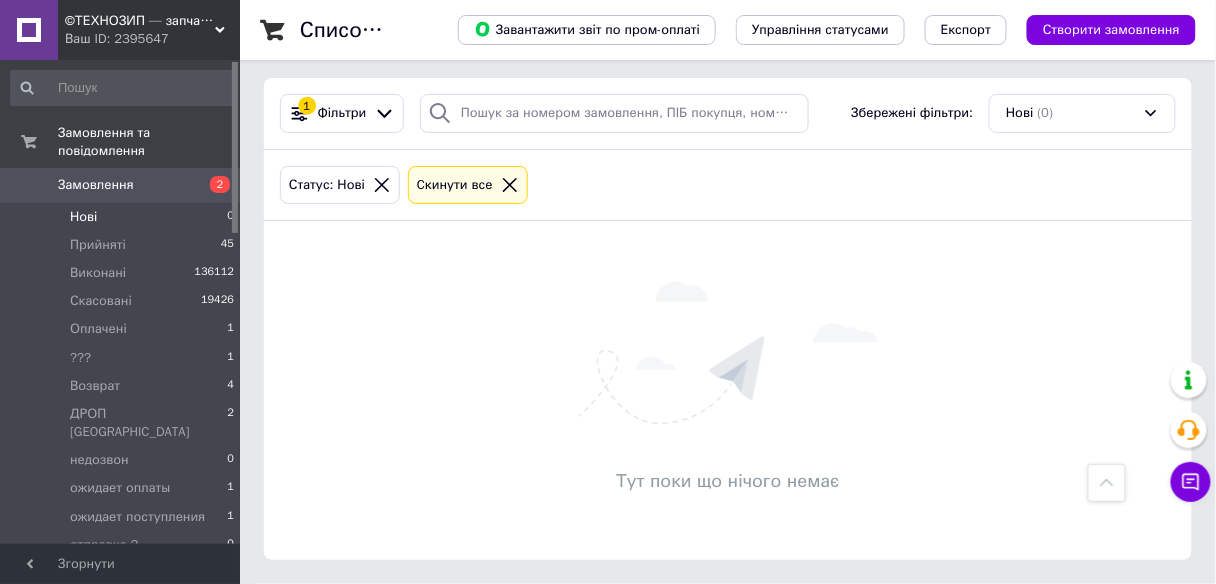 scroll, scrollTop: 0, scrollLeft: 0, axis: both 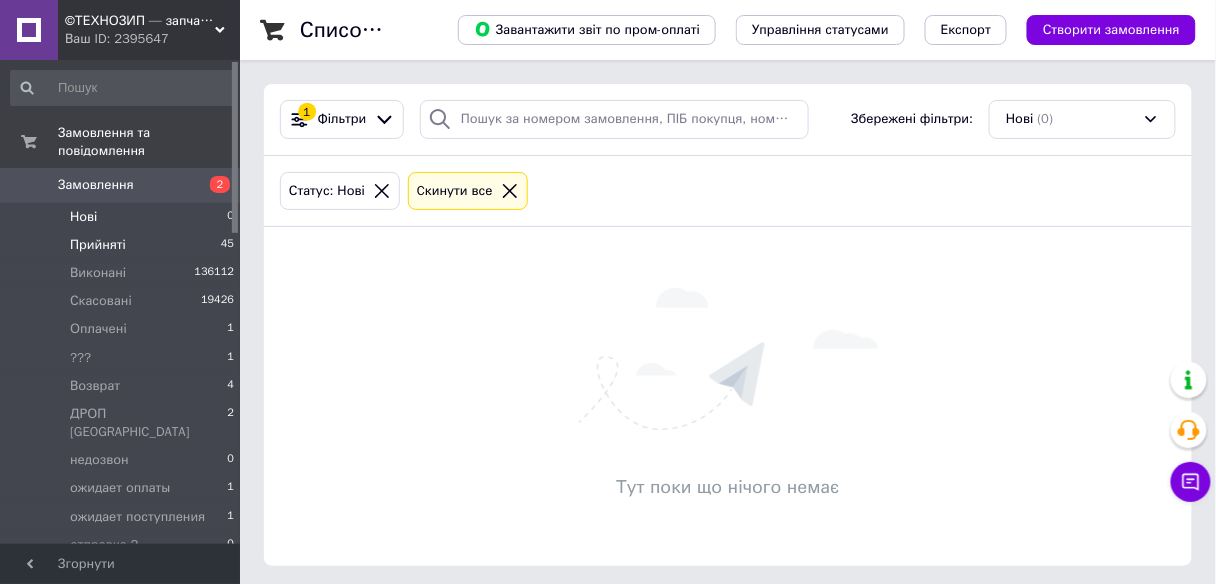 click on "Прийняті 45" at bounding box center [123, 245] 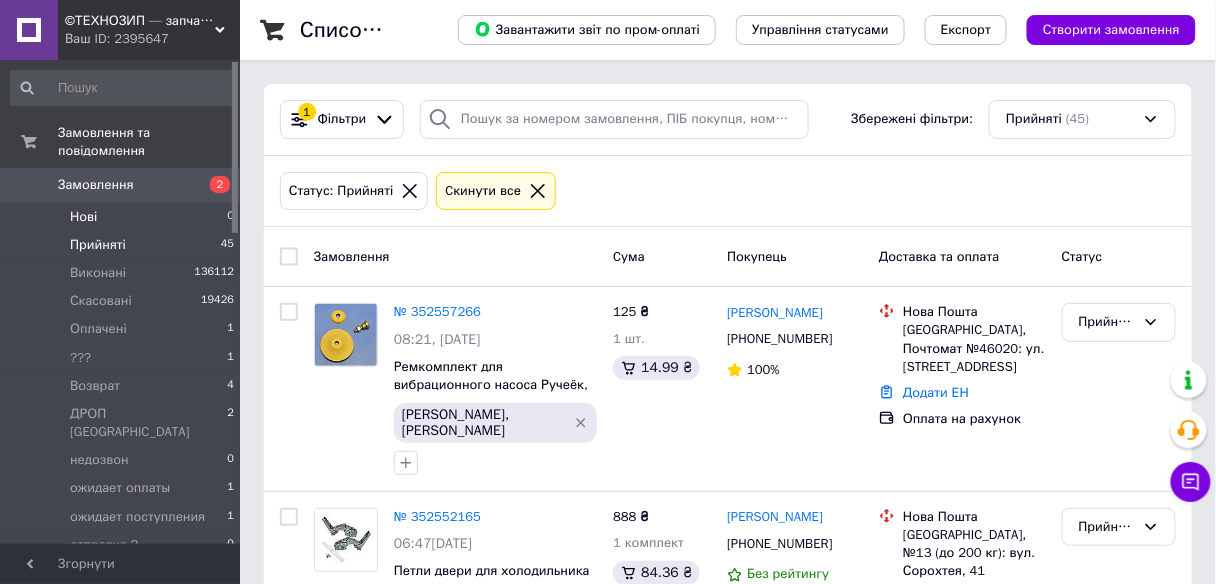click on "Нові 0" at bounding box center (123, 217) 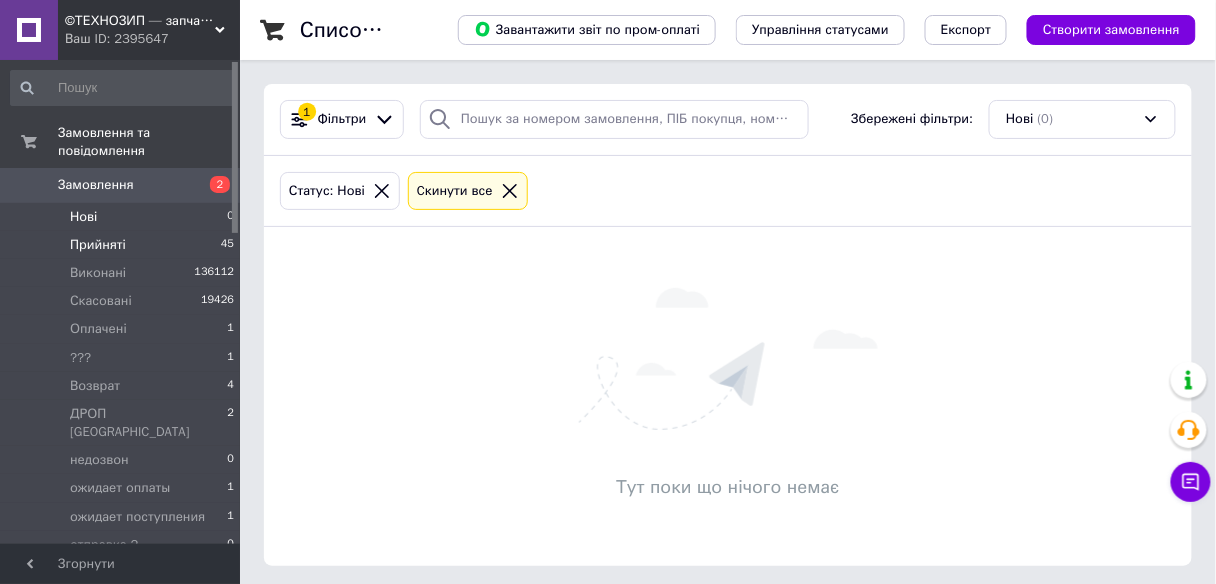 click on "Прийняті 45" at bounding box center [123, 245] 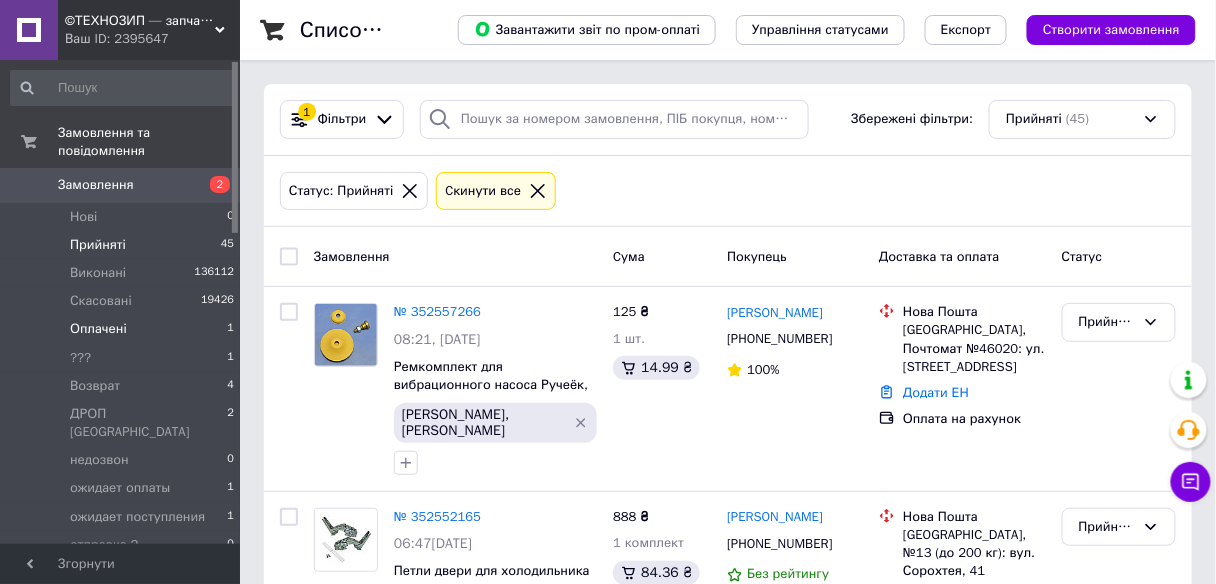 click on "Оплачені 1" at bounding box center (123, 329) 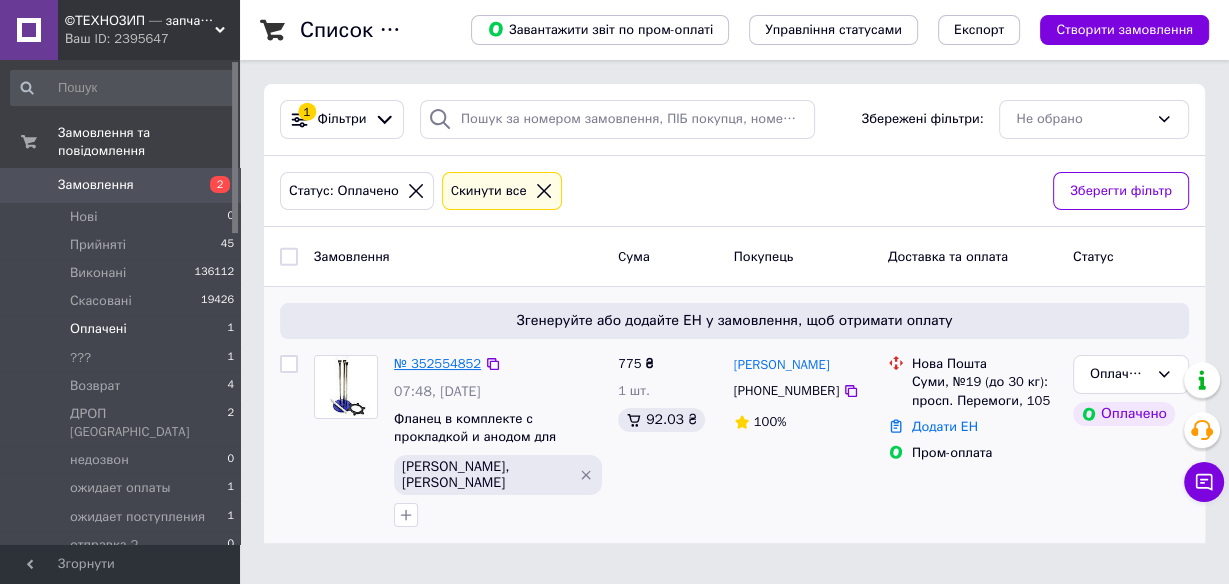 click on "№ 352554852" at bounding box center [437, 363] 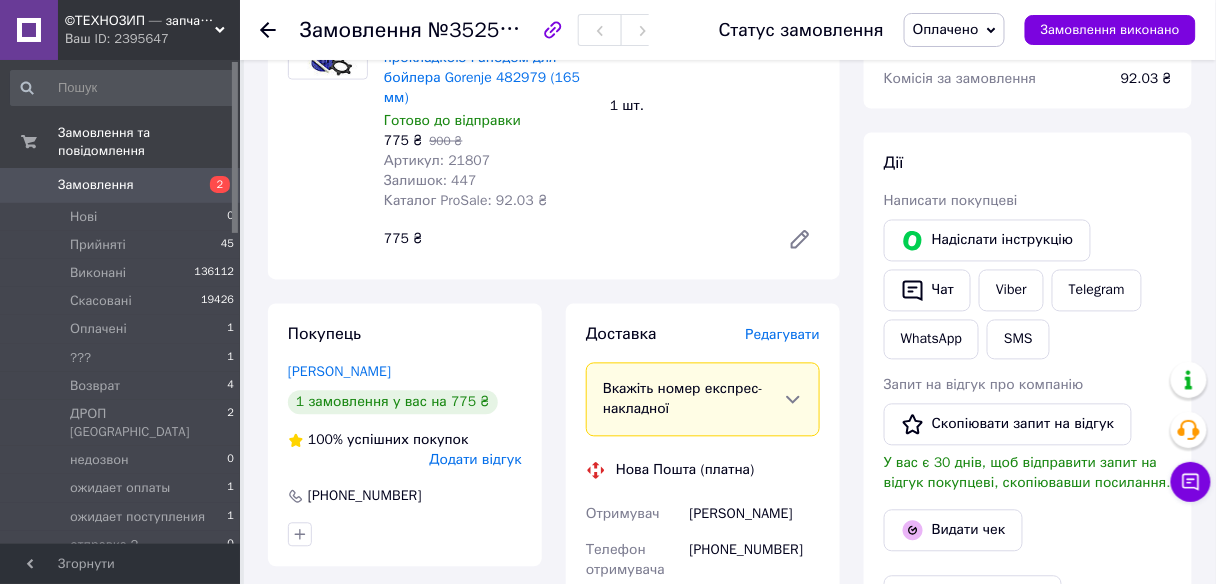 scroll, scrollTop: 913, scrollLeft: 0, axis: vertical 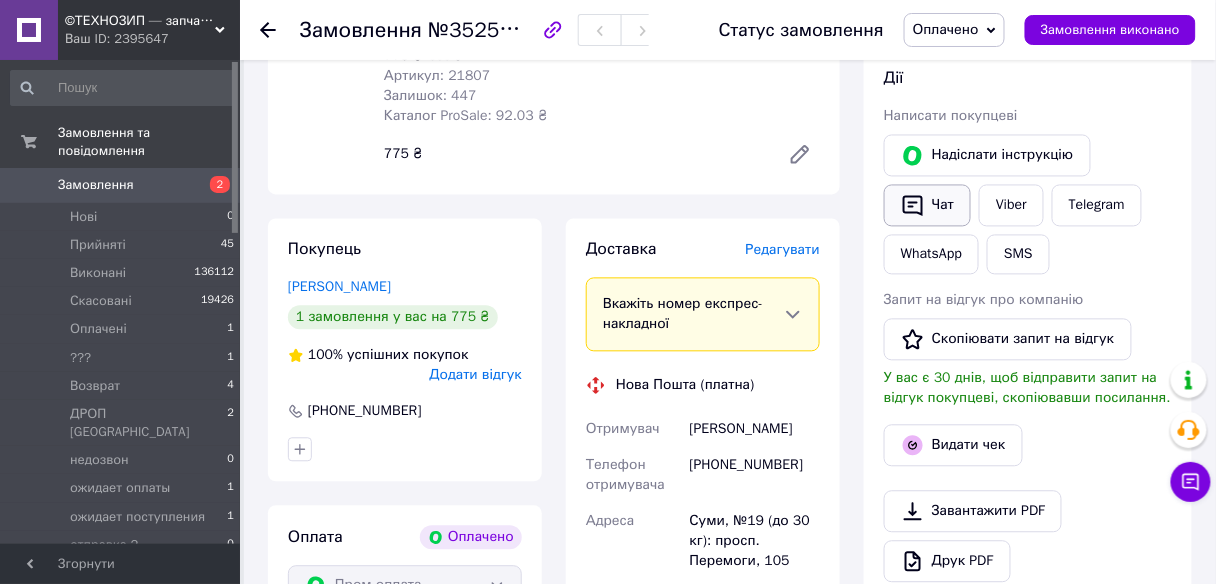 click on "Чат" at bounding box center [927, 206] 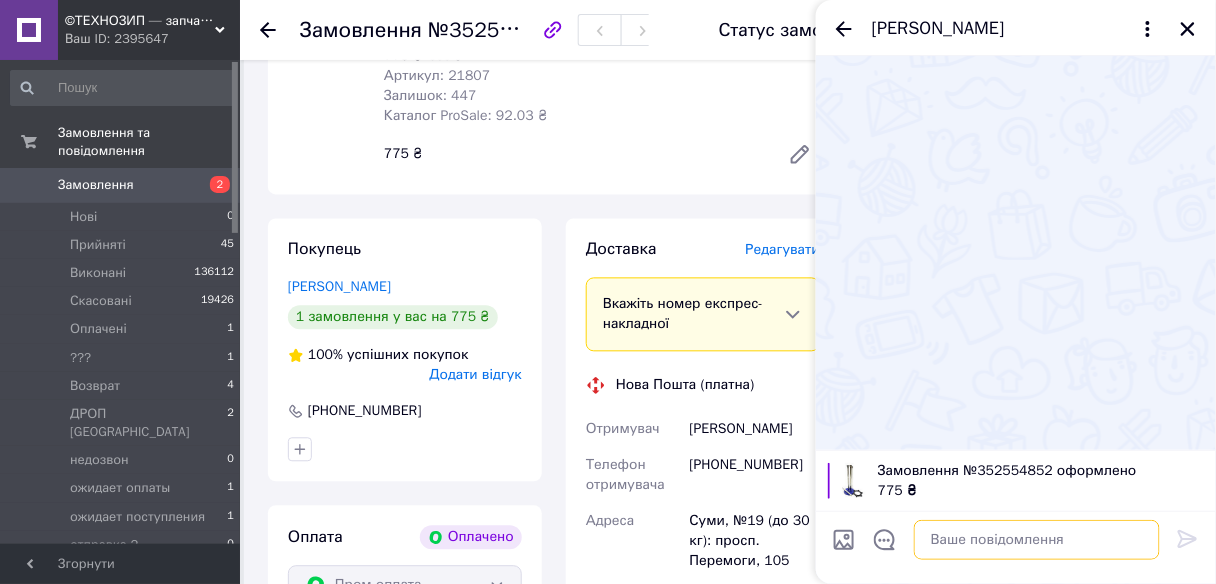 click at bounding box center [1037, 540] 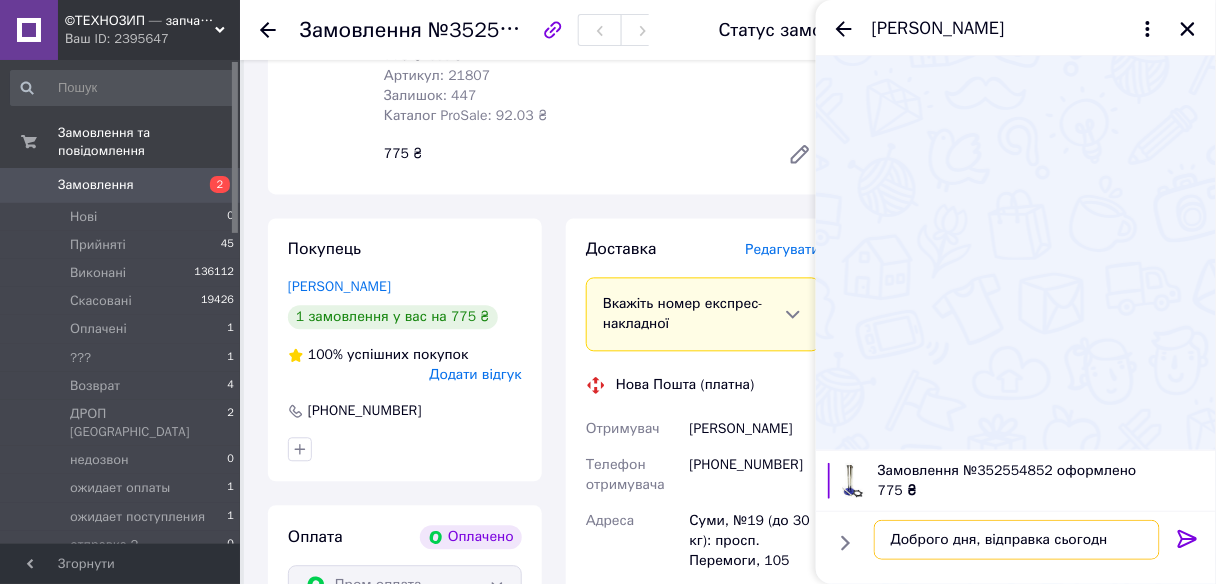 type on "Доброго дня, відправка сьогодні" 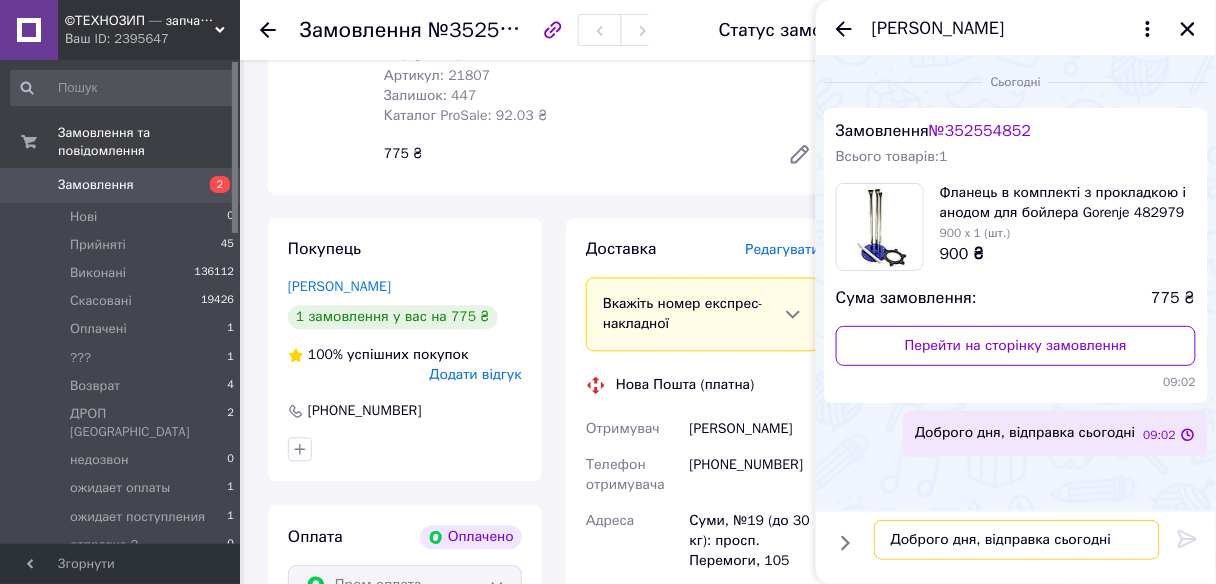 type 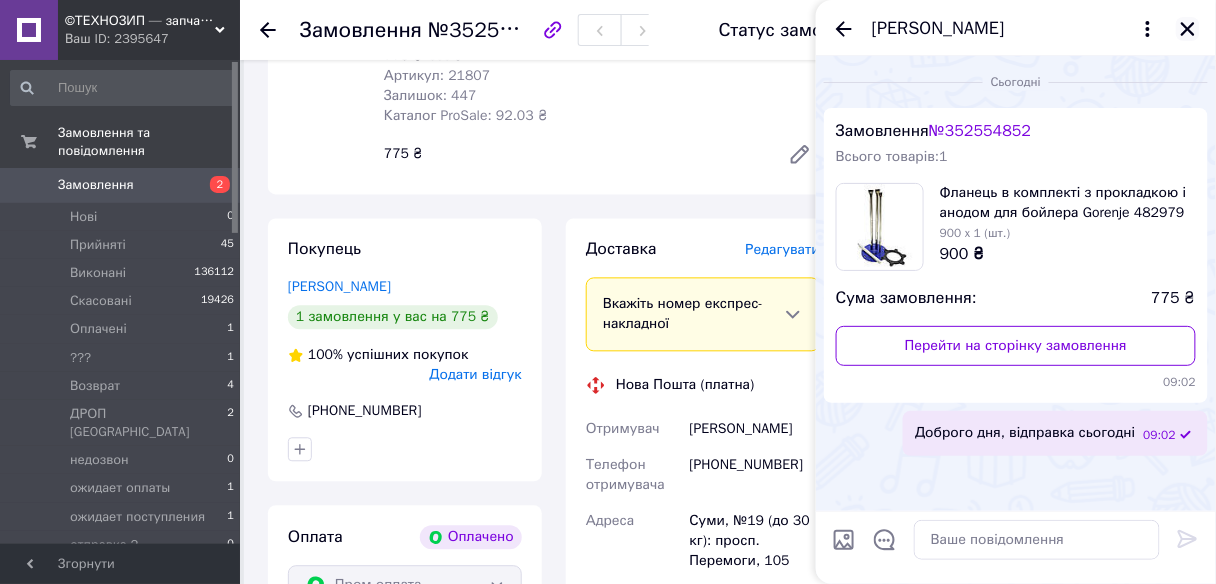 click at bounding box center (1188, 29) 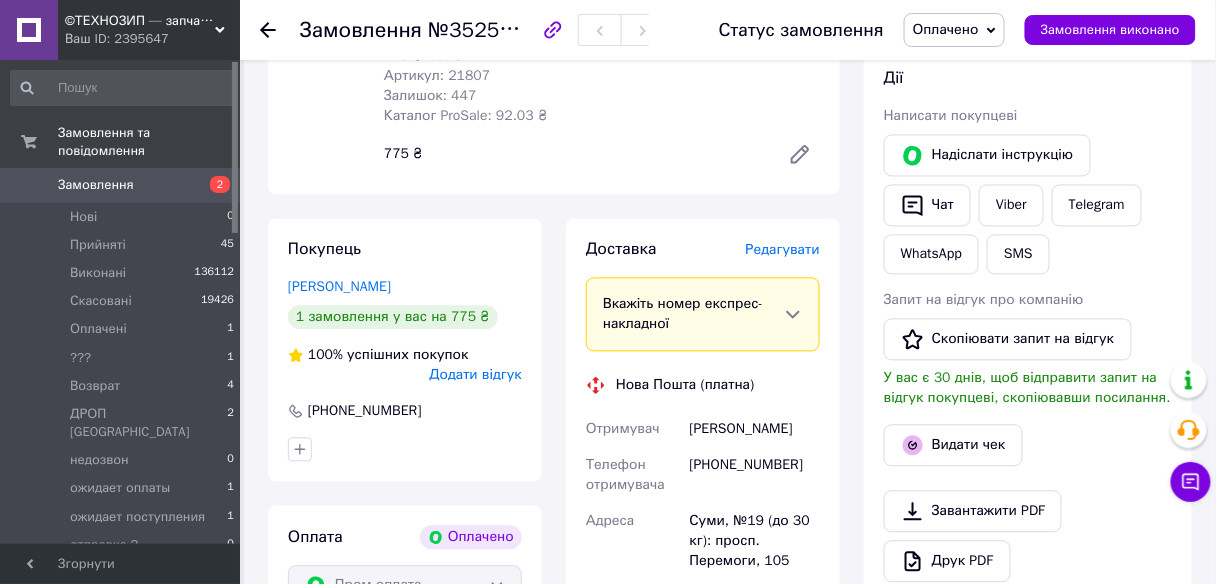 click on "Оплачено" at bounding box center [954, 30] 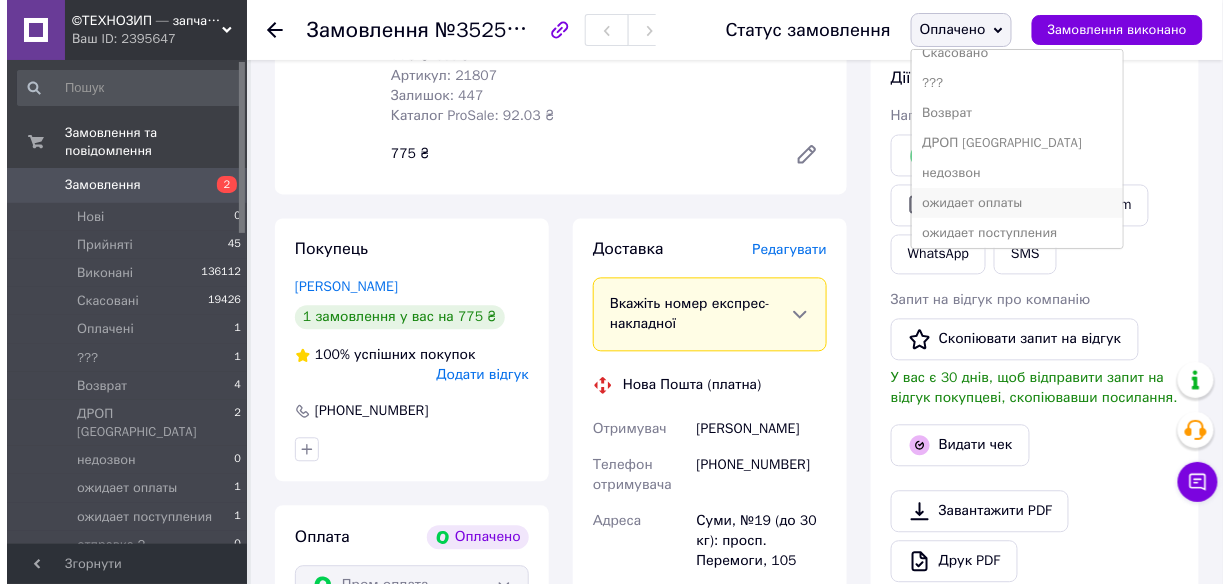 scroll, scrollTop: 240, scrollLeft: 0, axis: vertical 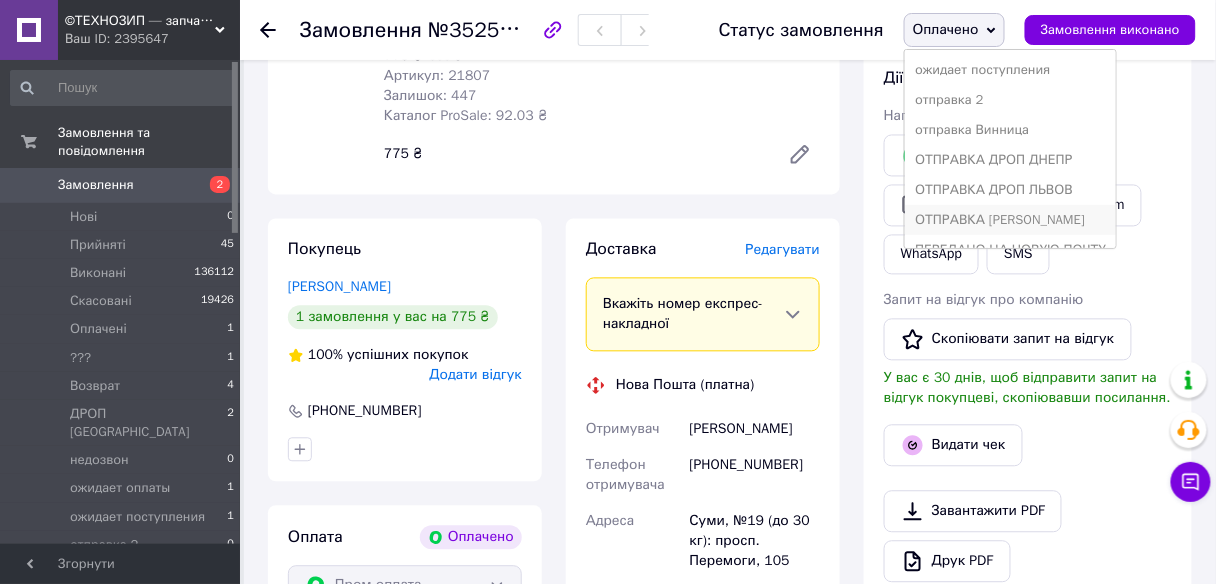 click on "ОТПРАВКА [PERSON_NAME]" at bounding box center (1010, 220) 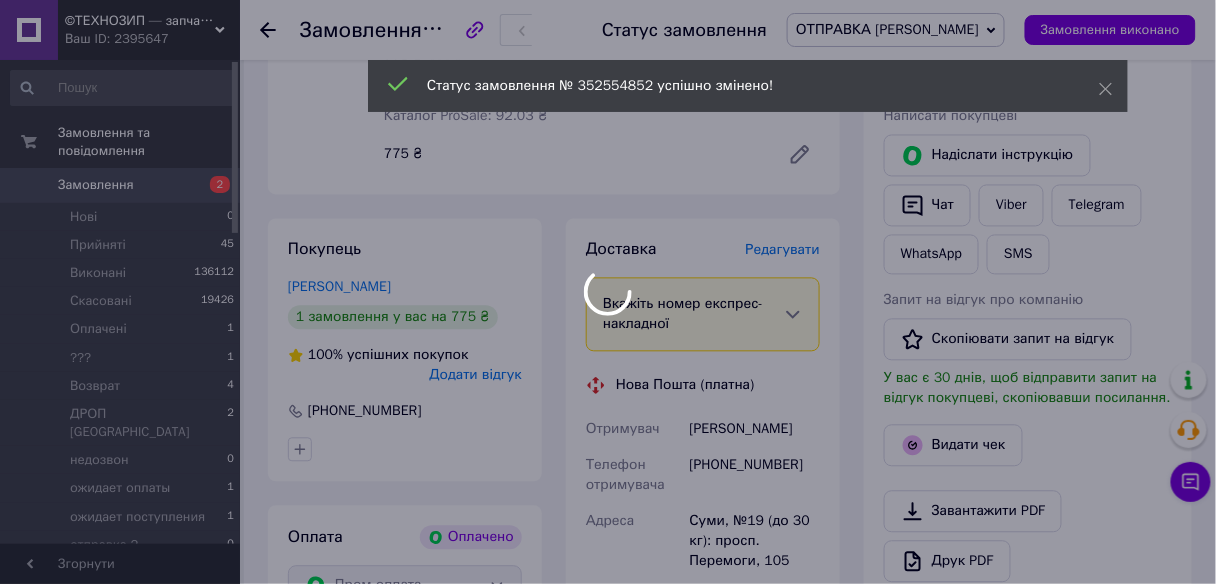 click on "©ТЕХНОЗИП — запчастини для побутової техніки з доставкою по всій Україні Ваш ID: 2395647 Сайт ©ТЕХНОЗИП — запчастини для побутово... Кабінет покупця Перевірити стан системи Сторінка на порталі ДОМЗИП Запчасти для бытовой техники в Ха... Довідка Вийти Замовлення та повідомлення Замовлення 2 Нові 0 Прийняті 45 Виконані 136112 Скасовані 19426 Оплачені 1 ??? 1 Возврат 4 ДРОП ХАРЬКОВ 2 недозвон 0 ожидает оплаты 1 ожидает поступления 1 отправка 2 0 отправка Винница 0 ОТПРАВКА ДРОП ДНЕПР 2 ОТПРАВКА ДРОП ЛЬВОВ 0 ОТПРАВКА Чугуев 42 236 0 0" at bounding box center (608, 193) 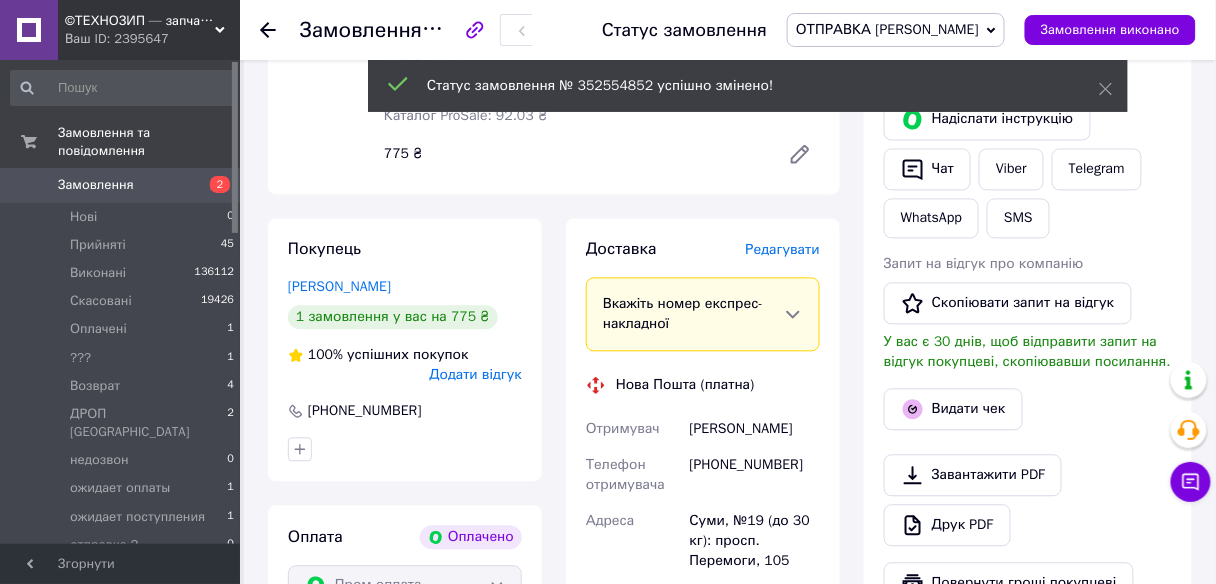 click on "Редагувати" at bounding box center [783, 250] 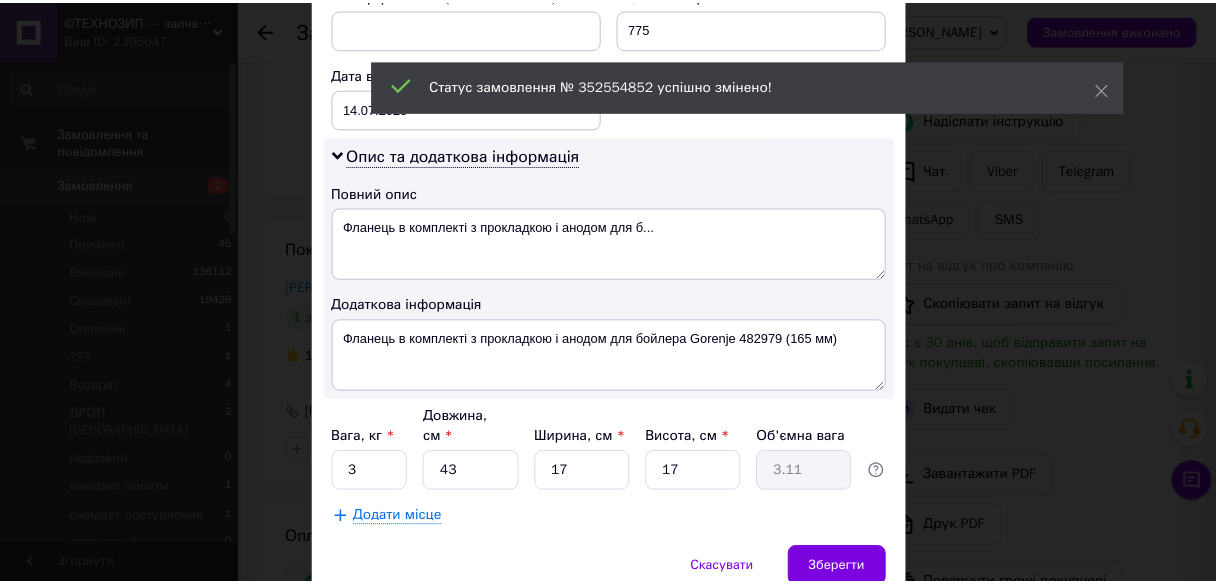 scroll, scrollTop: 957, scrollLeft: 0, axis: vertical 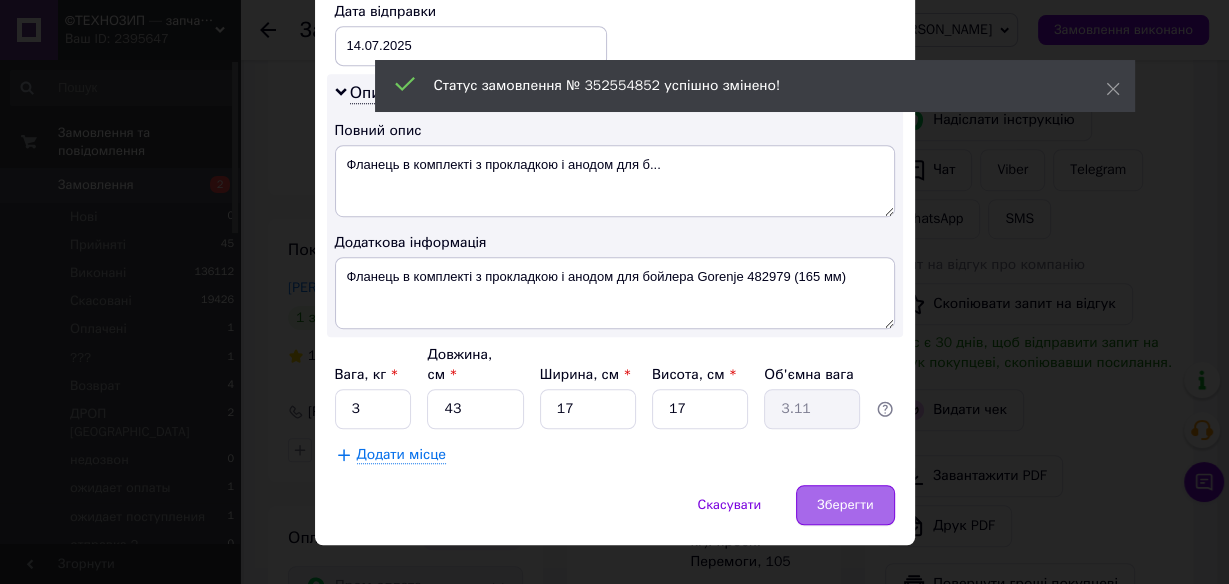 click on "Зберегти" at bounding box center (845, 505) 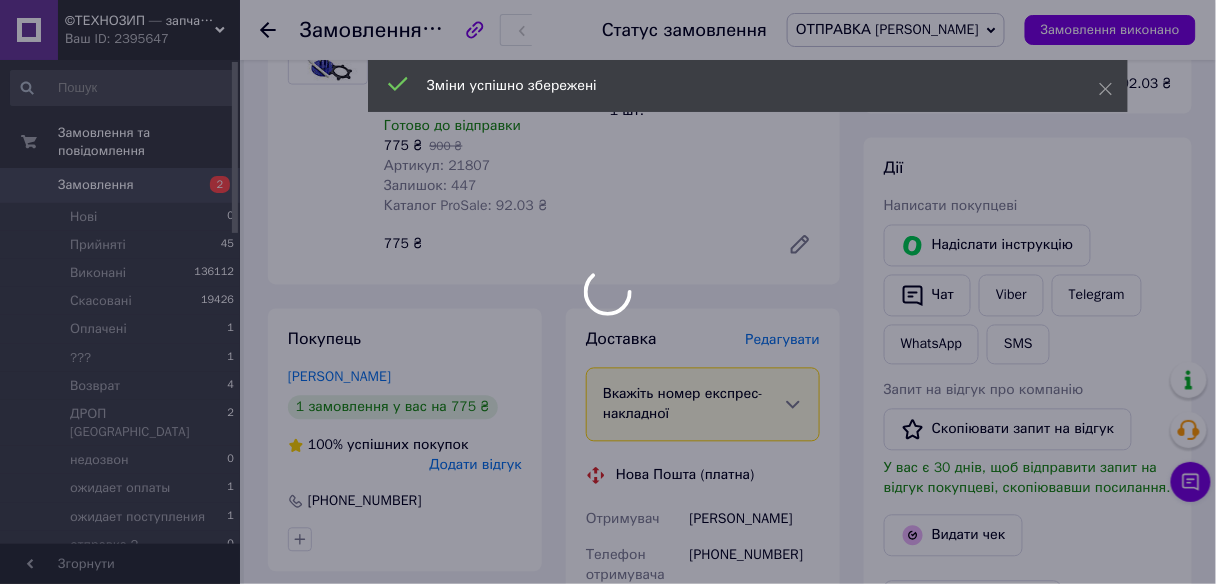 scroll, scrollTop: 753, scrollLeft: 0, axis: vertical 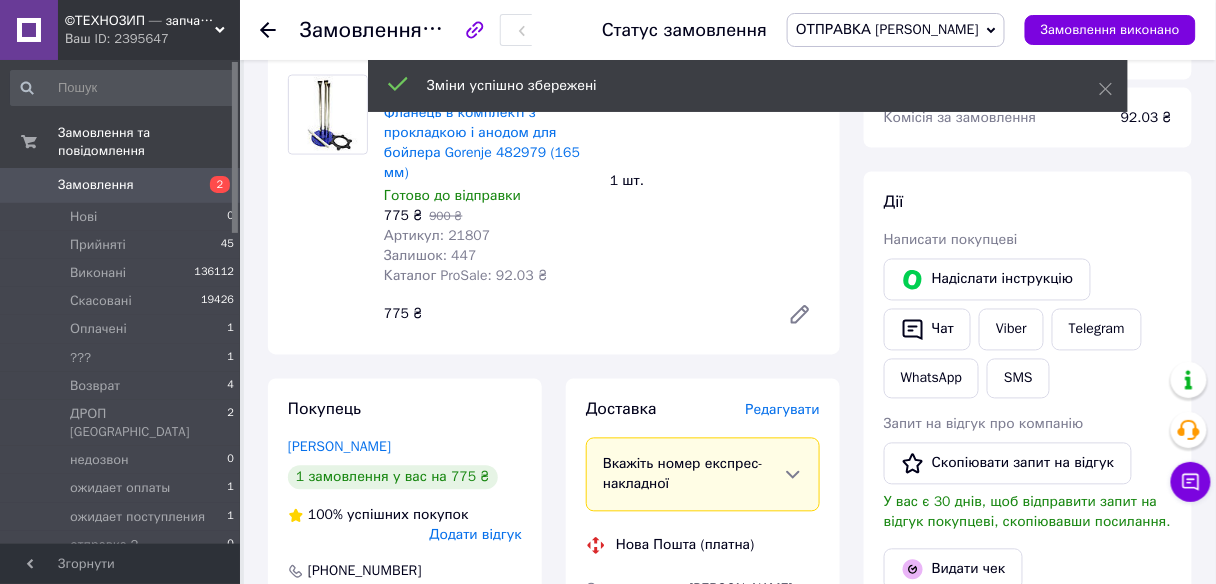 click 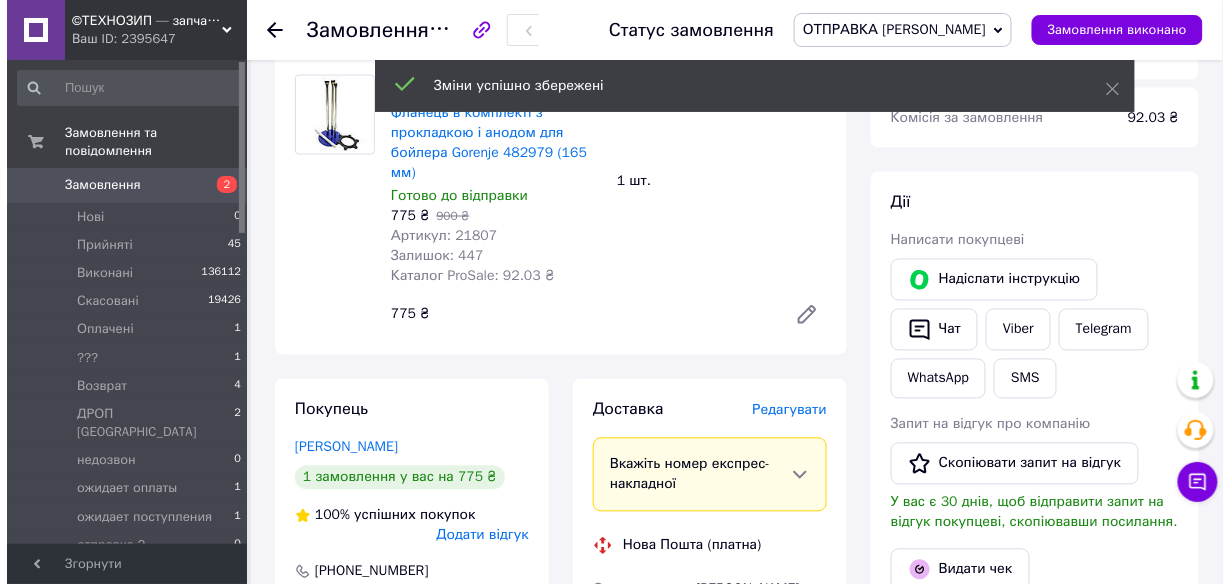 scroll, scrollTop: 0, scrollLeft: 0, axis: both 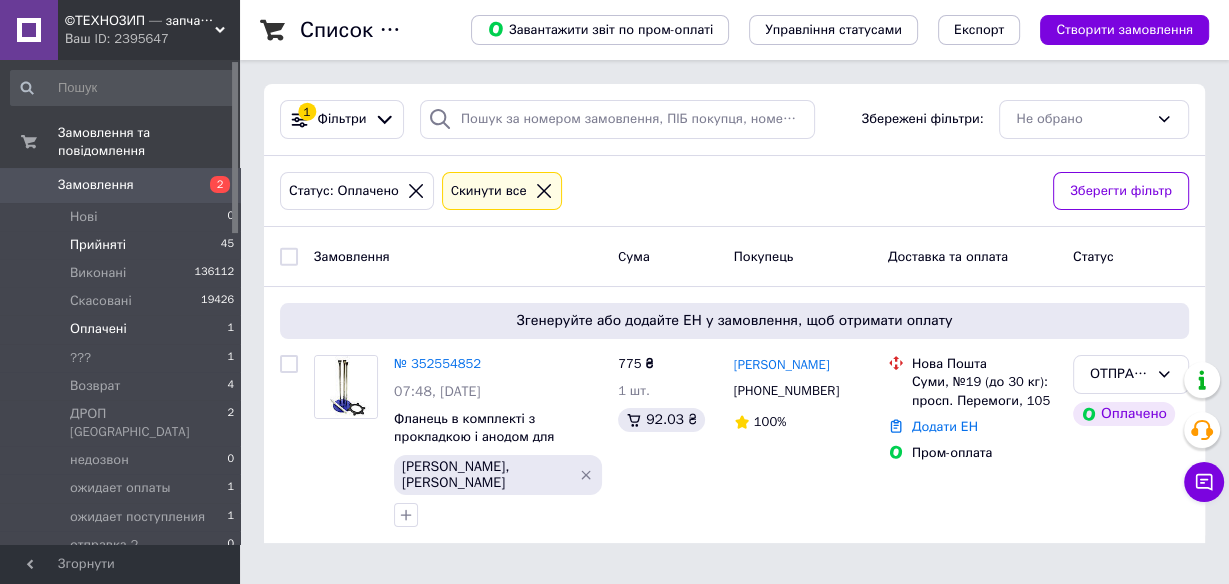 click on "Прийняті 45" at bounding box center (123, 245) 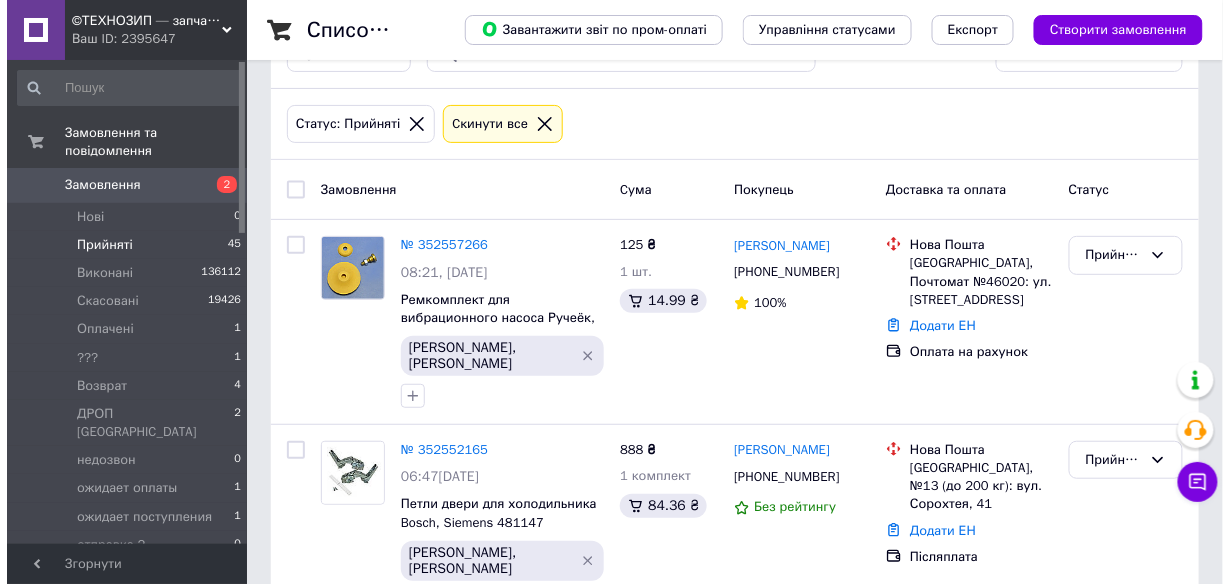scroll, scrollTop: 160, scrollLeft: 0, axis: vertical 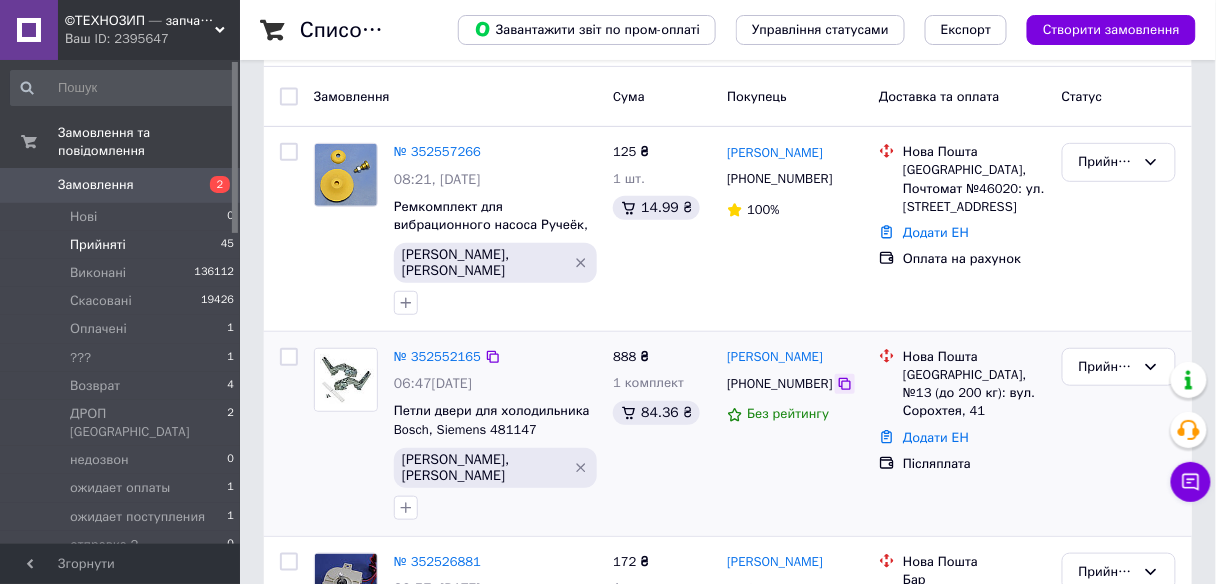 click 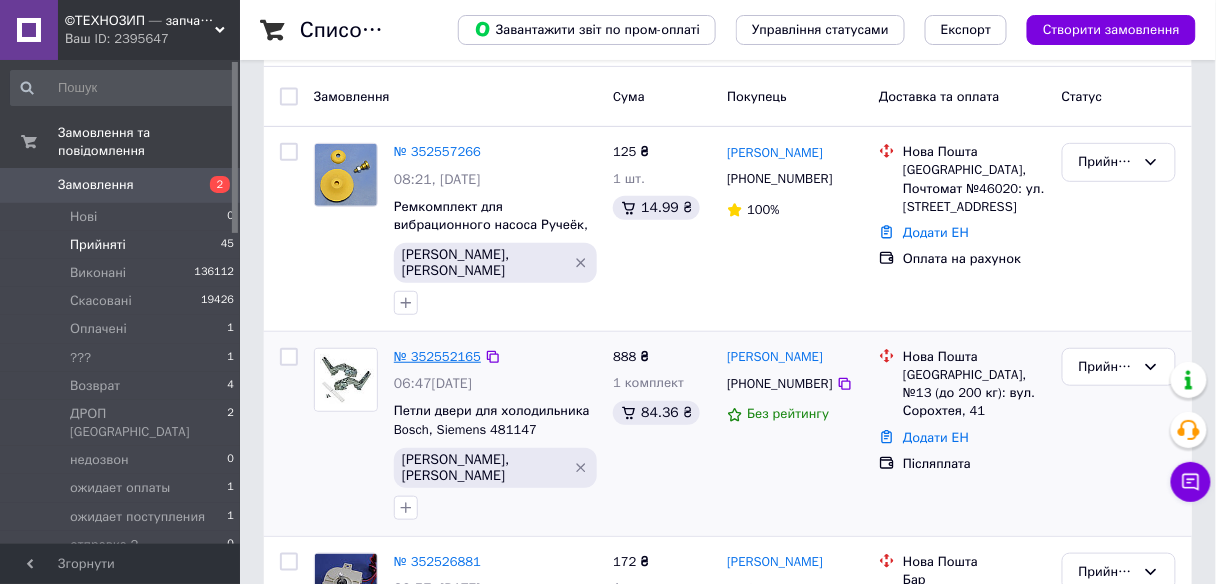 click on "№ 352552165" at bounding box center (437, 356) 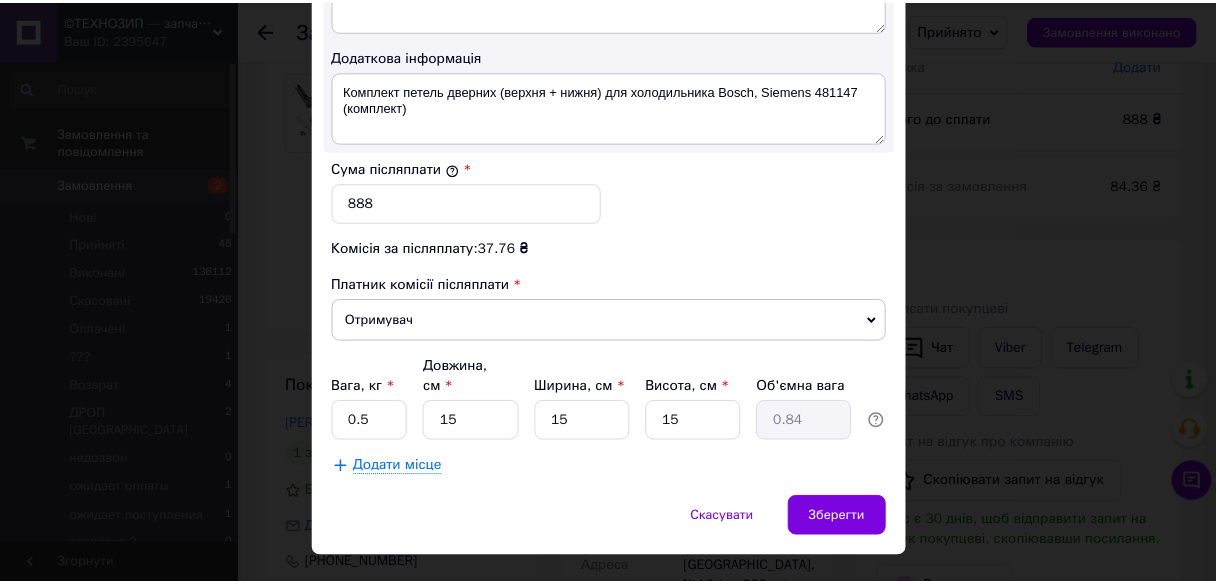 scroll, scrollTop: 1153, scrollLeft: 0, axis: vertical 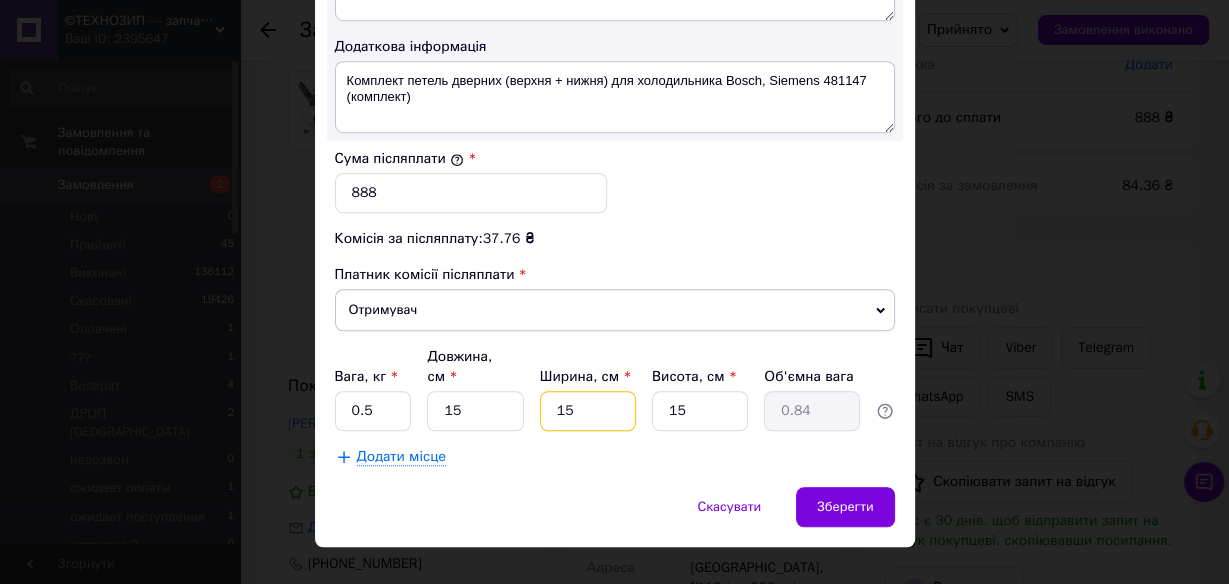 click on "15" at bounding box center (588, 411) 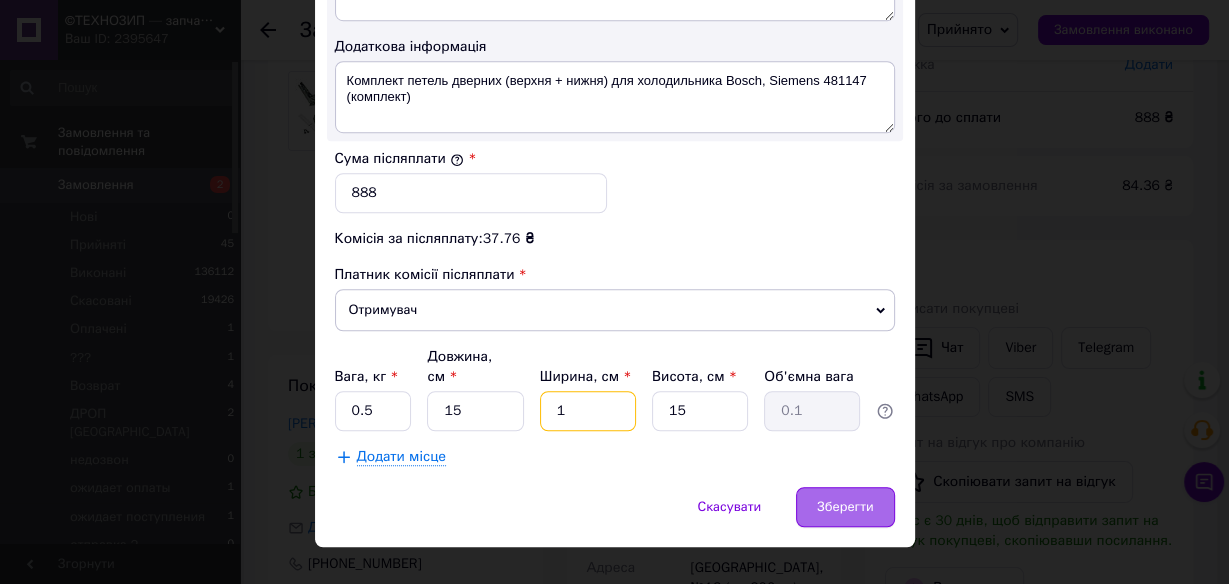 type on "1" 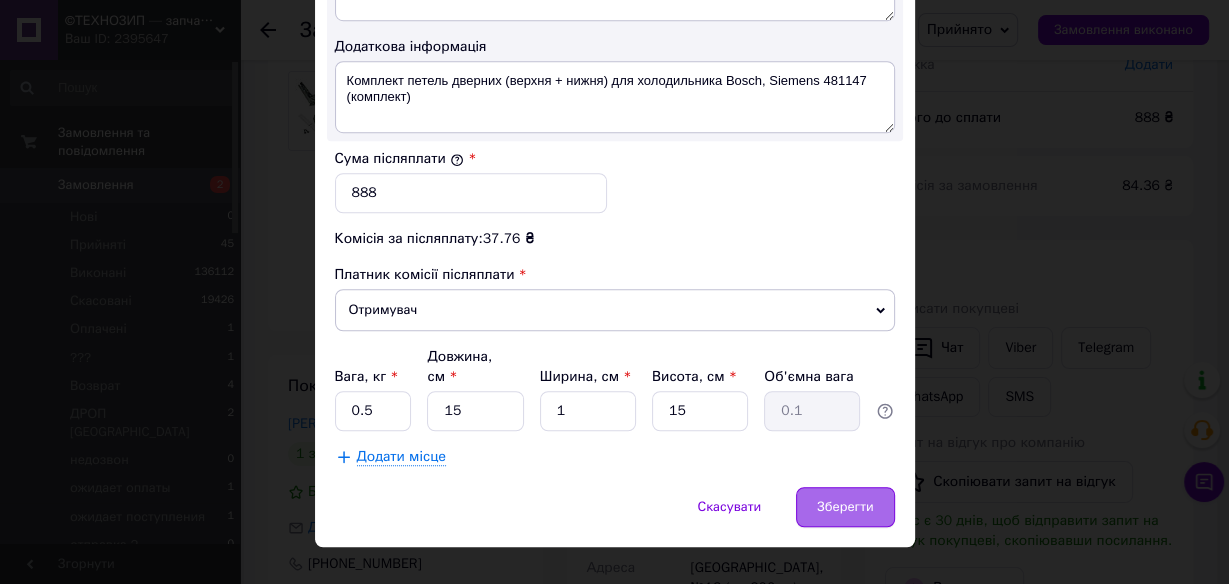 click on "Зберегти" at bounding box center [845, 507] 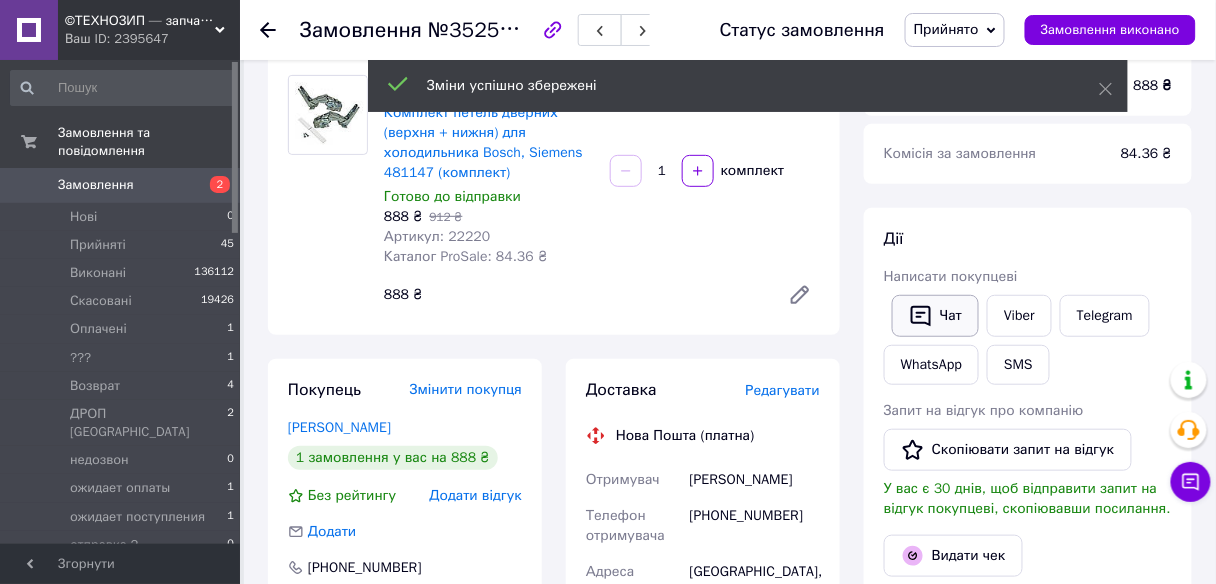 scroll, scrollTop: 160, scrollLeft: 0, axis: vertical 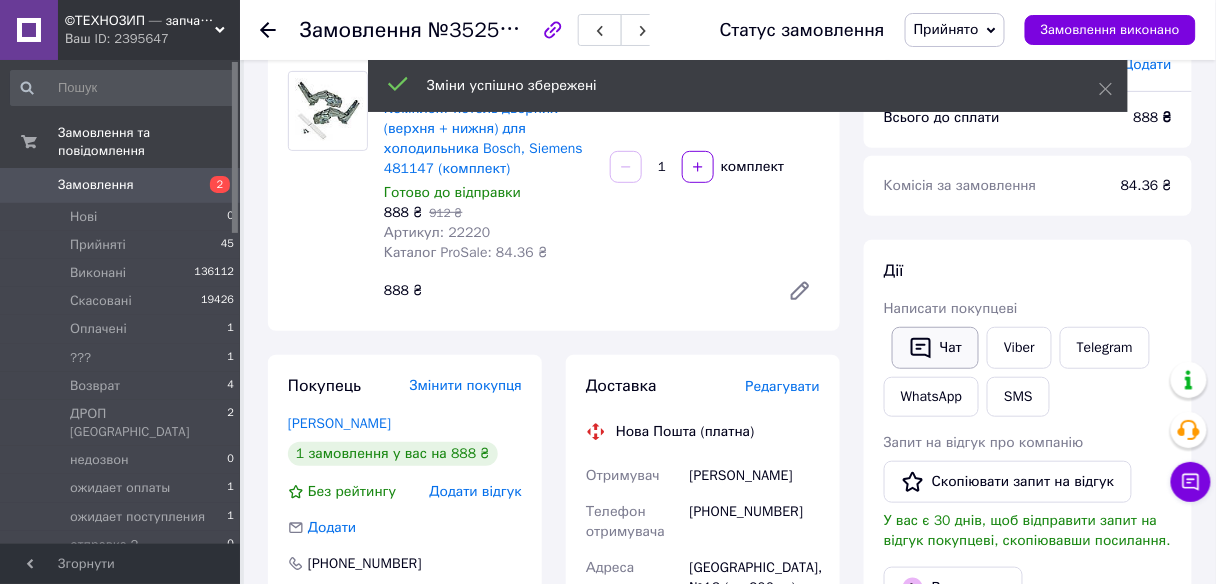 click on "Чат" at bounding box center (935, 348) 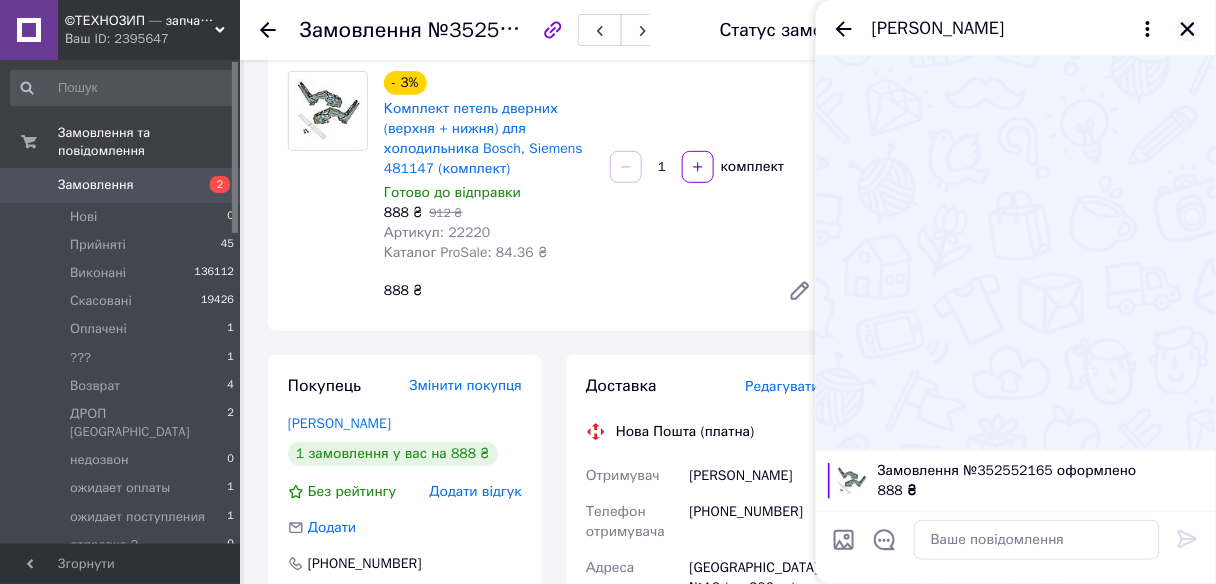 click 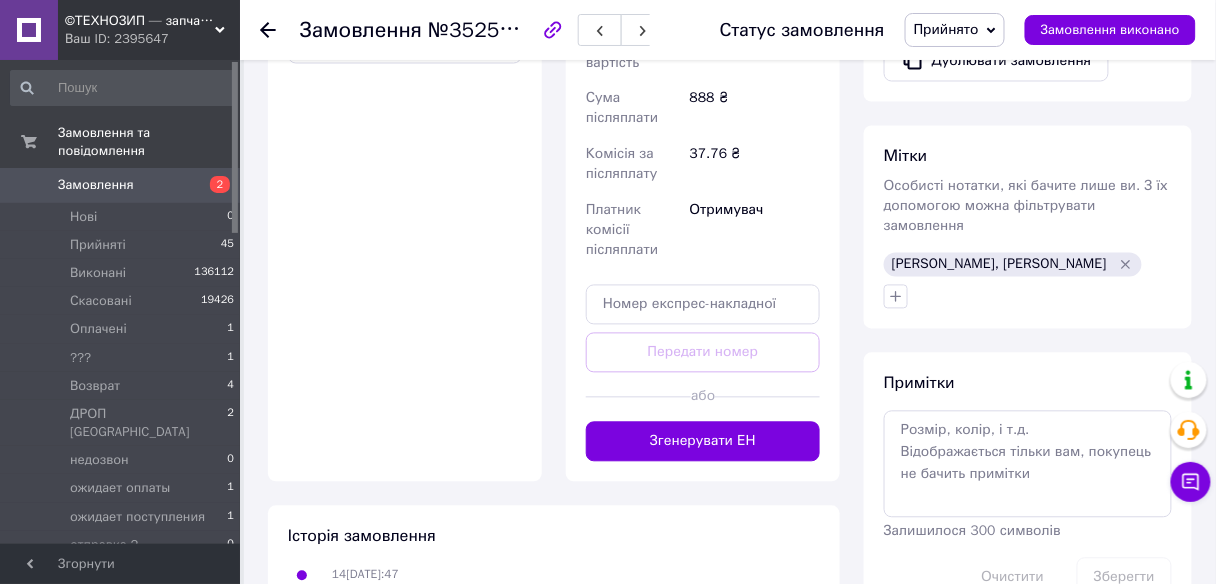 scroll, scrollTop: 880, scrollLeft: 0, axis: vertical 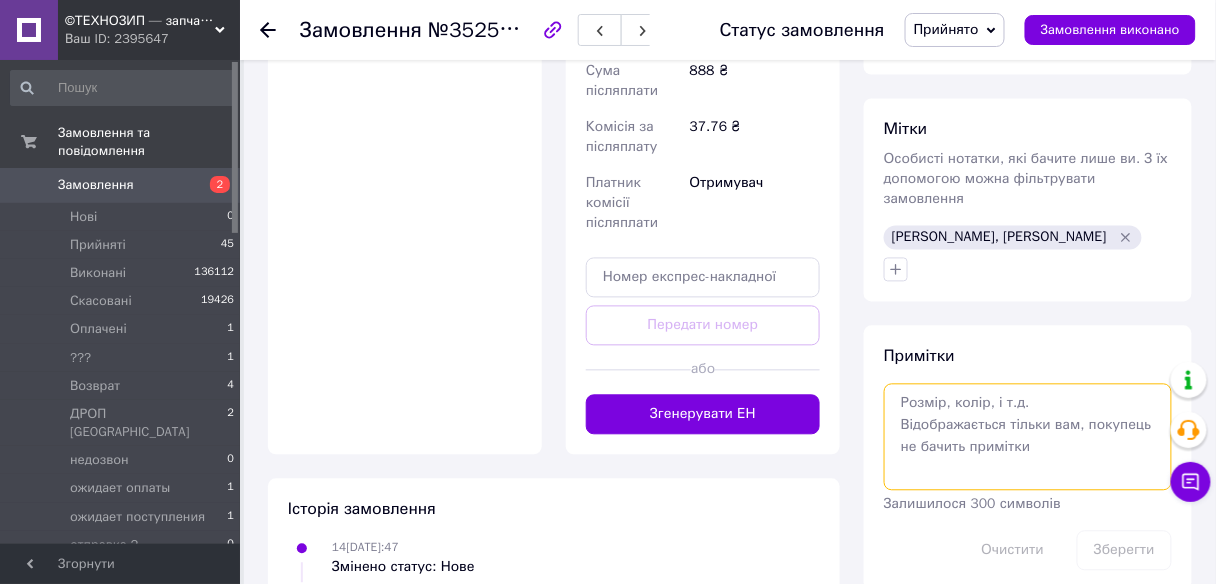 click at bounding box center (1028, 437) 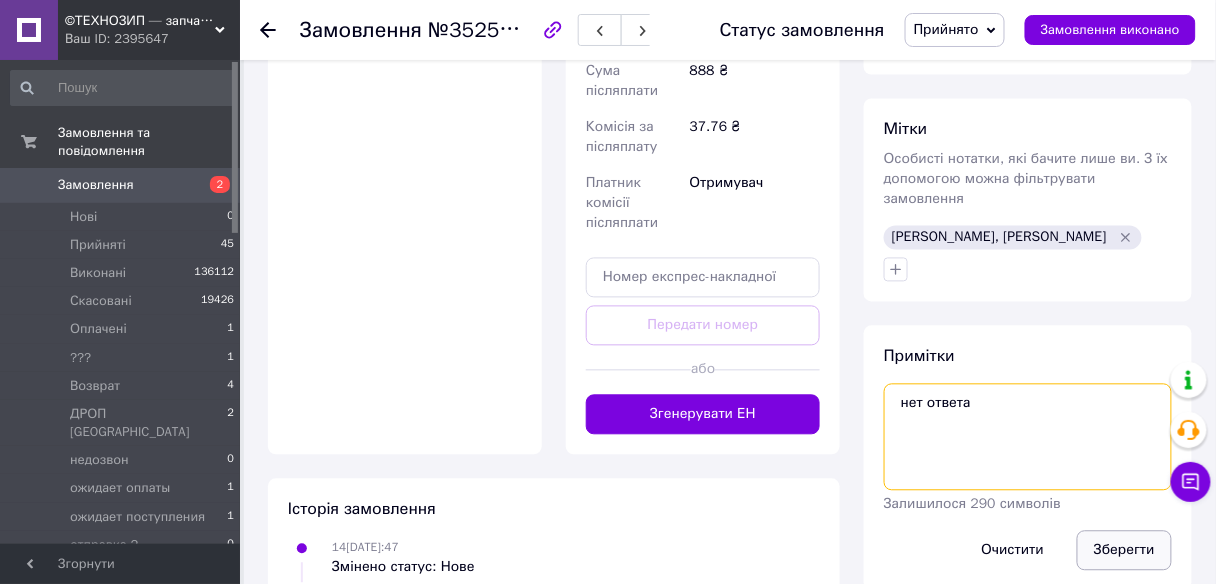 type on "нет ответа" 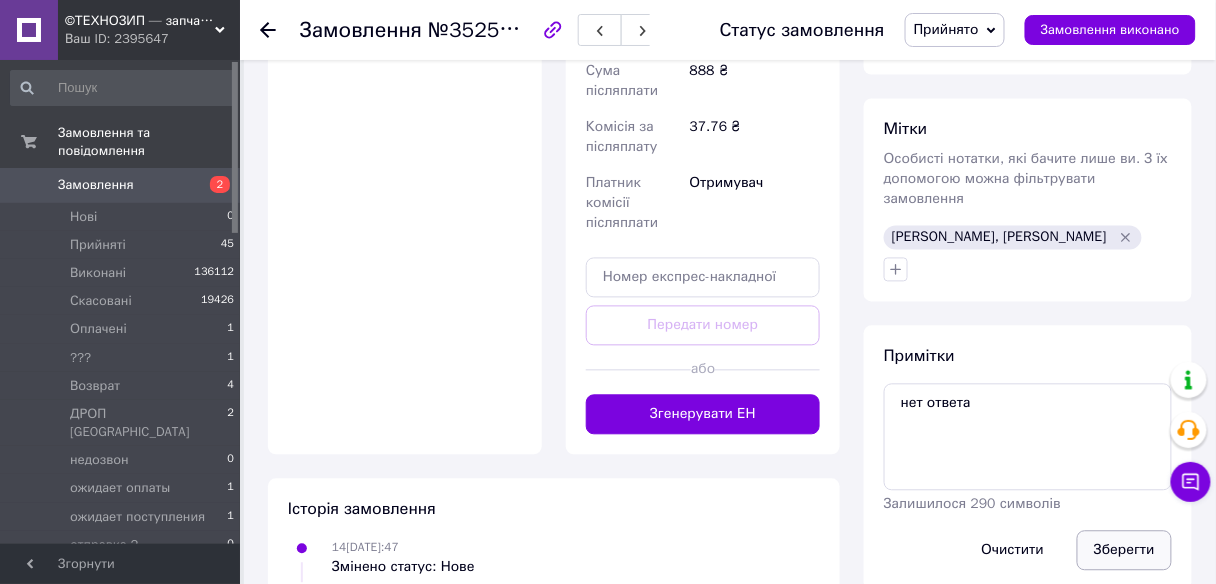 click on "Зберегти" at bounding box center (1124, 551) 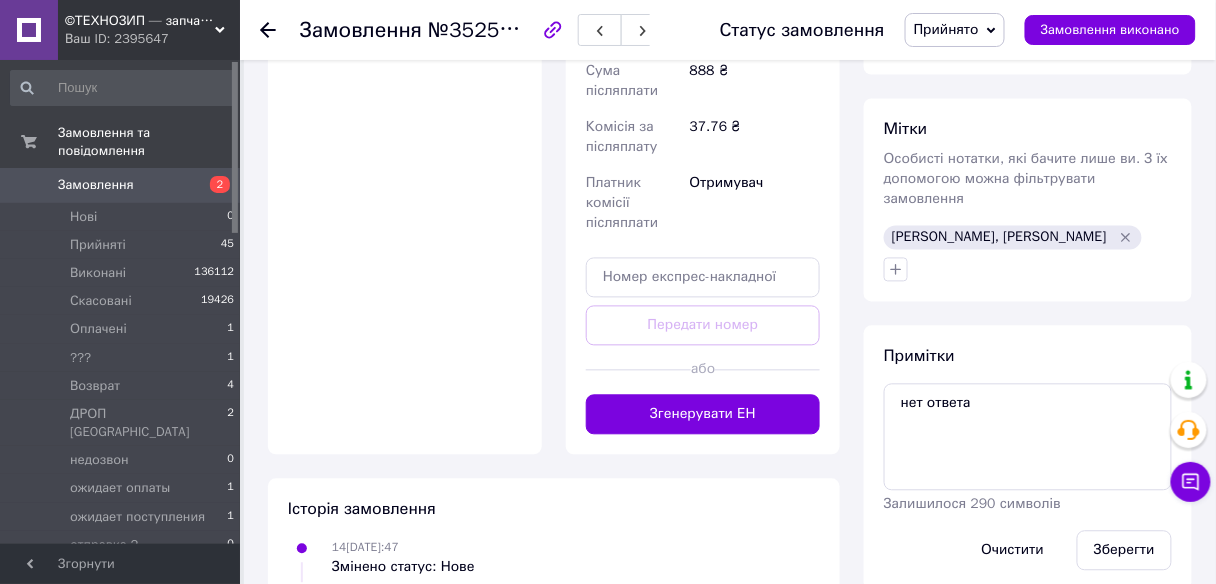 scroll, scrollTop: 640, scrollLeft: 0, axis: vertical 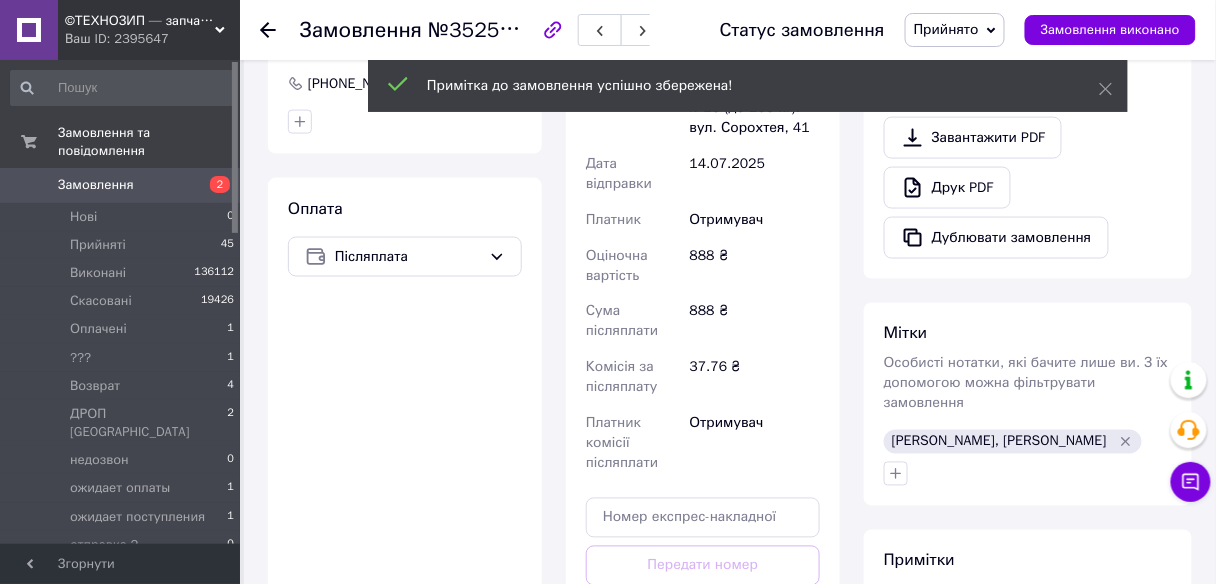 click 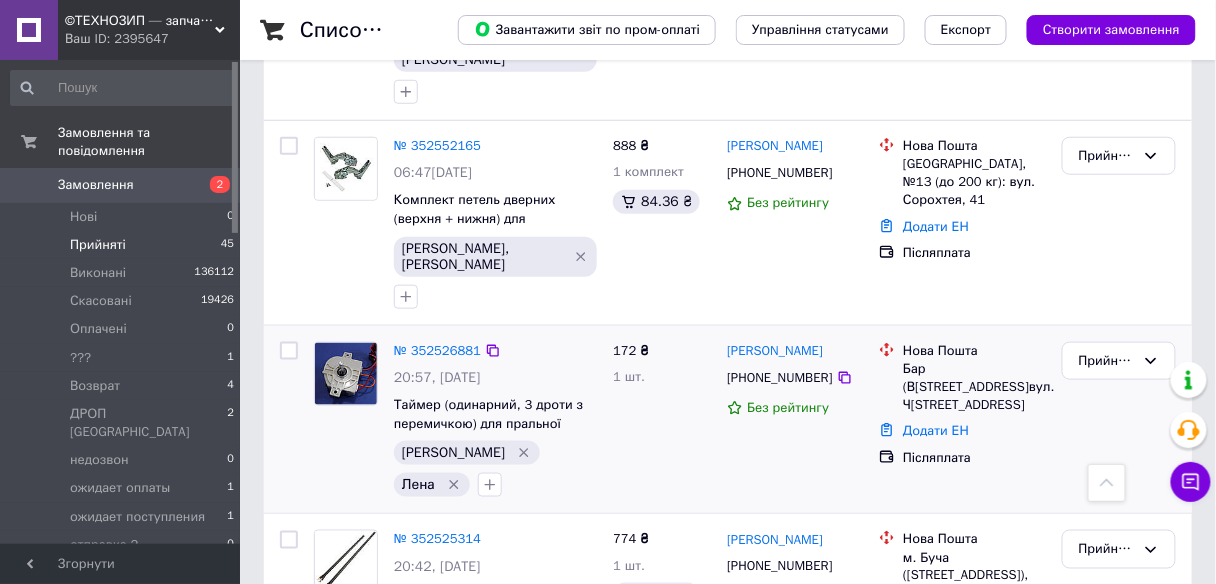 scroll, scrollTop: 400, scrollLeft: 0, axis: vertical 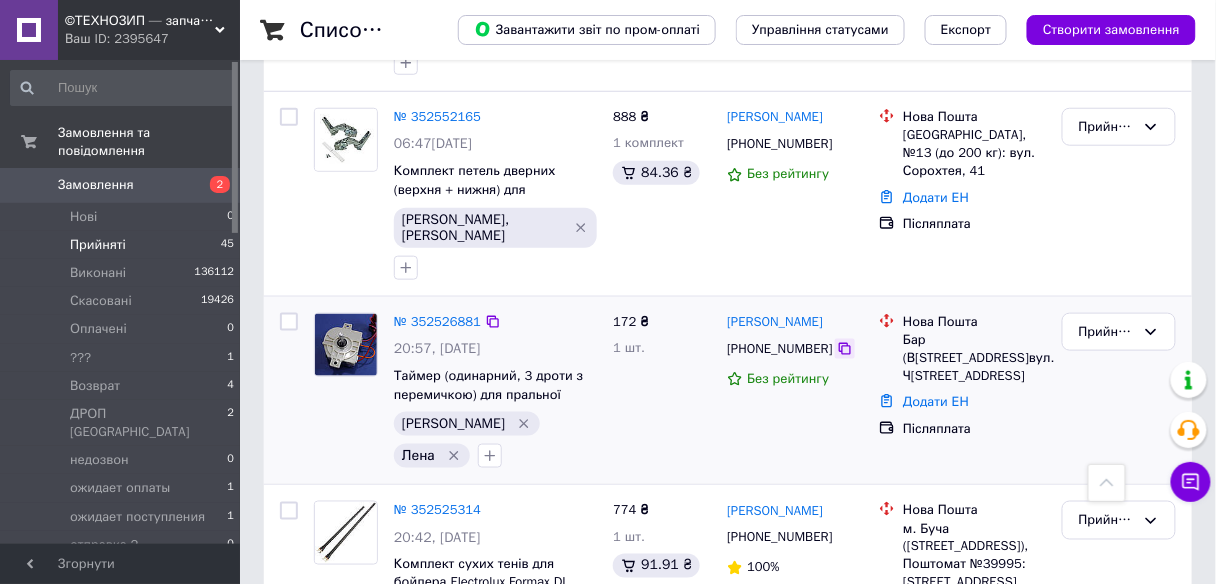 click 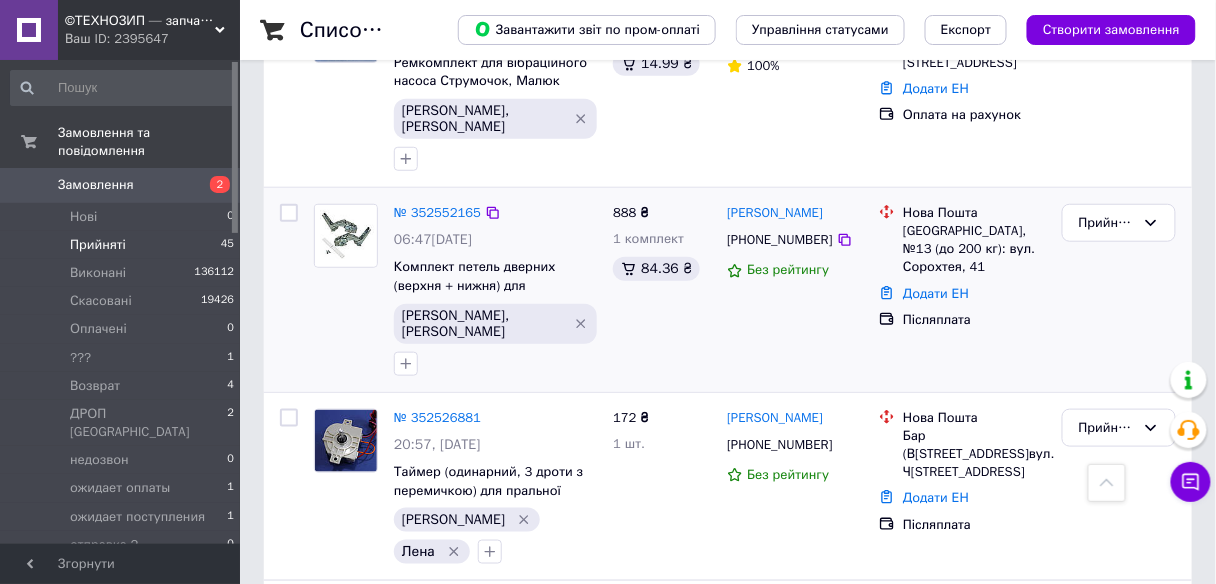 scroll, scrollTop: 240, scrollLeft: 0, axis: vertical 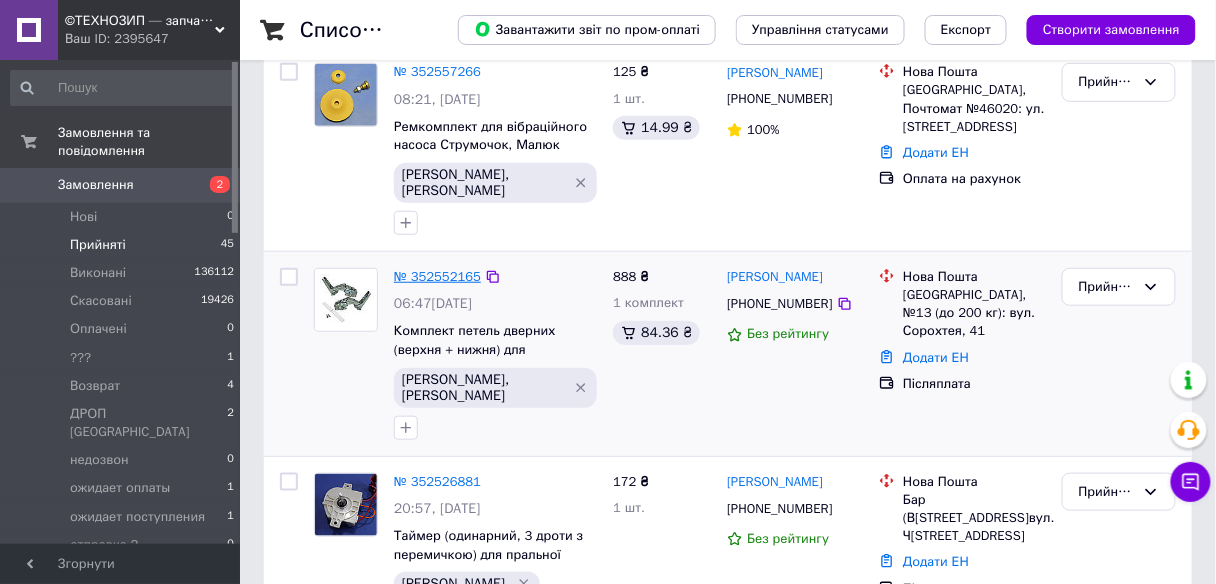 click on "№ 352552165" at bounding box center [437, 276] 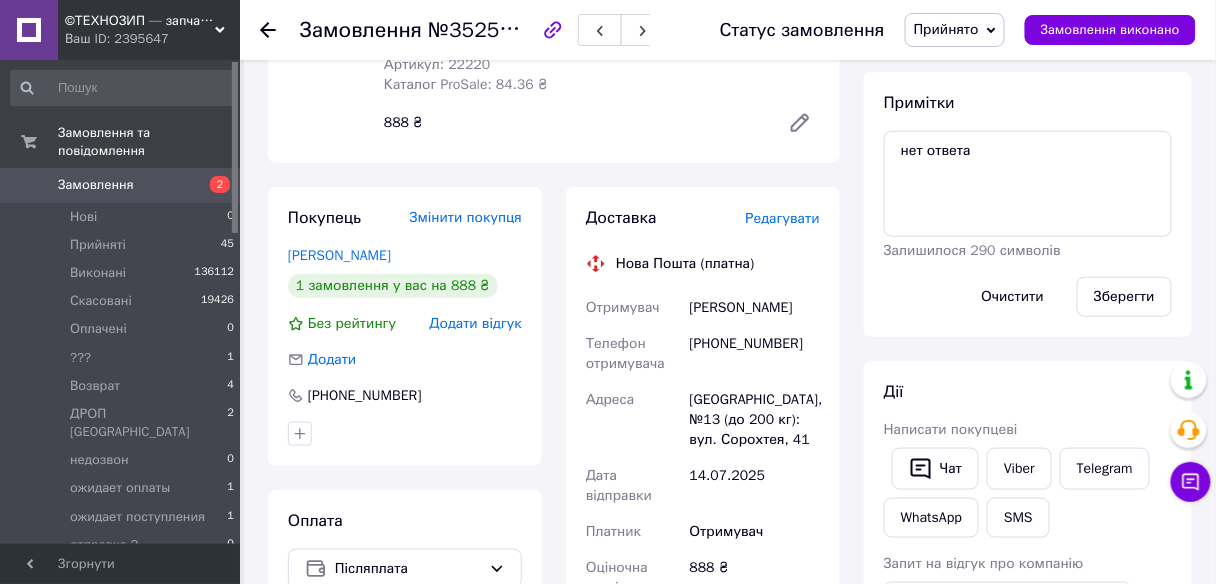 scroll, scrollTop: 480, scrollLeft: 0, axis: vertical 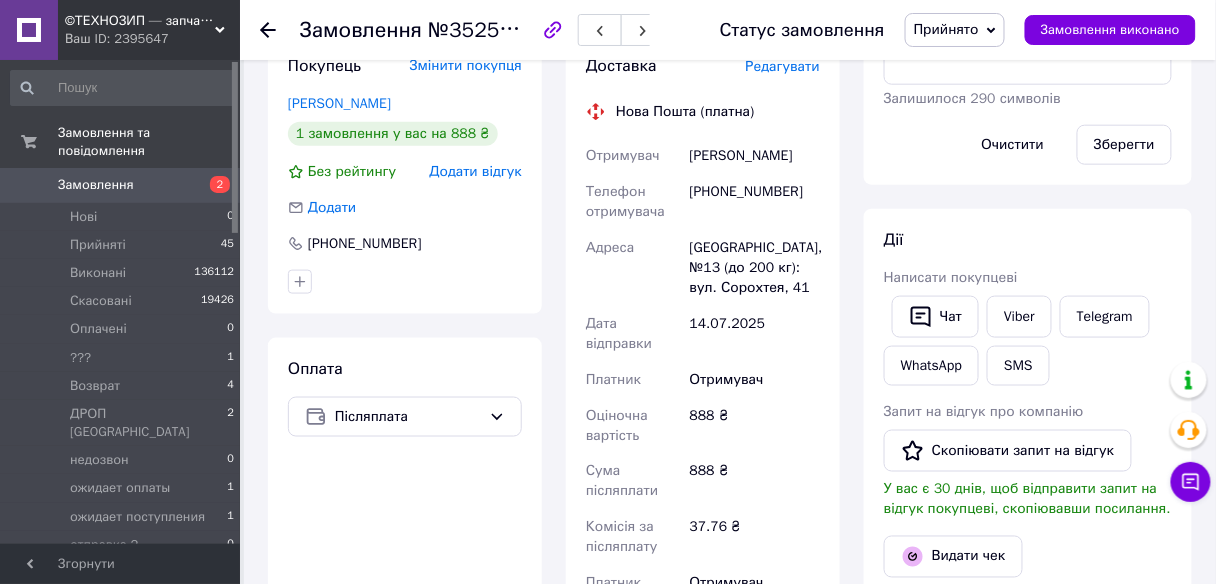 click on "Прийнято" at bounding box center [946, 29] 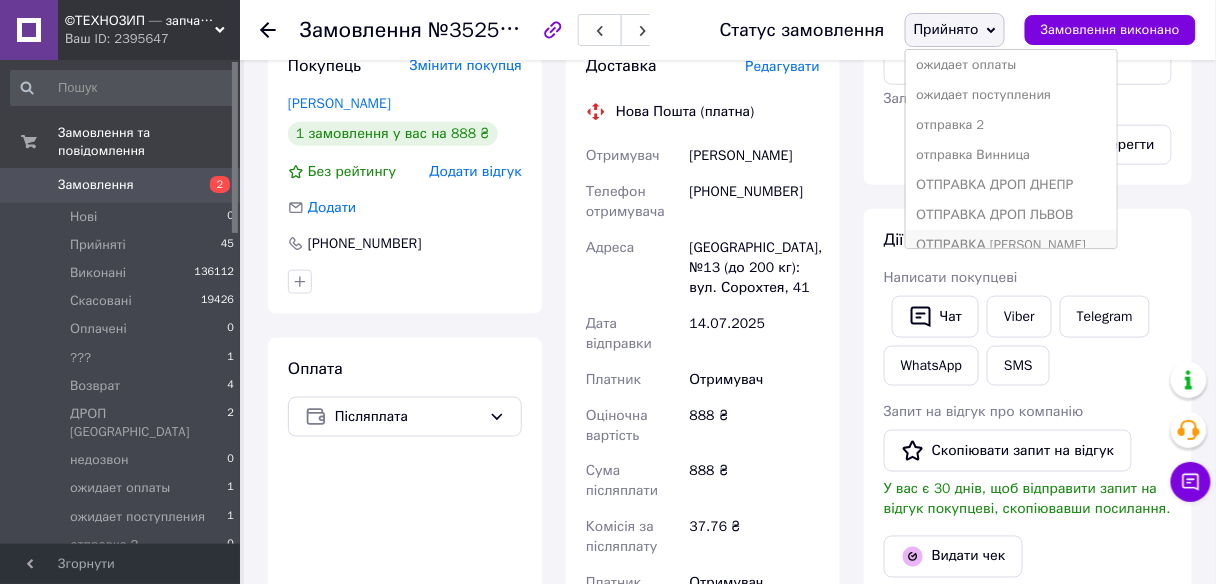 scroll, scrollTop: 240, scrollLeft: 0, axis: vertical 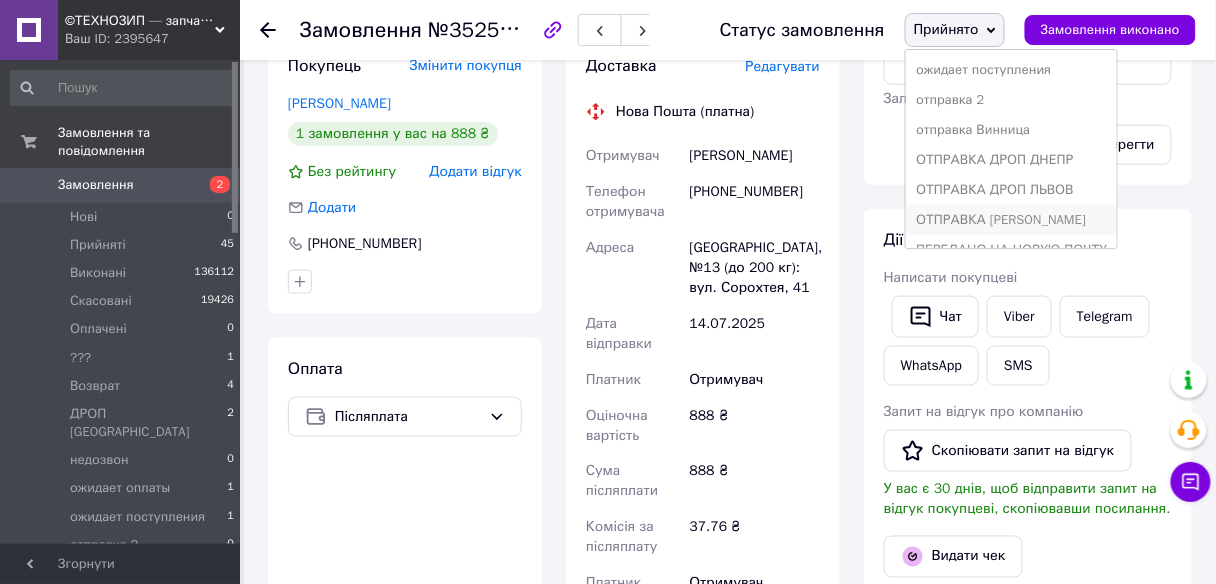 click on "ОТПРАВКА [PERSON_NAME]" at bounding box center [1011, 220] 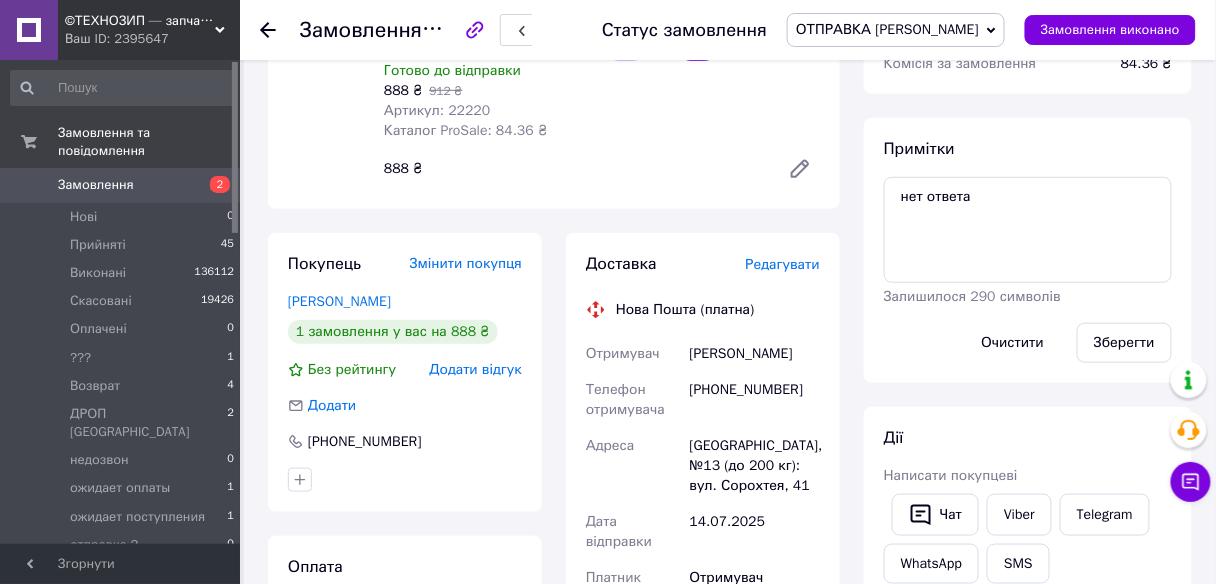 scroll, scrollTop: 400, scrollLeft: 0, axis: vertical 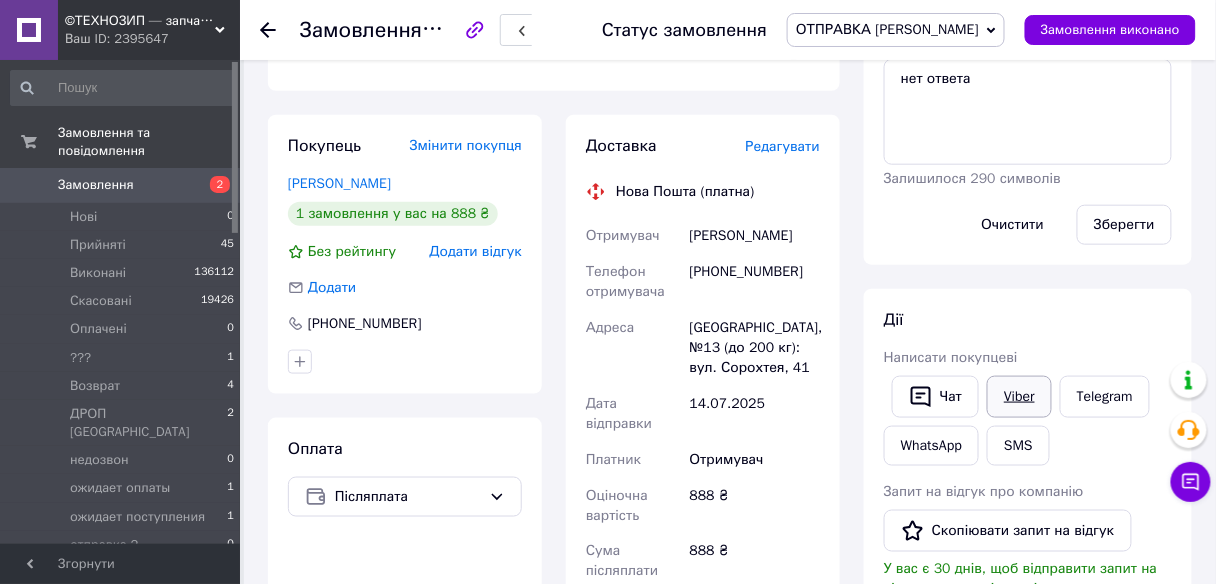 click on "Viber" at bounding box center [1019, 397] 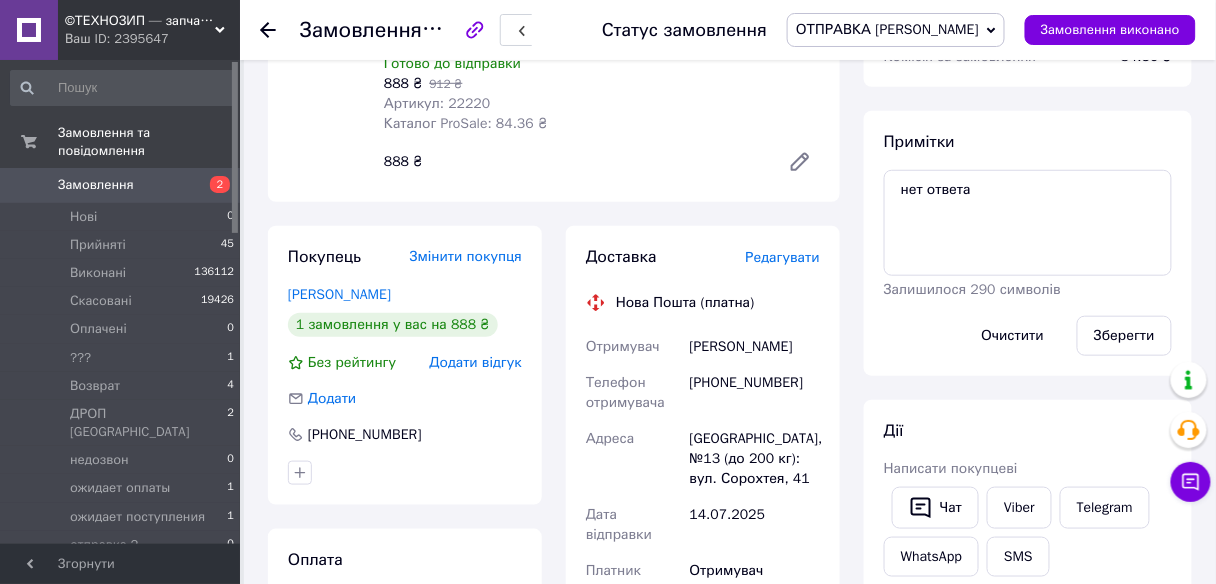 scroll, scrollTop: 160, scrollLeft: 0, axis: vertical 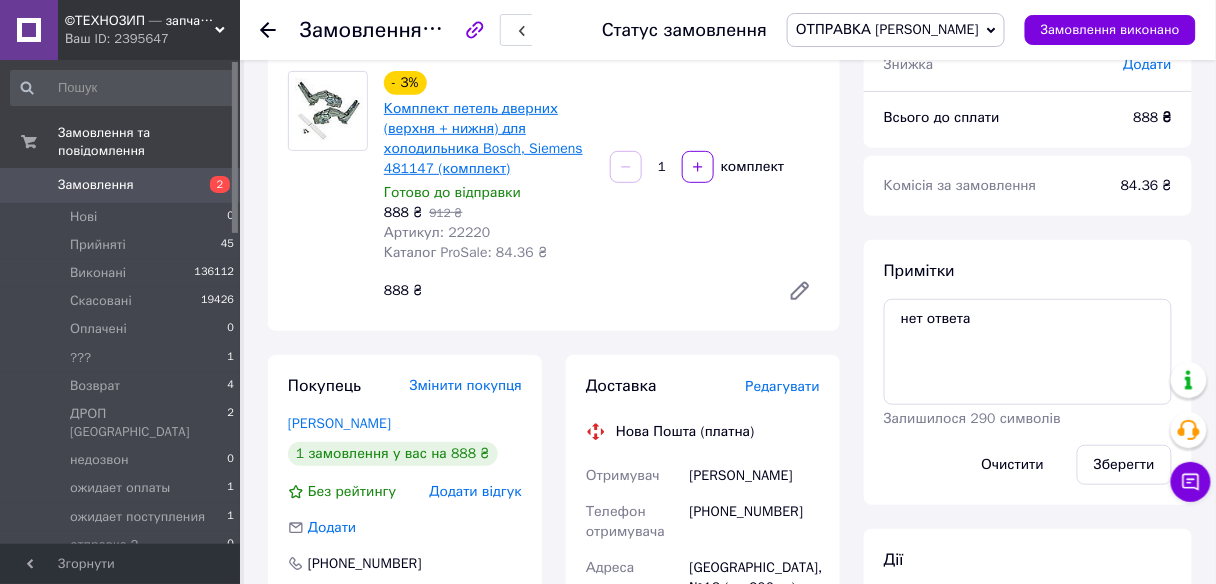 click on "Комплект петель дверних (верхня + нижня) для холодильника Bosch, Siemens 481147 (комплект)" at bounding box center [483, 138] 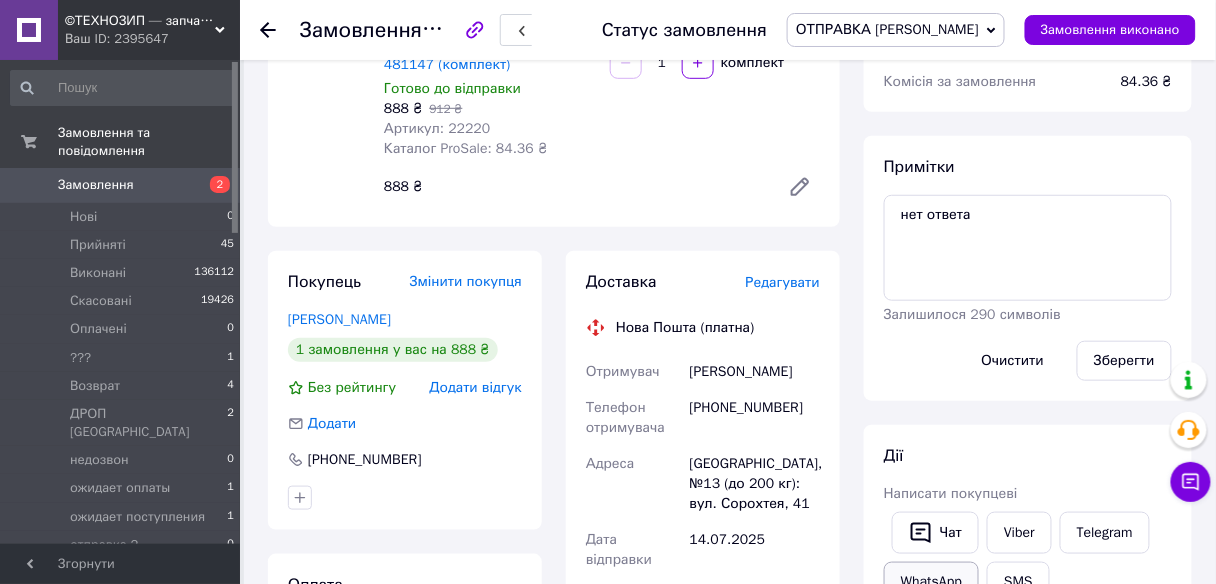 scroll, scrollTop: 480, scrollLeft: 0, axis: vertical 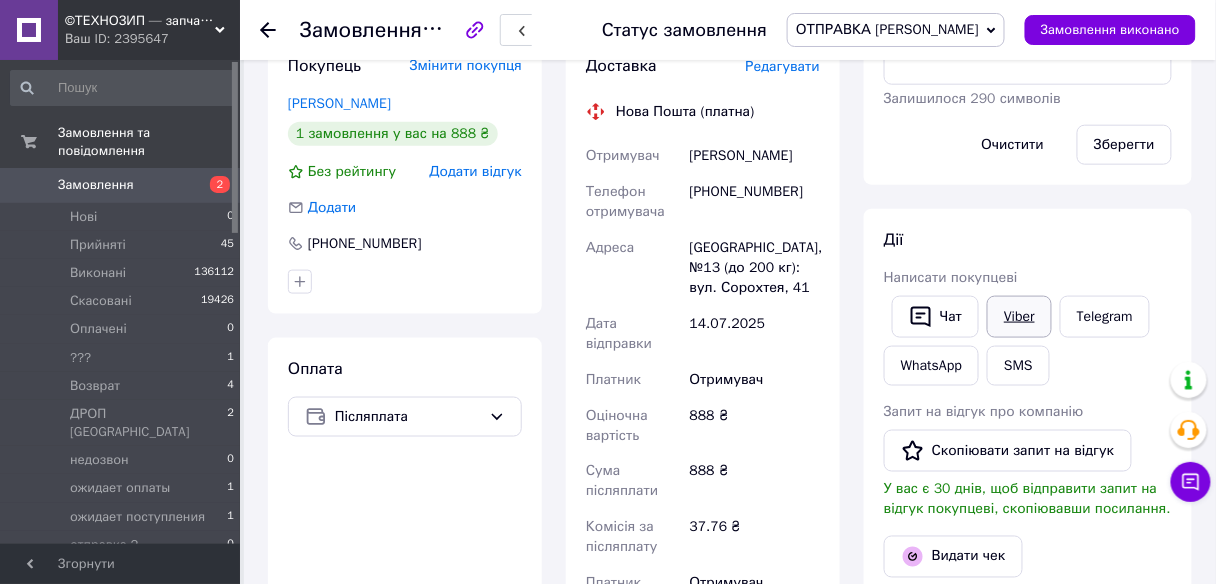 click on "Viber" at bounding box center (1019, 317) 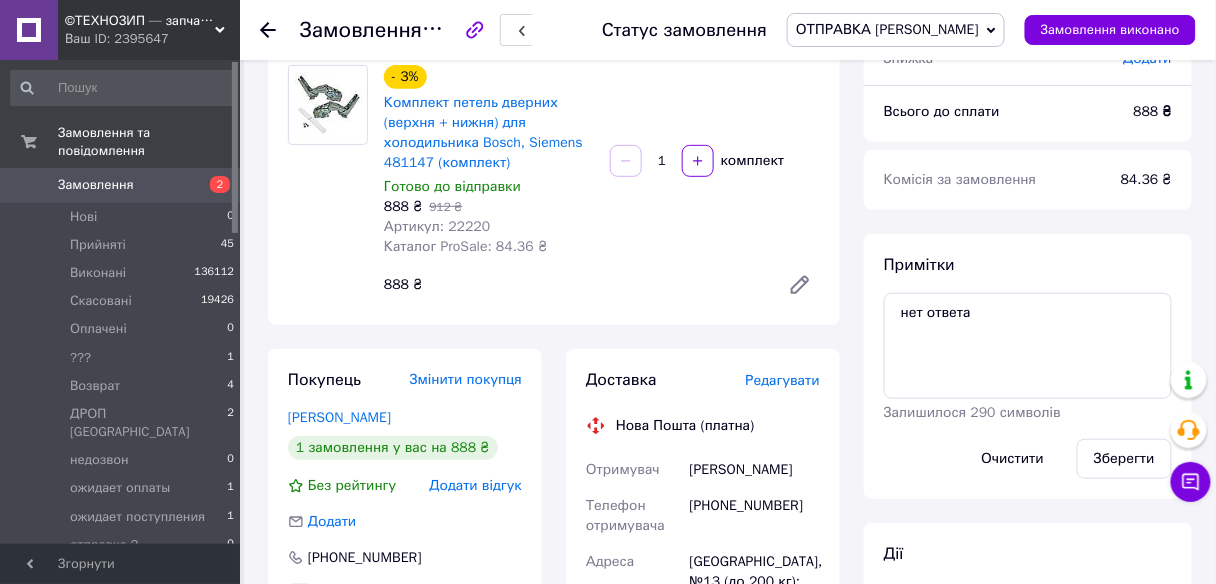 scroll, scrollTop: 80, scrollLeft: 0, axis: vertical 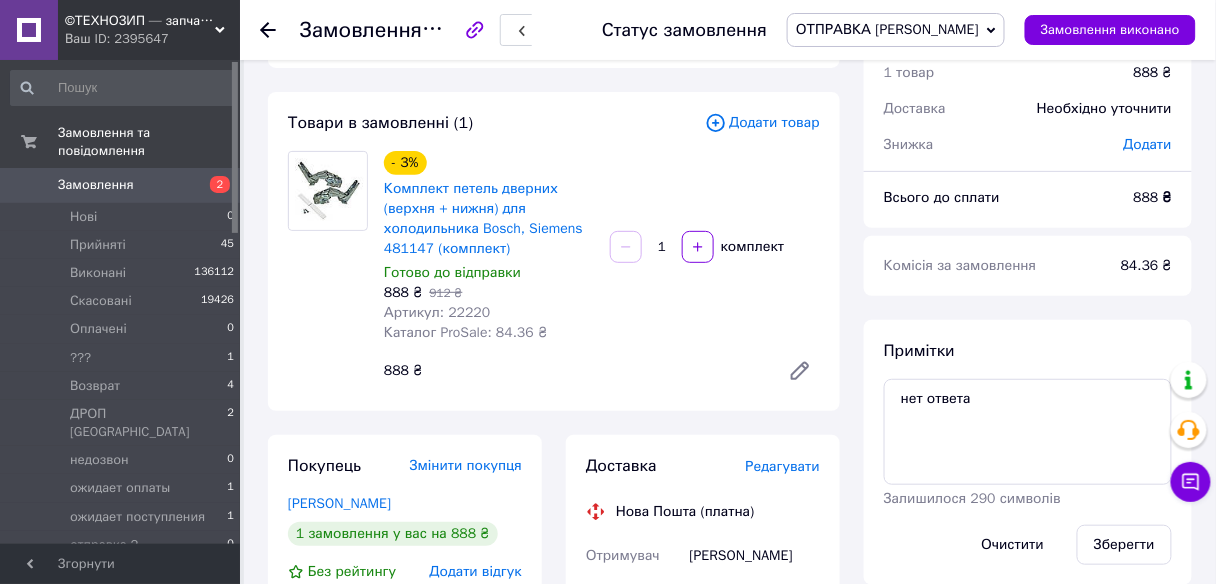 click 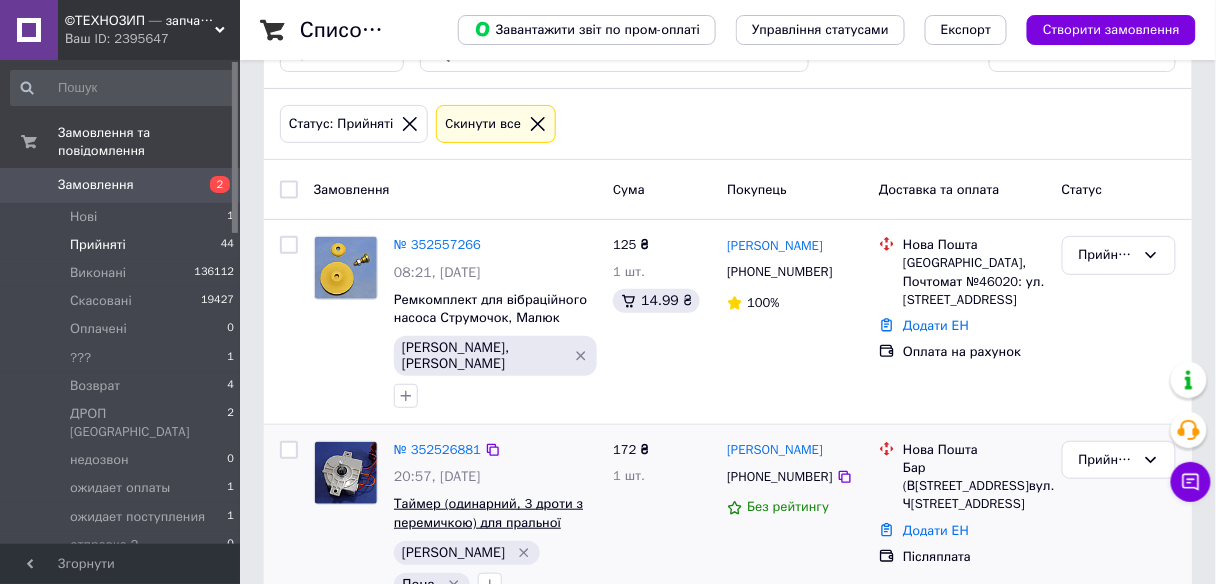 scroll, scrollTop: 240, scrollLeft: 0, axis: vertical 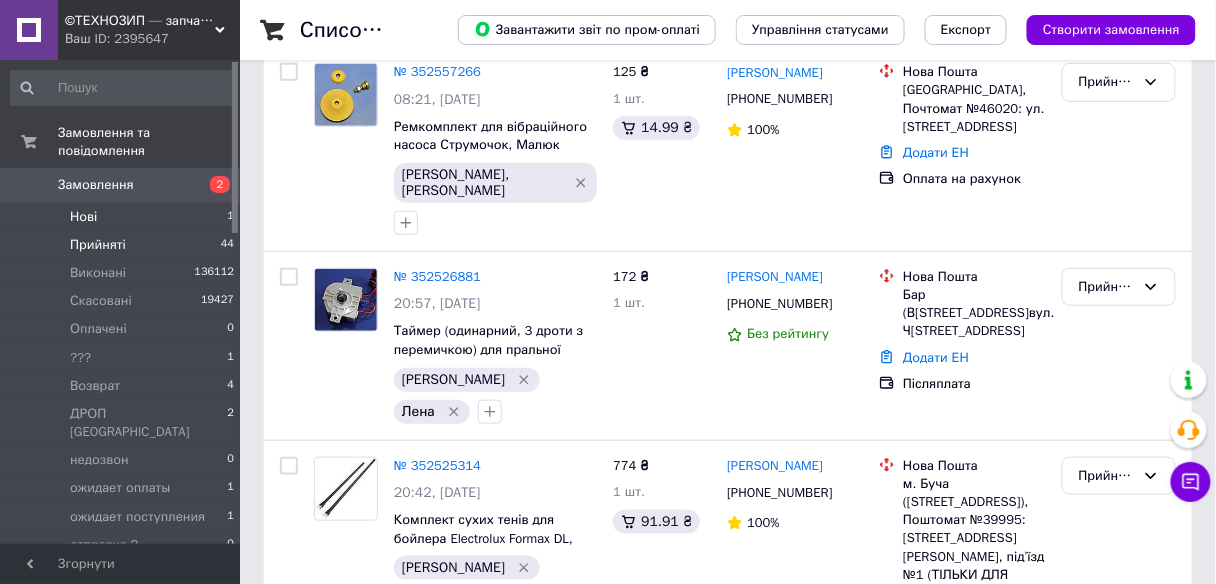 click on "Нові 1" at bounding box center (123, 217) 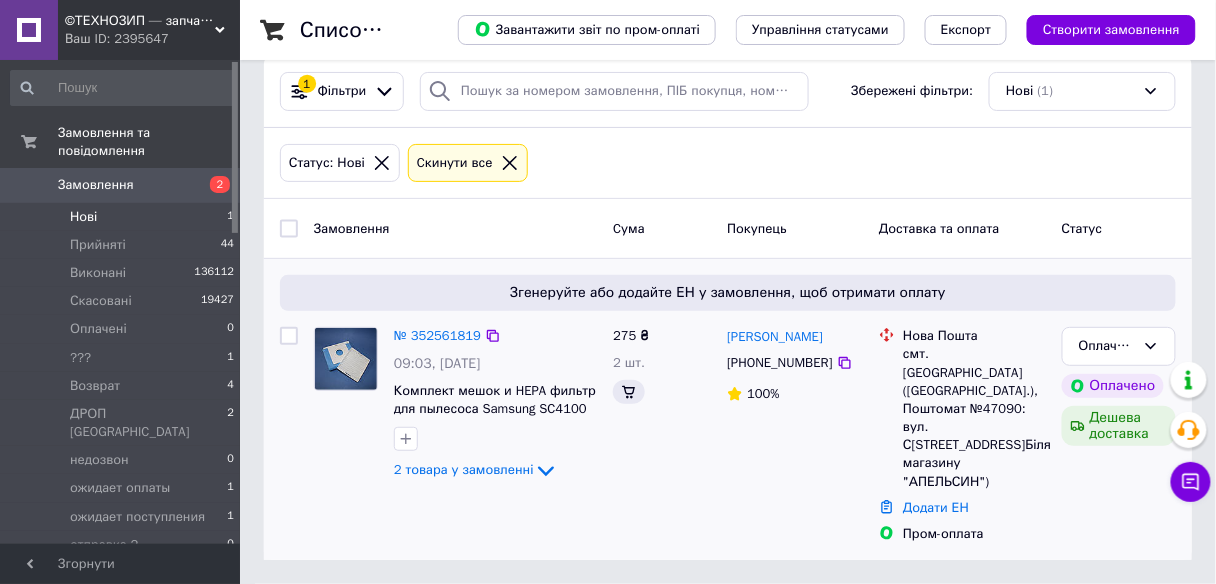 scroll, scrollTop: 0, scrollLeft: 0, axis: both 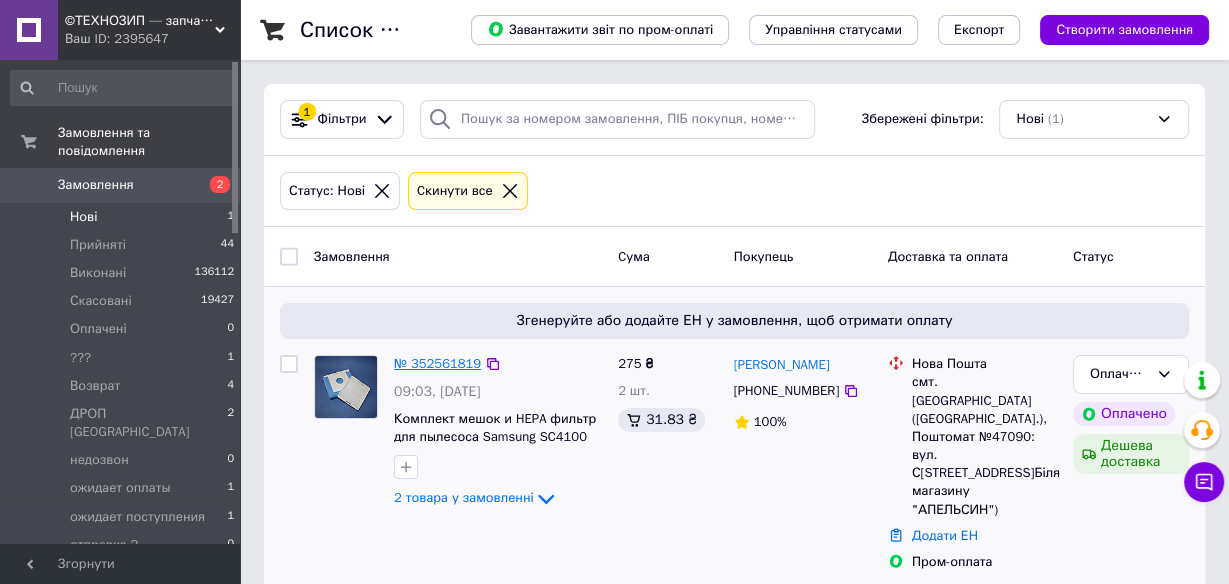 click on "№ 352561819" at bounding box center [437, 363] 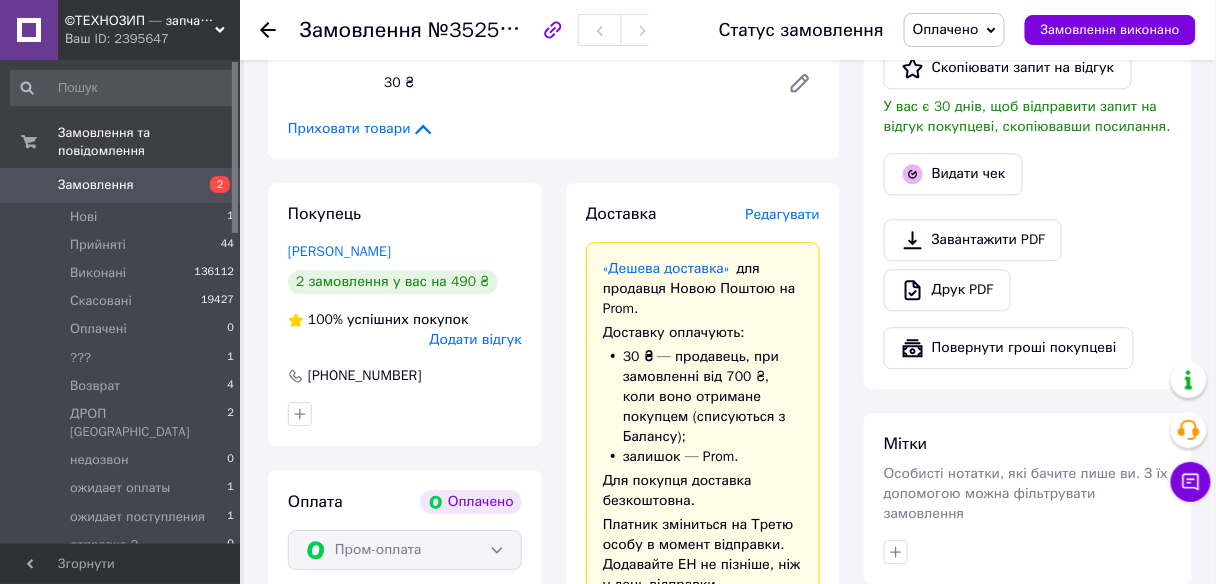 scroll, scrollTop: 880, scrollLeft: 0, axis: vertical 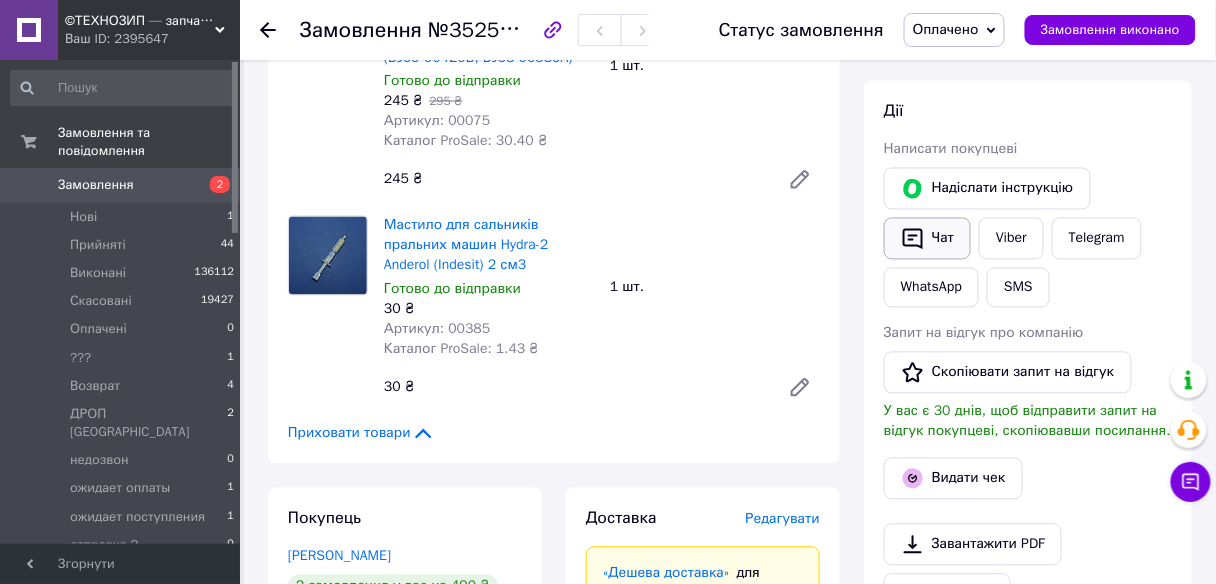 click on "Чат" at bounding box center [927, 239] 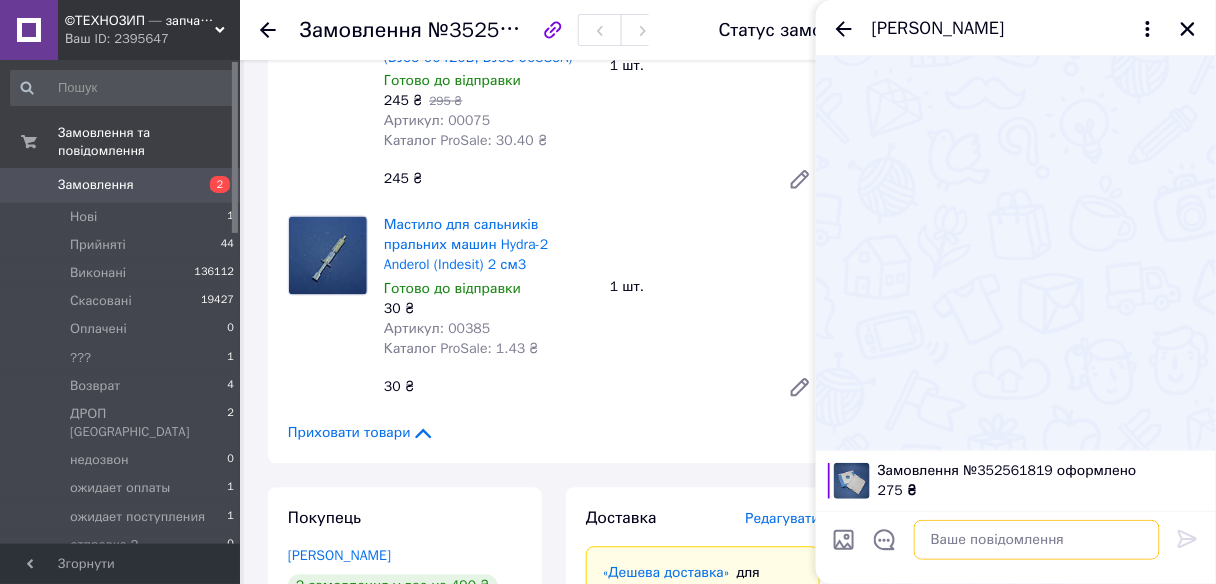click at bounding box center [1037, 540] 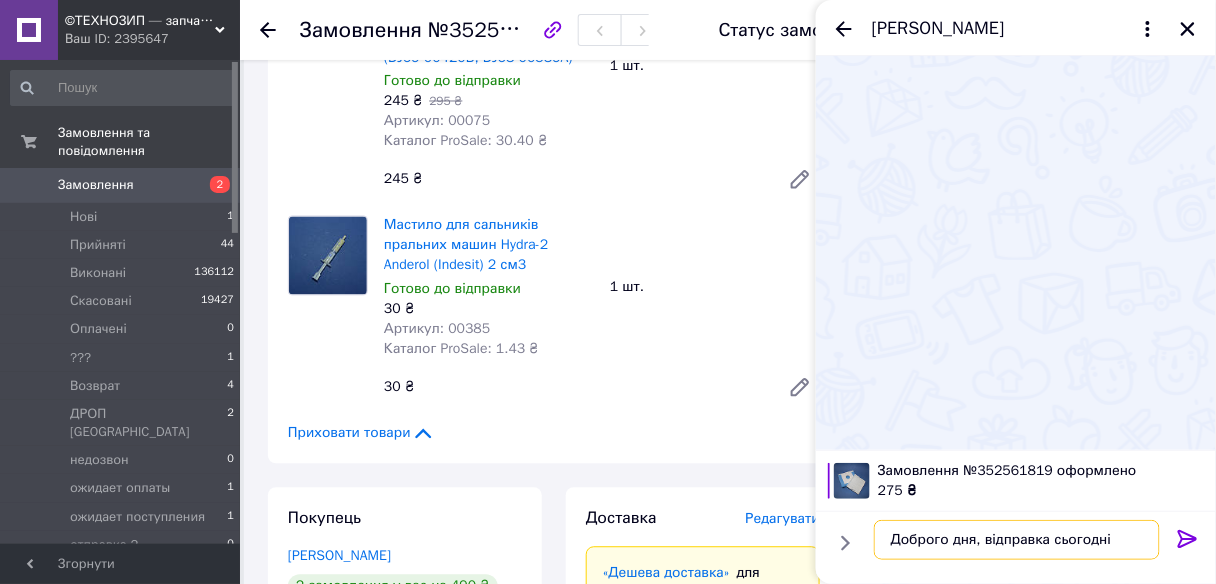 type on "Доброго дня, відправка сьогодні" 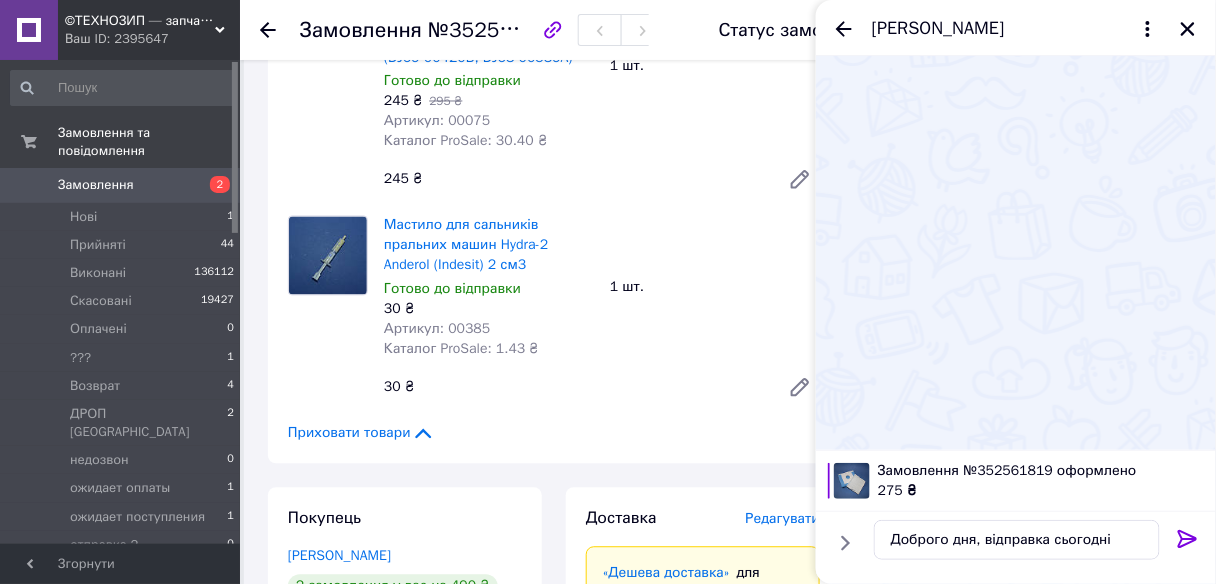 click 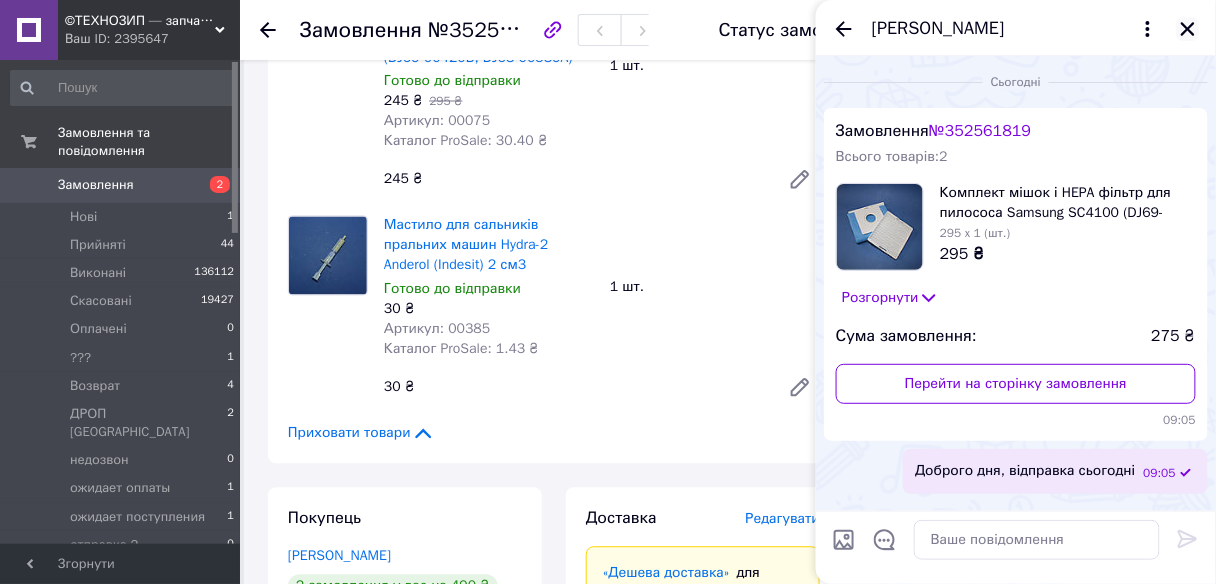 click 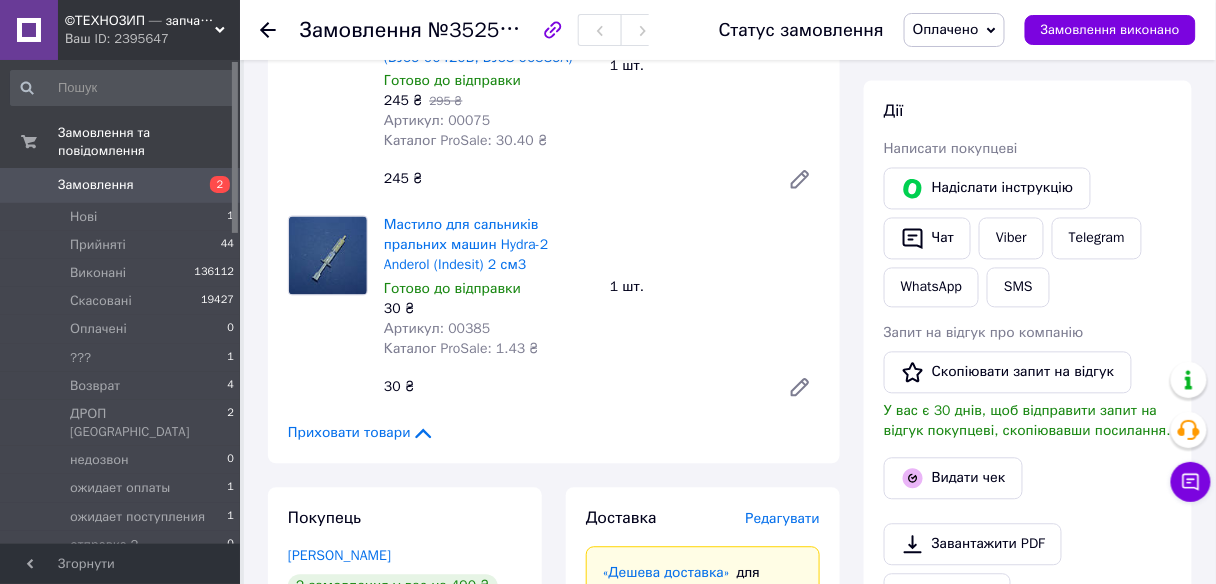 click on "Оплачено" at bounding box center [954, 30] 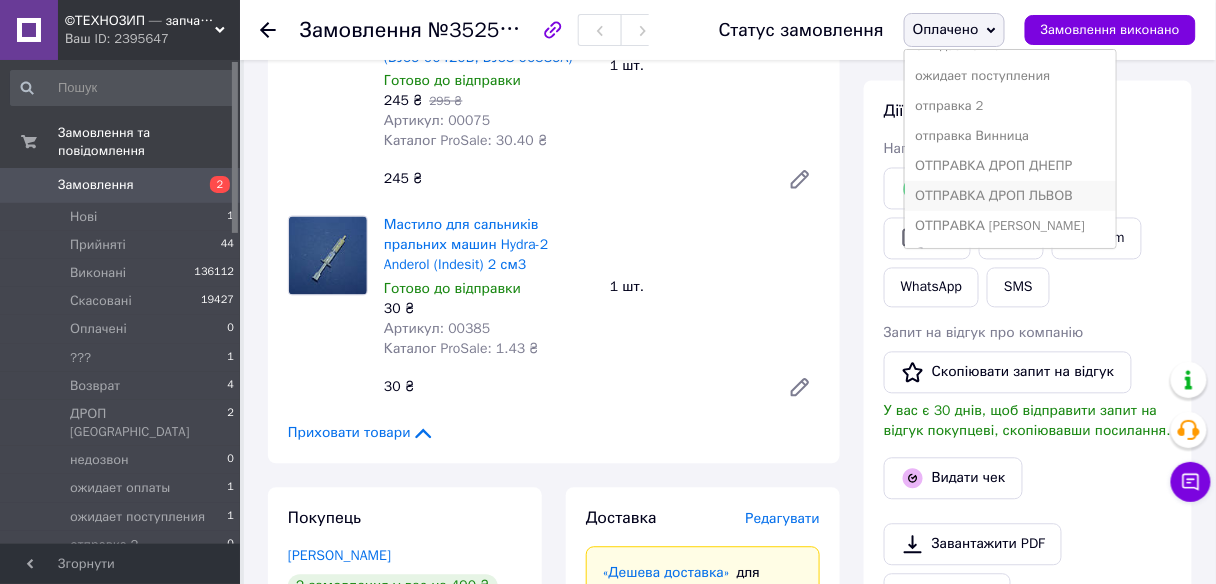 scroll, scrollTop: 240, scrollLeft: 0, axis: vertical 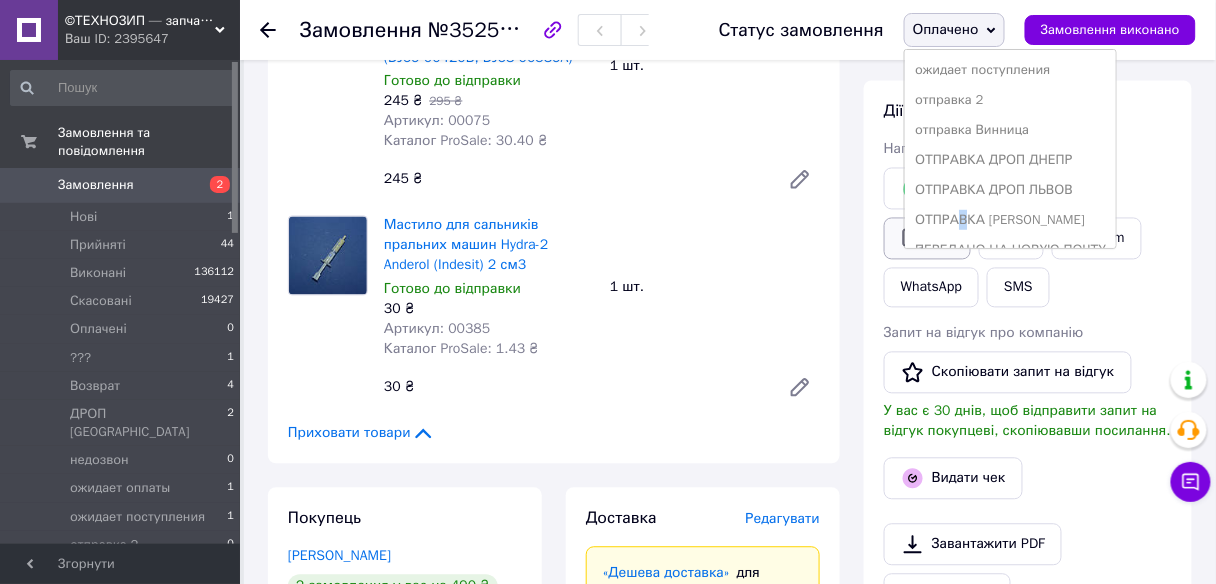 click on "ОТПРАВКА [PERSON_NAME]" at bounding box center [1010, 220] 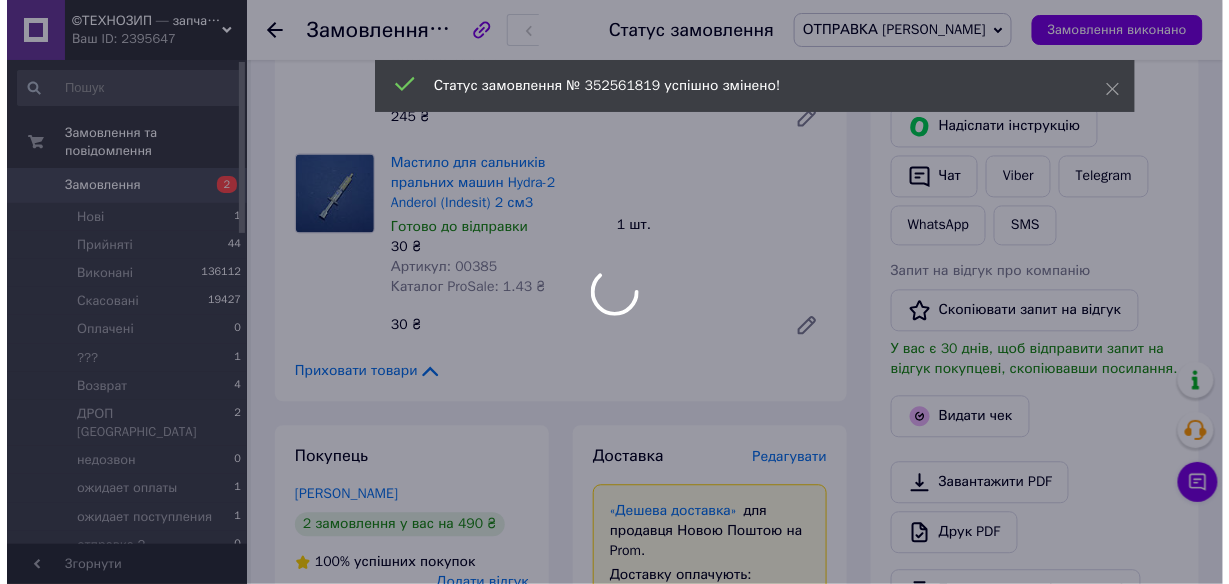 scroll, scrollTop: 1040, scrollLeft: 0, axis: vertical 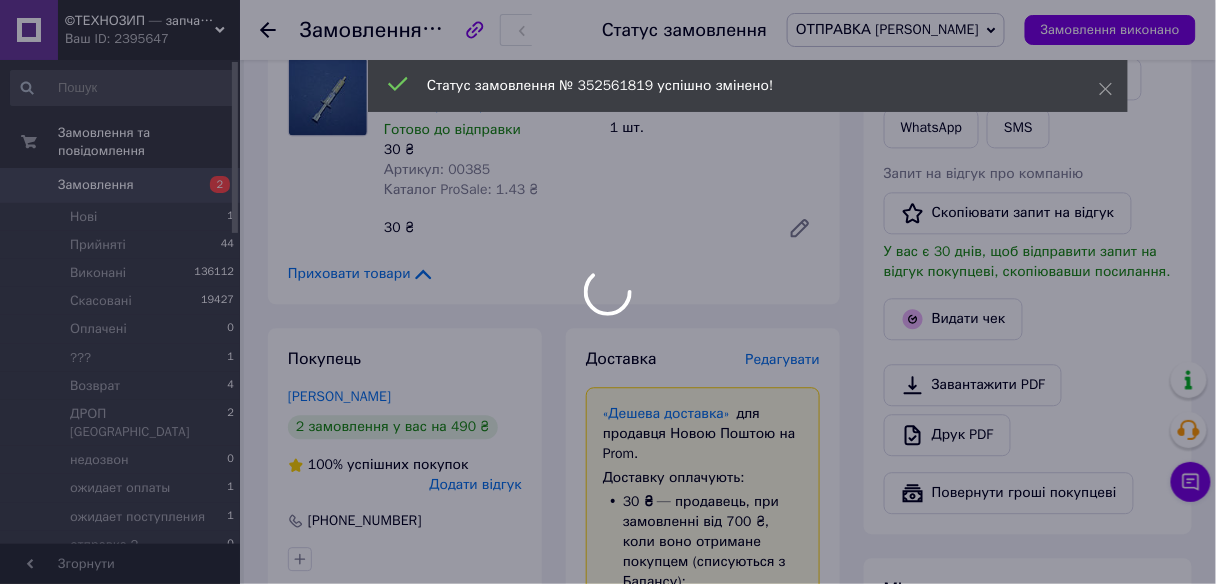 click at bounding box center (608, 292) 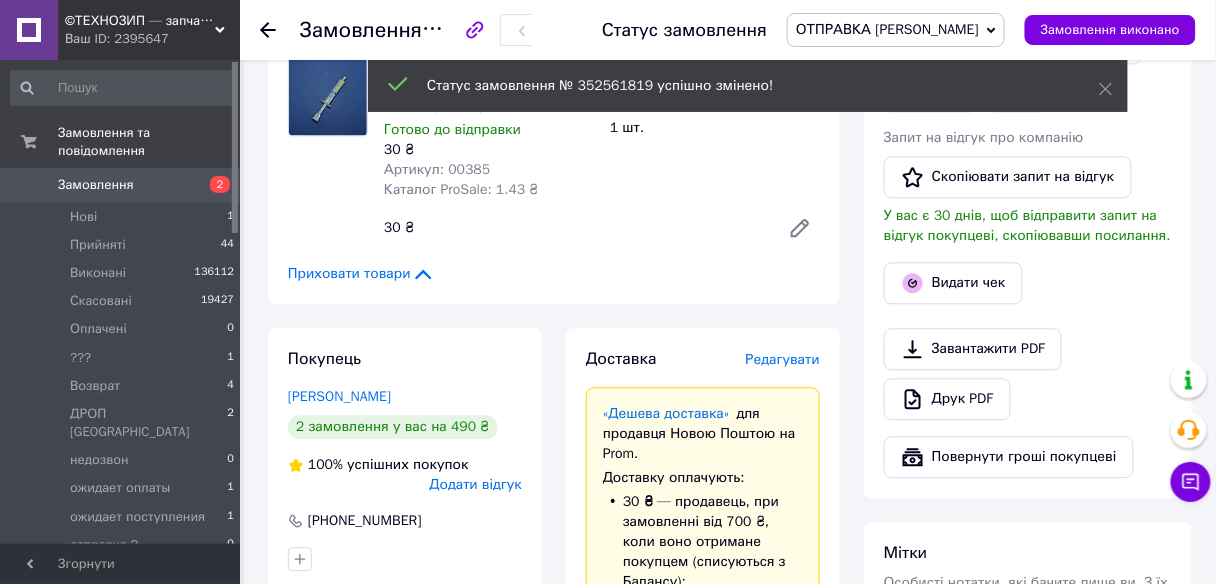 click on "Редагувати" at bounding box center [783, 359] 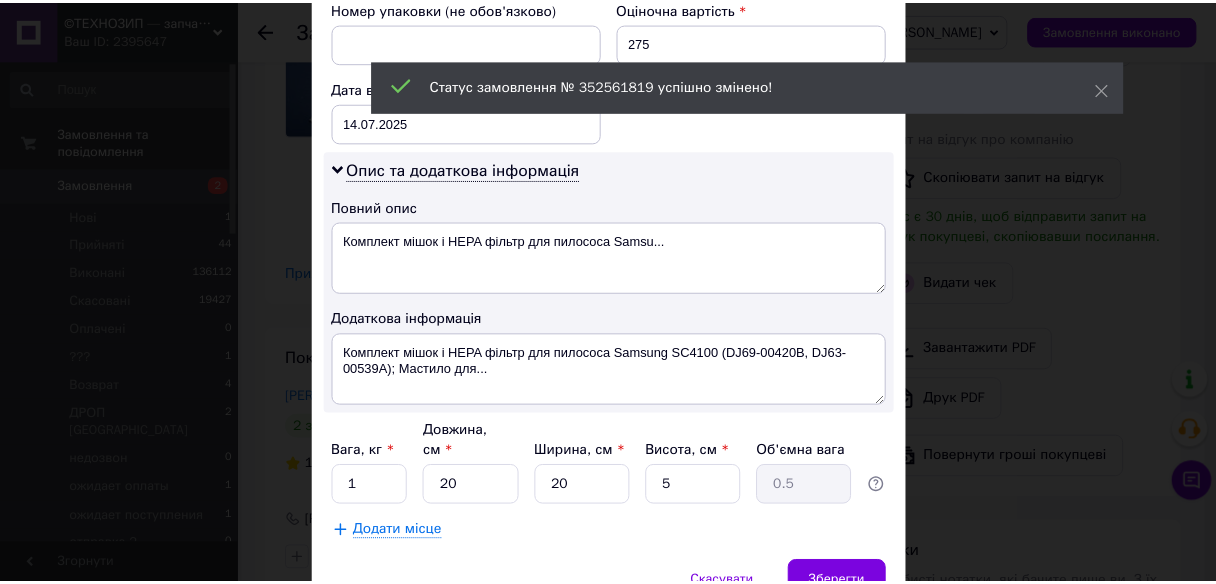 scroll, scrollTop: 957, scrollLeft: 0, axis: vertical 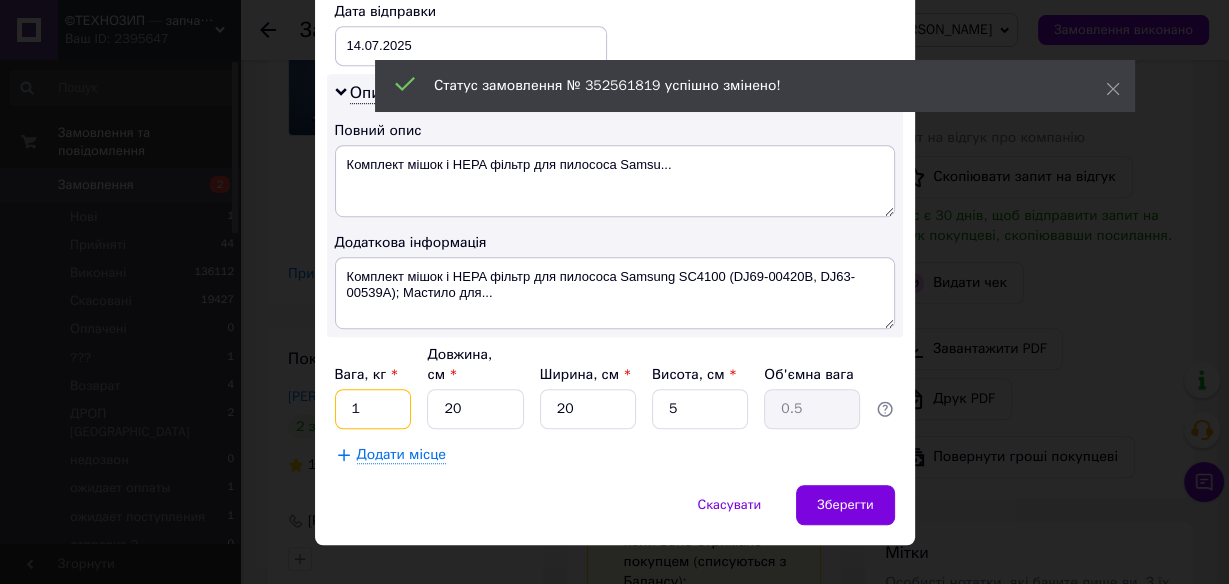 click on "1" at bounding box center [373, 409] 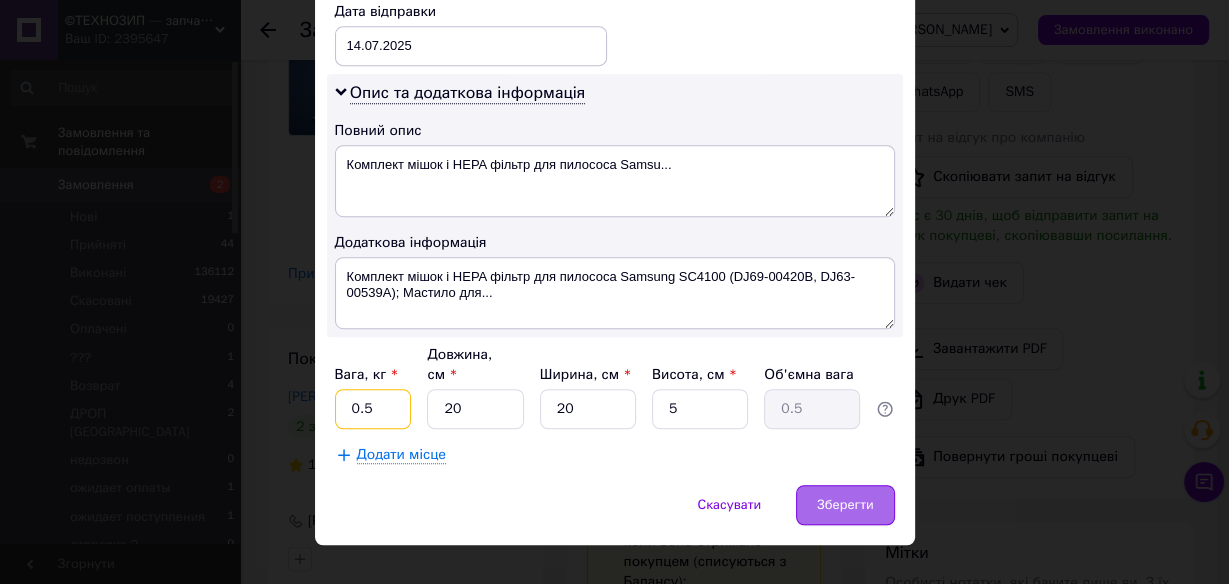 type on "0.5" 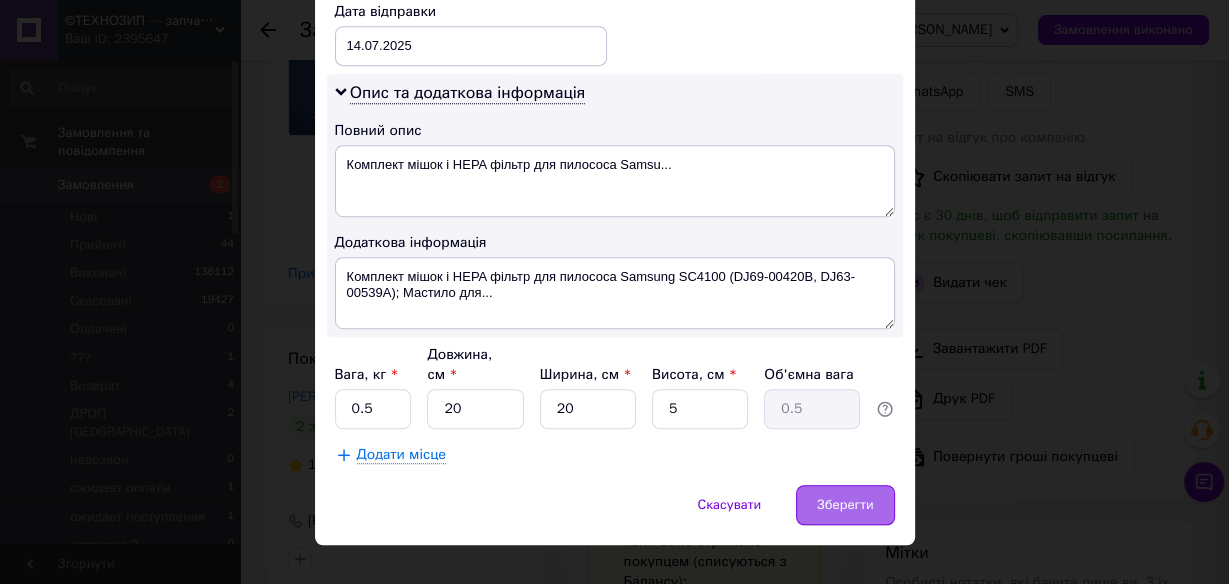click on "Зберегти" at bounding box center (845, 505) 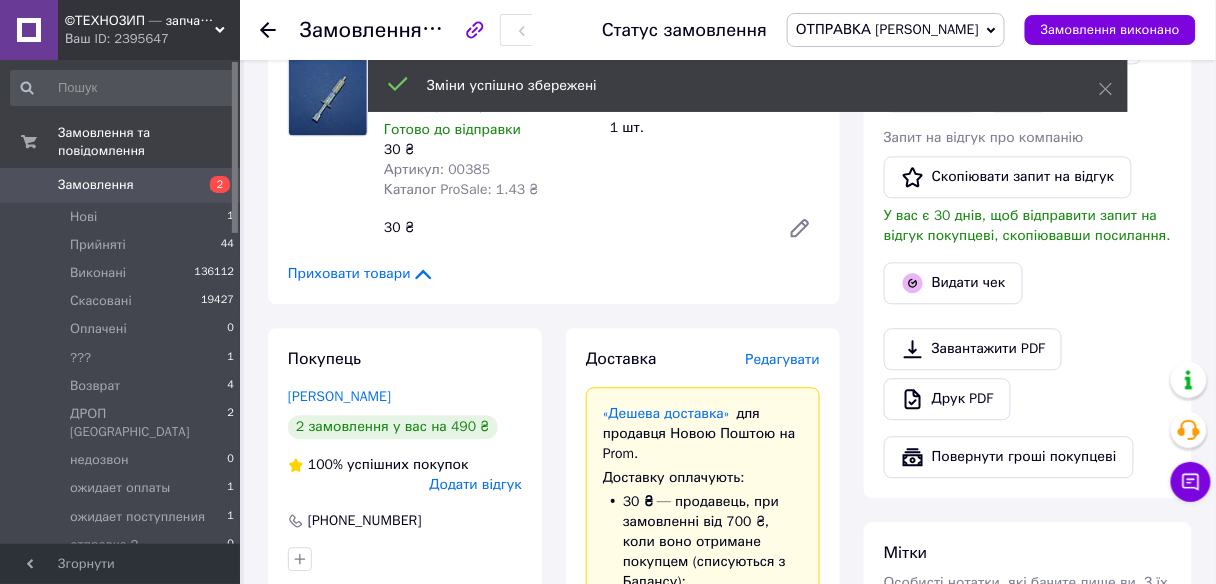 click 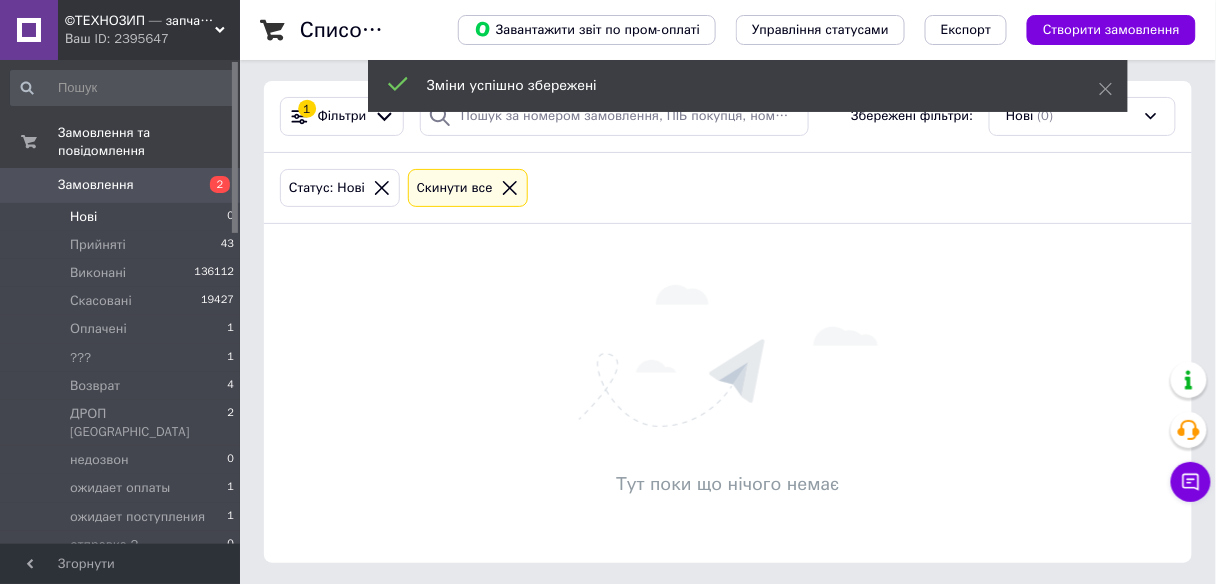 scroll, scrollTop: 3, scrollLeft: 0, axis: vertical 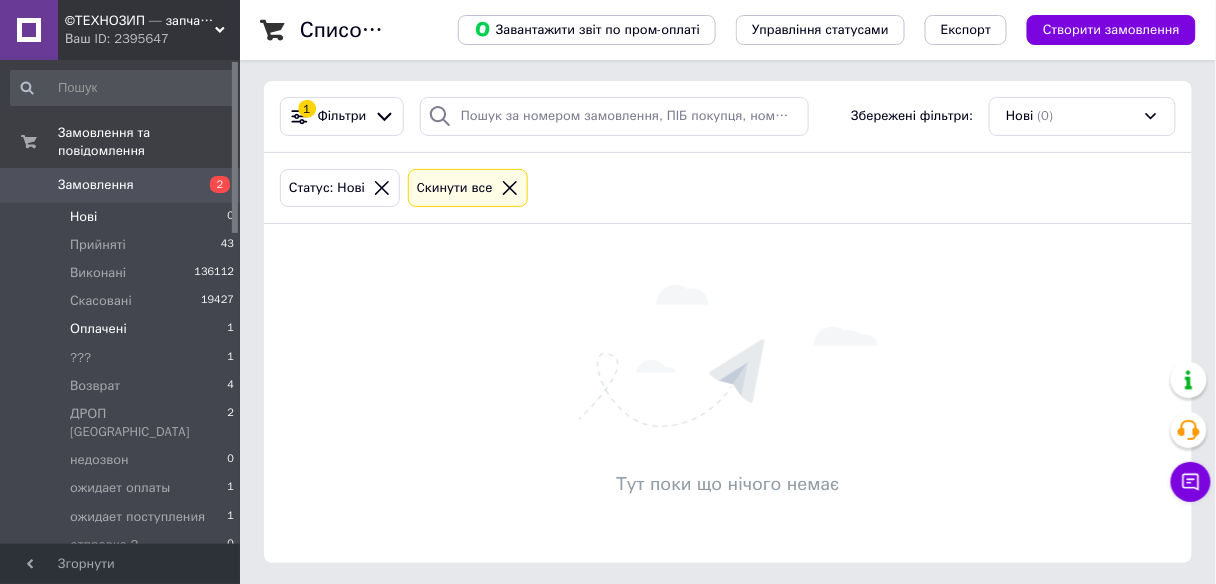 click on "Оплачені 1" at bounding box center [123, 329] 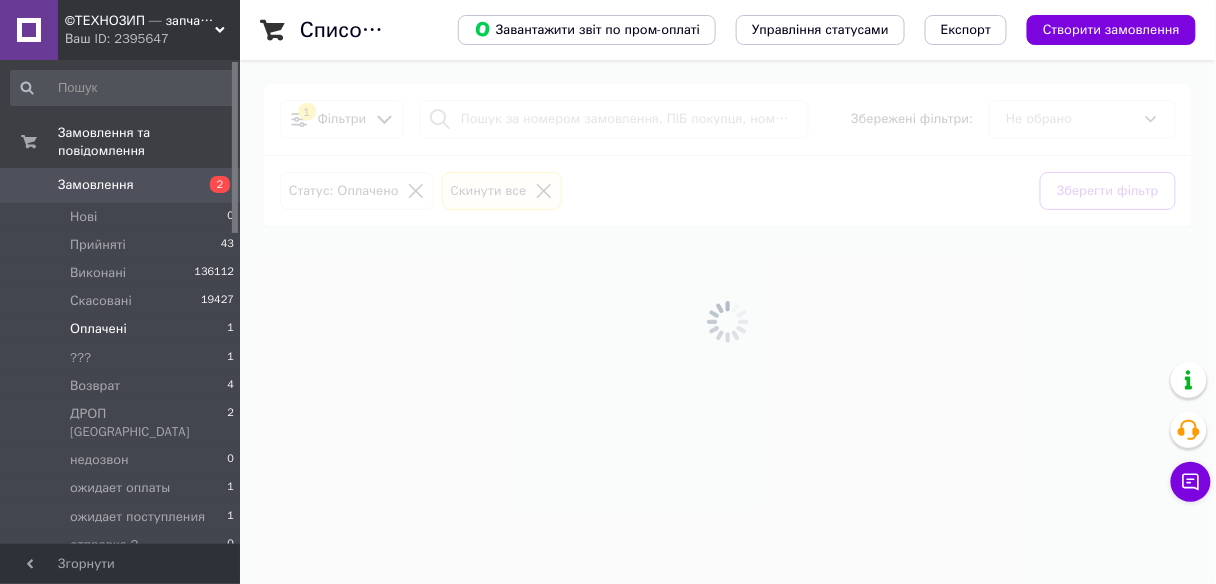 scroll, scrollTop: 0, scrollLeft: 0, axis: both 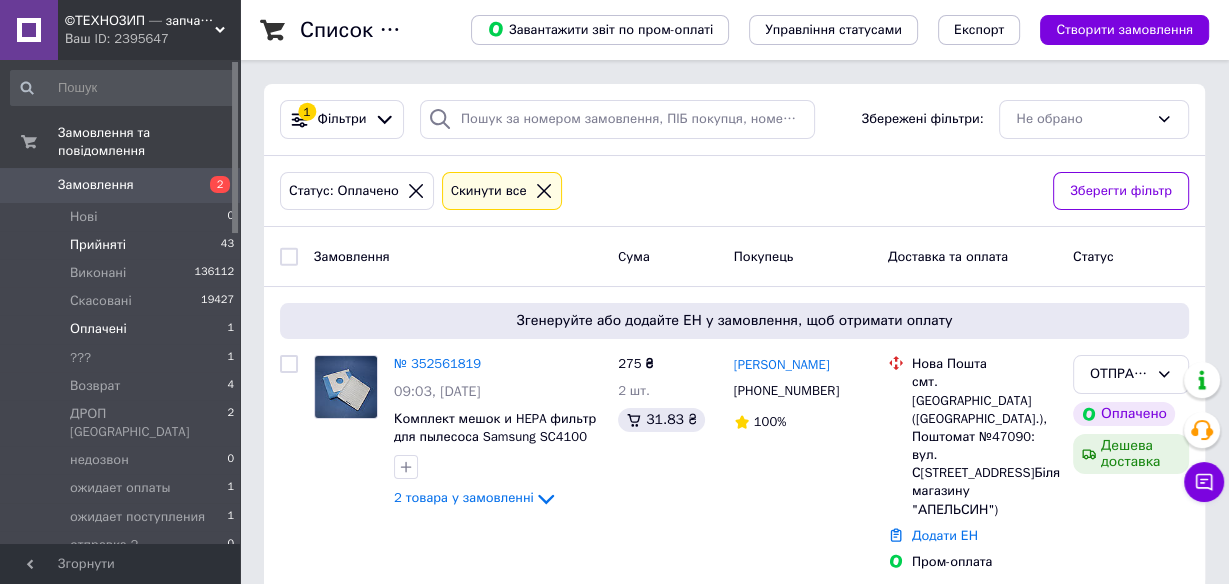 click on "Прийняті 43" at bounding box center (123, 245) 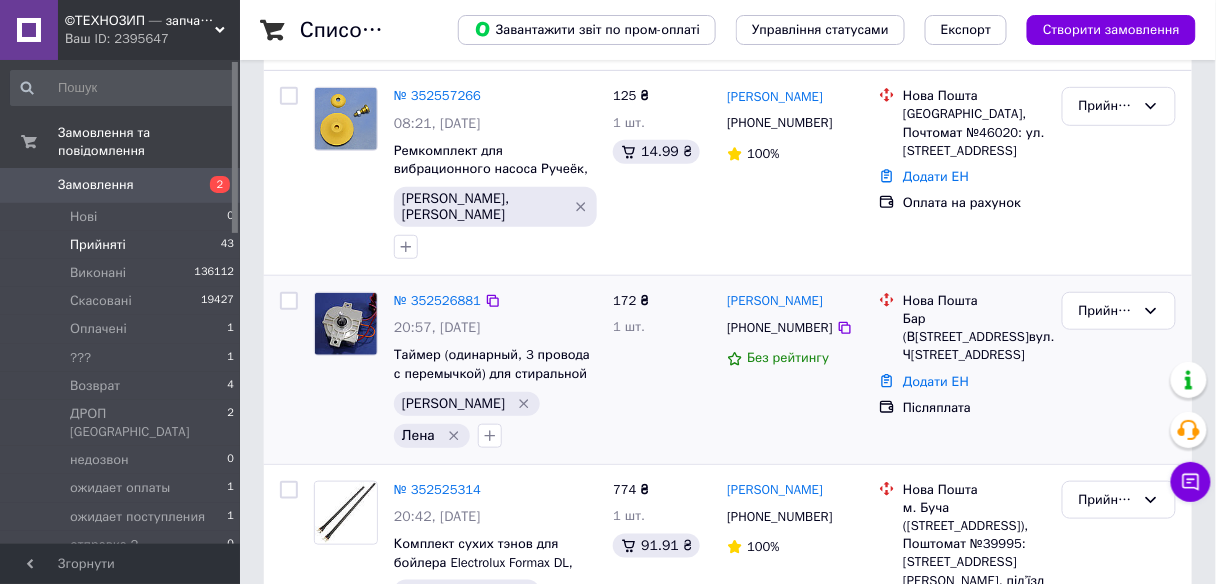 scroll, scrollTop: 240, scrollLeft: 0, axis: vertical 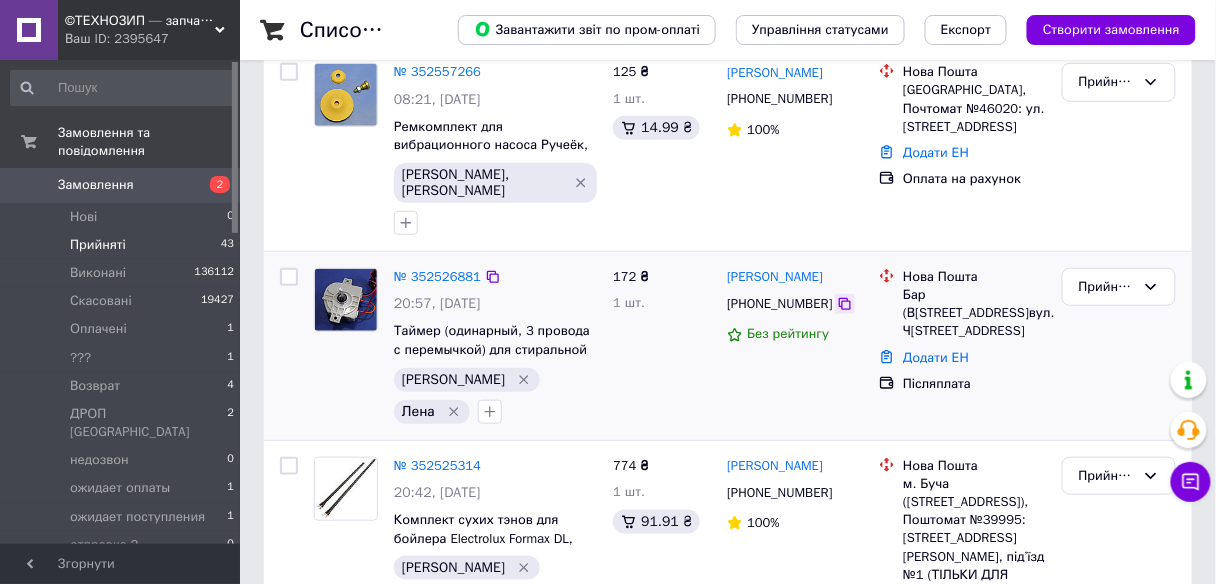 click 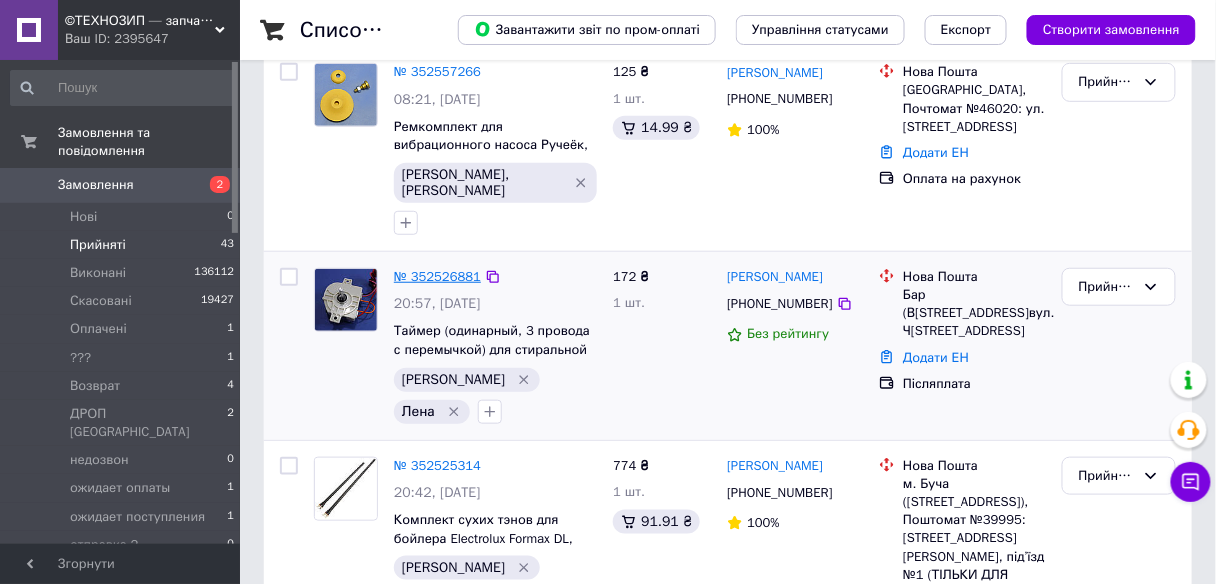 click on "№ 352526881" at bounding box center [437, 276] 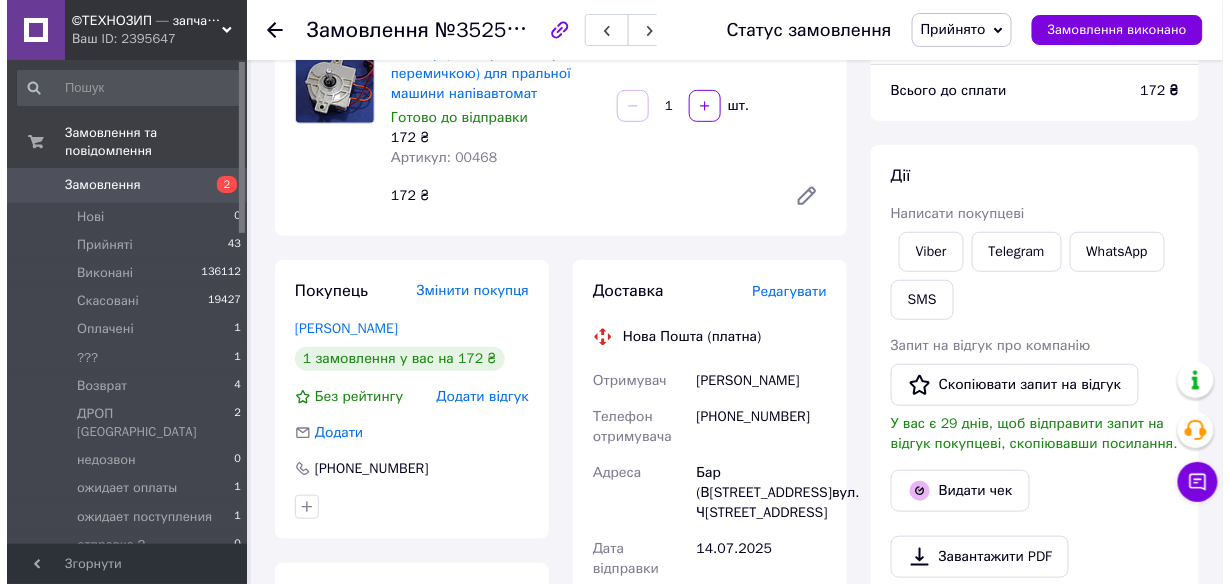 scroll, scrollTop: 160, scrollLeft: 0, axis: vertical 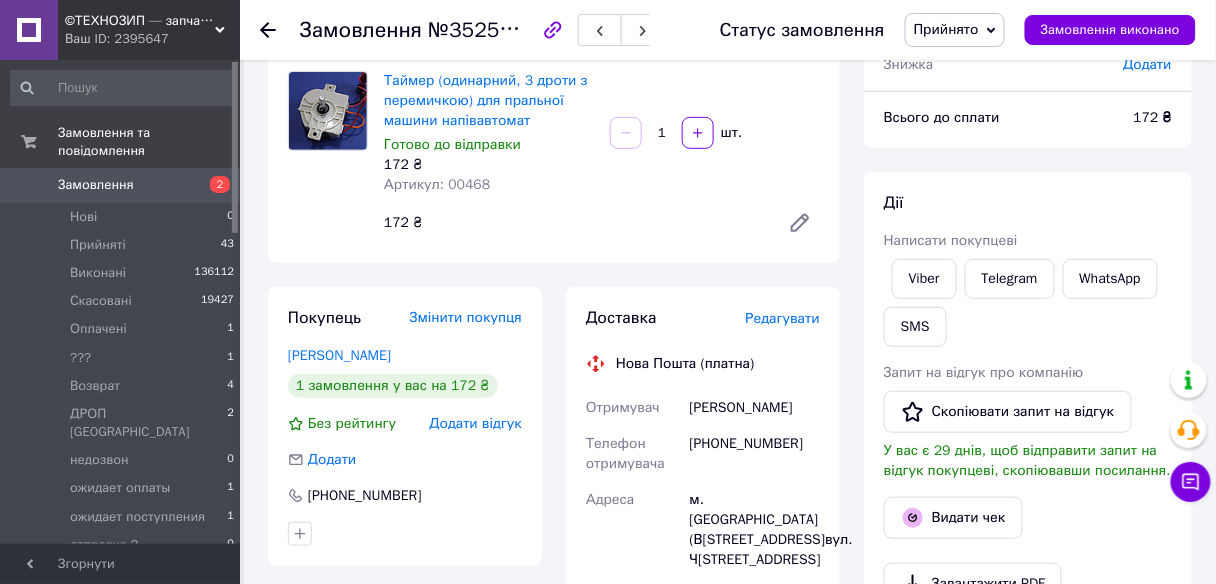 click on "Редагувати" at bounding box center [783, 318] 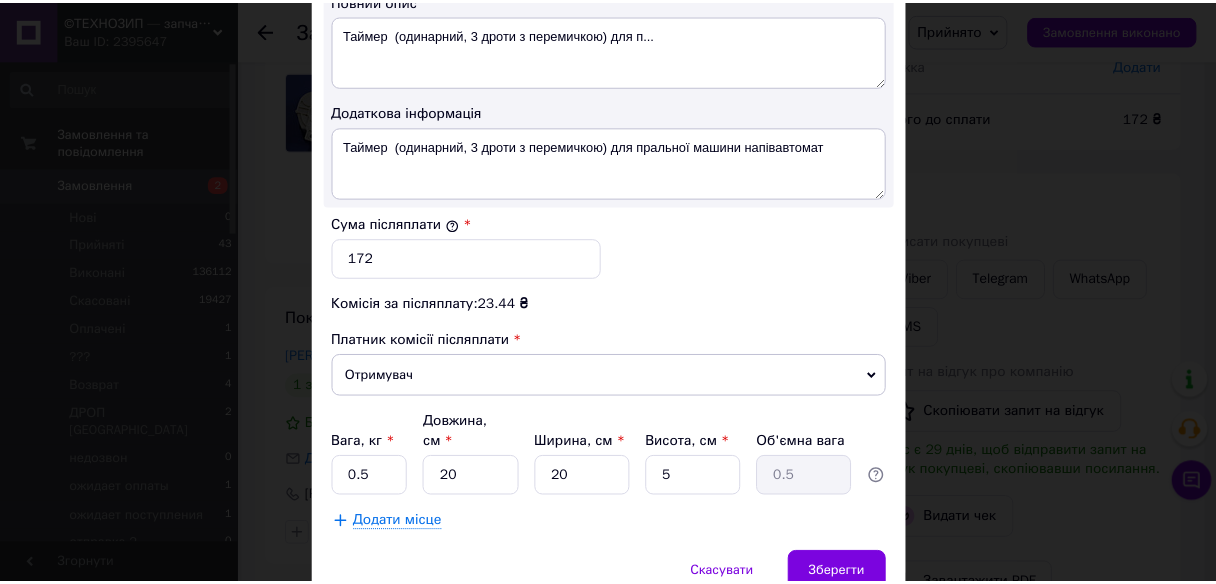 scroll, scrollTop: 1153, scrollLeft: 0, axis: vertical 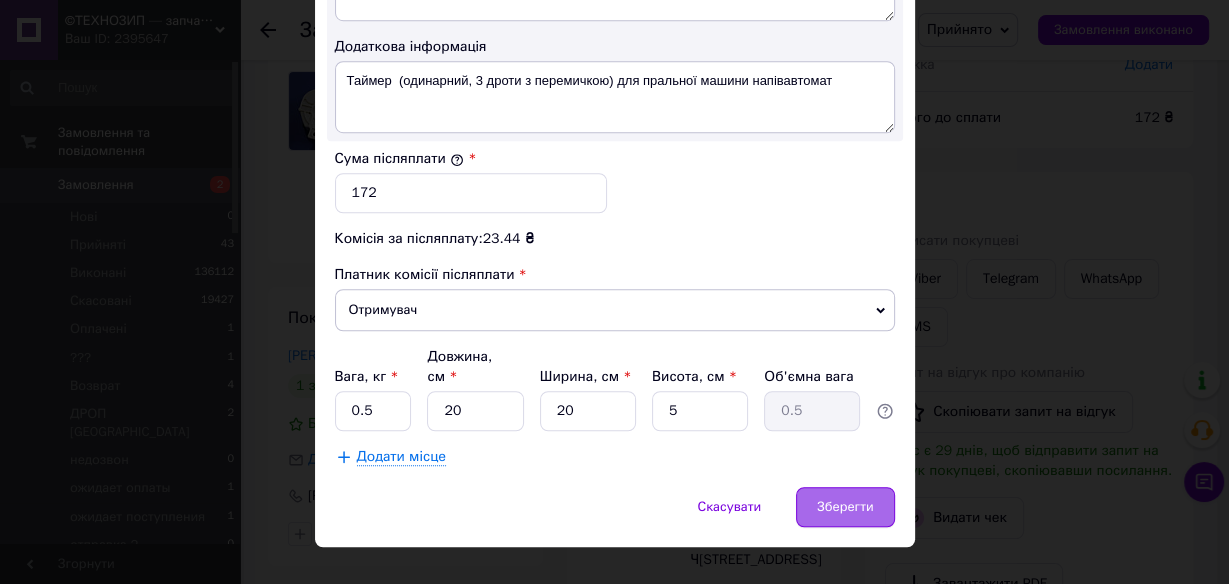 click on "Зберегти" at bounding box center [845, 507] 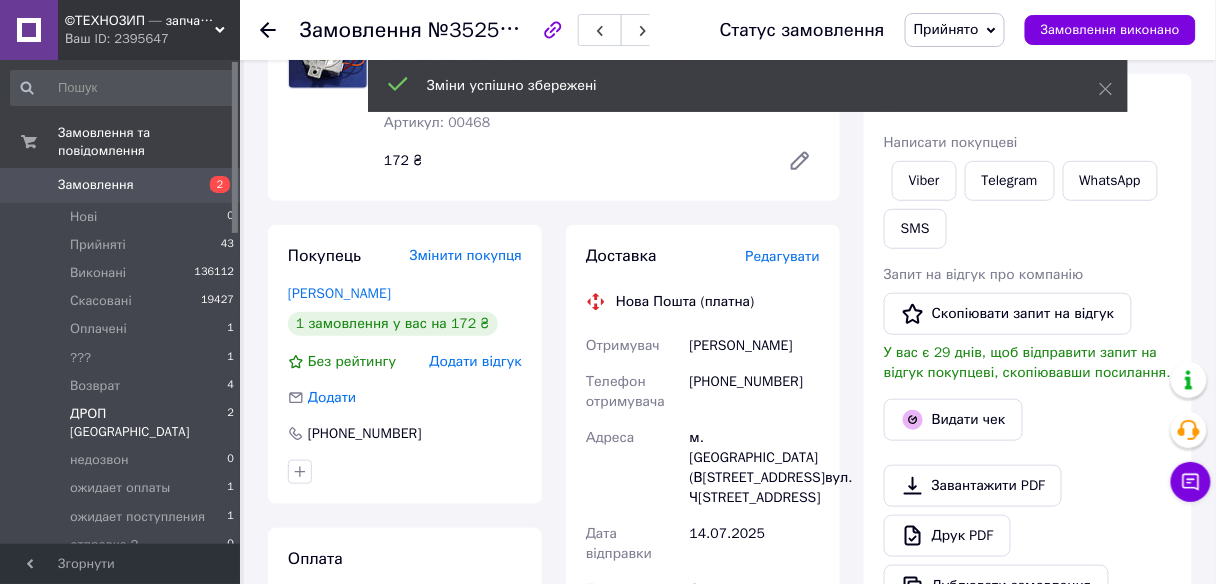 scroll, scrollTop: 400, scrollLeft: 0, axis: vertical 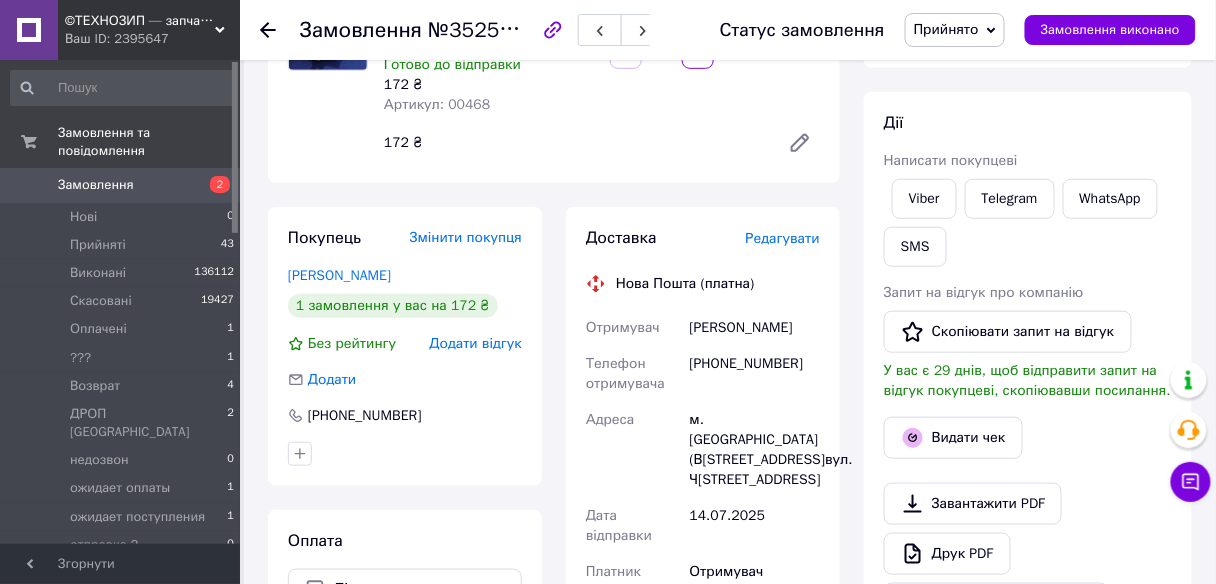 click on "Прийнято" at bounding box center (955, 30) 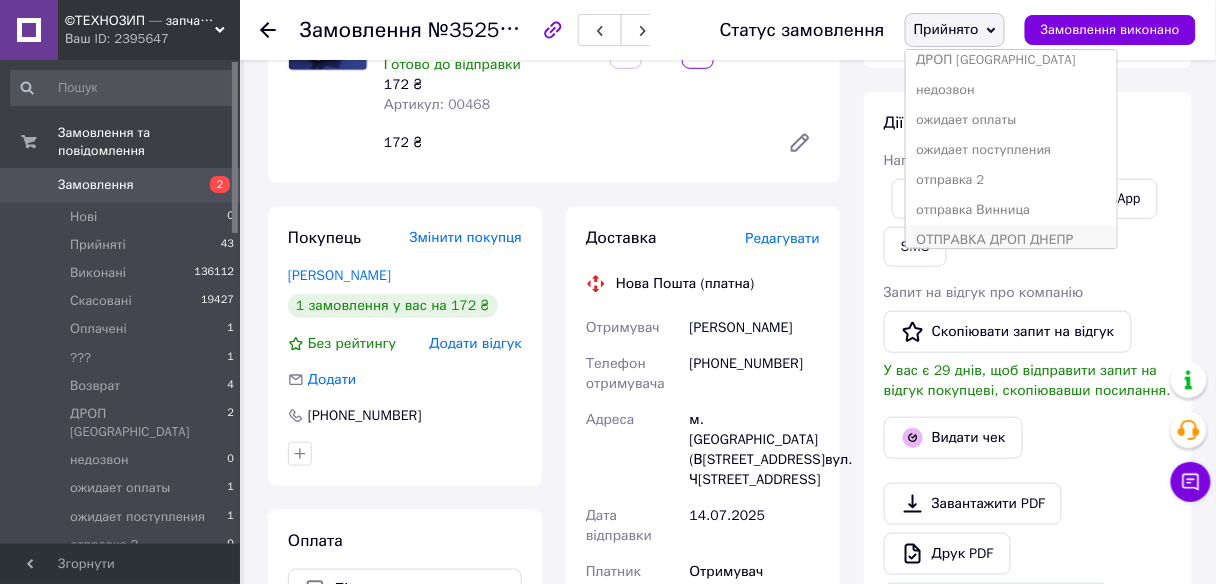 scroll, scrollTop: 240, scrollLeft: 0, axis: vertical 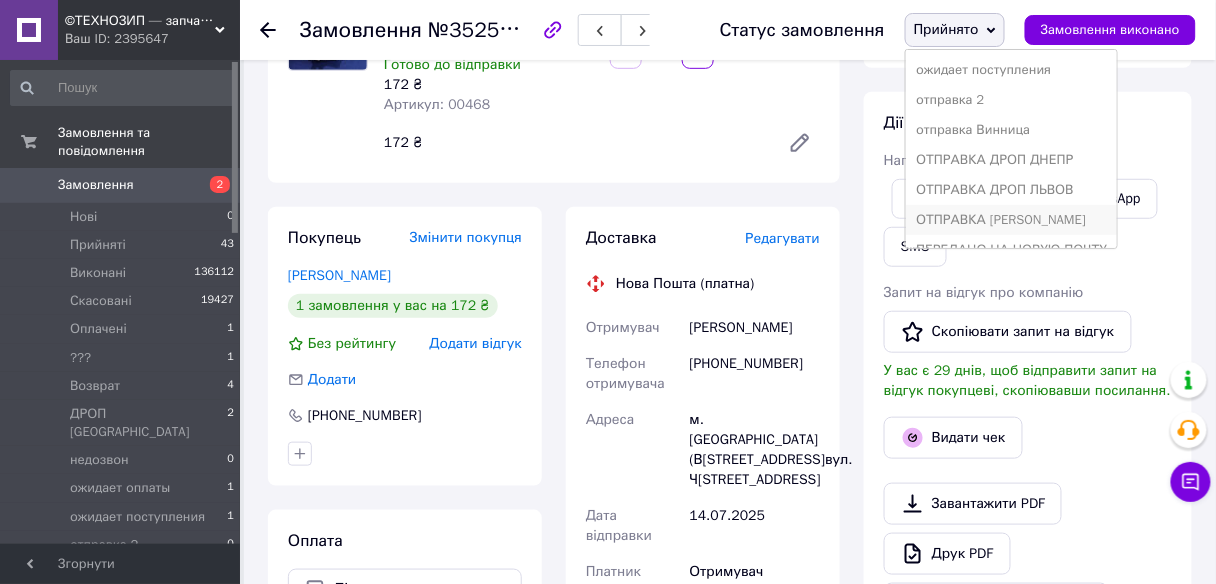 click on "ОТПРАВКА [PERSON_NAME]" at bounding box center [1011, 220] 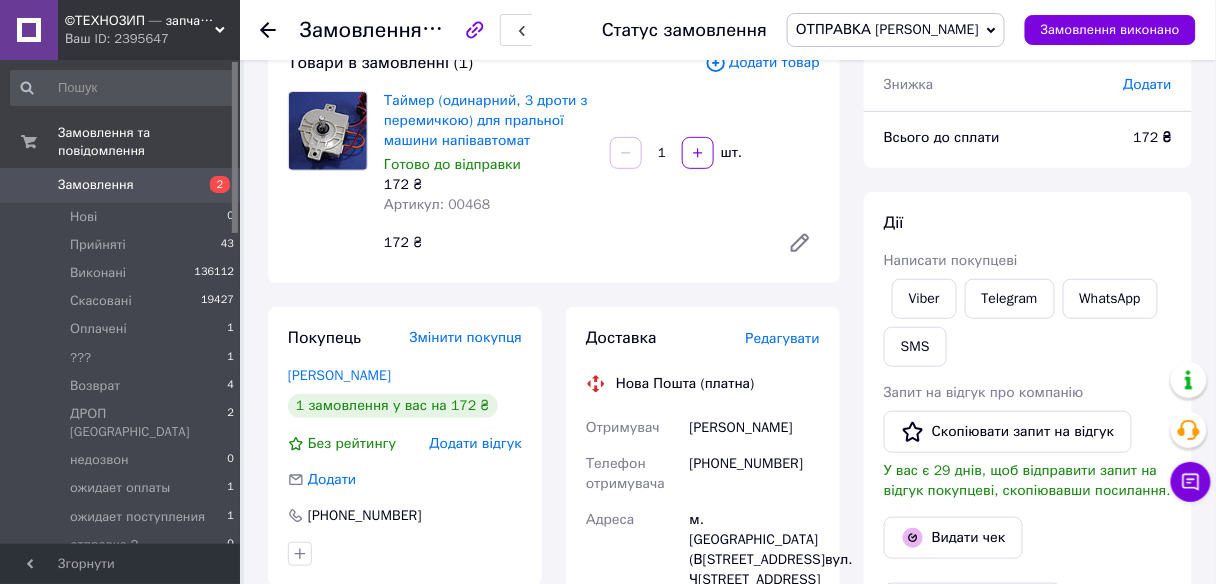 scroll, scrollTop: 0, scrollLeft: 0, axis: both 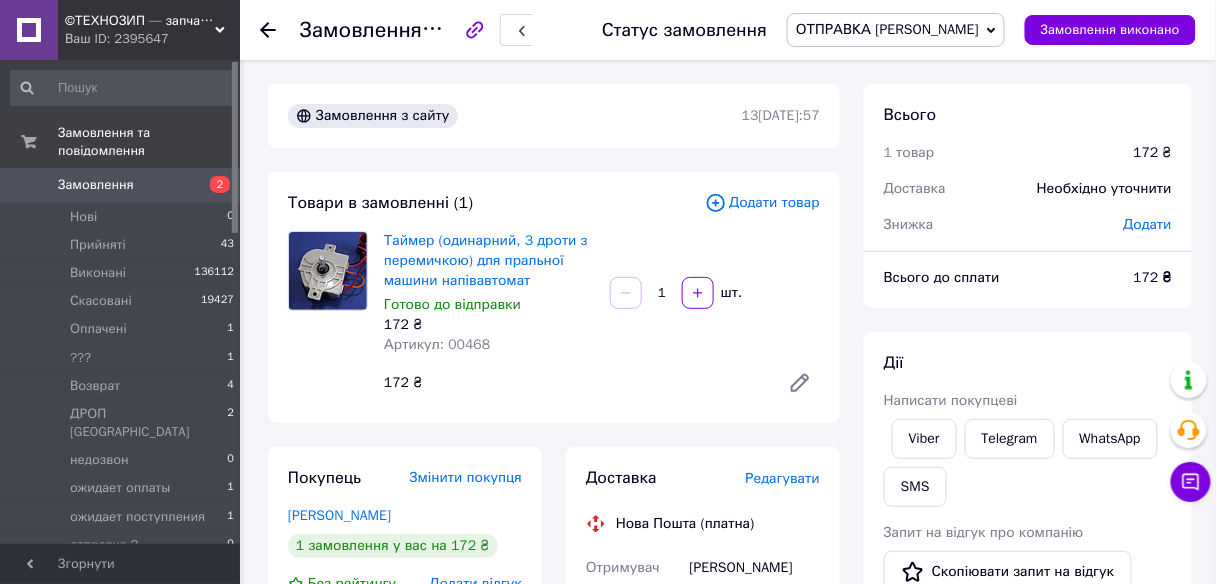 click at bounding box center (280, 30) 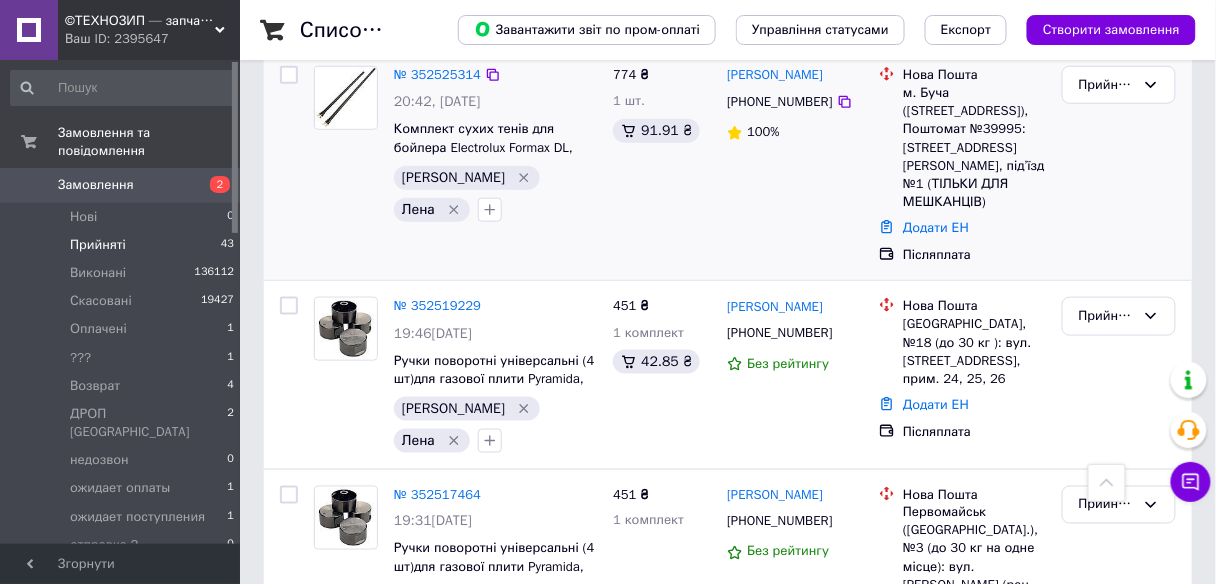 scroll, scrollTop: 320, scrollLeft: 0, axis: vertical 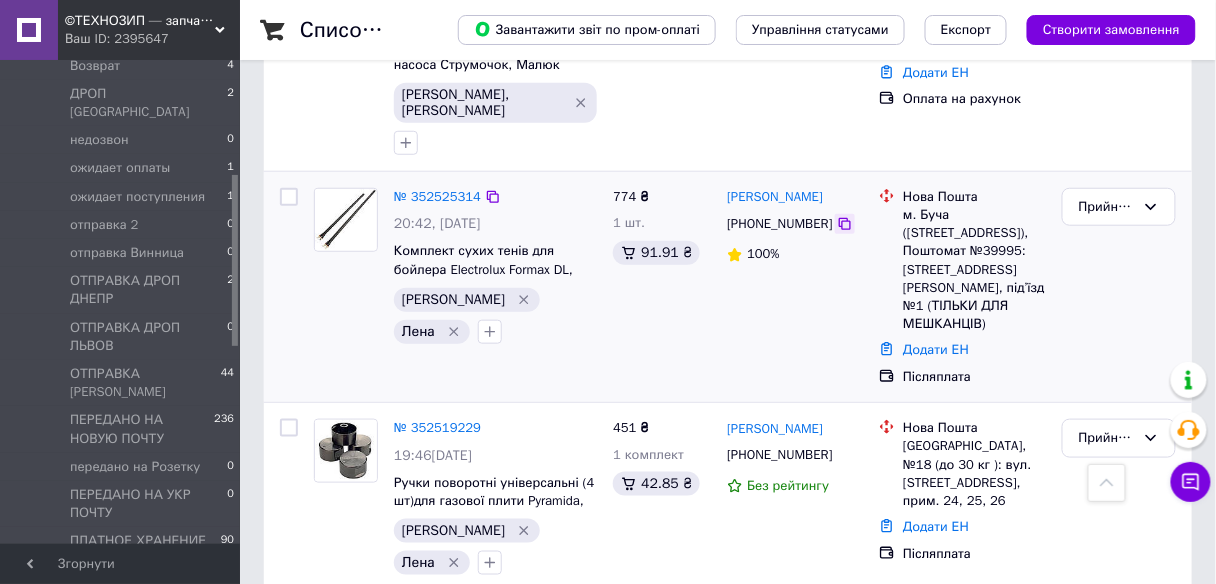 click 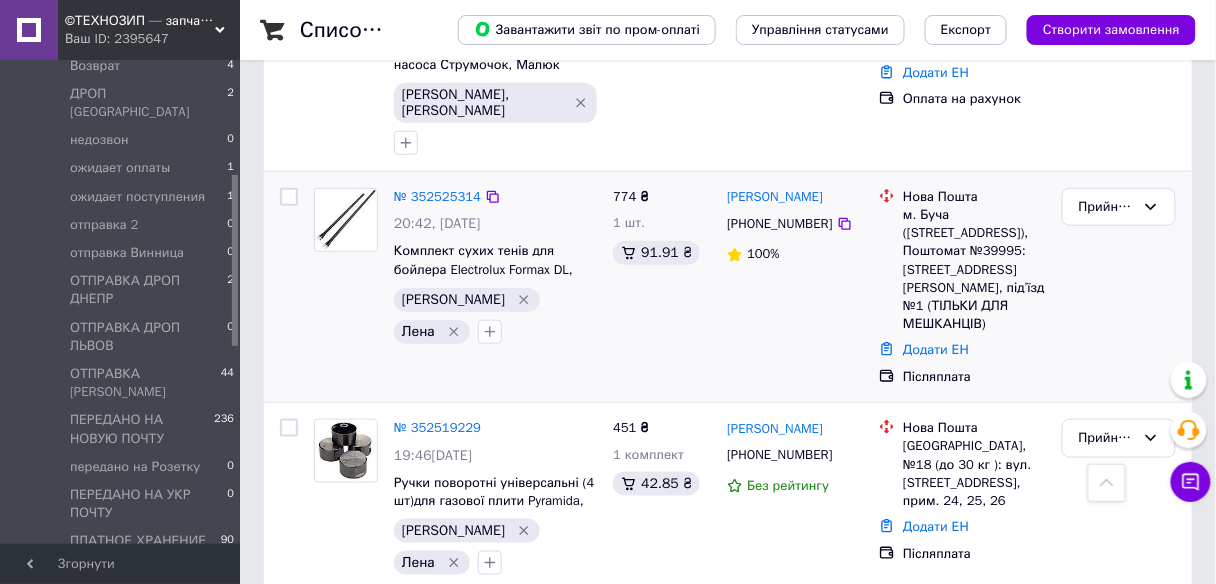 click on "№ 352525314" at bounding box center (437, 197) 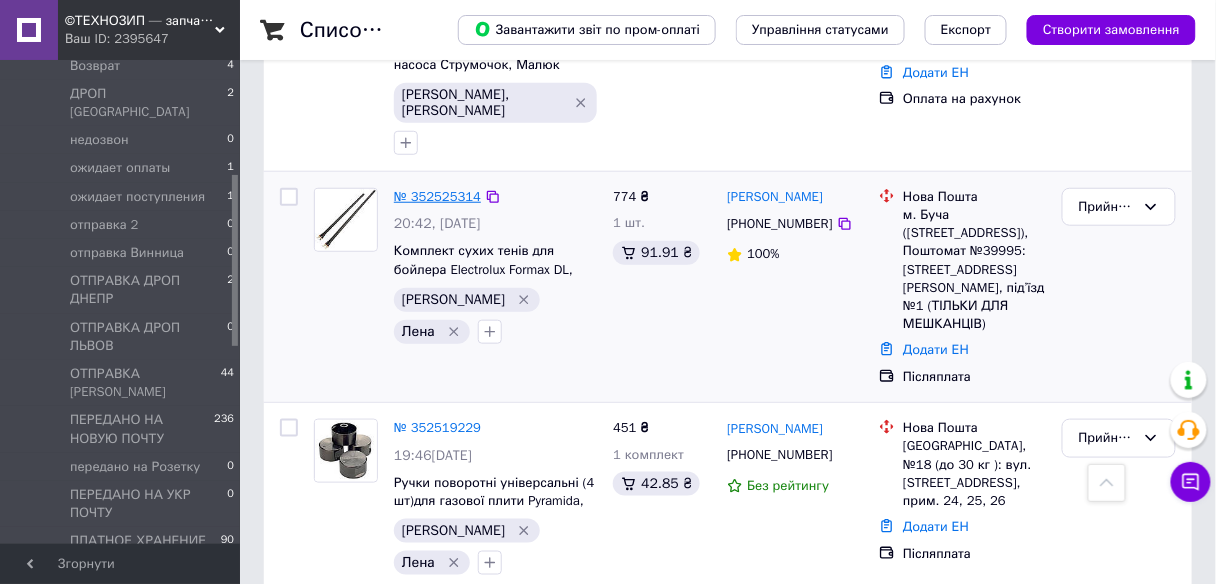 click on "№ 352525314" at bounding box center (437, 196) 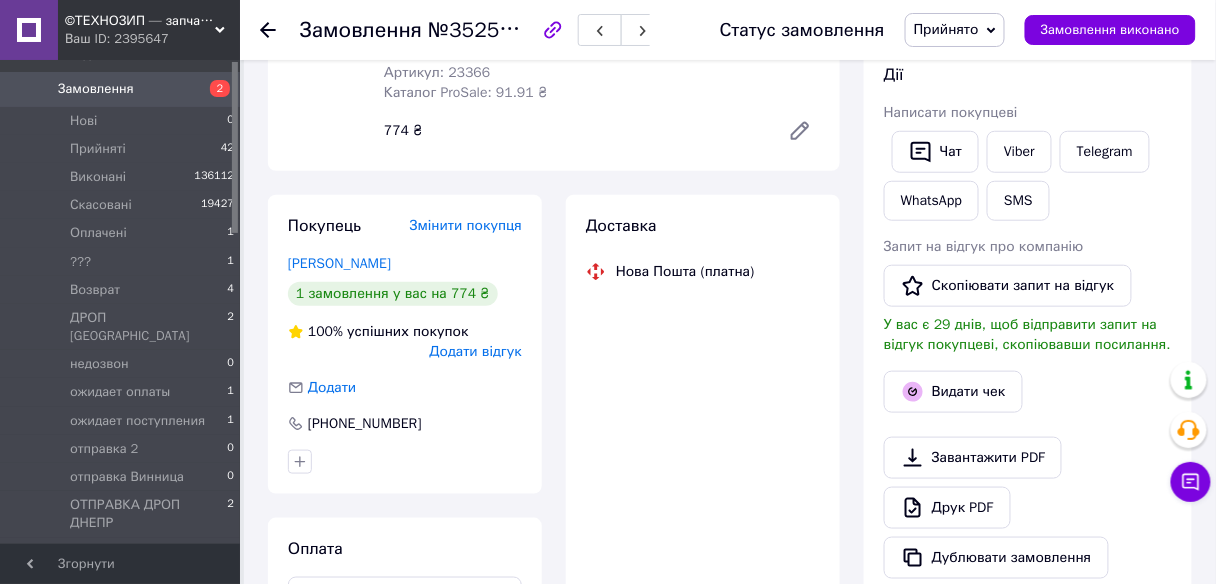scroll, scrollTop: 0, scrollLeft: 0, axis: both 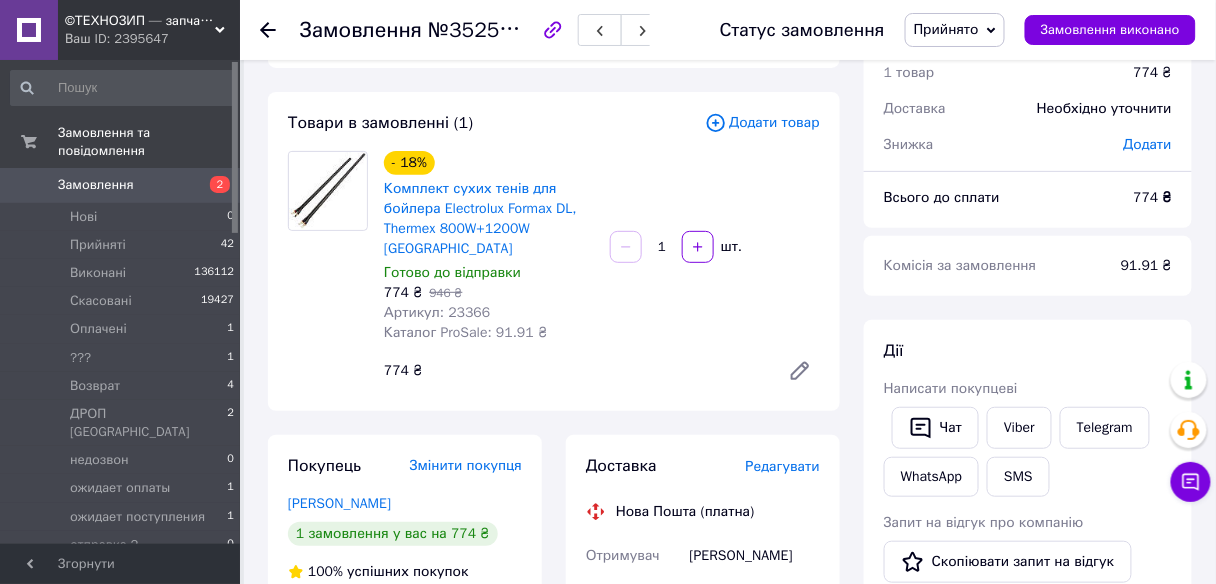 click on "Прийнято" at bounding box center (955, 30) 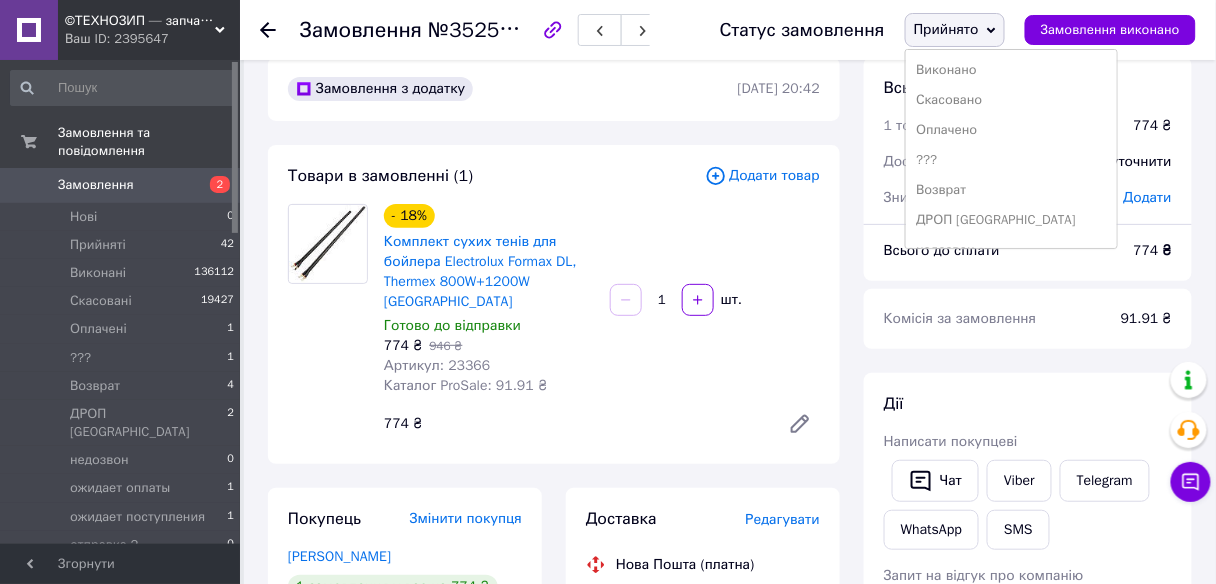 scroll, scrollTop: 0, scrollLeft: 0, axis: both 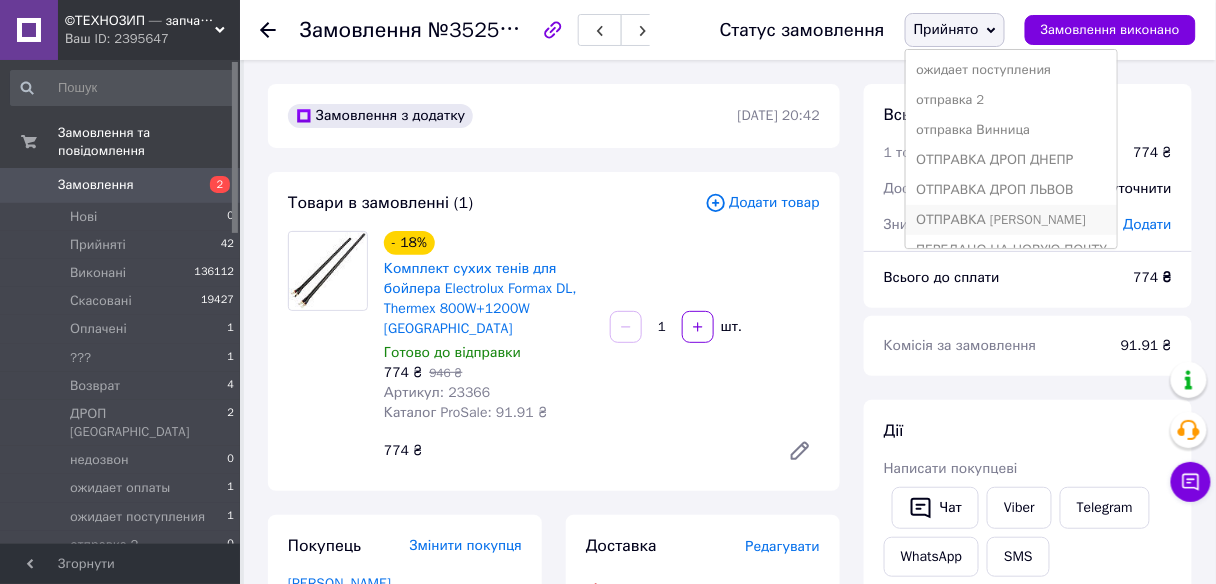click on "ОТПРАВКА [PERSON_NAME]" at bounding box center [1011, 220] 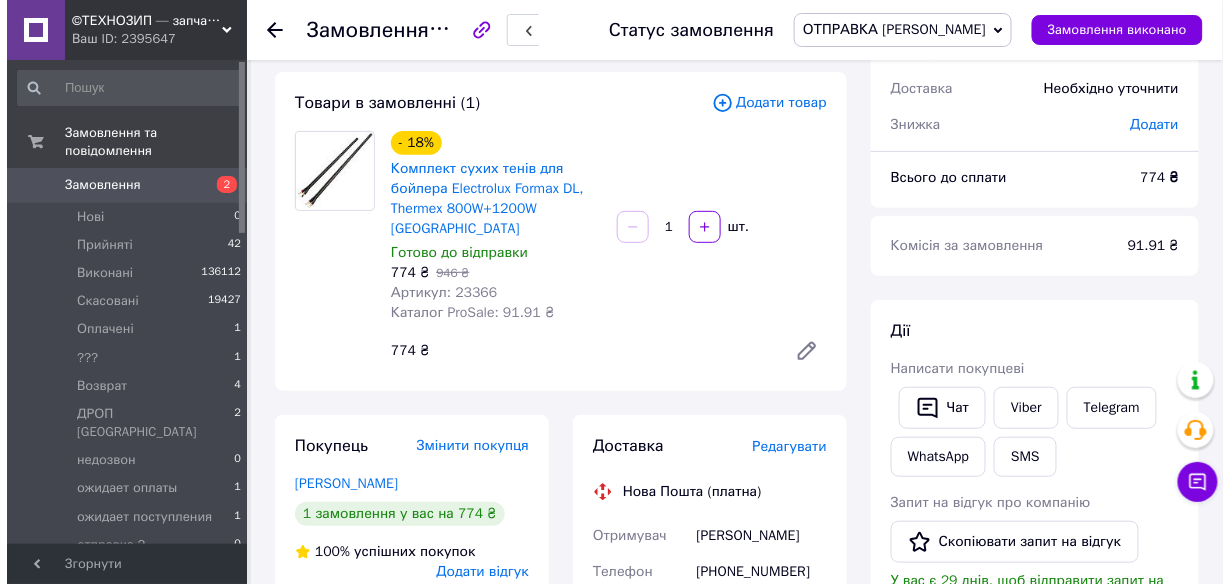 scroll, scrollTop: 240, scrollLeft: 0, axis: vertical 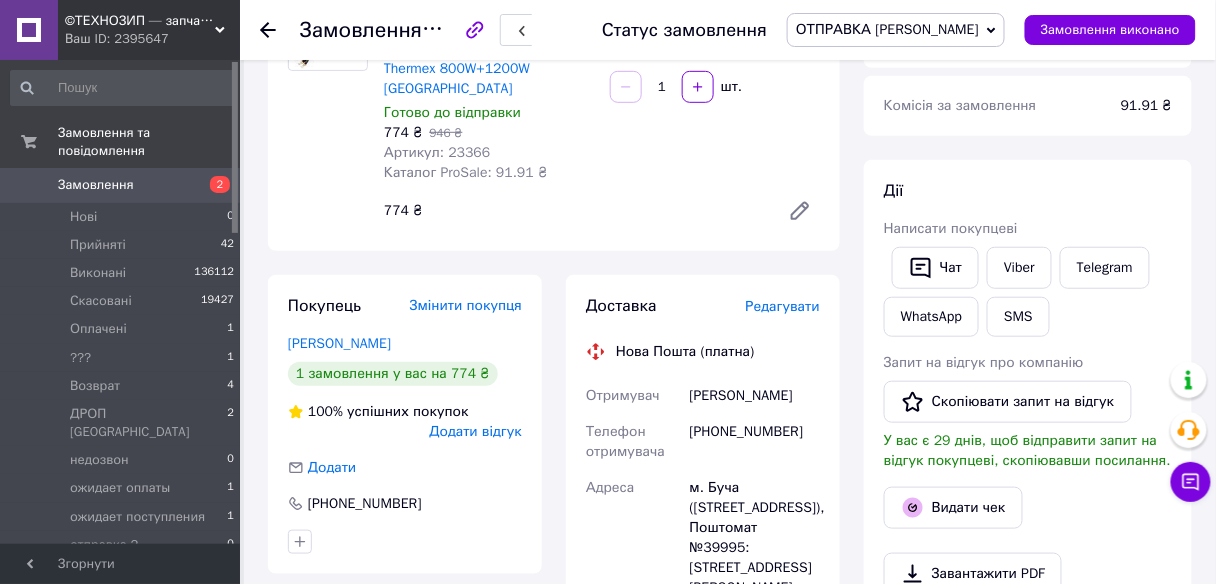 click on "Редагувати" at bounding box center [783, 306] 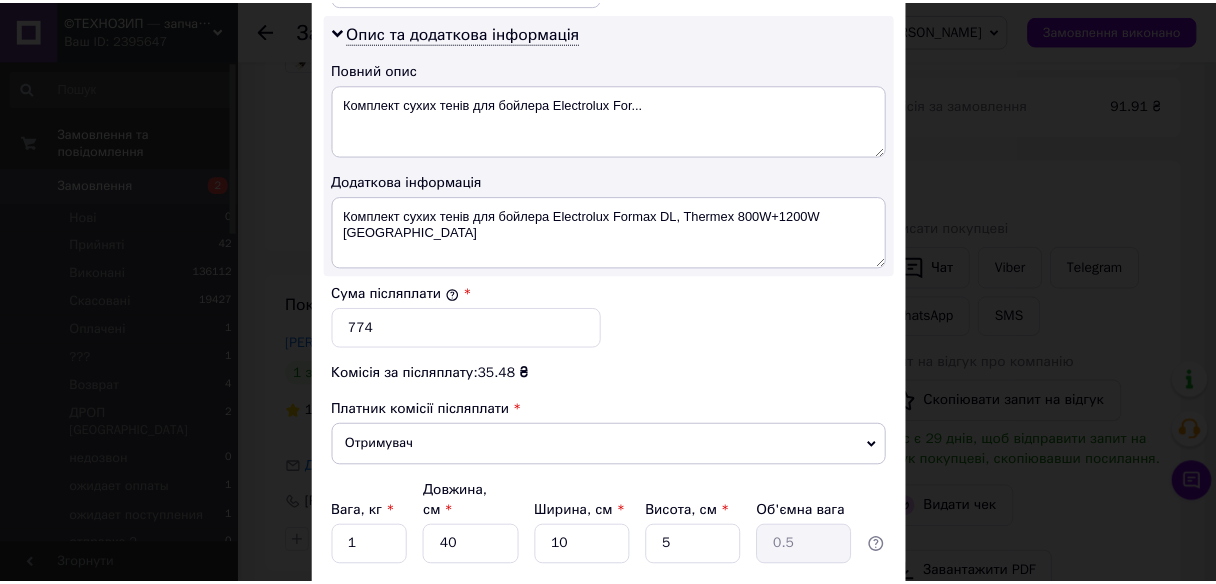 scroll, scrollTop: 1175, scrollLeft: 0, axis: vertical 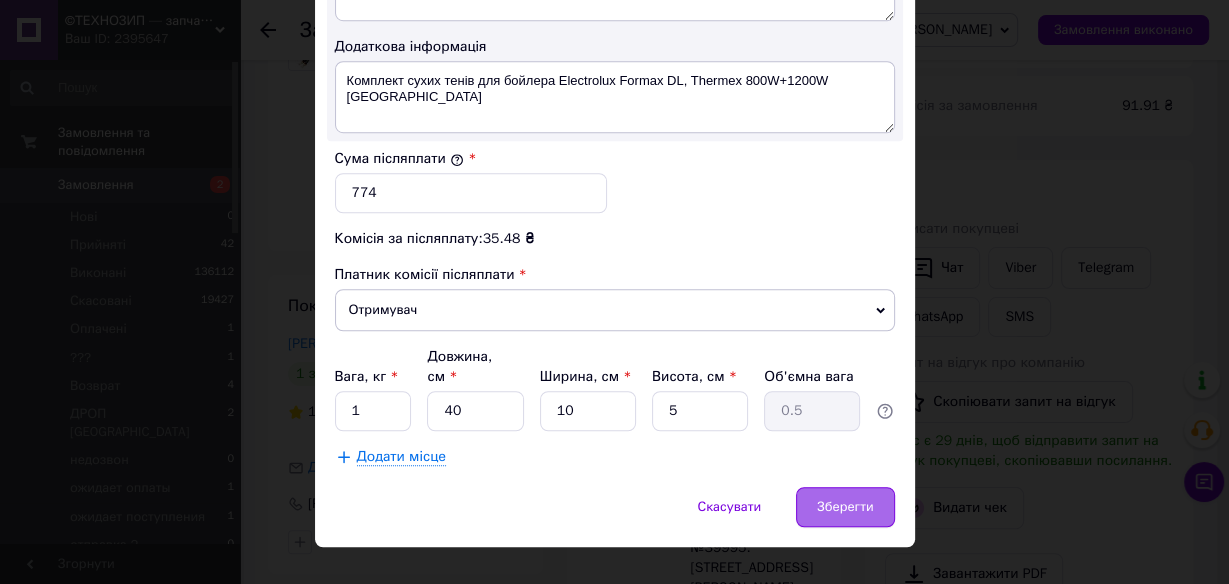 click on "Зберегти" at bounding box center [845, 507] 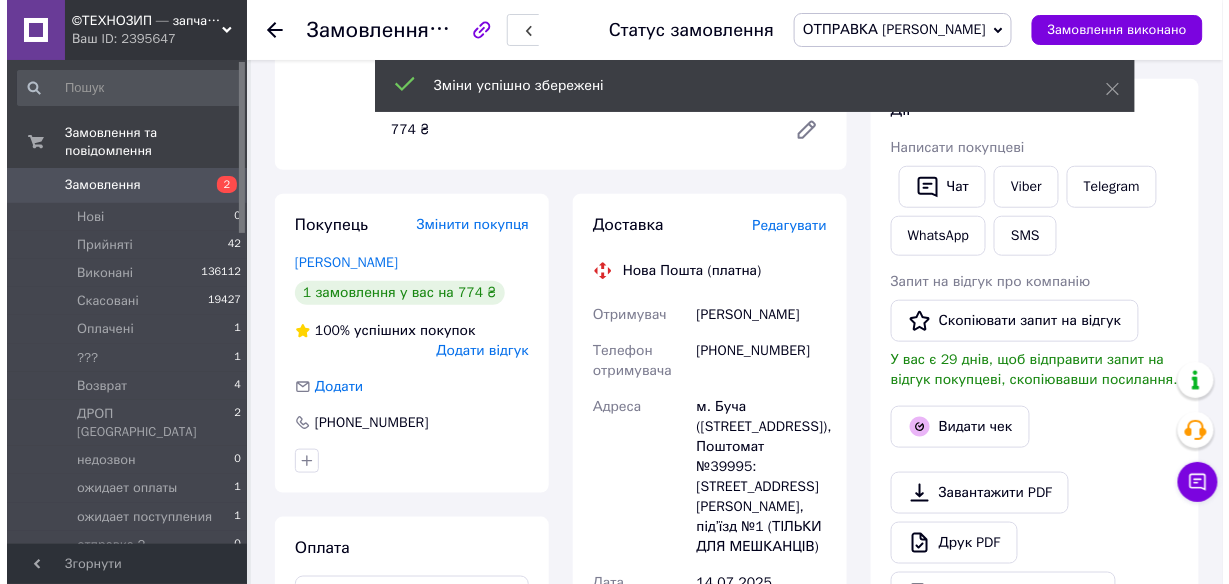 scroll, scrollTop: 320, scrollLeft: 0, axis: vertical 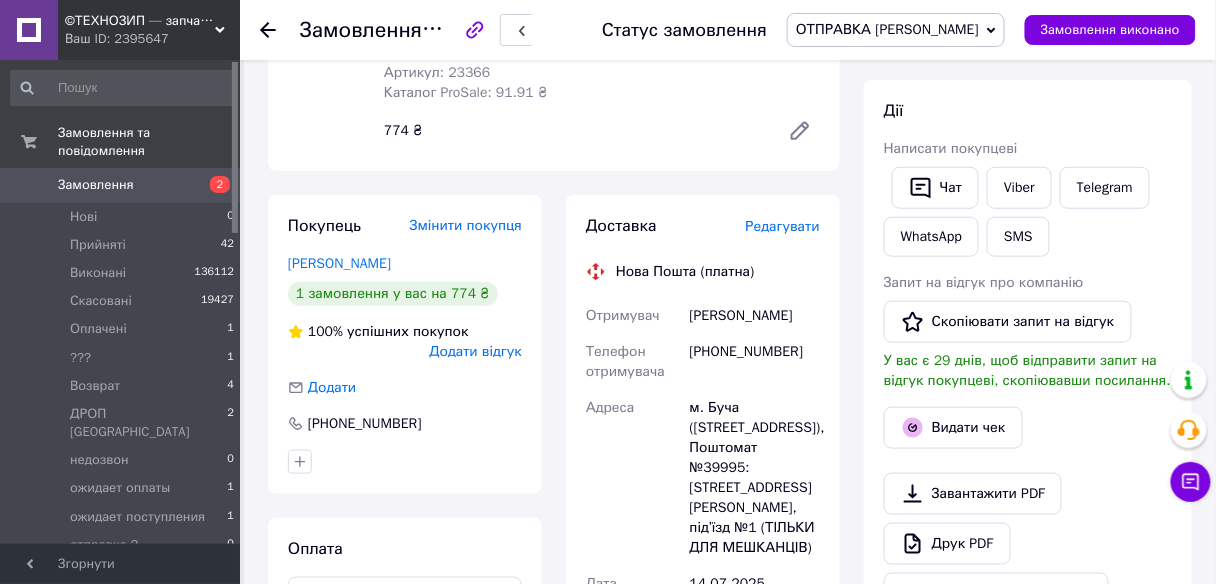 click on "Редагувати" at bounding box center (783, 226) 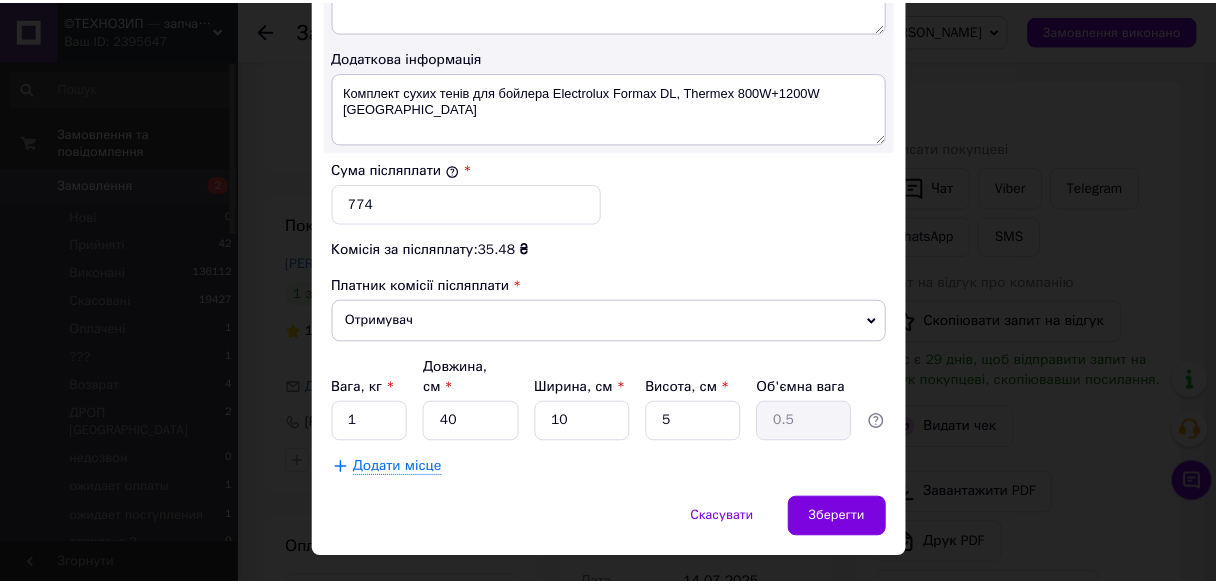 scroll, scrollTop: 1175, scrollLeft: 0, axis: vertical 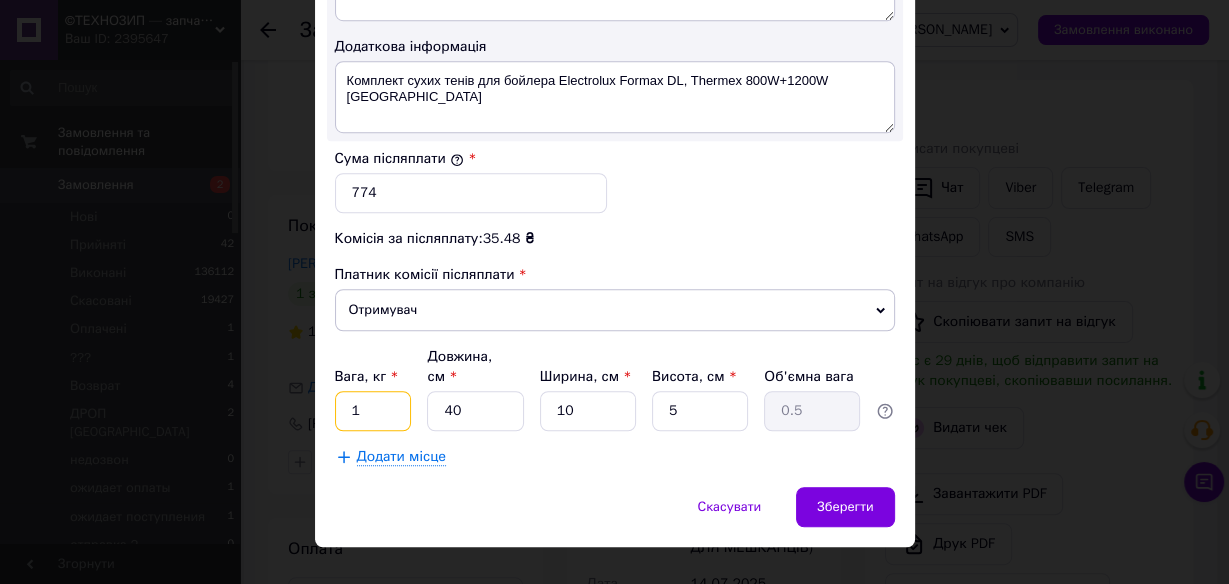 click on "1" at bounding box center [373, 411] 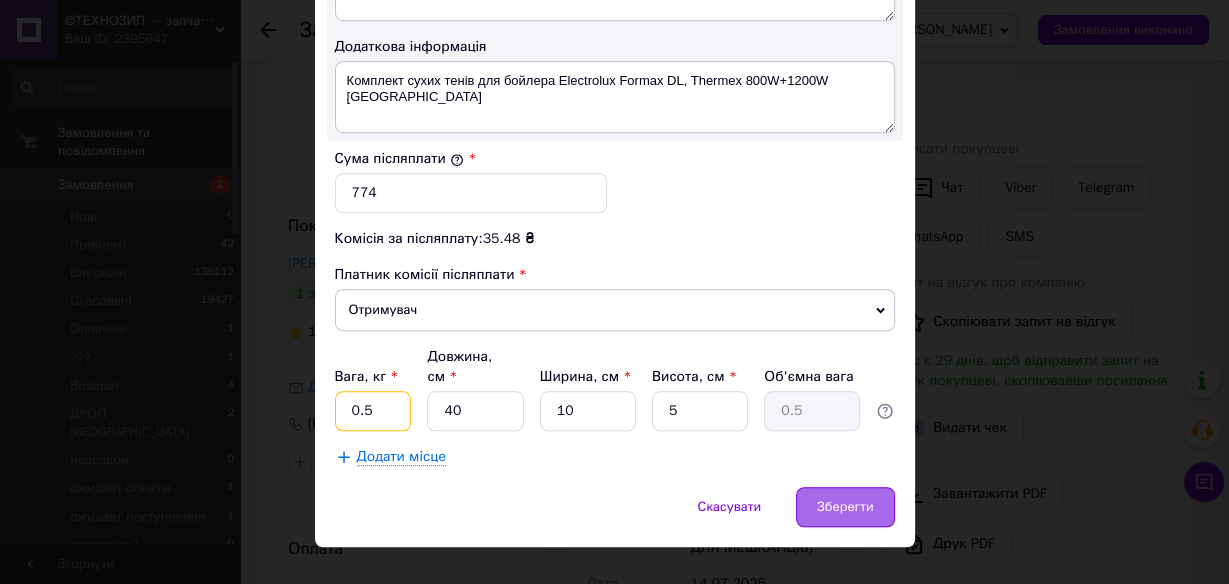 type on "0.5" 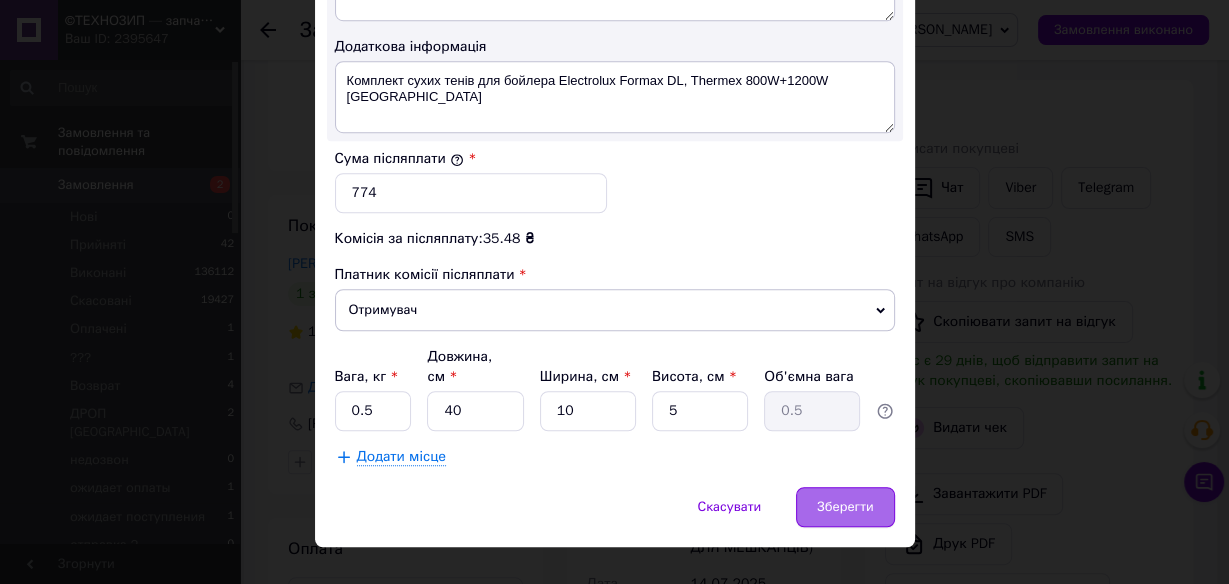 click on "Зберегти" at bounding box center [845, 507] 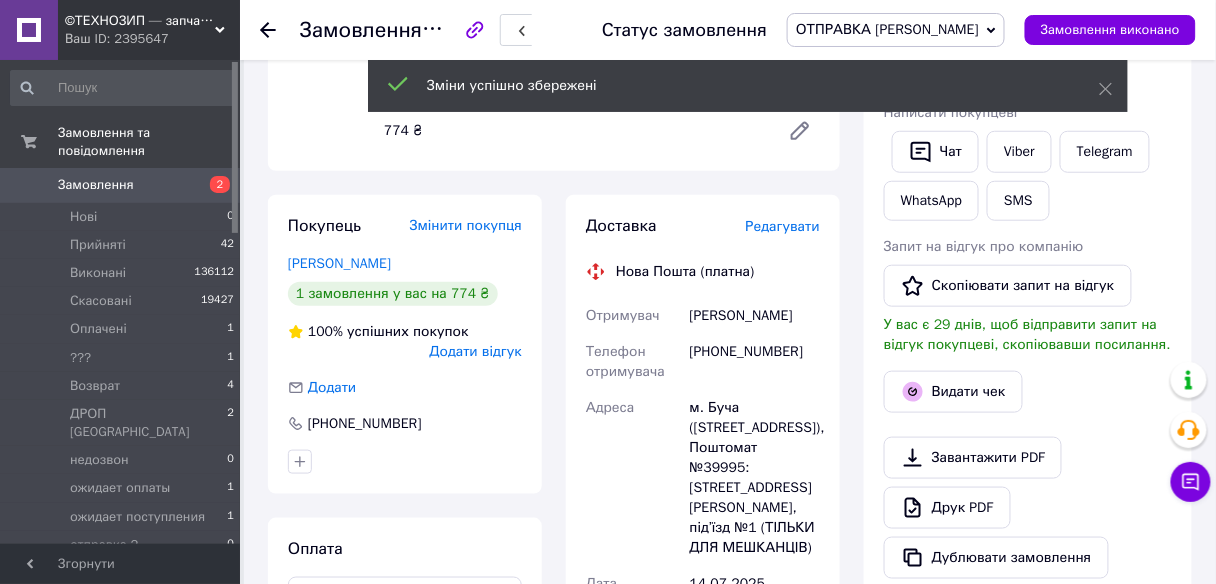 click 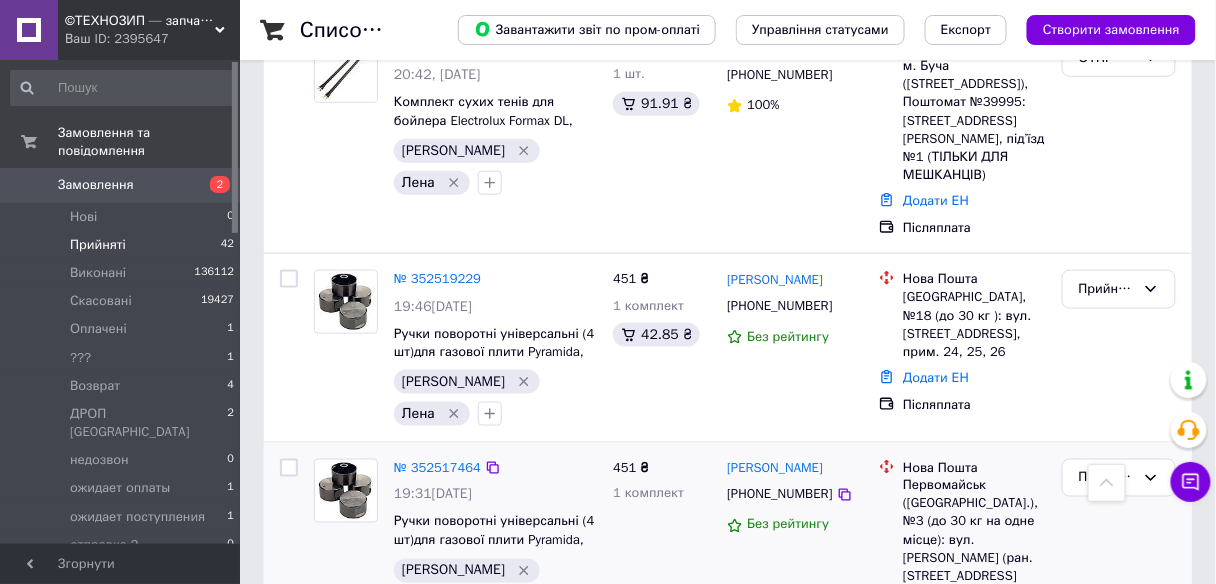 scroll, scrollTop: 480, scrollLeft: 0, axis: vertical 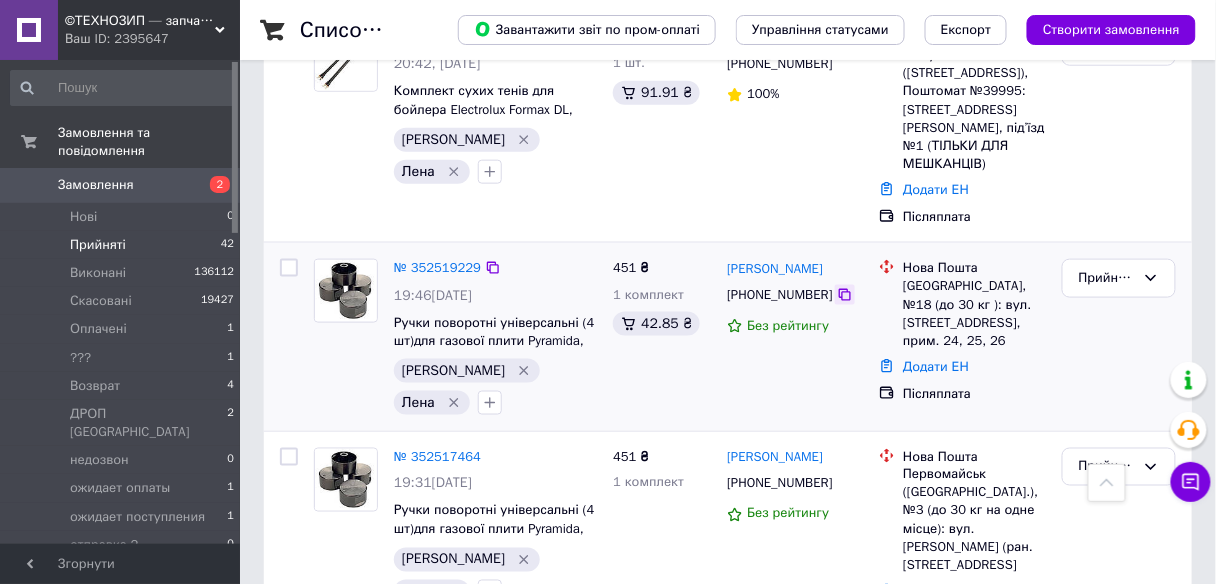 click 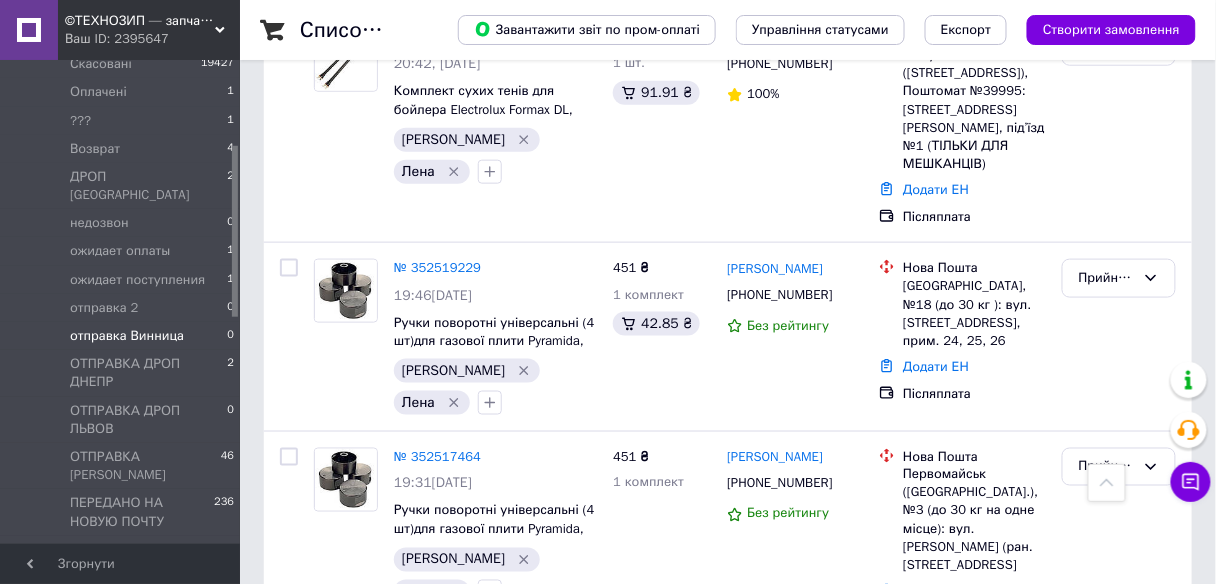 scroll, scrollTop: 240, scrollLeft: 0, axis: vertical 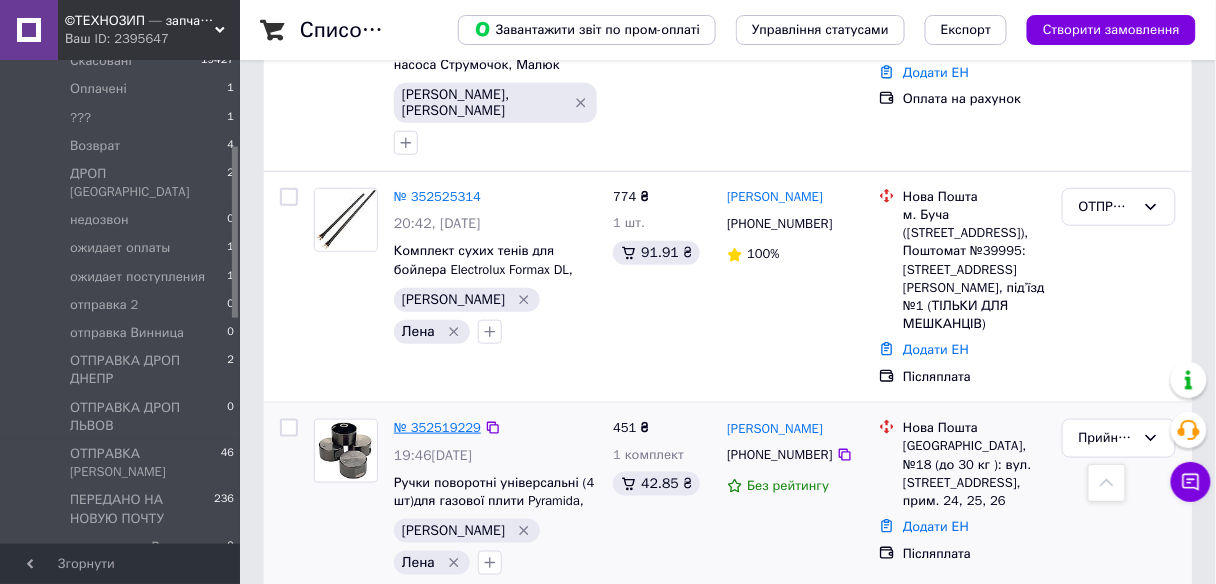 click on "№ 352519229" at bounding box center (437, 427) 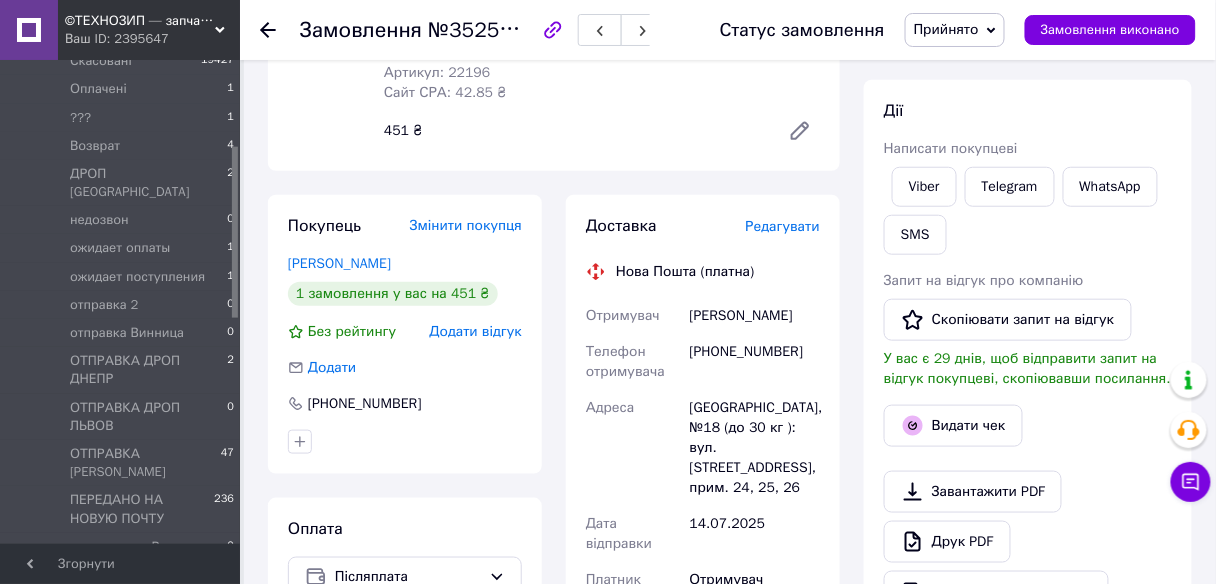 click on "Редагувати" at bounding box center (783, 226) 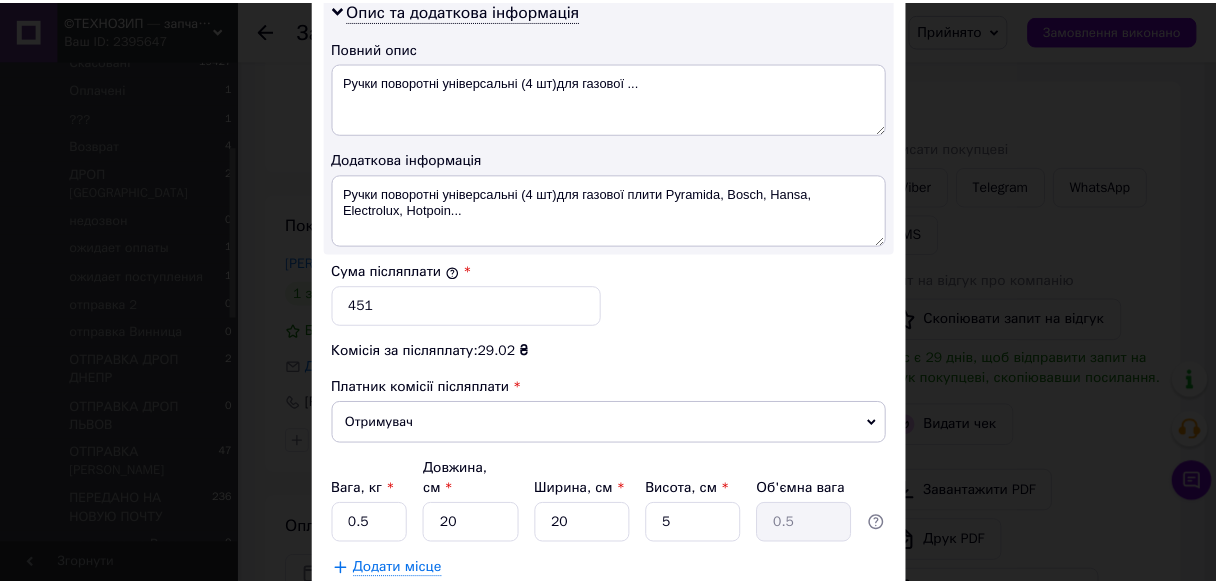 scroll, scrollTop: 1153, scrollLeft: 0, axis: vertical 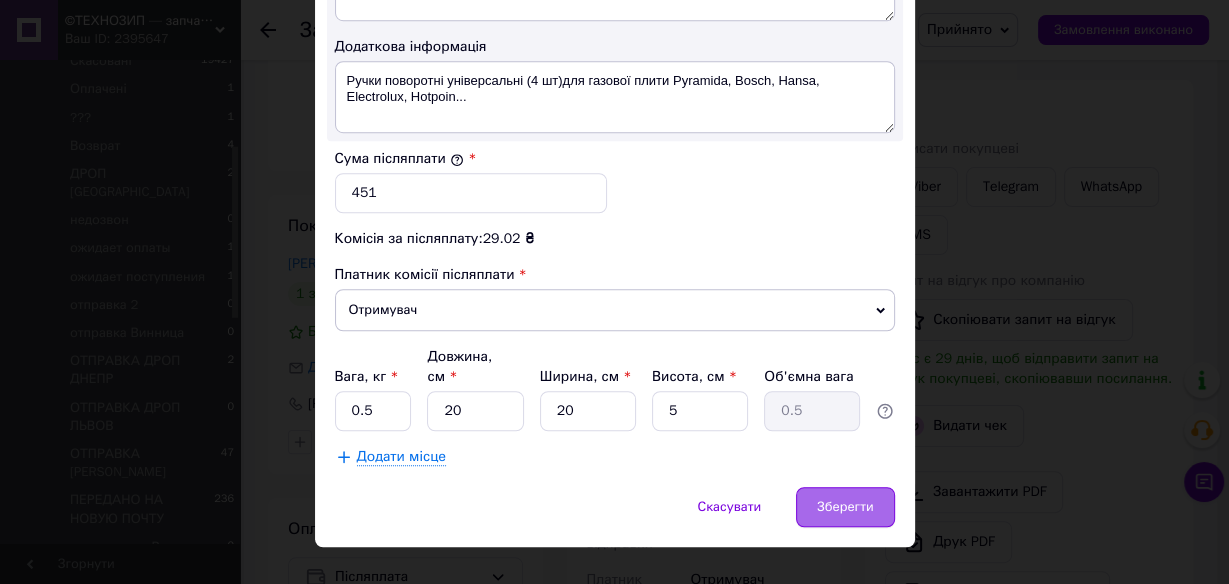 click on "Зберегти" at bounding box center (845, 507) 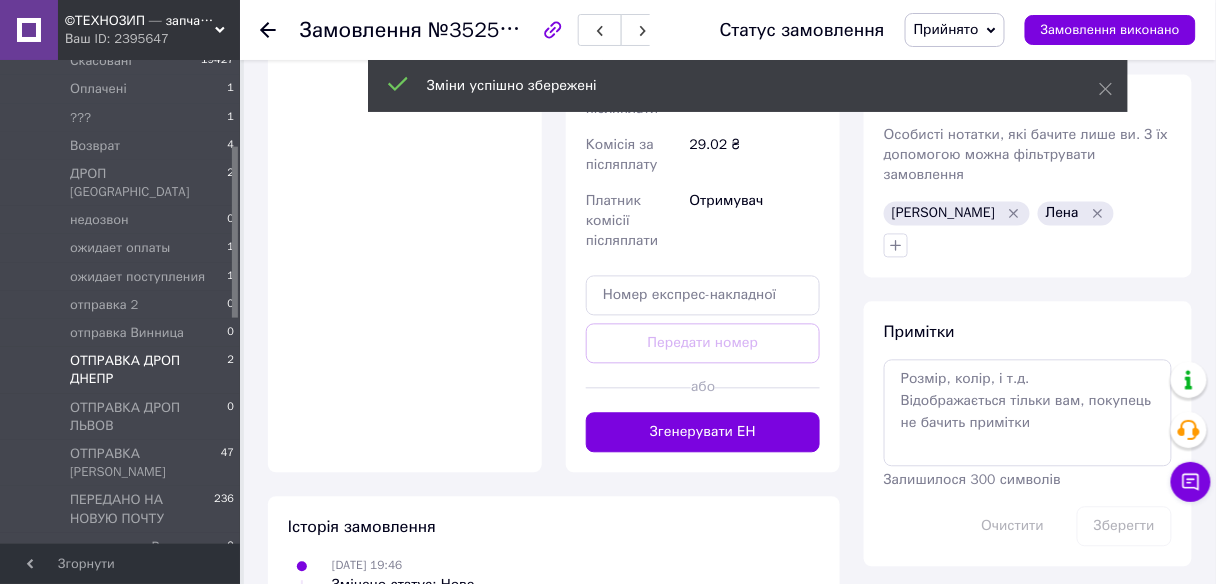 scroll, scrollTop: 960, scrollLeft: 0, axis: vertical 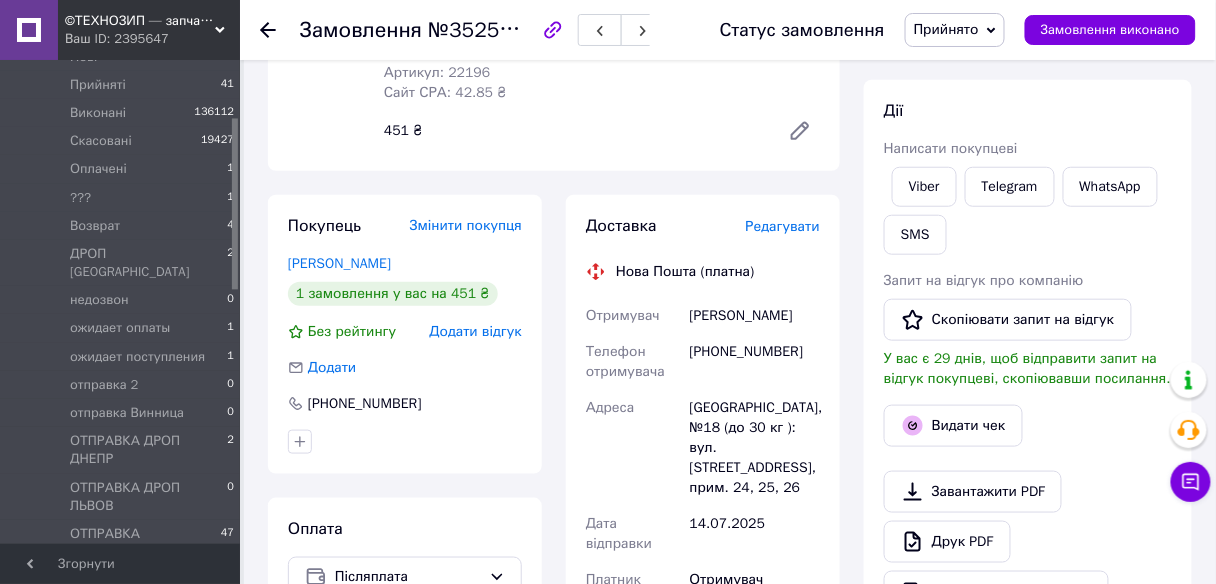click on "Редагувати" at bounding box center (783, 226) 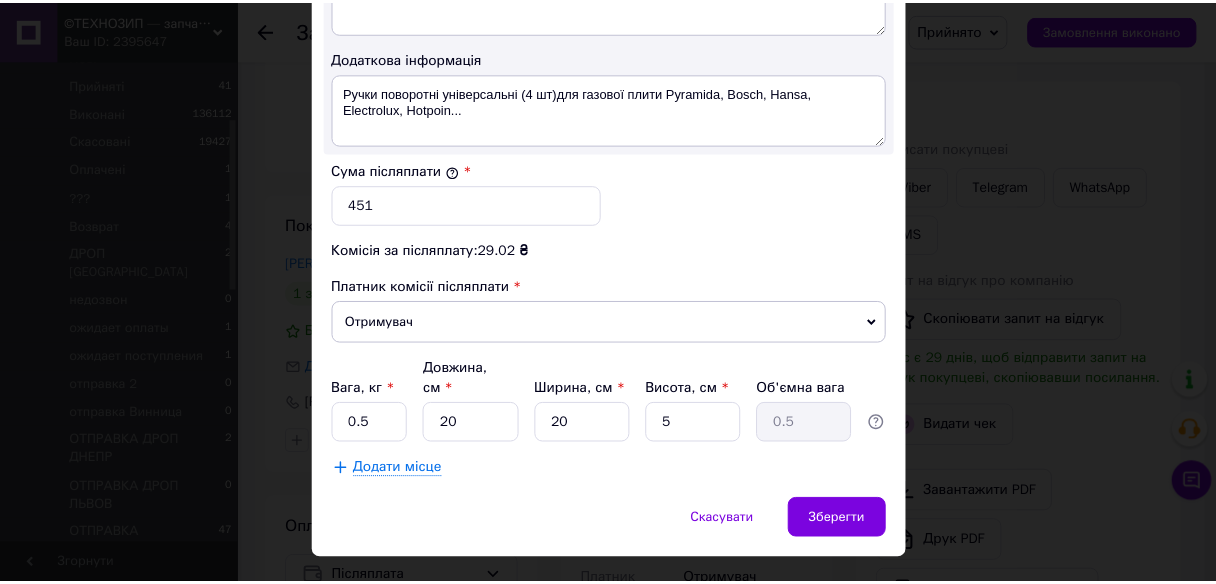 scroll, scrollTop: 1153, scrollLeft: 0, axis: vertical 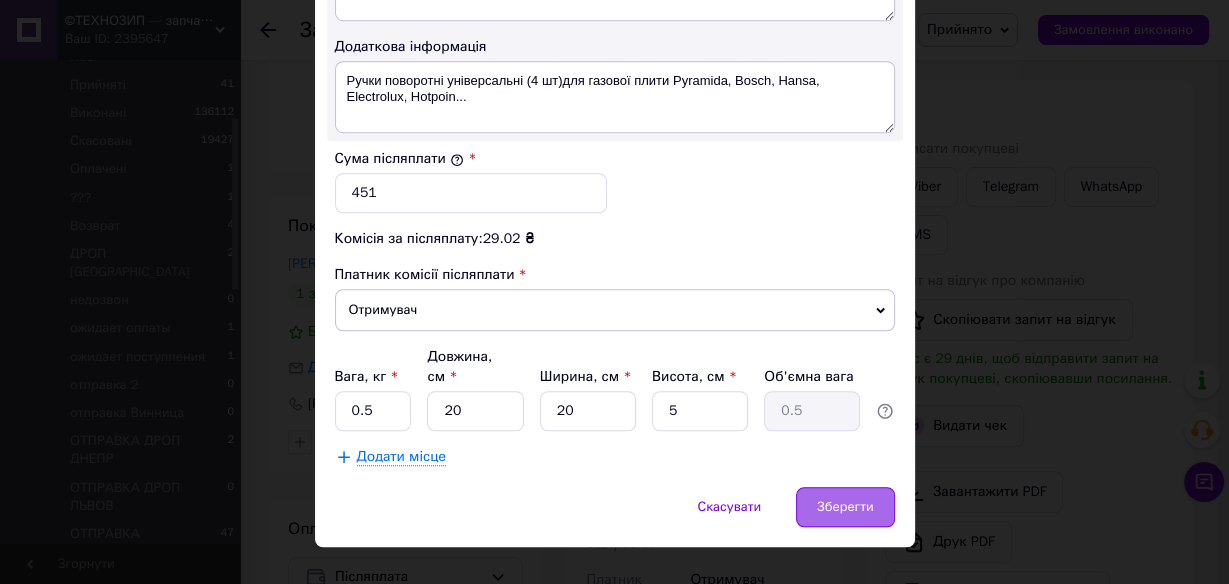 click on "Зберегти" at bounding box center [845, 507] 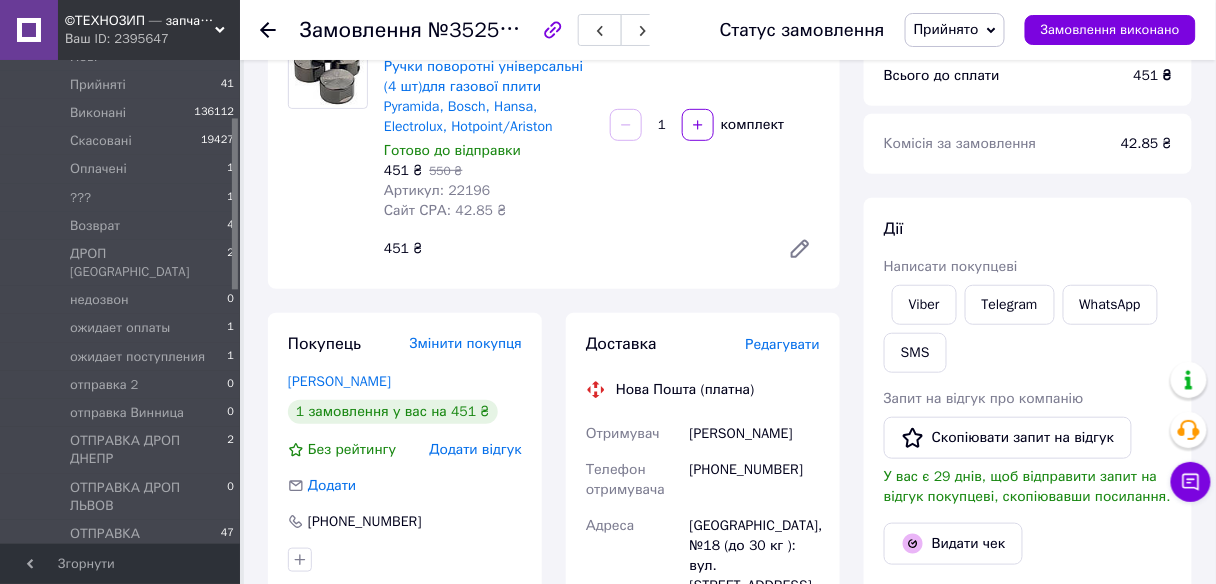 scroll, scrollTop: 0, scrollLeft: 0, axis: both 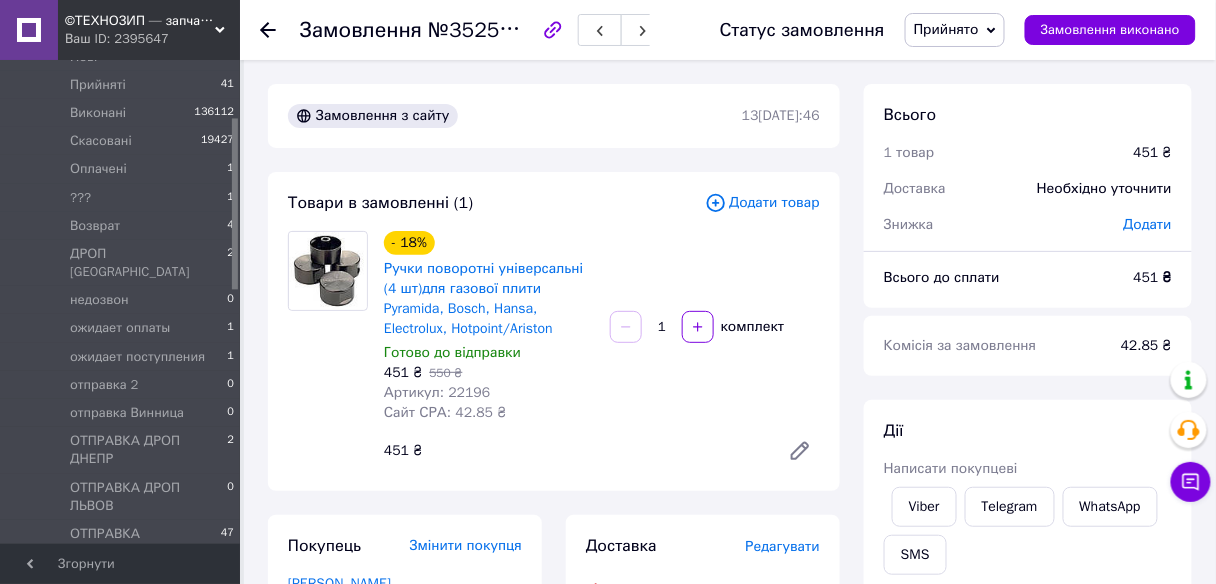 click on "Прийнято" at bounding box center (955, 30) 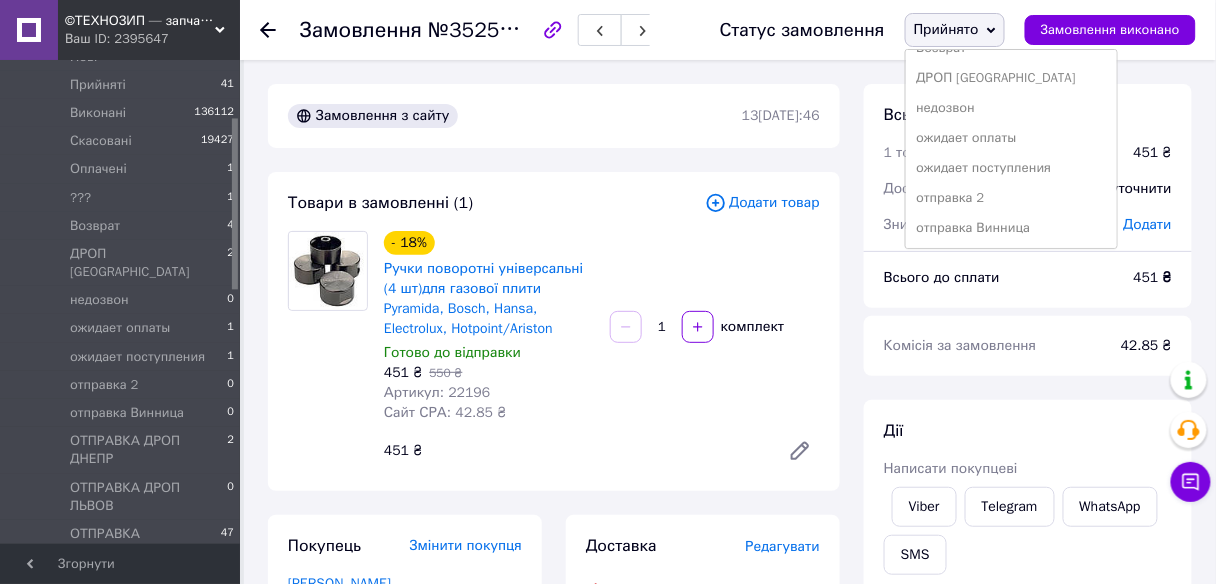 scroll, scrollTop: 240, scrollLeft: 0, axis: vertical 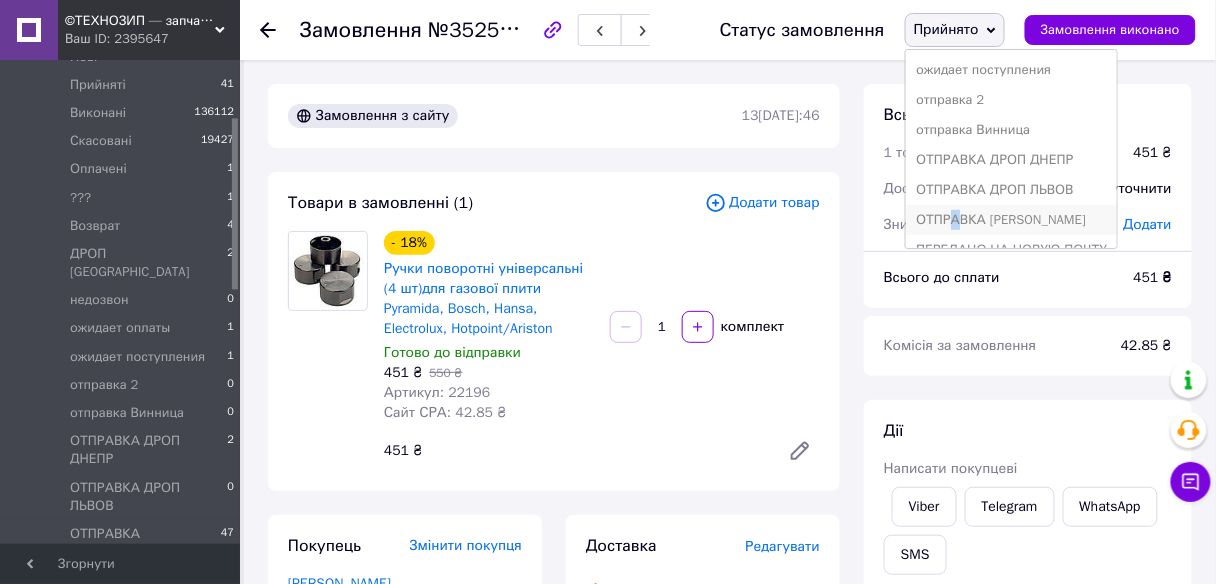 click on "ОТПРАВКА [PERSON_NAME]" at bounding box center (1011, 220) 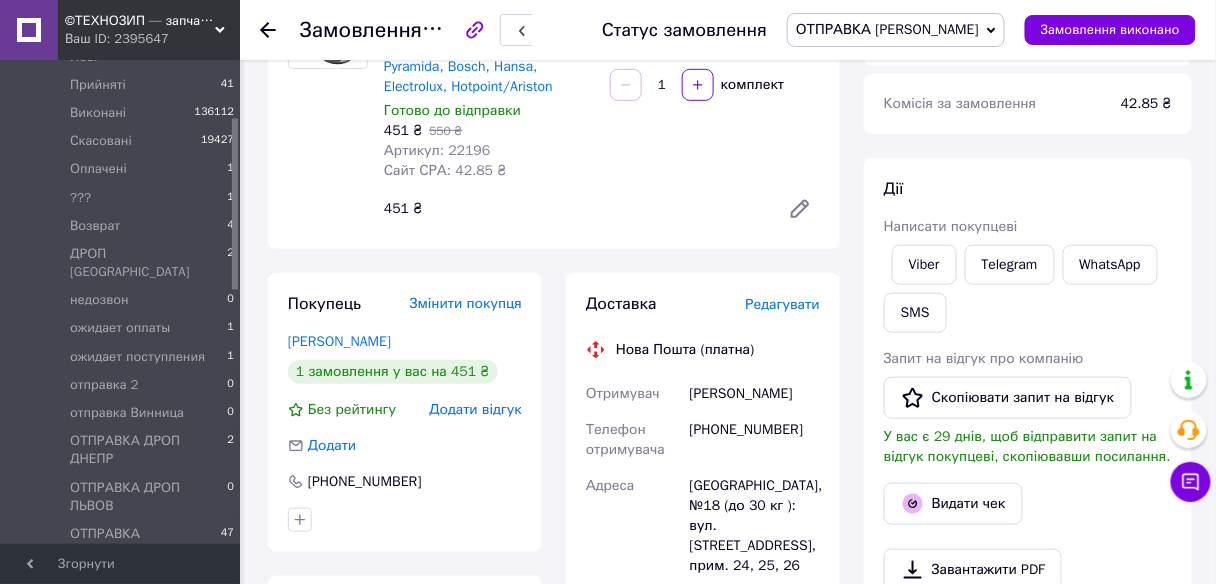 scroll, scrollTop: 240, scrollLeft: 0, axis: vertical 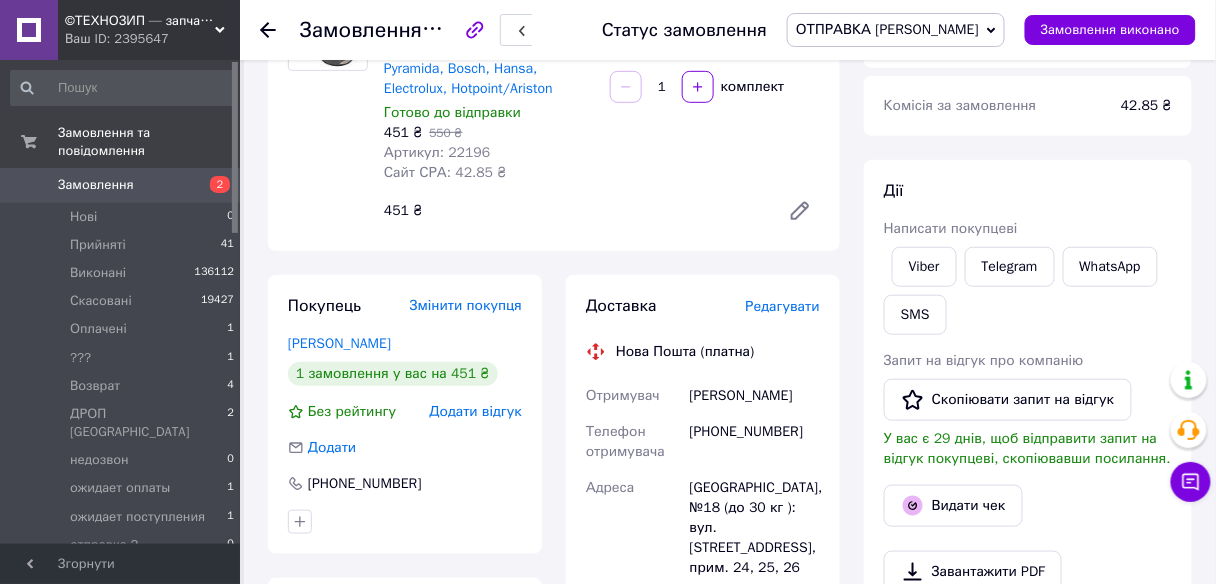 click 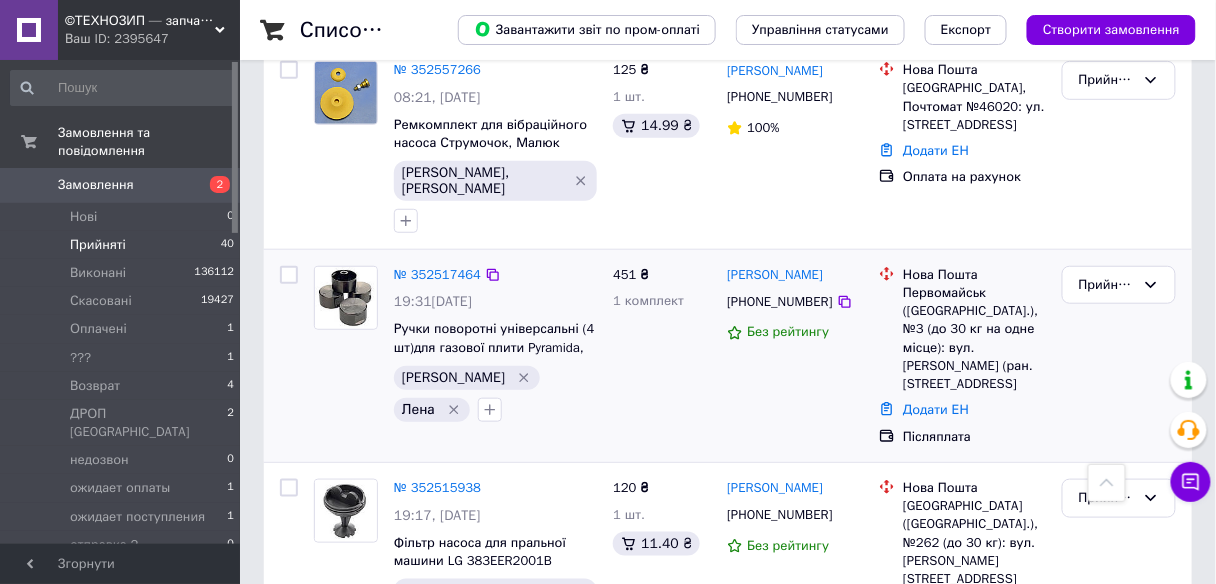 scroll, scrollTop: 160, scrollLeft: 0, axis: vertical 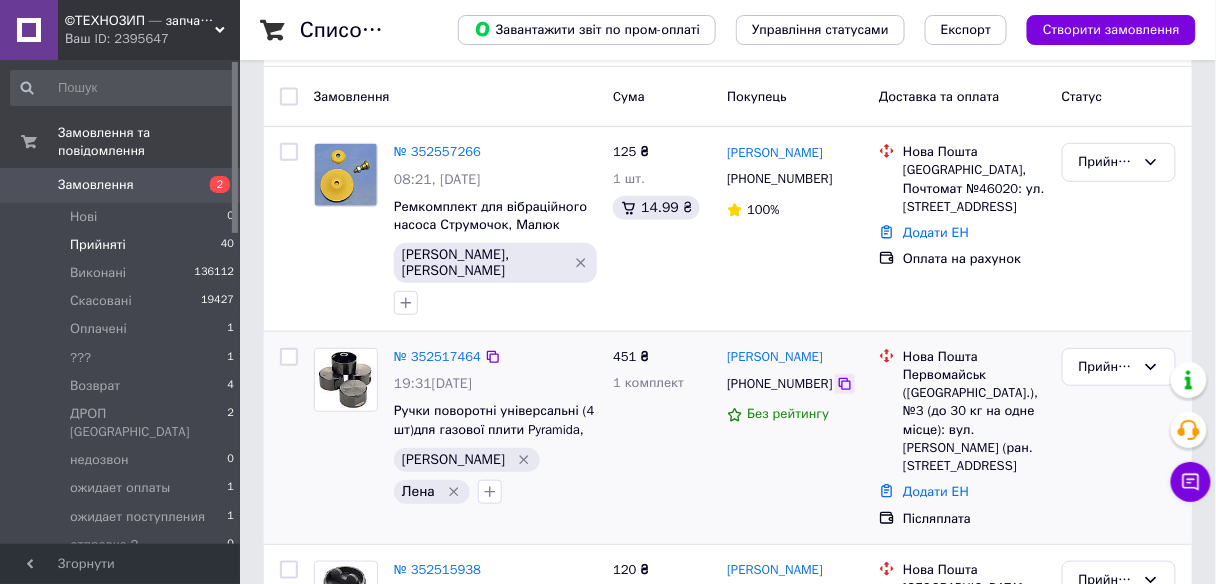 click 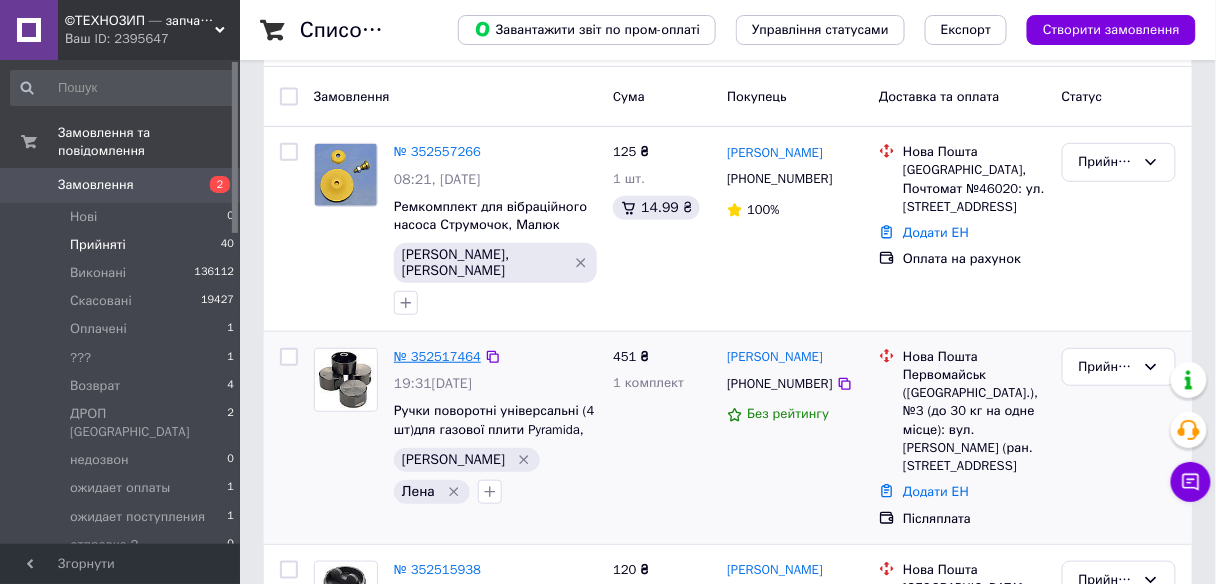 click on "№ 352517464" at bounding box center [437, 356] 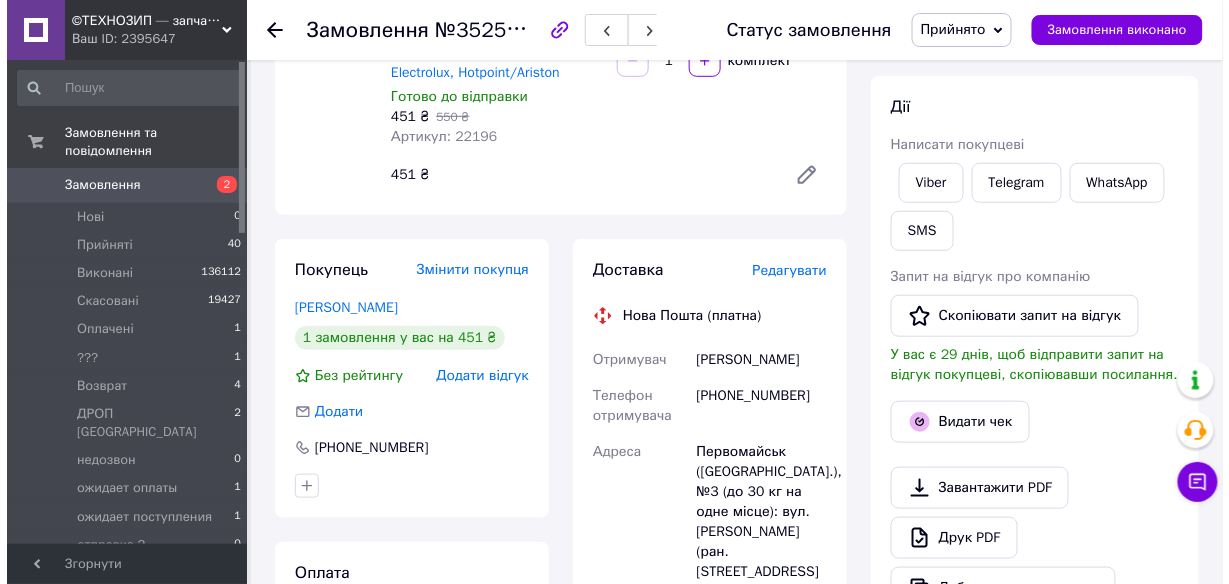 scroll, scrollTop: 320, scrollLeft: 0, axis: vertical 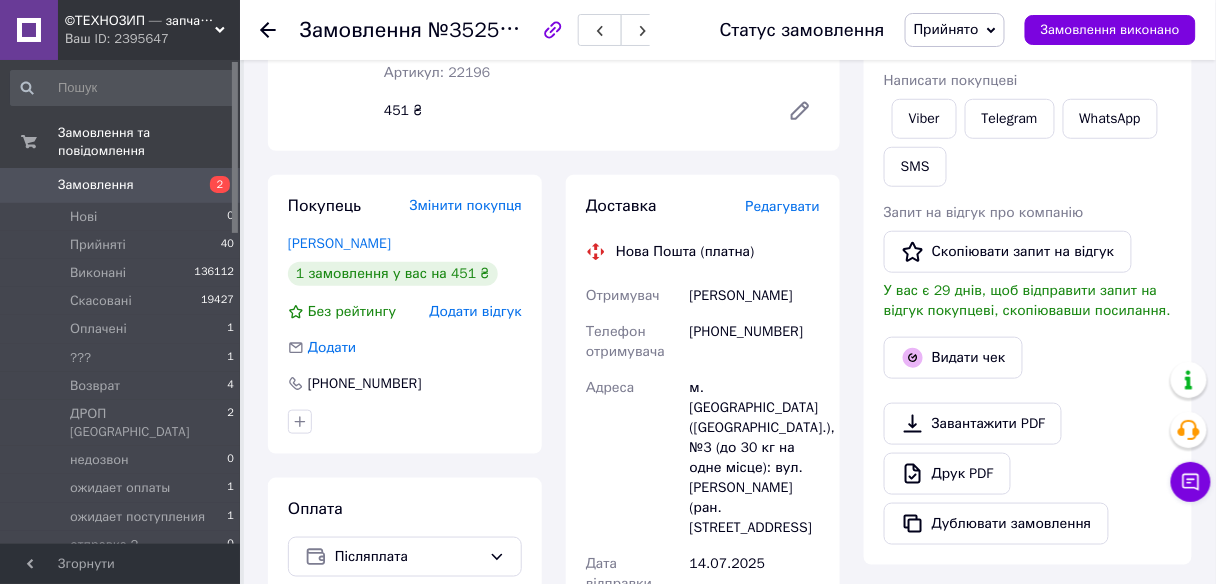 click on "Редагувати" at bounding box center [783, 206] 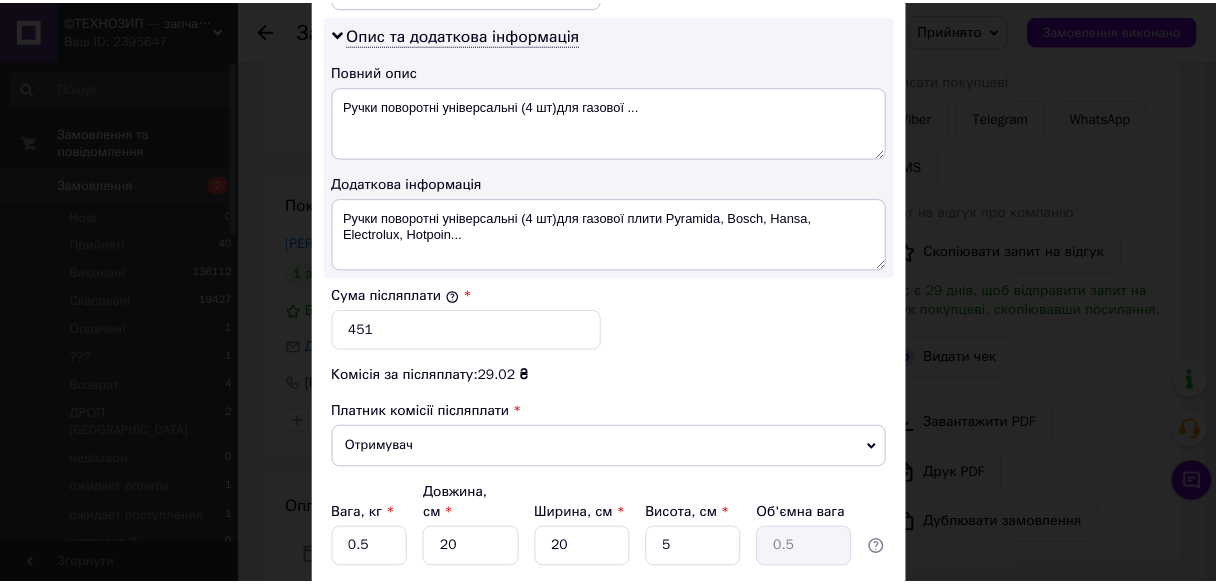 scroll, scrollTop: 1175, scrollLeft: 0, axis: vertical 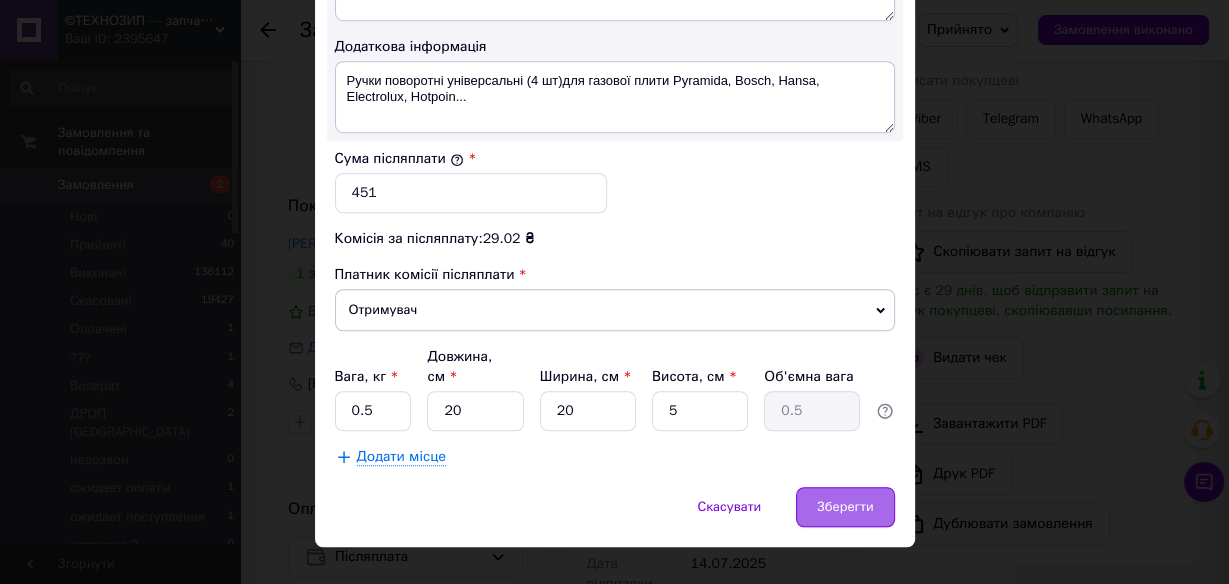 click on "Зберегти" at bounding box center [845, 507] 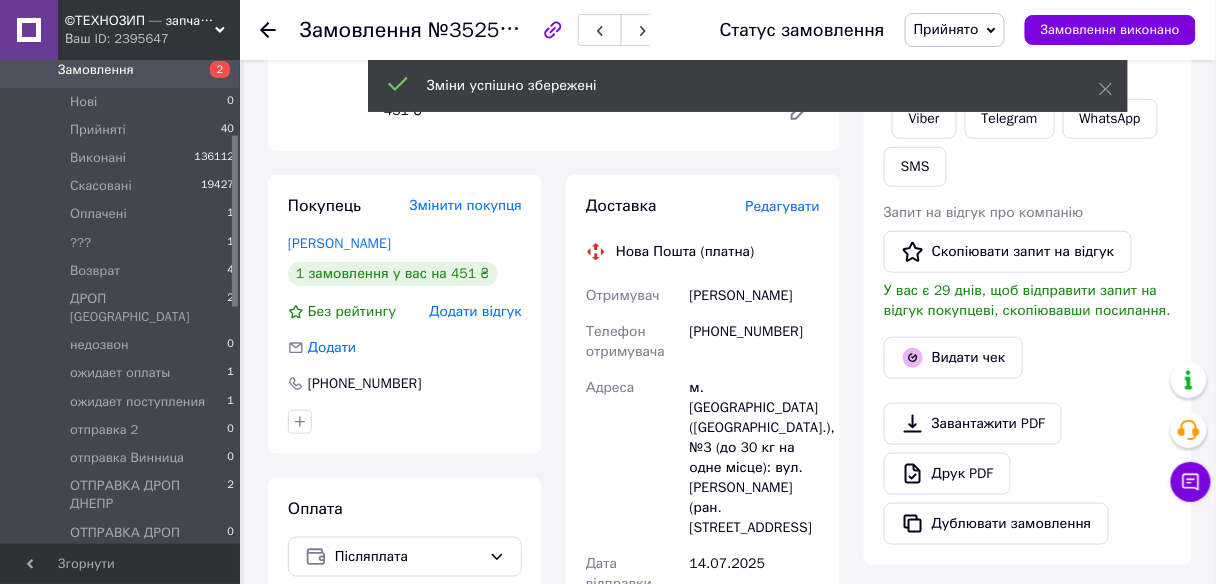 scroll, scrollTop: 0, scrollLeft: 0, axis: both 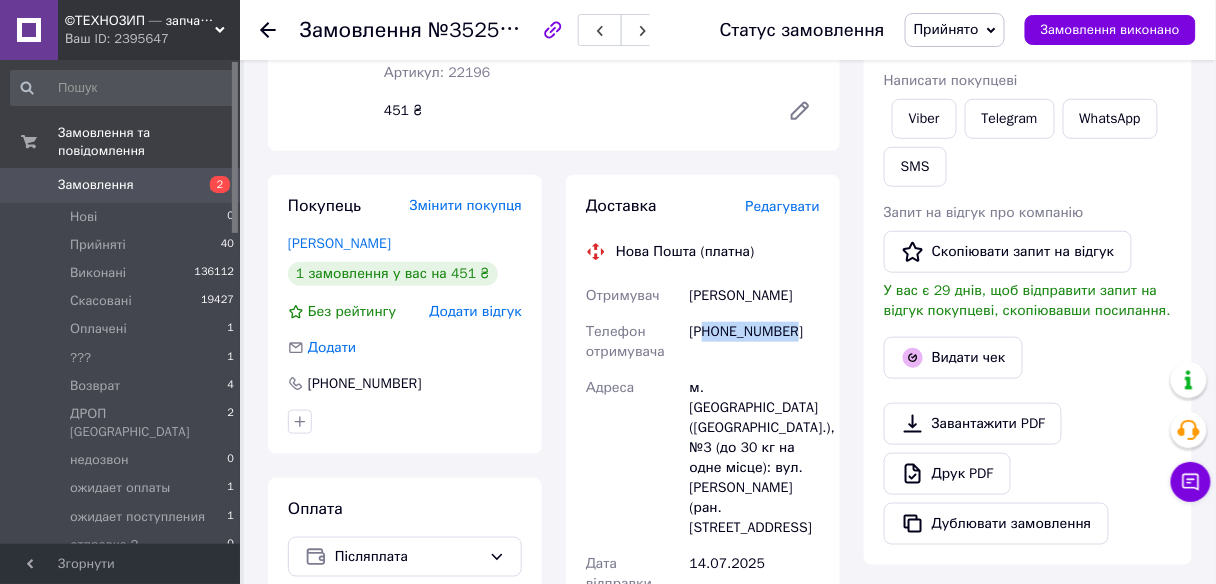 drag, startPoint x: 708, startPoint y: 355, endPoint x: 776, endPoint y: 357, distance: 68.0294 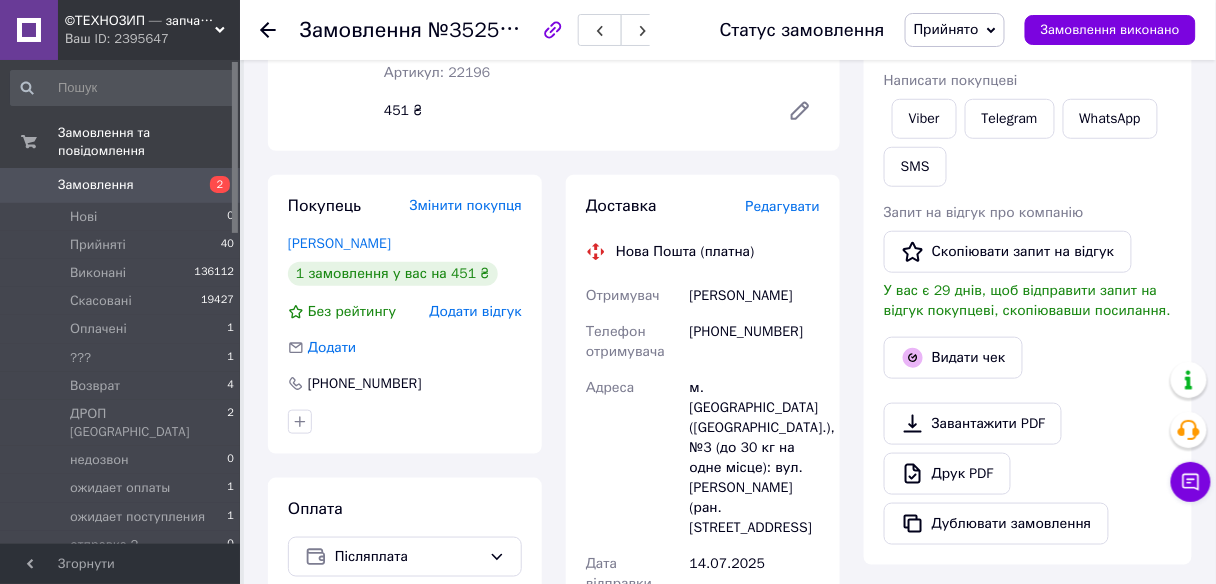 click on "Редагувати" at bounding box center [783, 206] 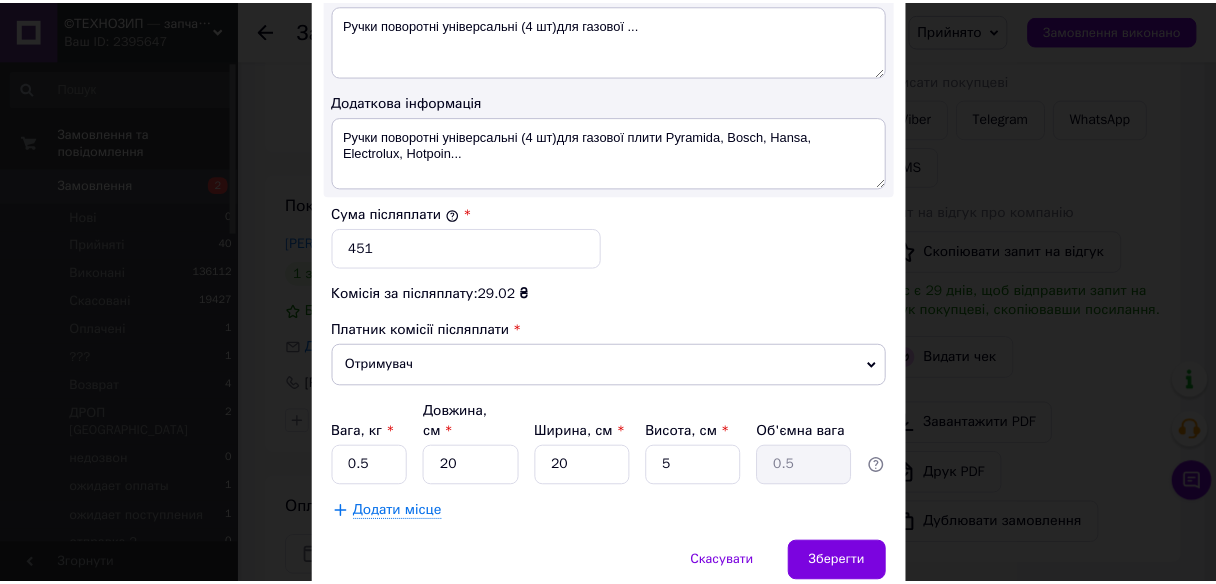 scroll, scrollTop: 1175, scrollLeft: 0, axis: vertical 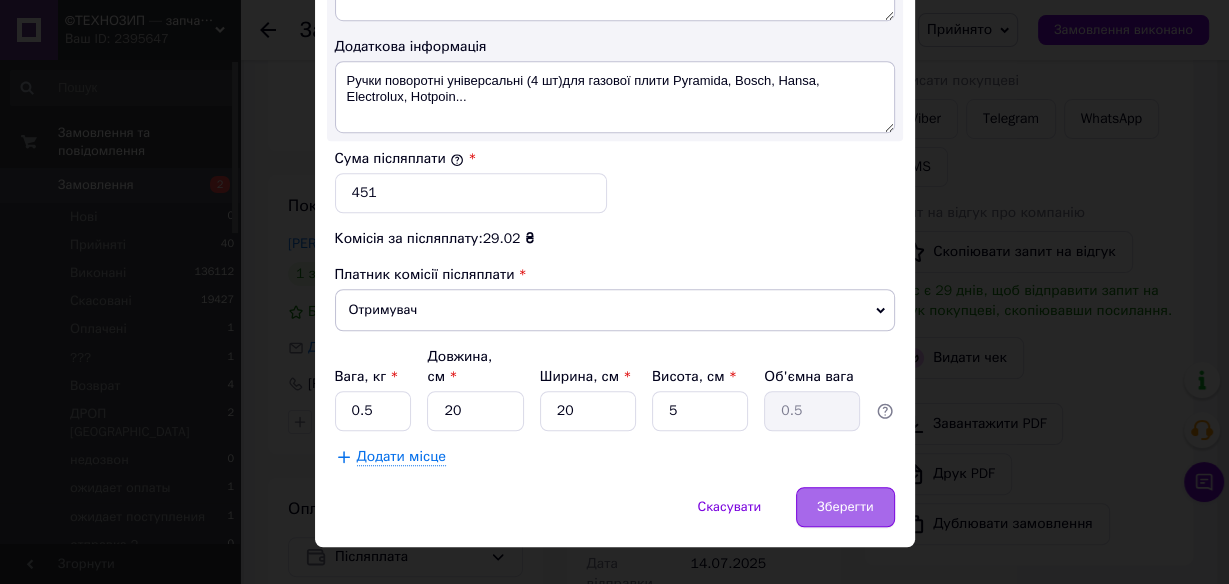 click on "Зберегти" at bounding box center [845, 507] 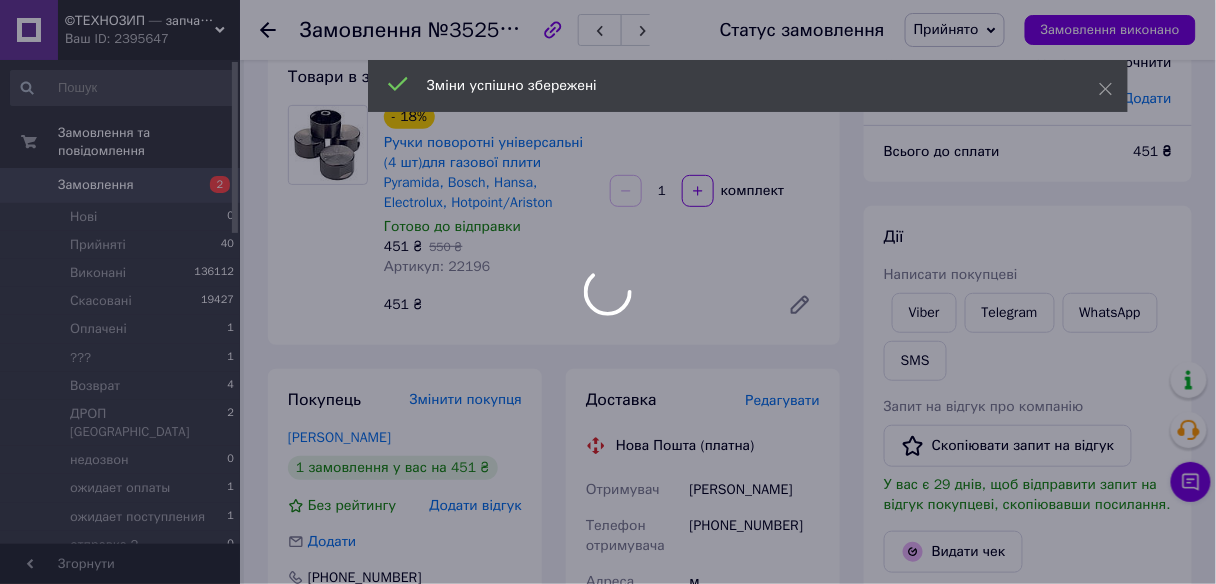 scroll, scrollTop: 0, scrollLeft: 0, axis: both 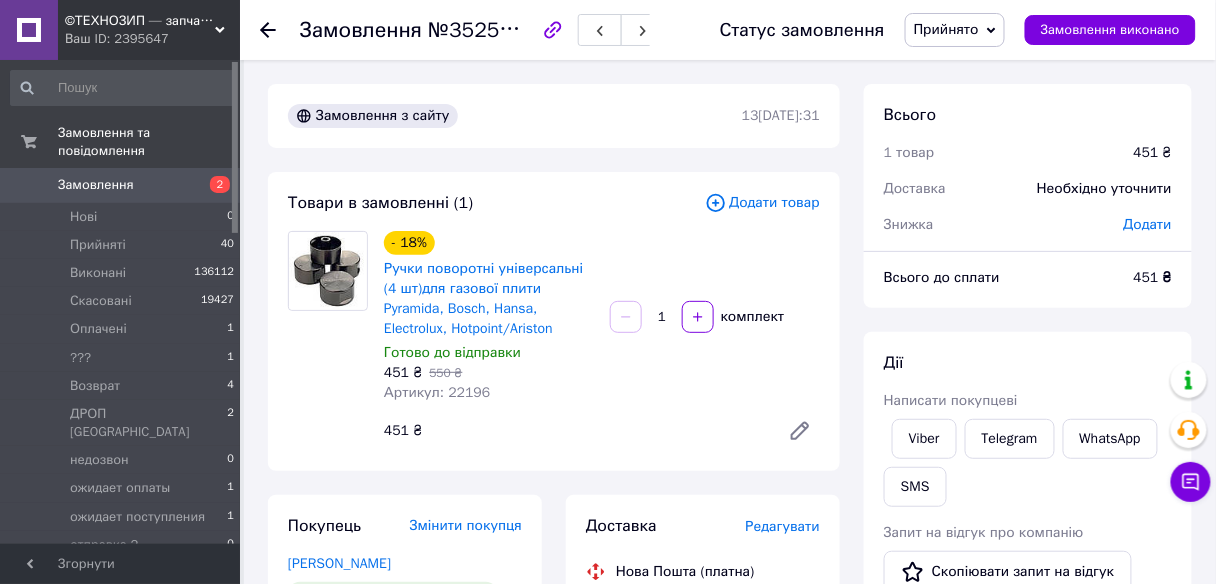 click 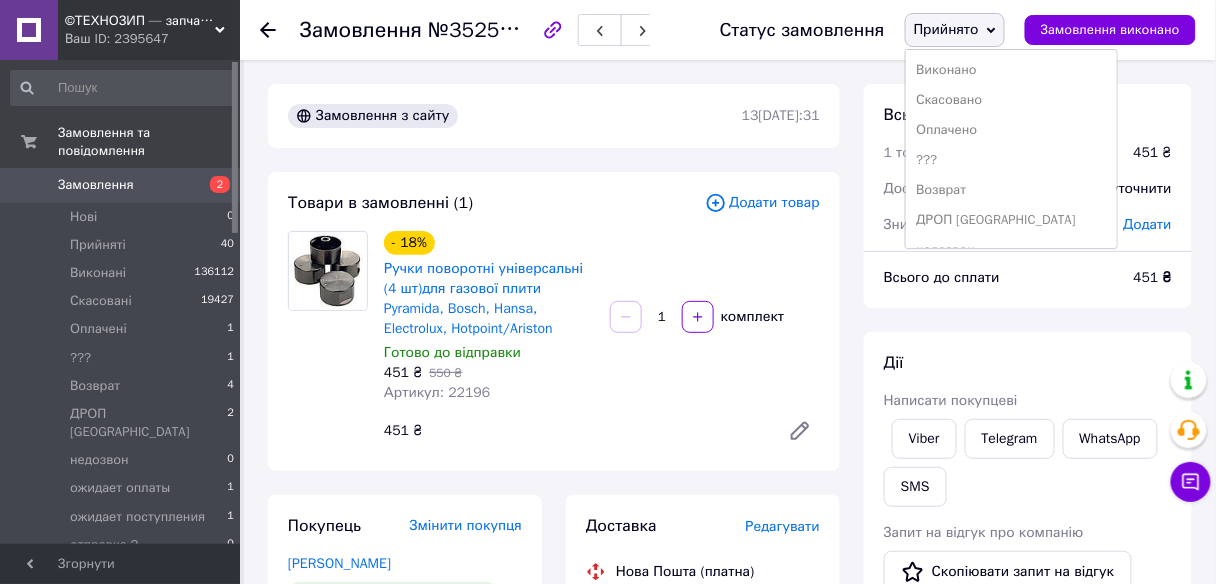 scroll, scrollTop: 320, scrollLeft: 0, axis: vertical 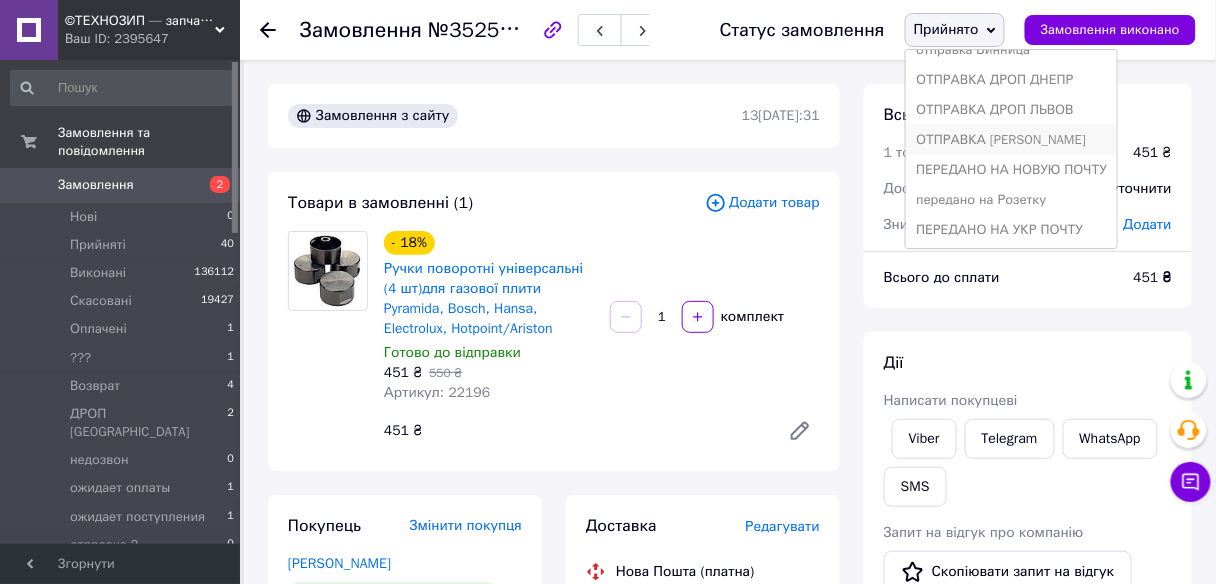 click on "ОТПРАВКА [PERSON_NAME]" at bounding box center [1011, 140] 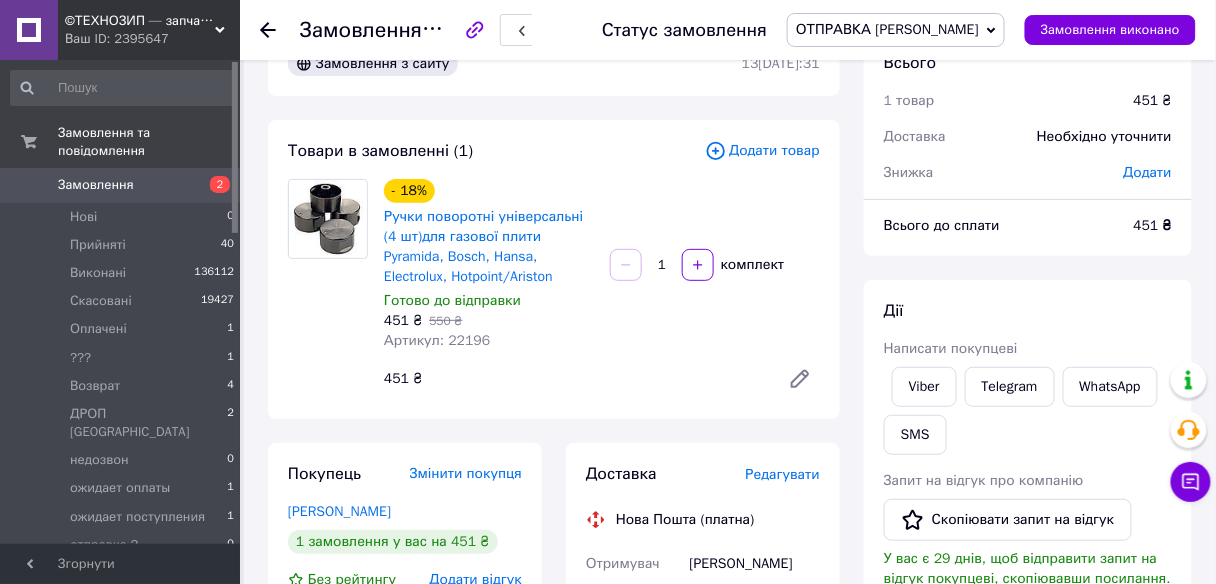 scroll, scrollTop: 80, scrollLeft: 0, axis: vertical 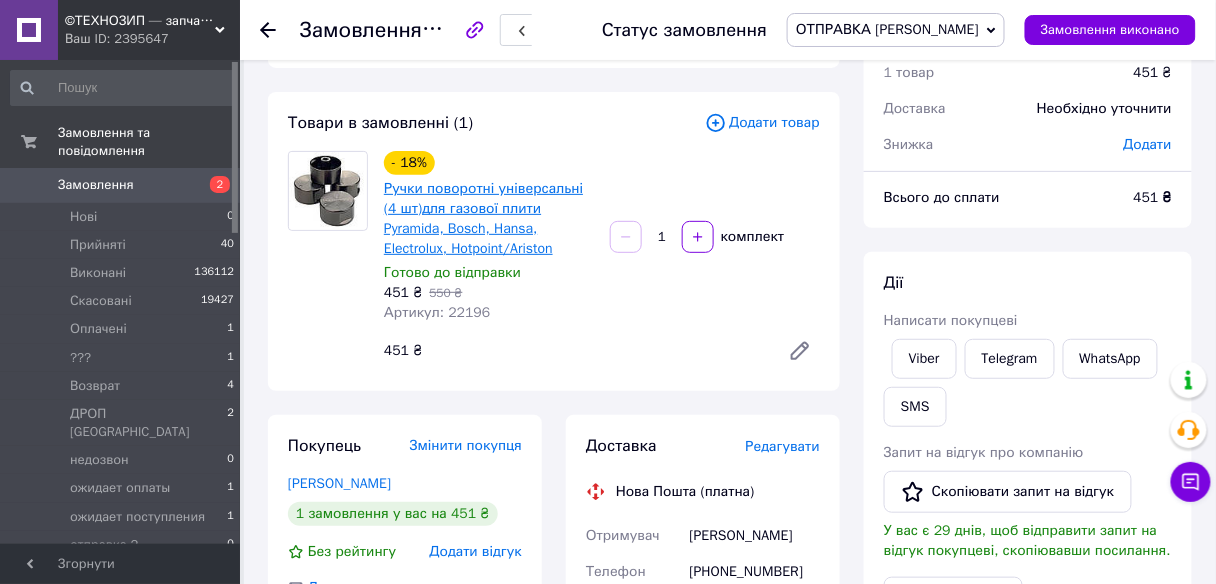 click on "Ручки поворотні універсальні (4 шт)для газової плити Pyramida, Bosch, Hansa, Electrolux, Hotpoint/Ariston" at bounding box center (483, 218) 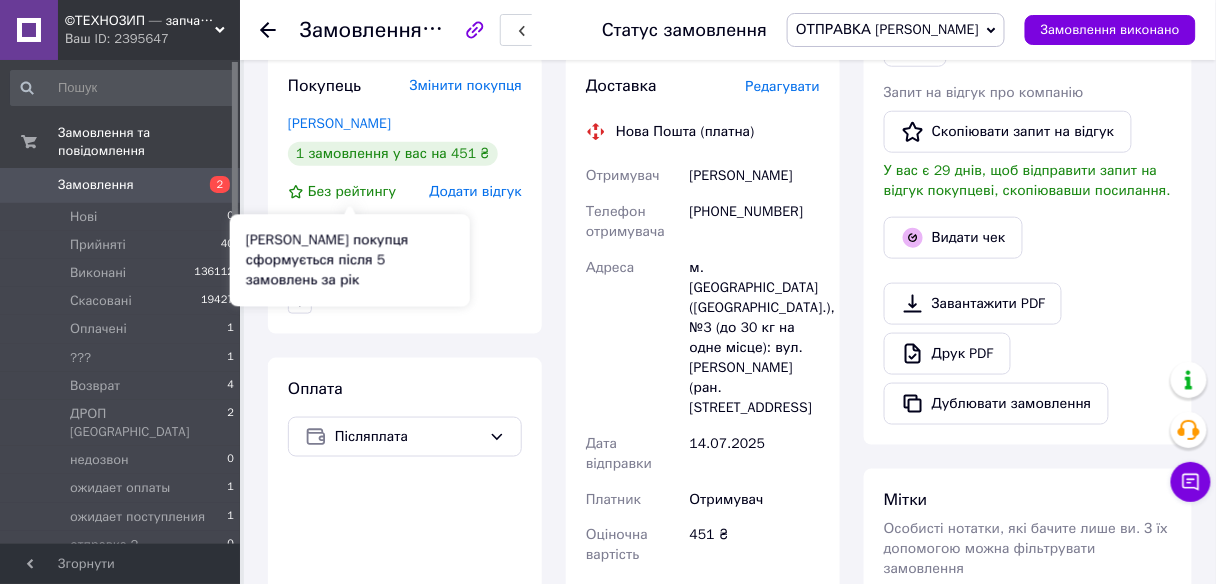 scroll, scrollTop: 480, scrollLeft: 0, axis: vertical 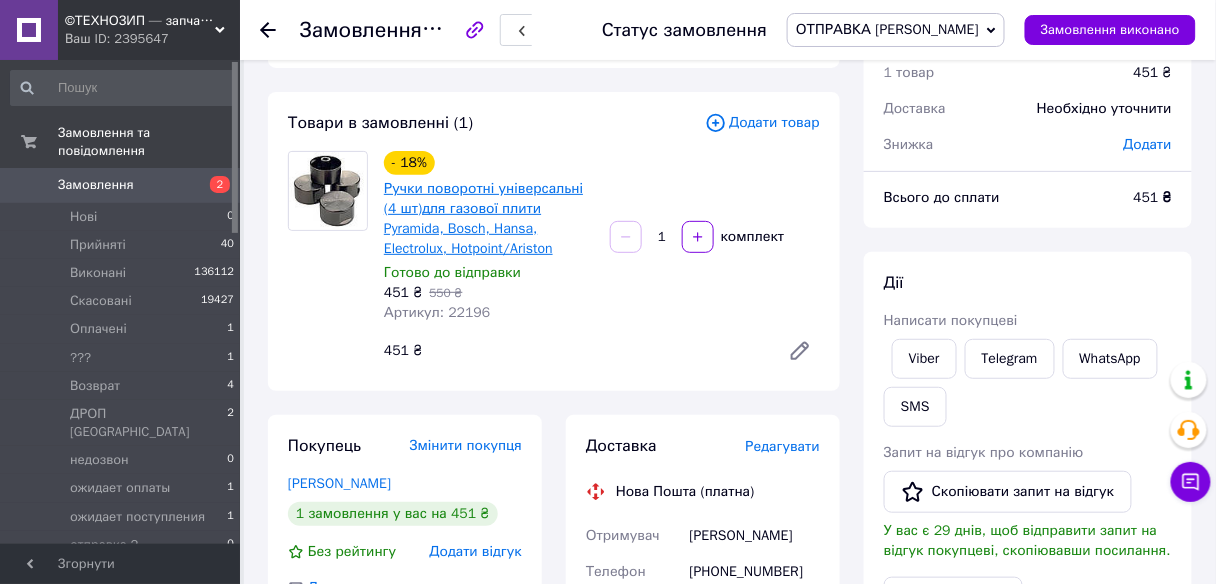 click on "Ручки поворотні універсальні (4 шт)для газової плити Pyramida, Bosch, Hansa, Electrolux, Hotpoint/Ariston" at bounding box center (483, 218) 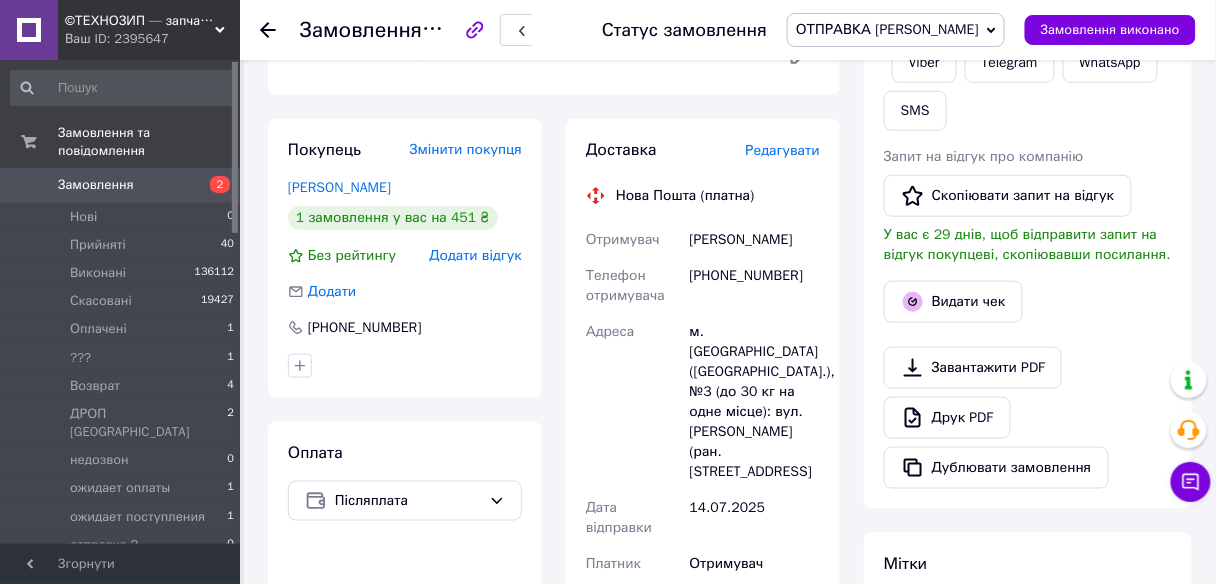 scroll, scrollTop: 400, scrollLeft: 0, axis: vertical 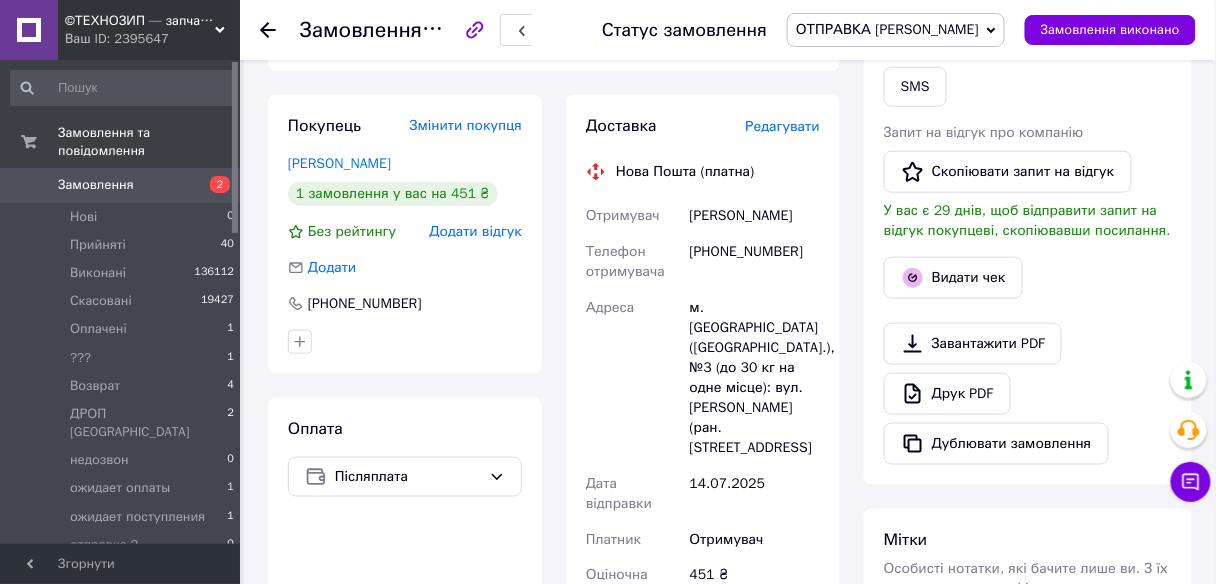click 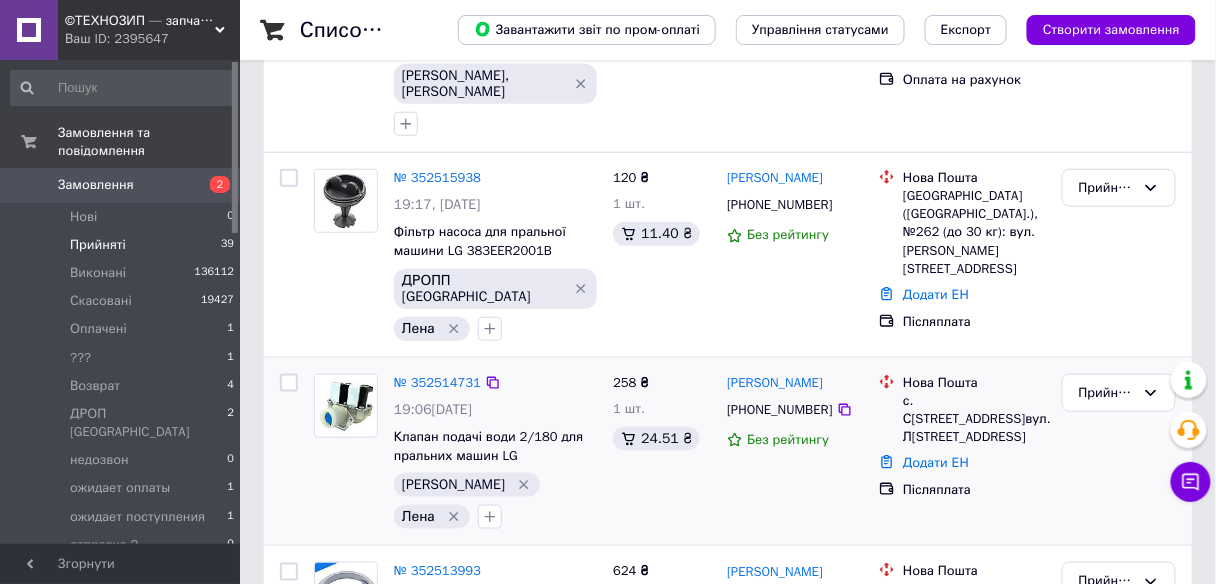scroll, scrollTop: 400, scrollLeft: 0, axis: vertical 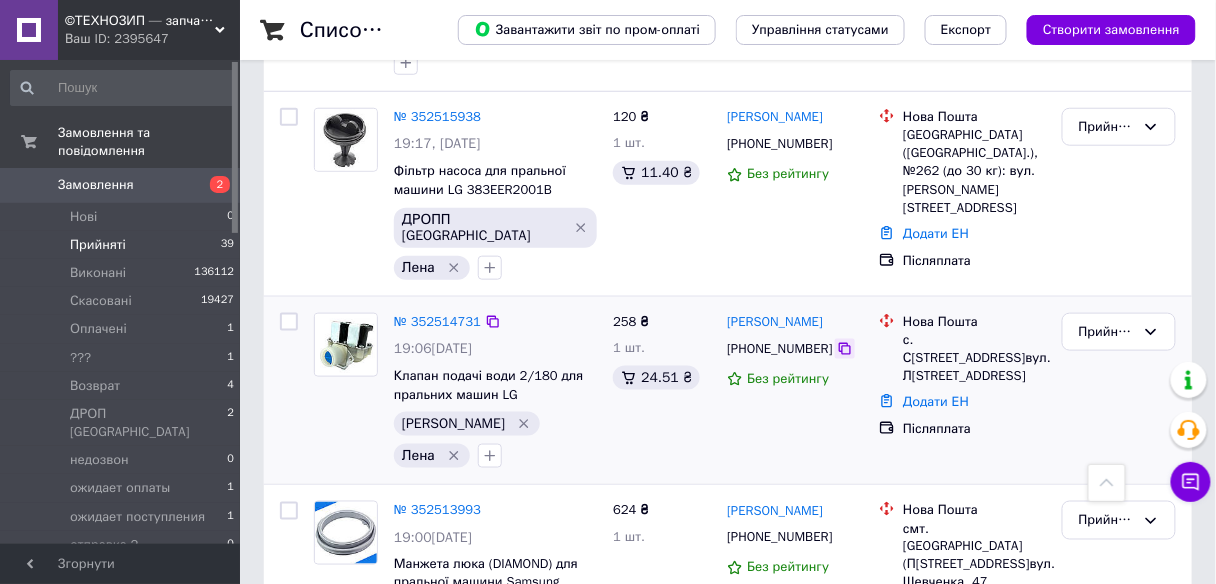 click 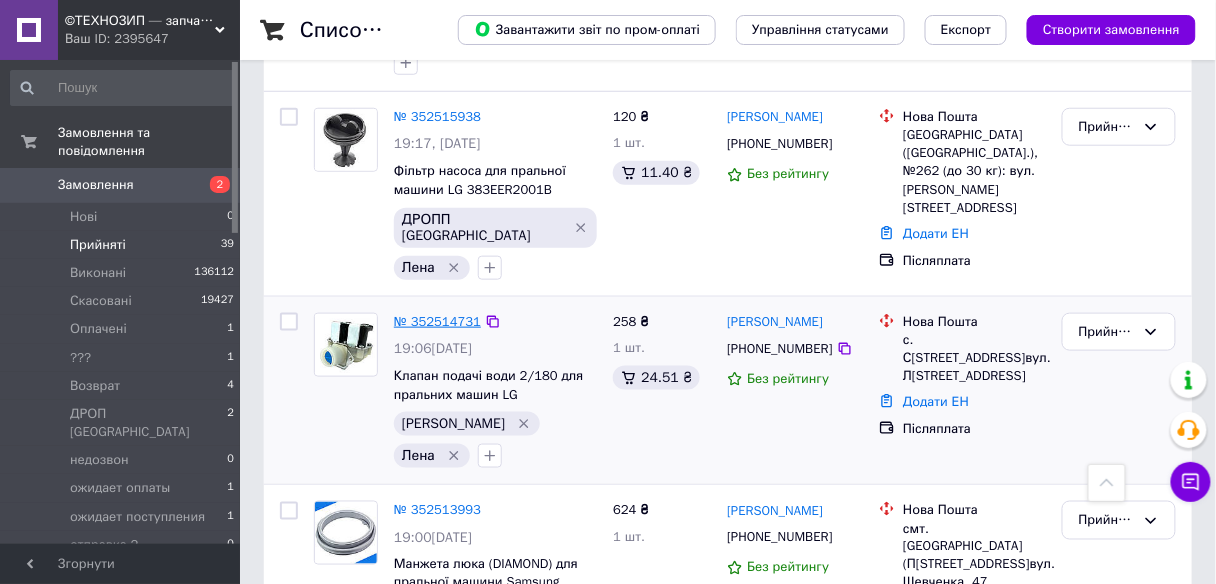 click on "№ 352514731" at bounding box center (437, 321) 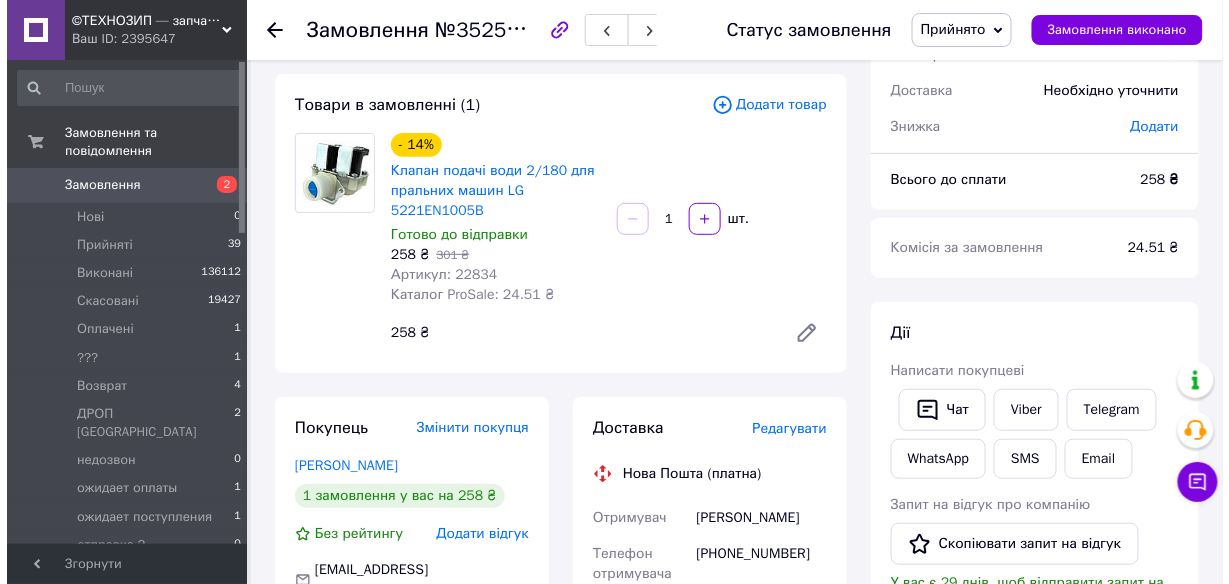 scroll, scrollTop: 80, scrollLeft: 0, axis: vertical 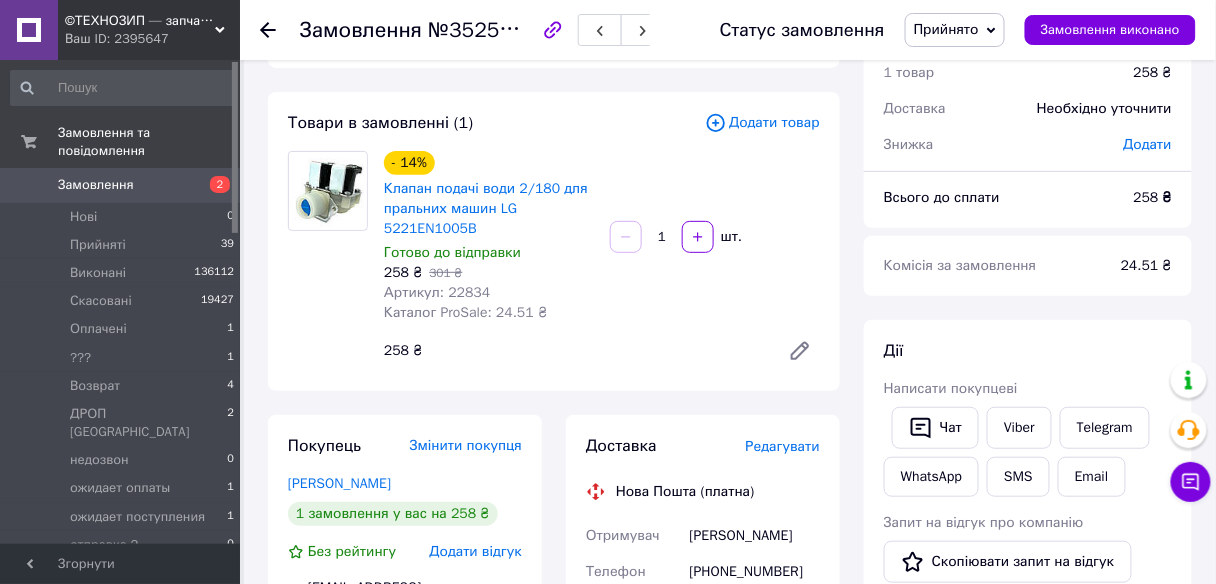 click on "Редагувати" at bounding box center (783, 446) 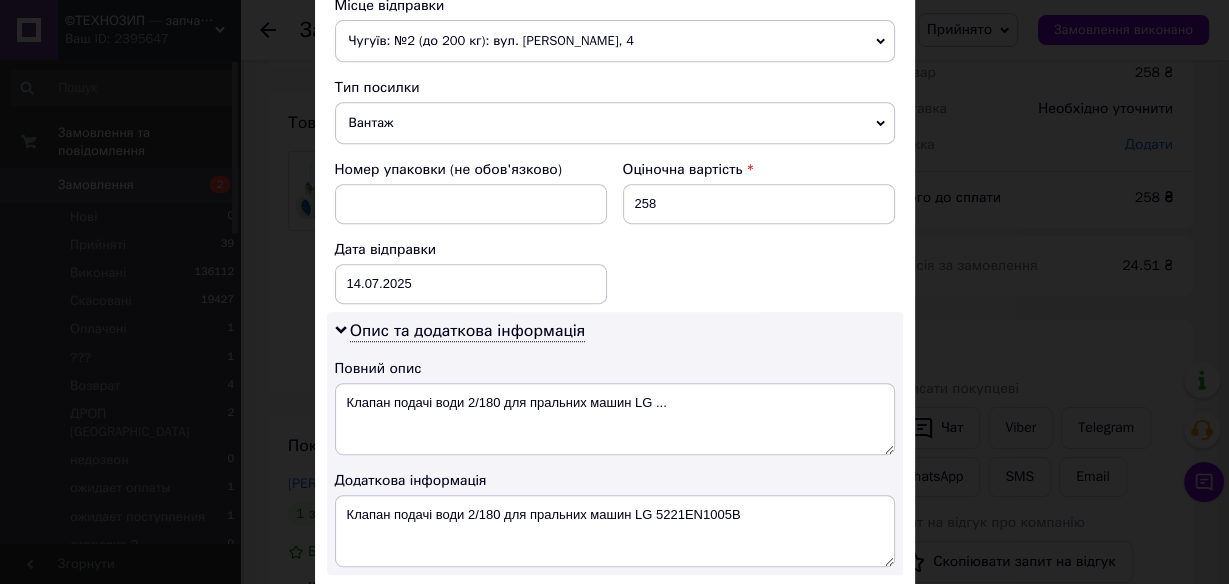 scroll, scrollTop: 593, scrollLeft: 0, axis: vertical 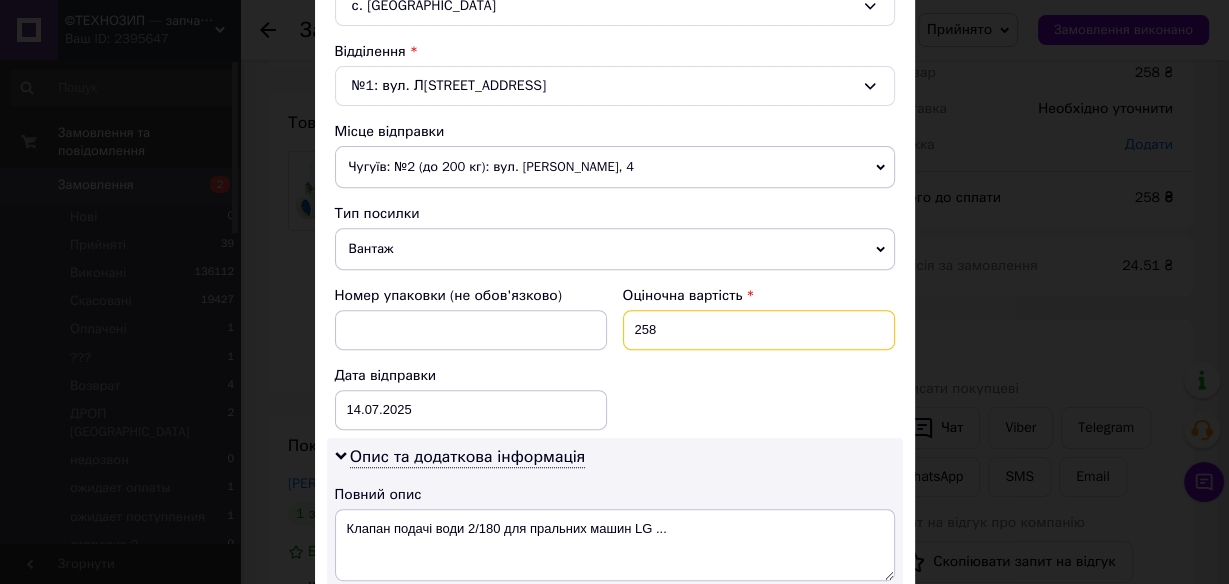 click on "258" at bounding box center (759, 330) 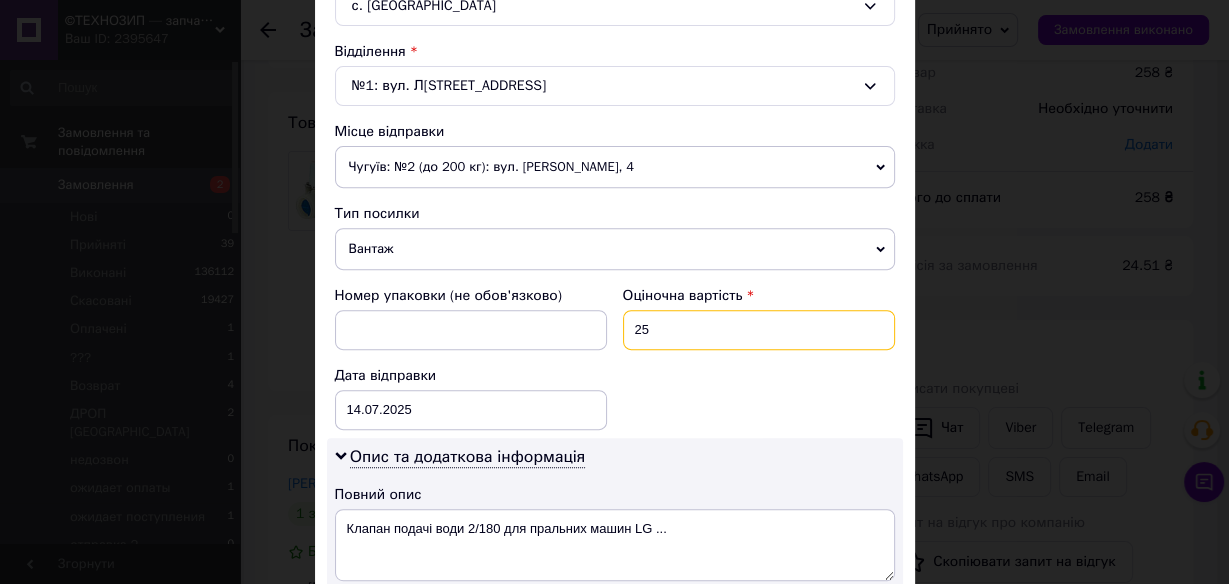 type on "2" 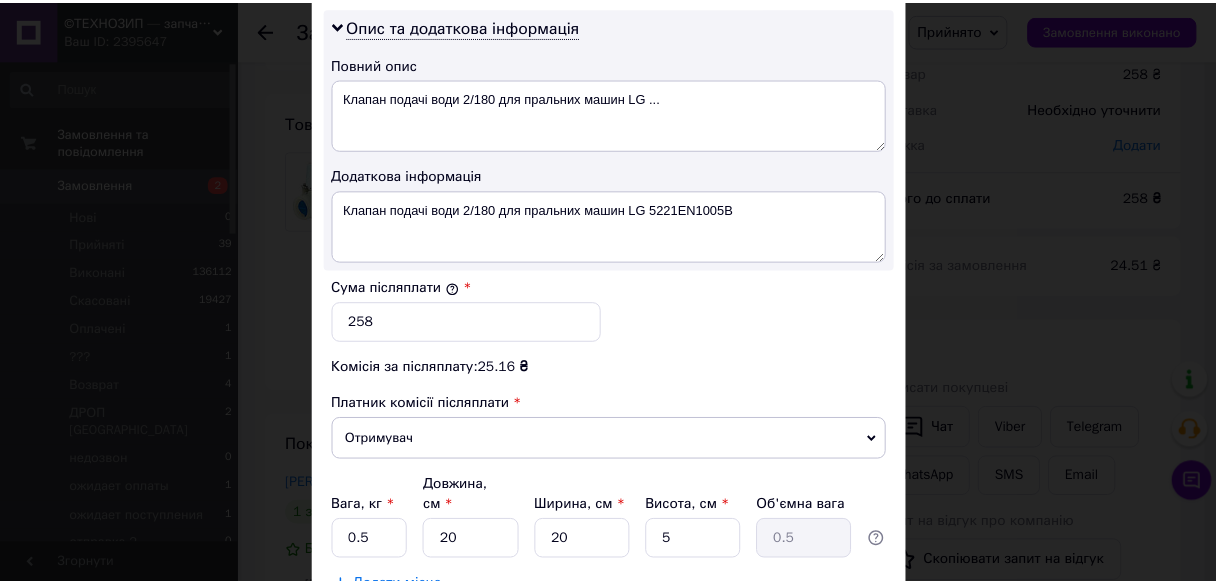 scroll, scrollTop: 1153, scrollLeft: 0, axis: vertical 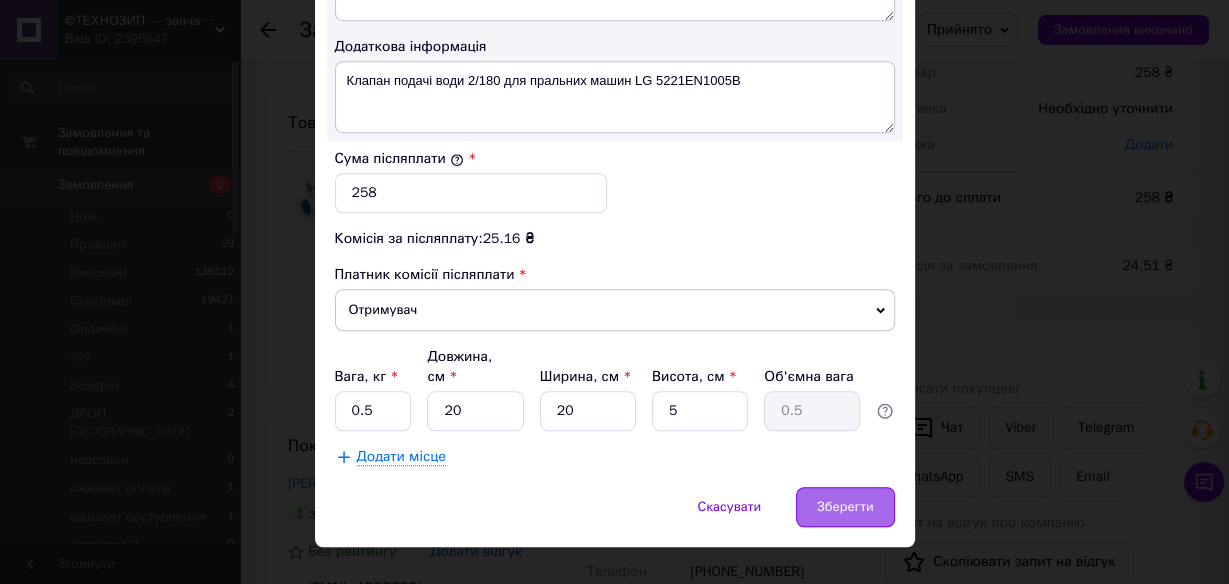 type on "500" 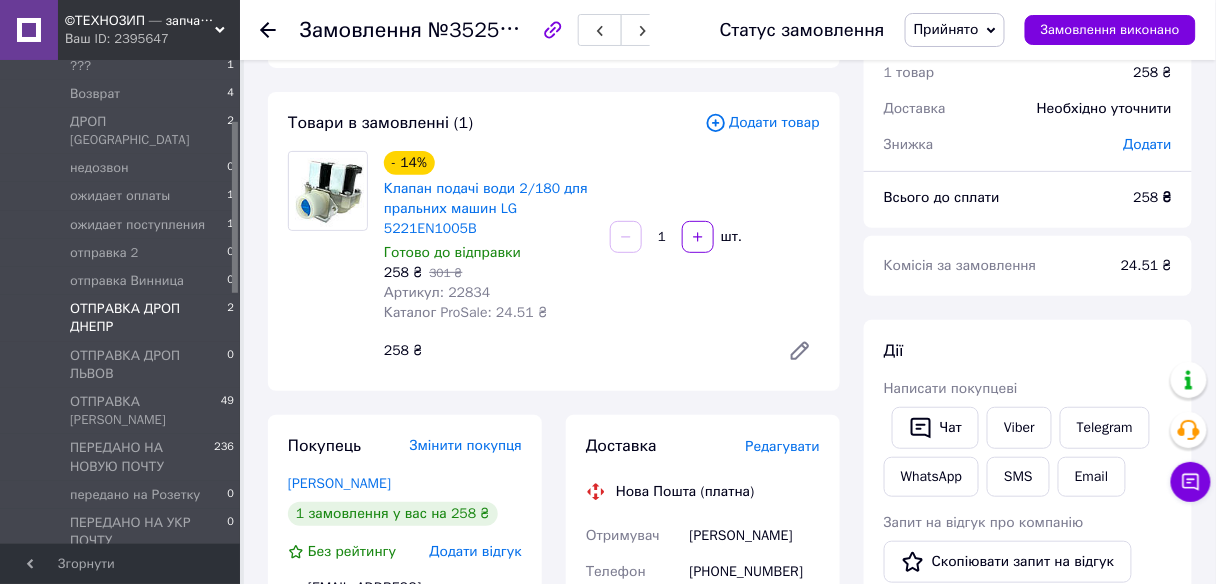 scroll, scrollTop: 80, scrollLeft: 0, axis: vertical 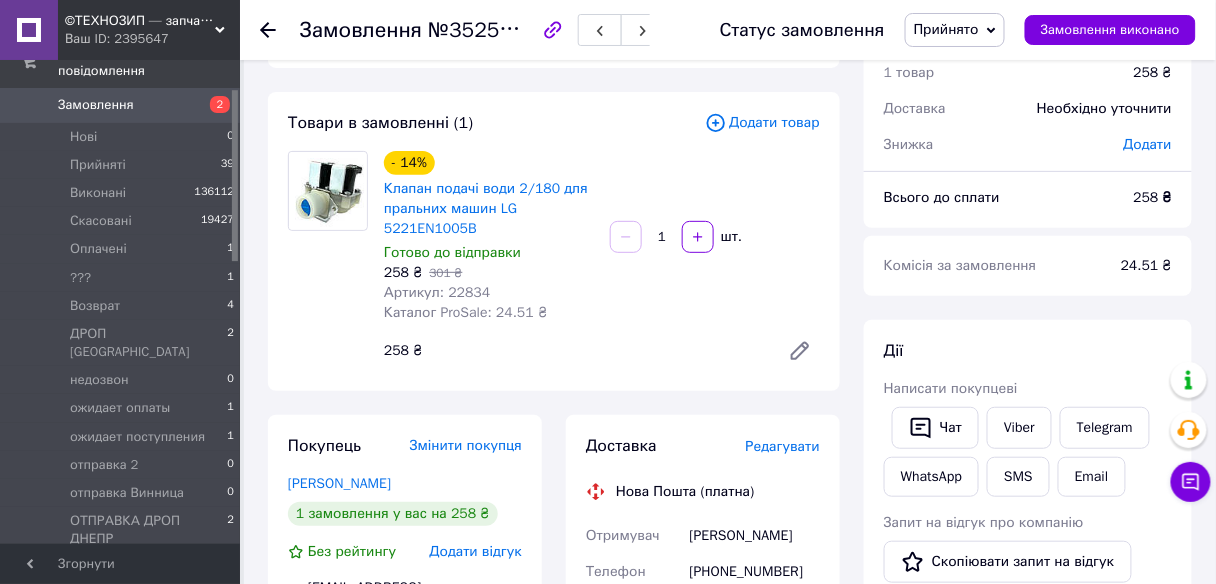 click on "Прийнято" at bounding box center [946, 29] 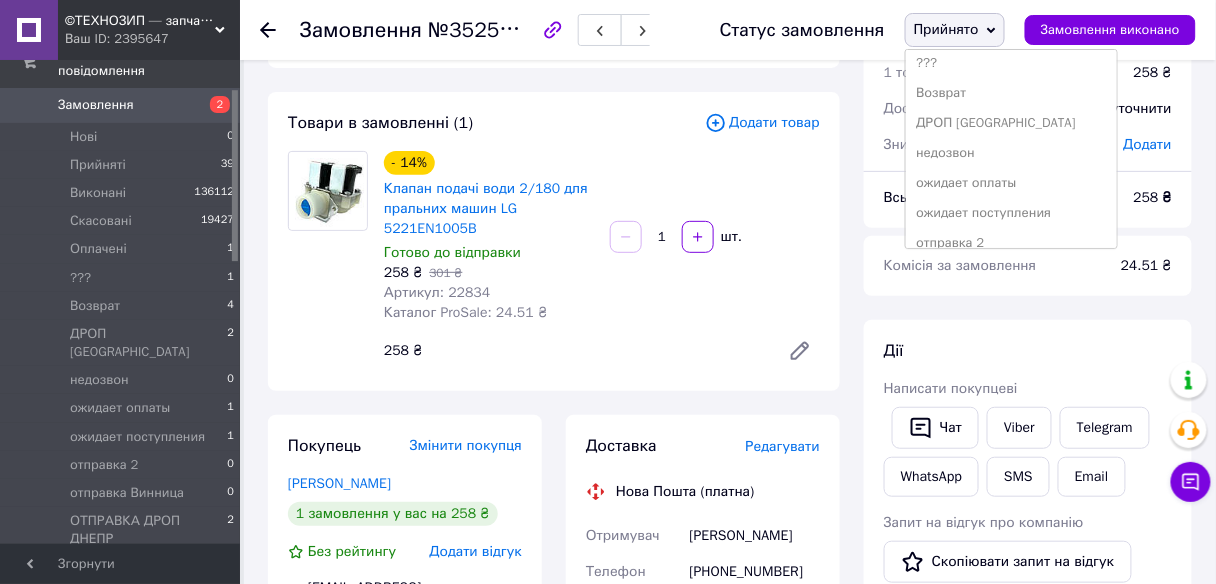 scroll, scrollTop: 240, scrollLeft: 0, axis: vertical 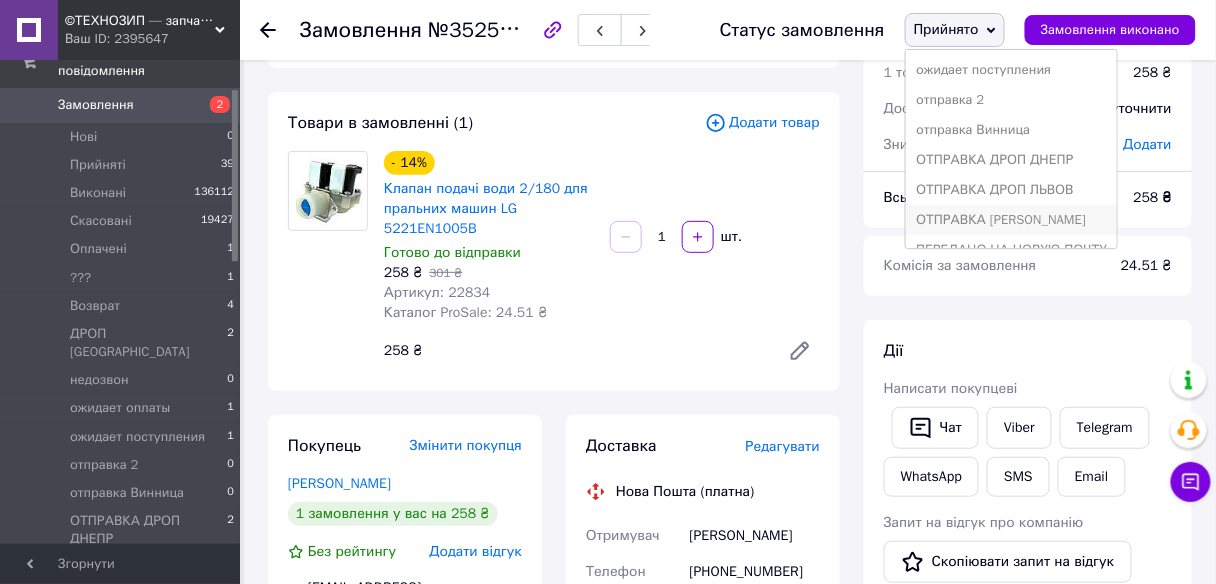 click on "ОТПРАВКА [PERSON_NAME]" at bounding box center (1011, 220) 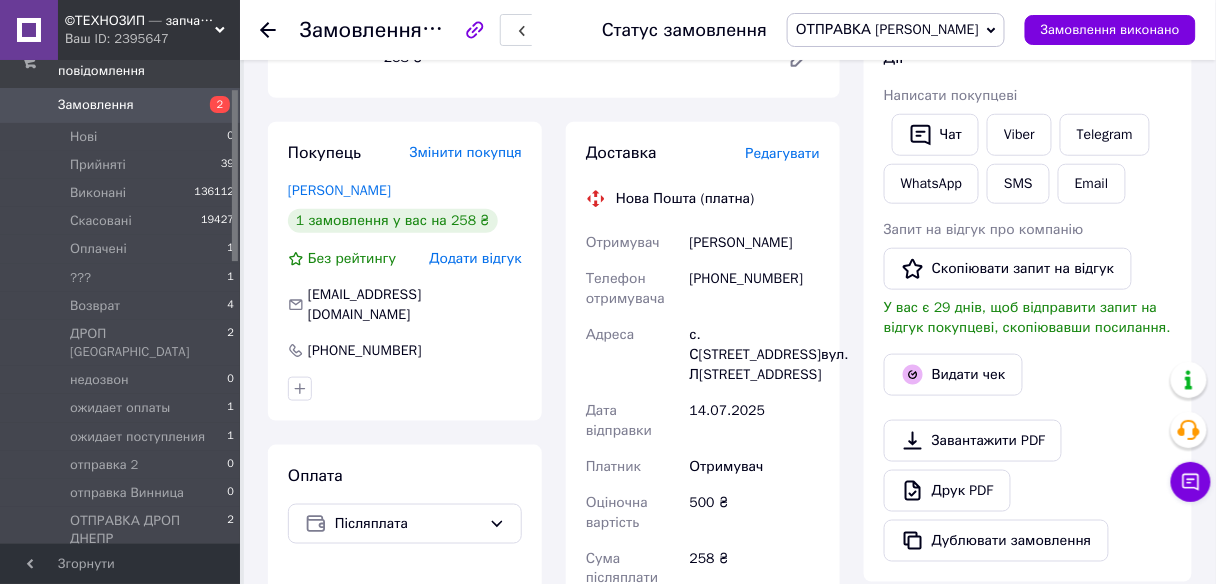 scroll, scrollTop: 240, scrollLeft: 0, axis: vertical 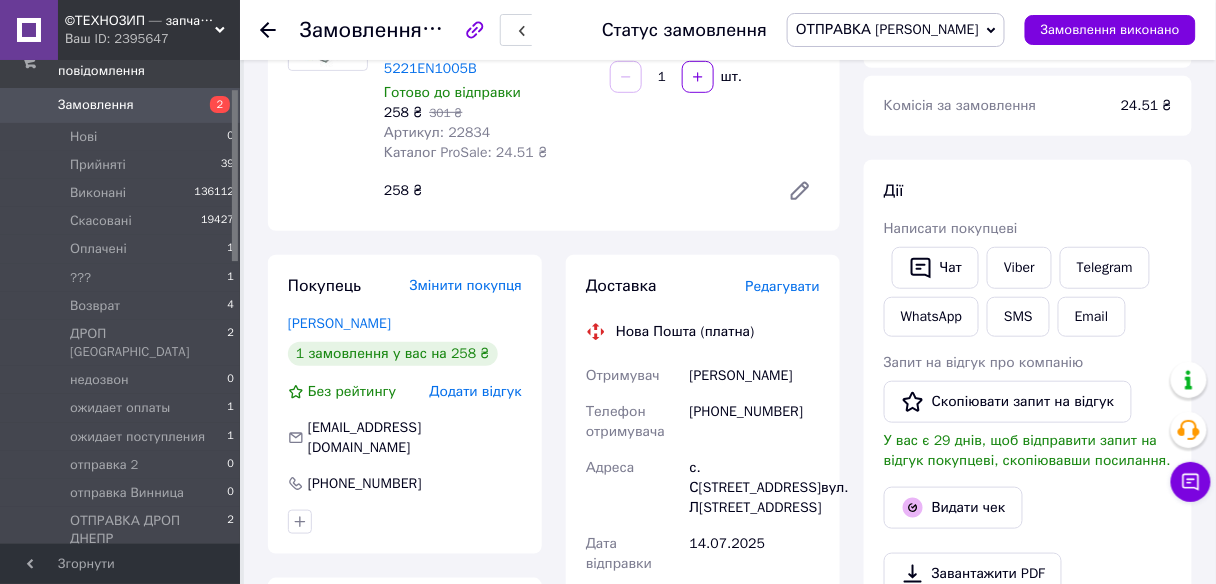 click 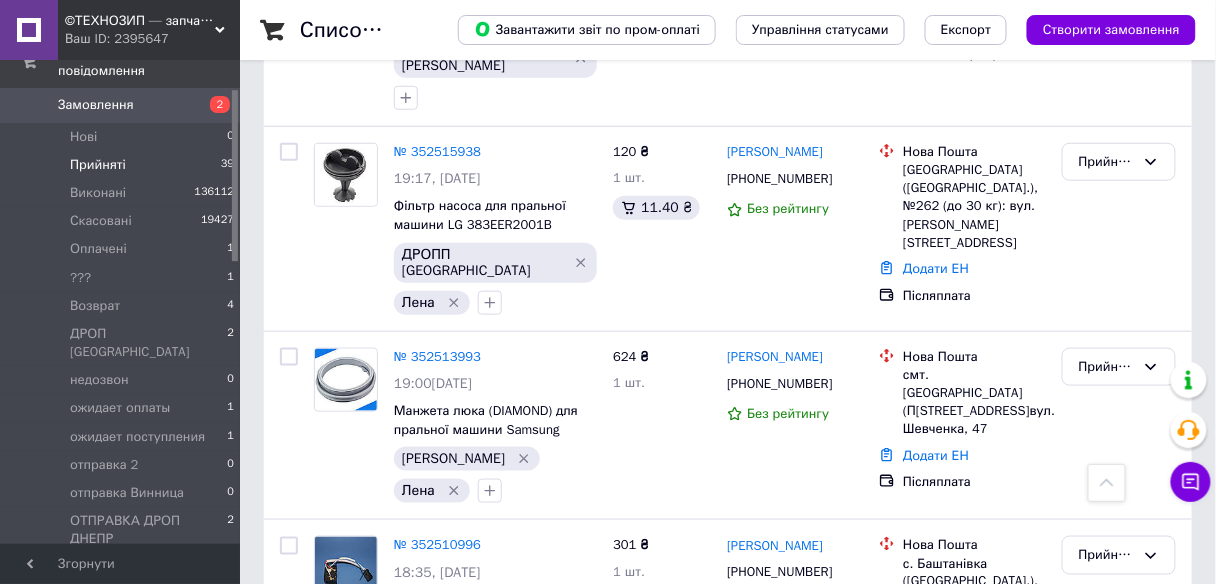 scroll, scrollTop: 320, scrollLeft: 0, axis: vertical 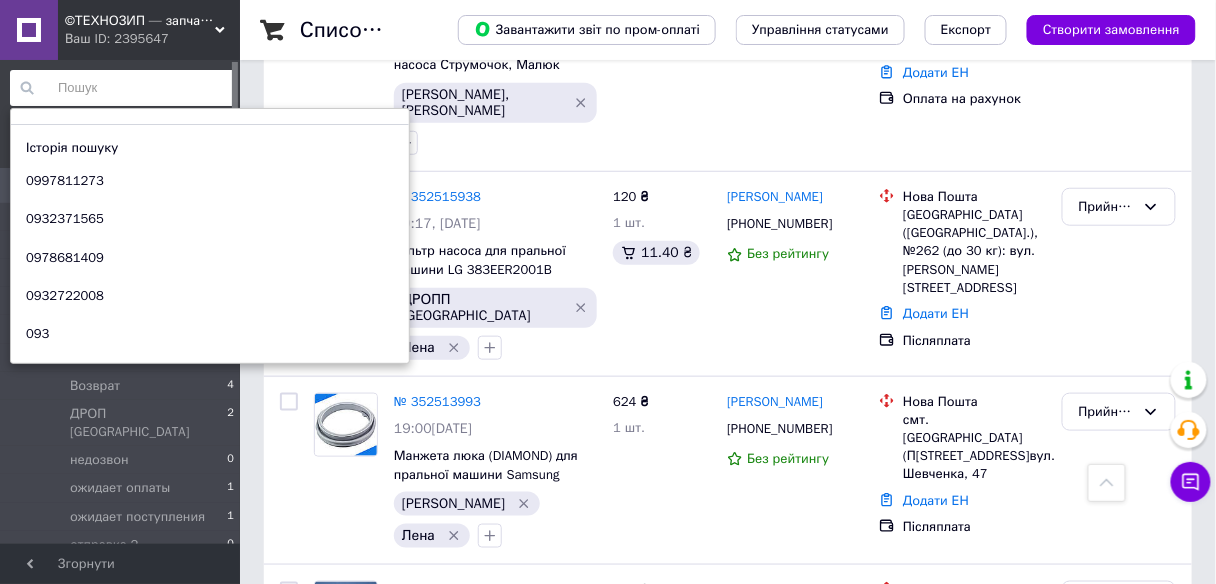 paste on "0635733984" 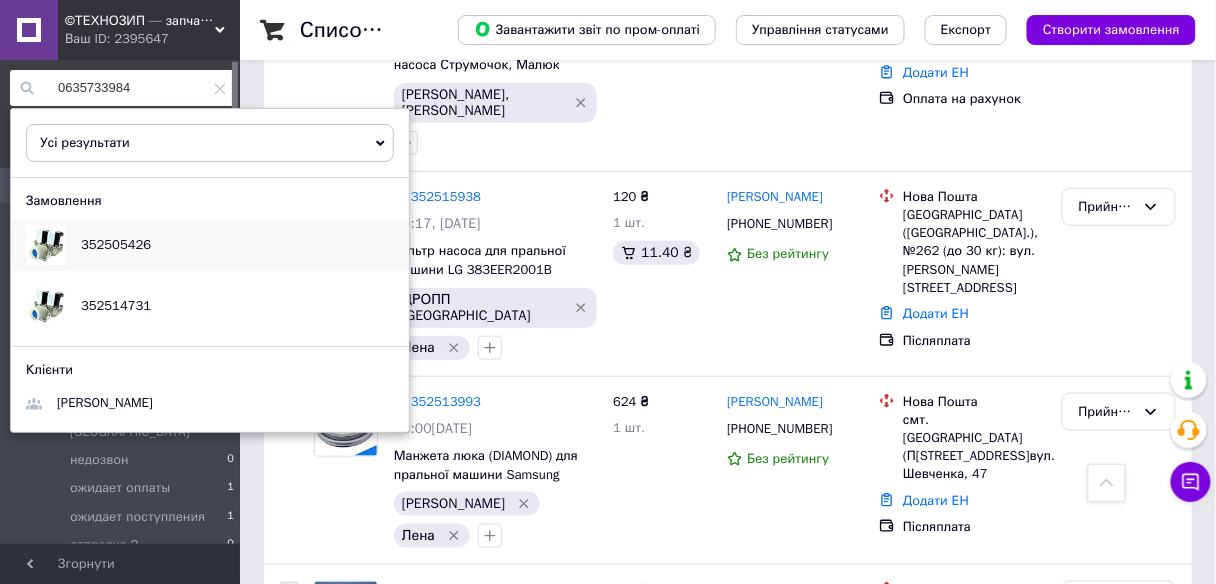 type on "0635733984" 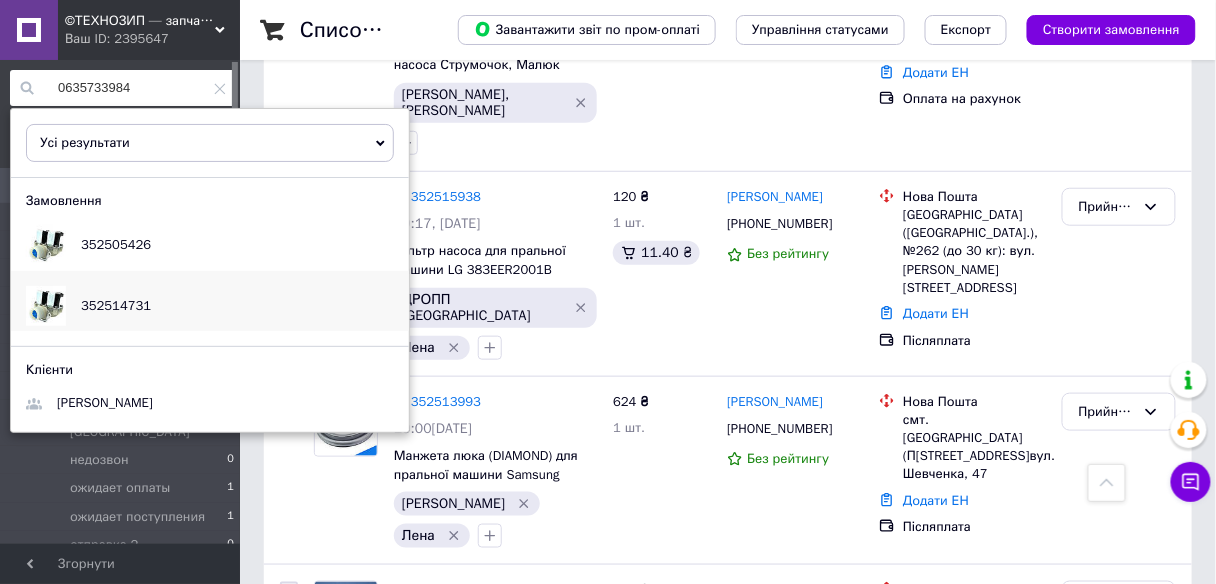 click on "352514731" at bounding box center [116, 305] 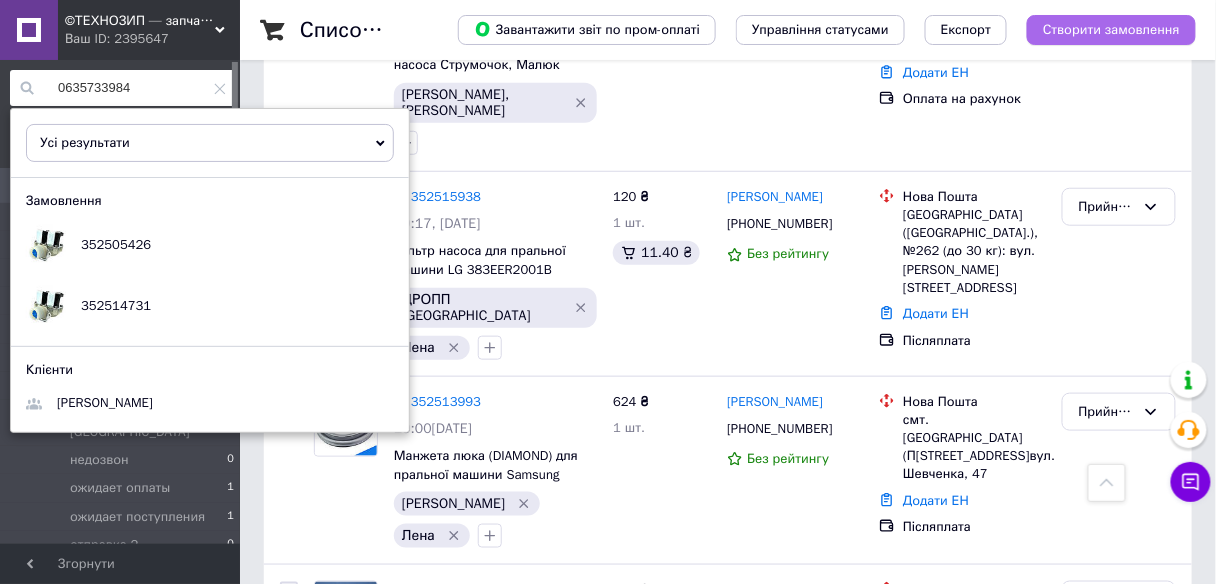 click on "Створити замовлення" at bounding box center (1111, 30) 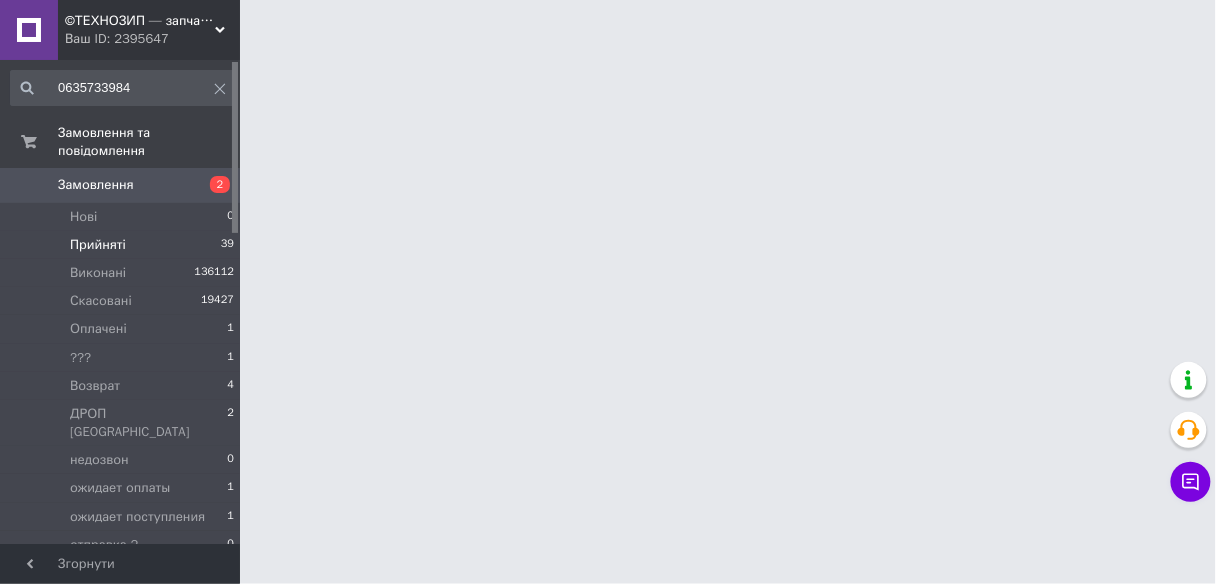 scroll, scrollTop: 0, scrollLeft: 0, axis: both 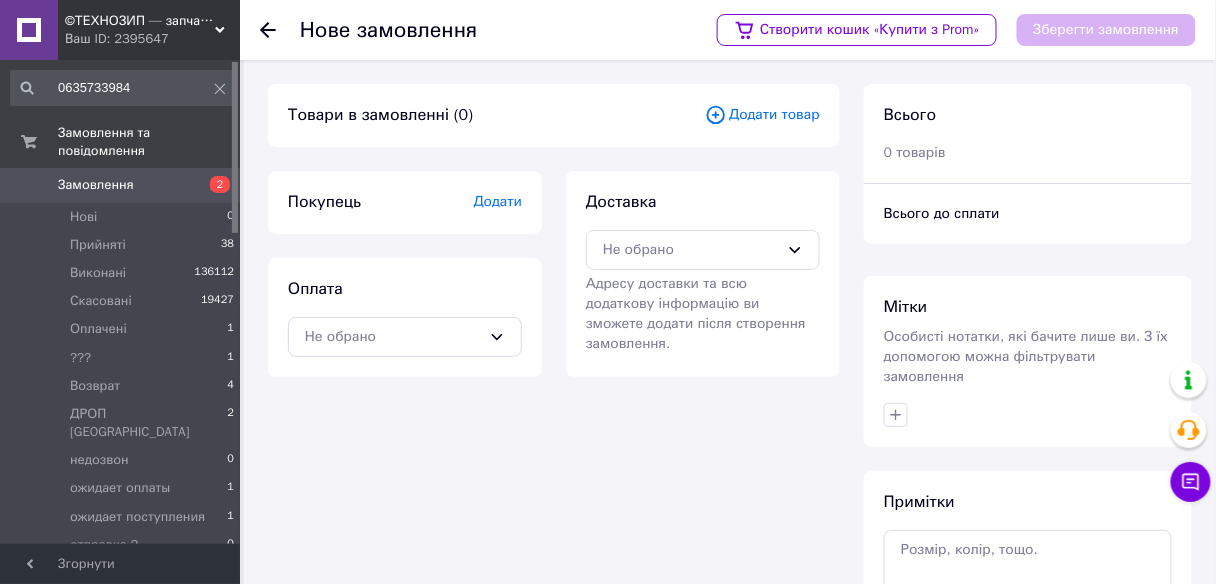 click on "Додати товар" at bounding box center [762, 115] 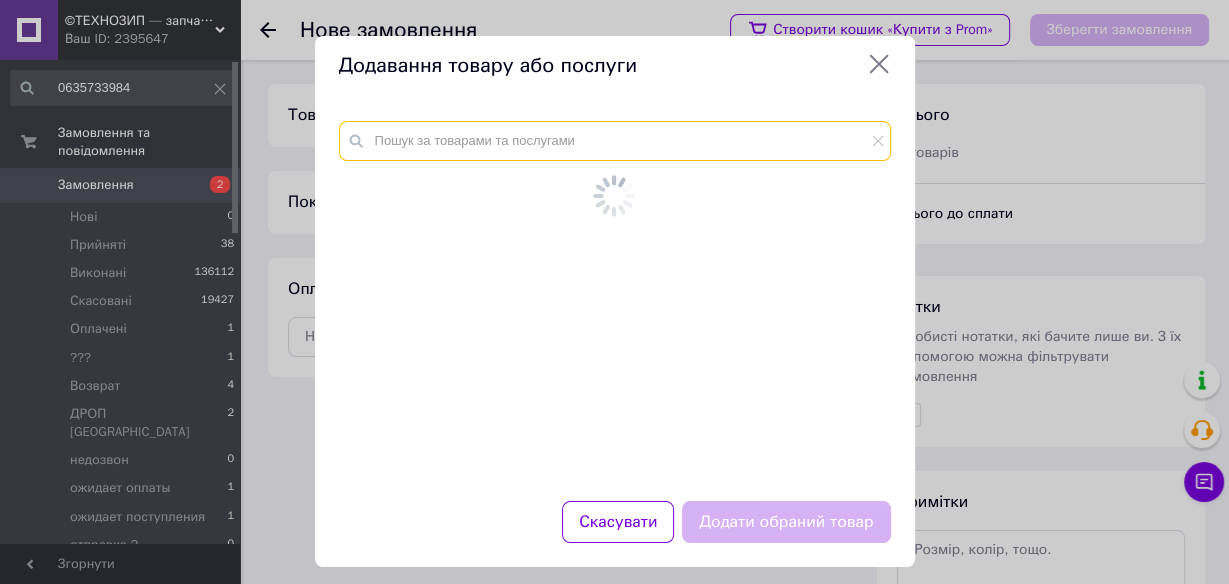 click at bounding box center [615, 141] 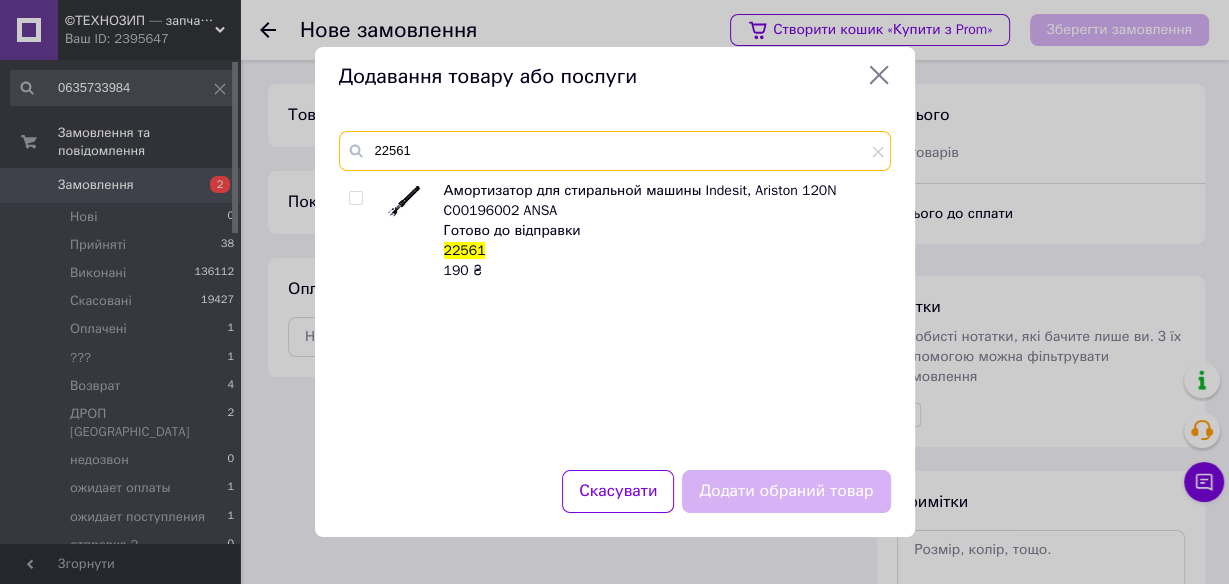 type on "22561" 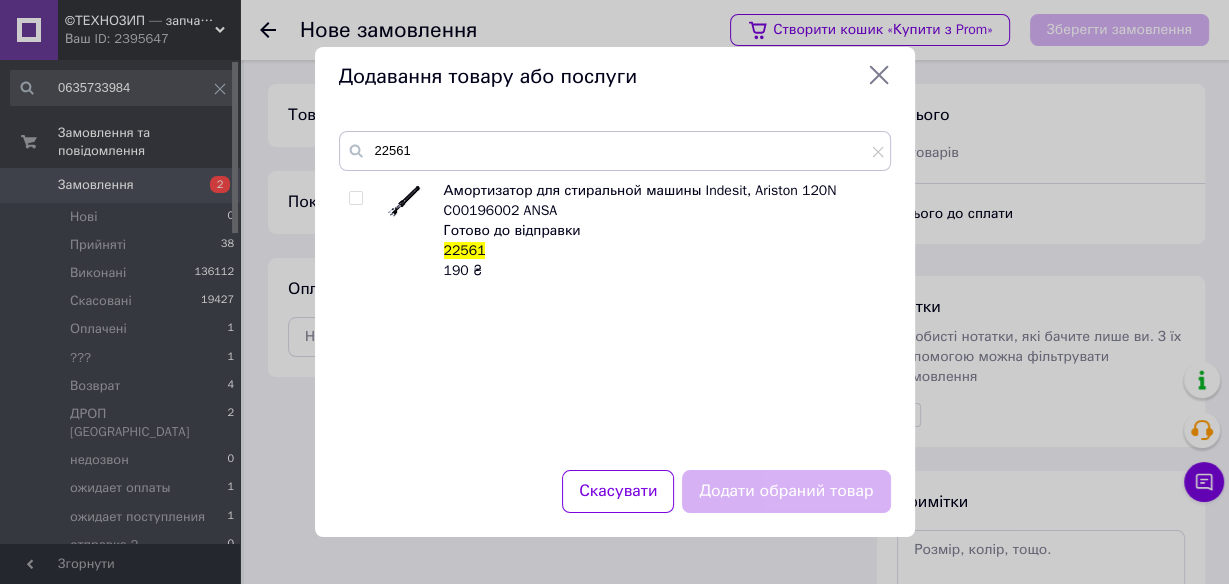 click at bounding box center [355, 198] 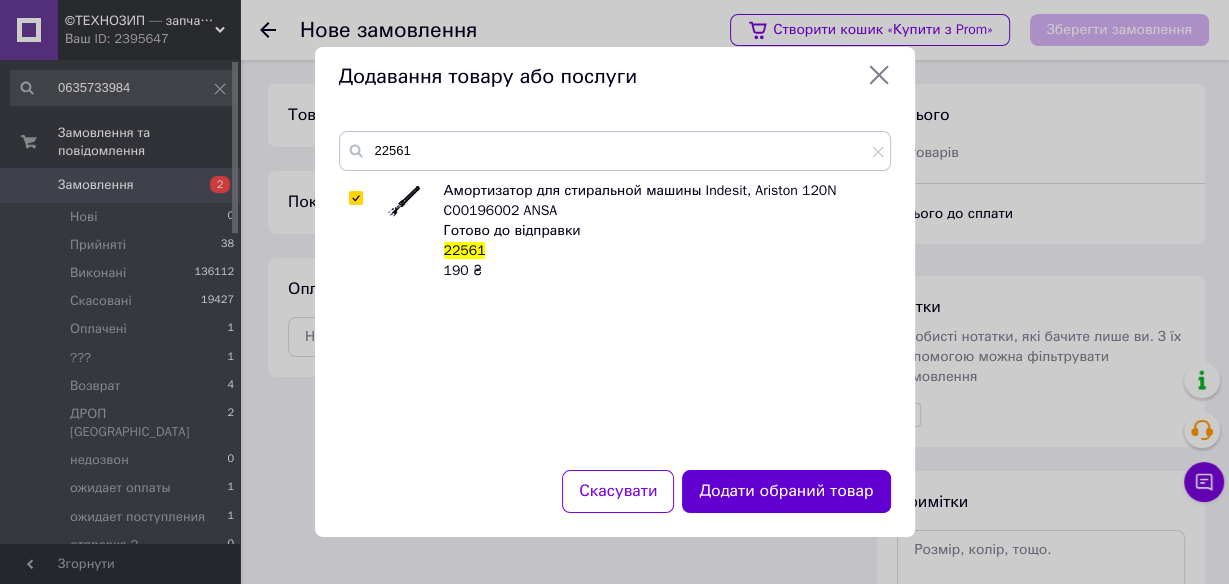 click on "Додати обраний товар" at bounding box center (786, 491) 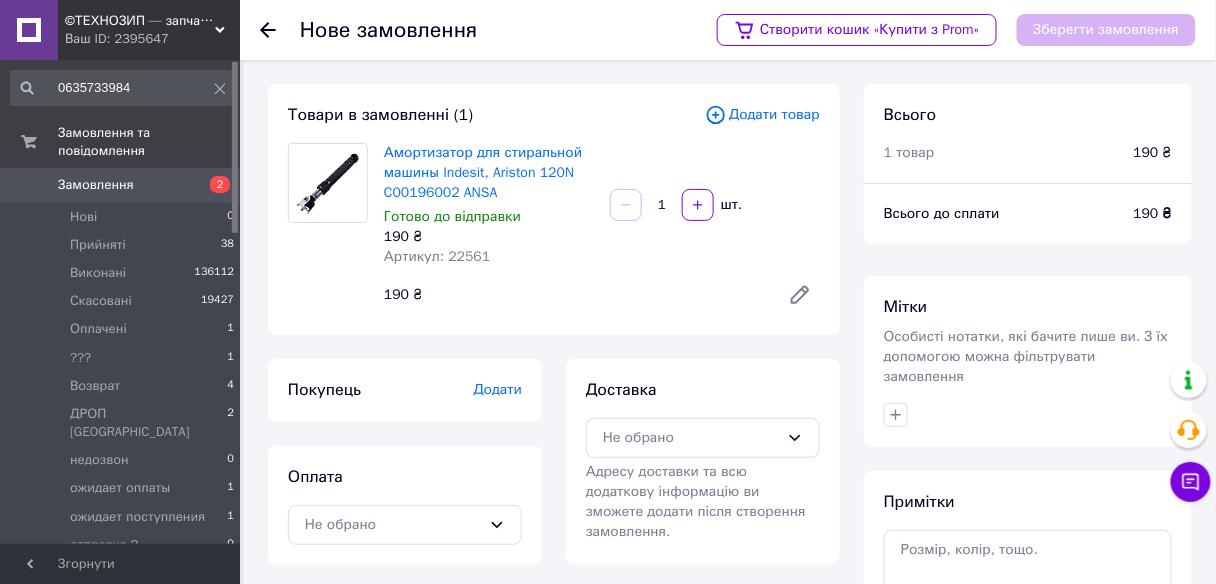 click on "Додати" at bounding box center [498, 389] 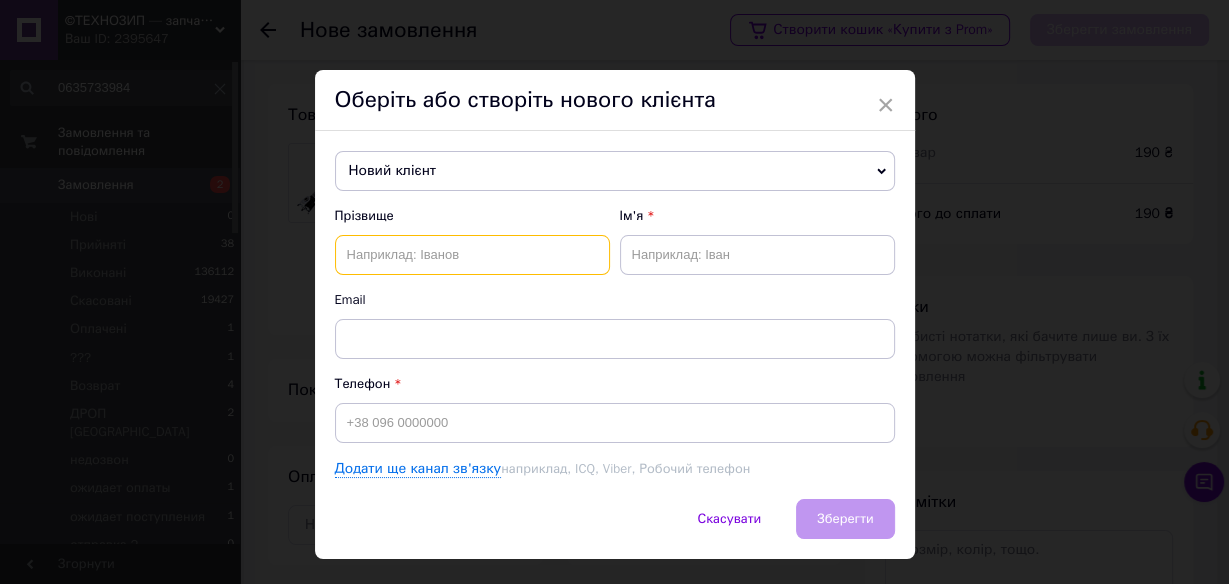 click at bounding box center (472, 255) 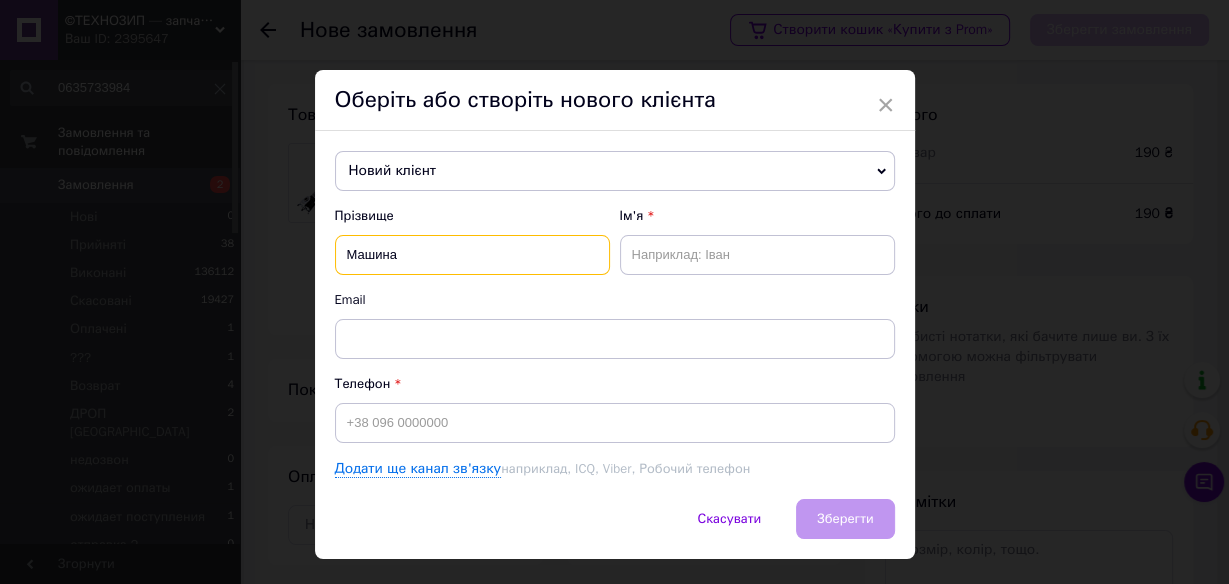 type on "Машина" 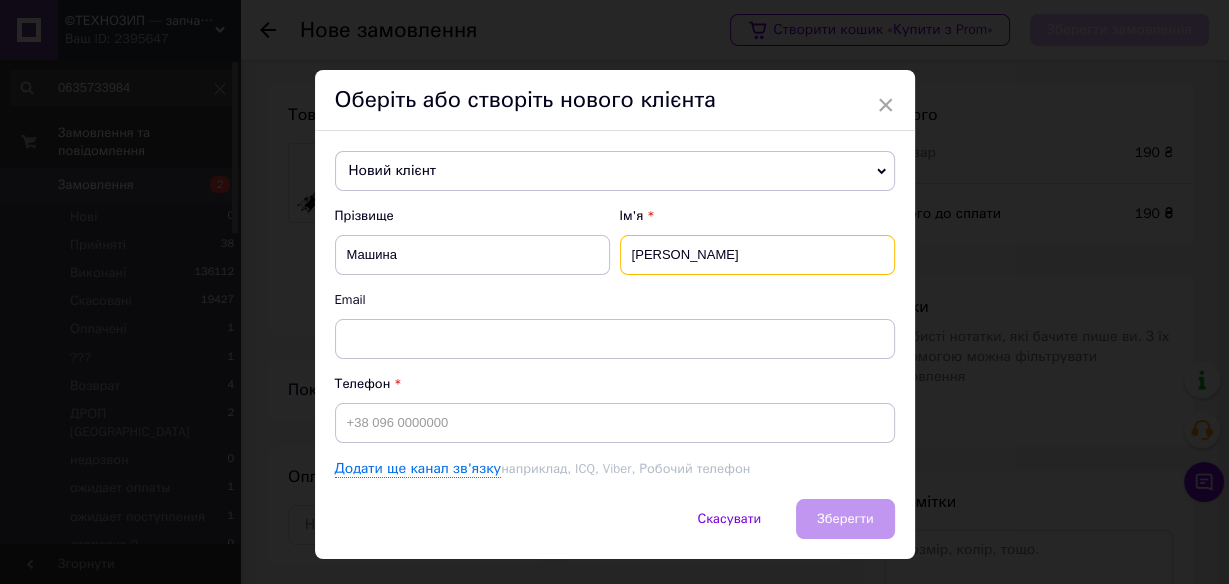 type on "[PERSON_NAME]" 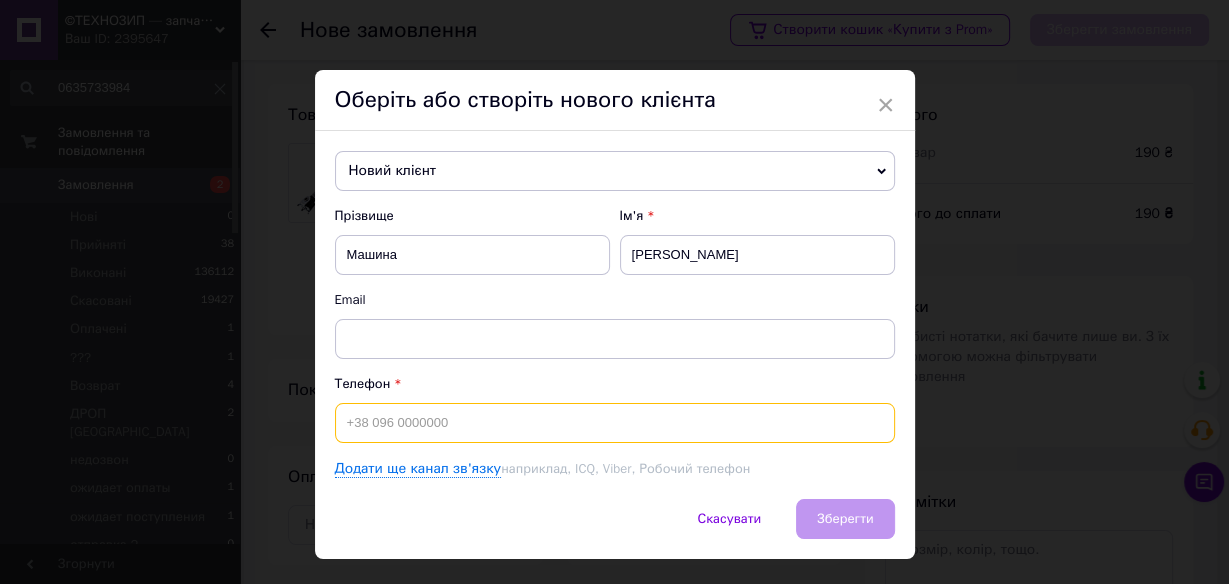 click at bounding box center [615, 423] 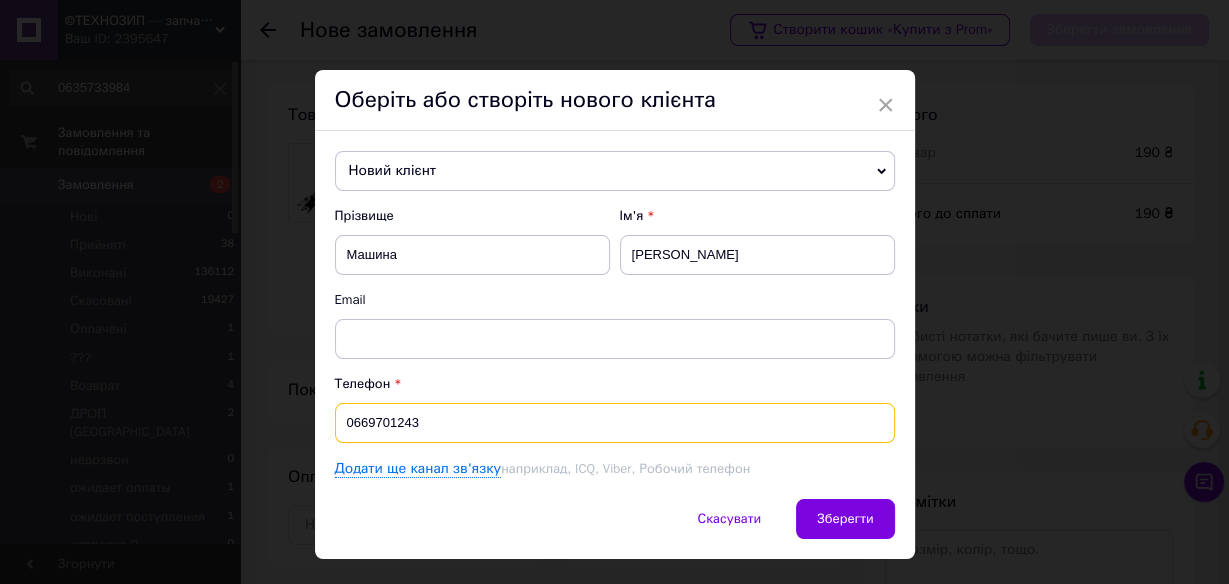 click on "0669701243" at bounding box center (615, 423) 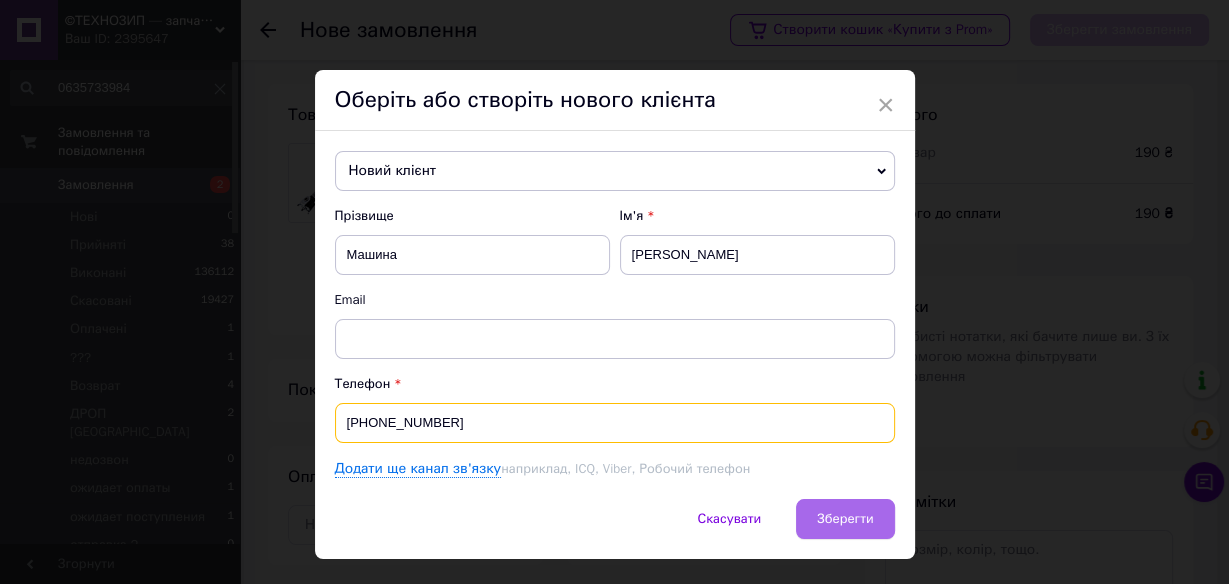 type on "+380669701243" 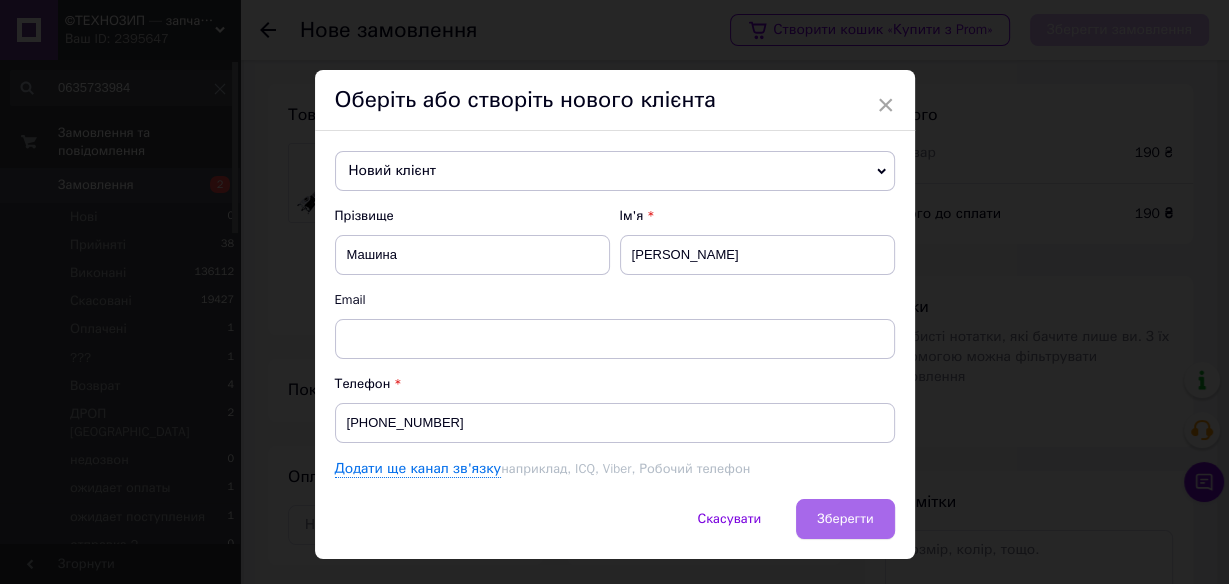 click on "Зберегти" at bounding box center [845, 518] 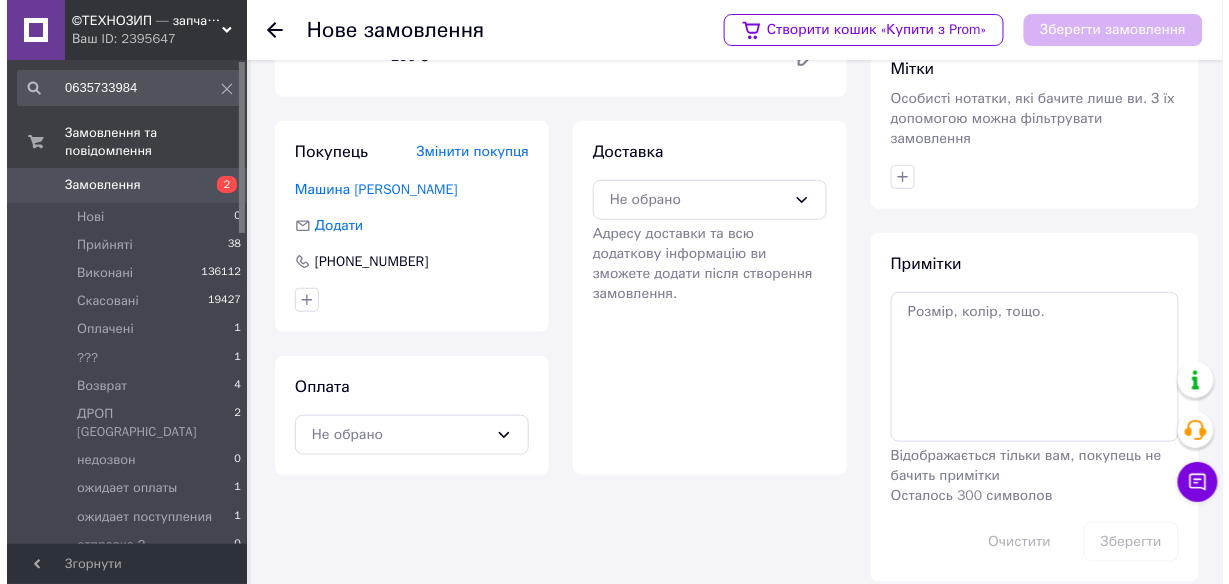 scroll, scrollTop: 238, scrollLeft: 0, axis: vertical 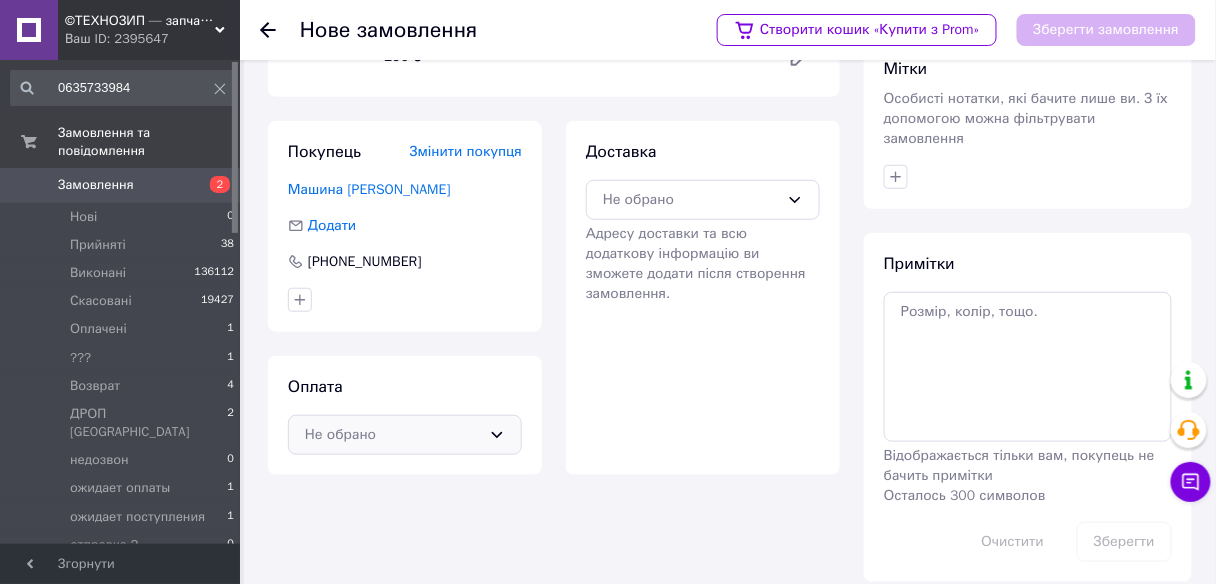 click 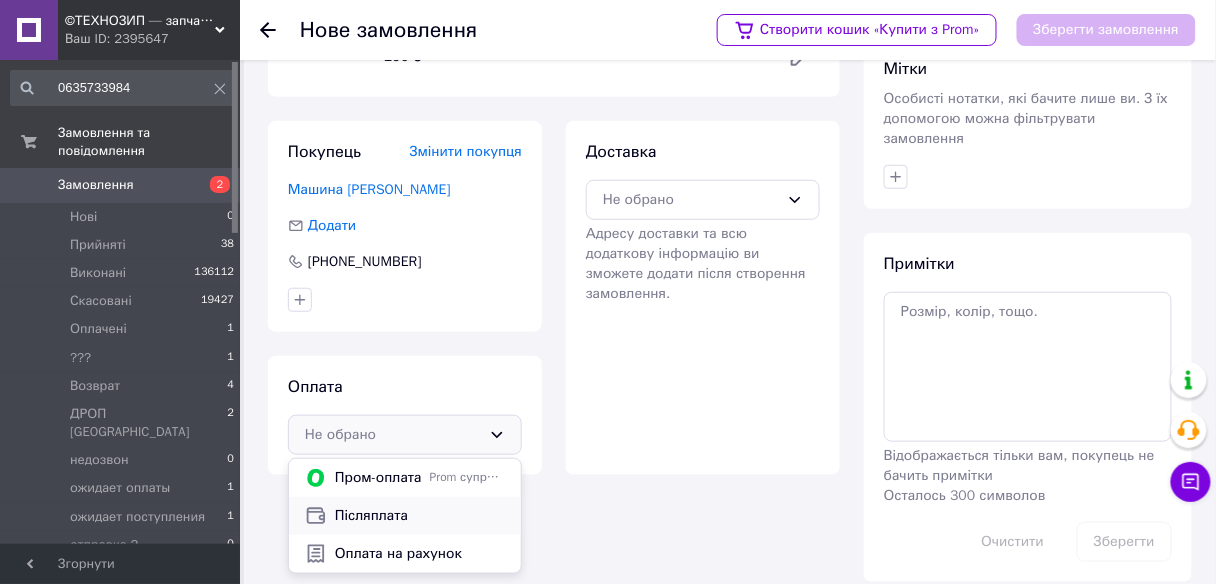 click on "Післяплата" at bounding box center [420, 516] 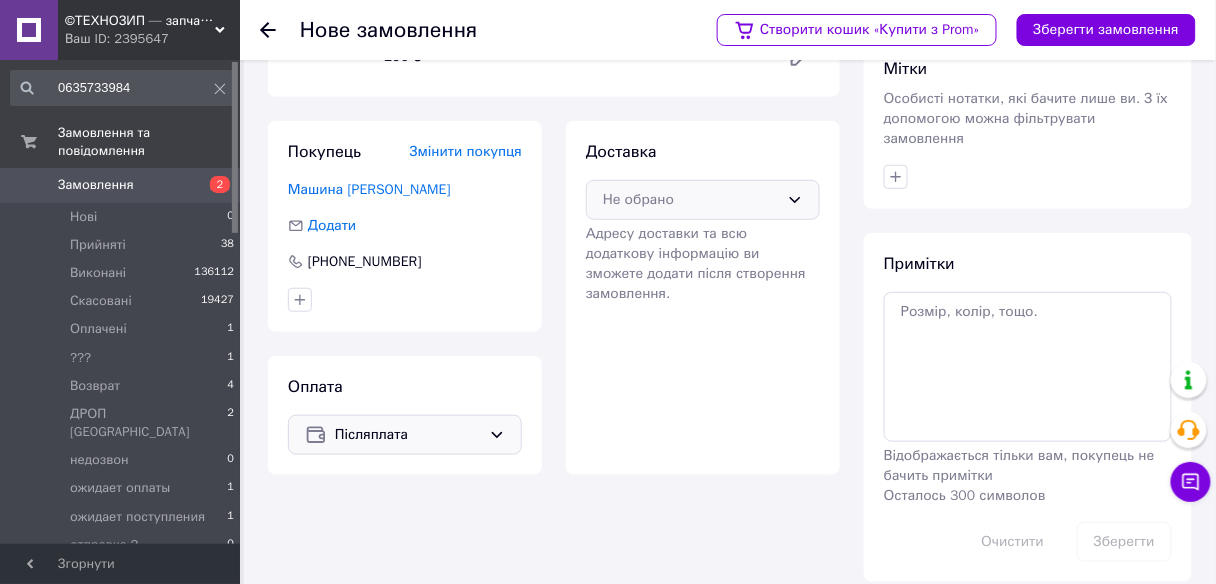 click on "Не обрано" at bounding box center (703, 200) 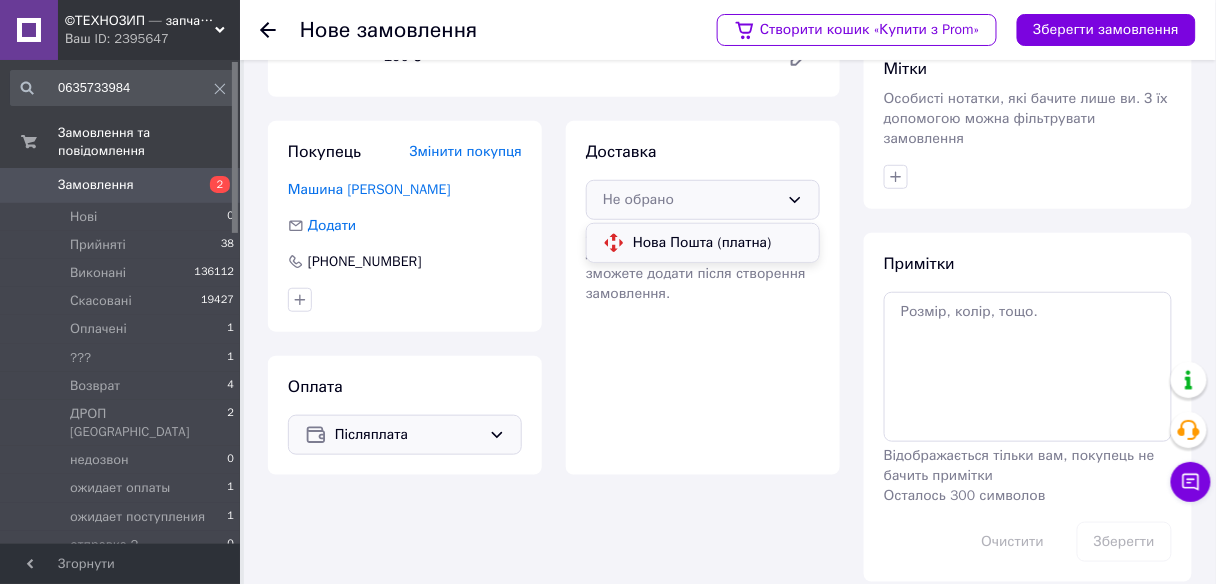 click on "Нова Пошта (платна)" at bounding box center [718, 243] 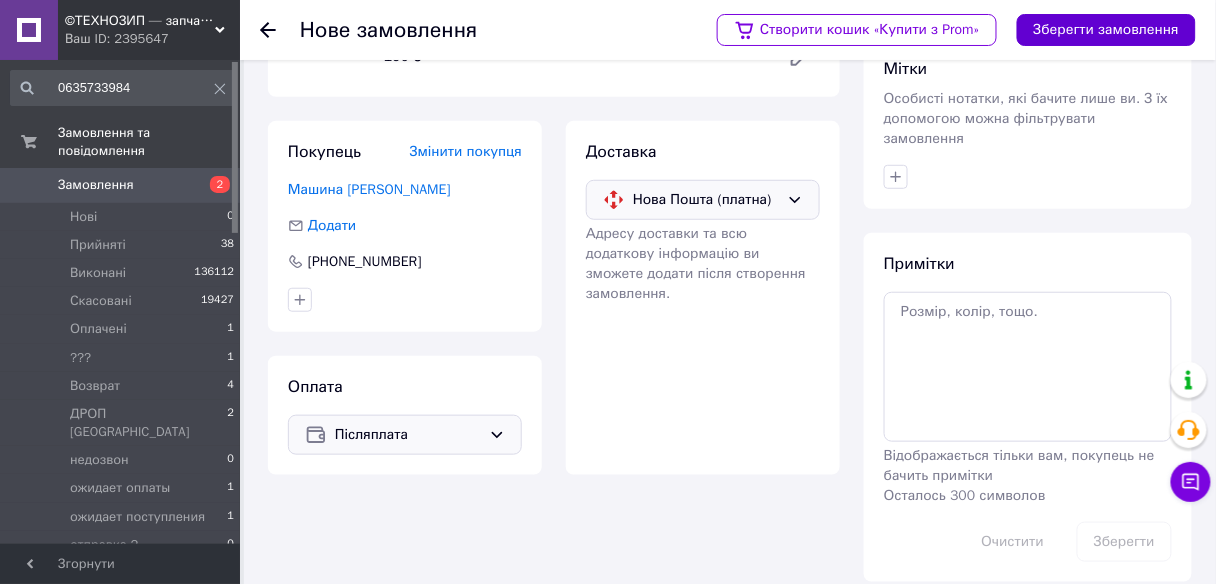 click on "Зберегти замовлення" at bounding box center [1106, 30] 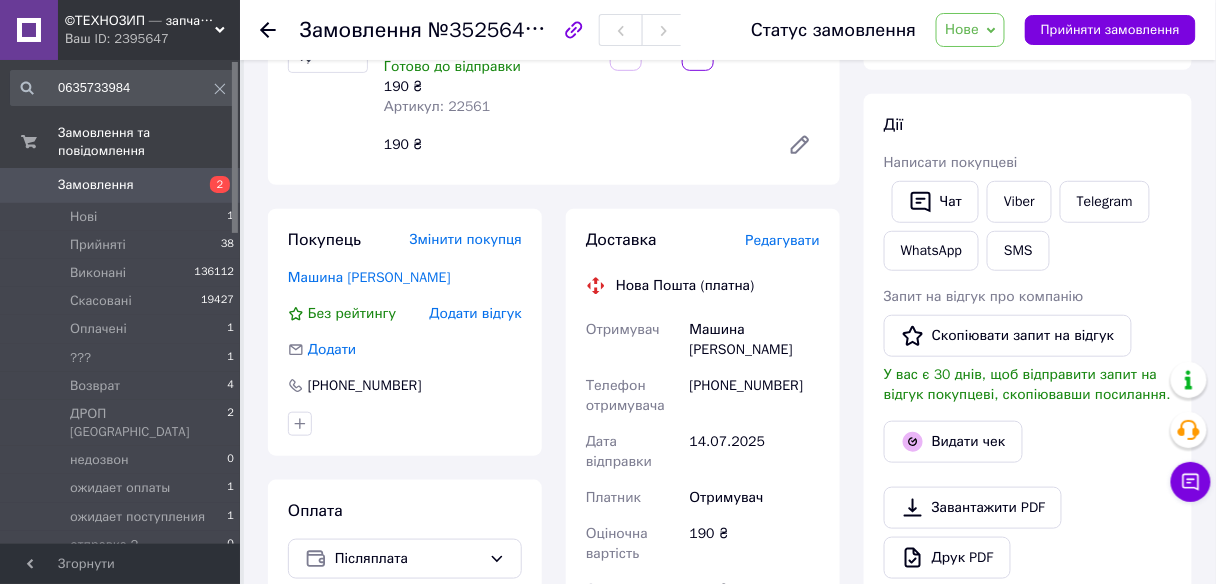 click on "Редагувати" at bounding box center [783, 240] 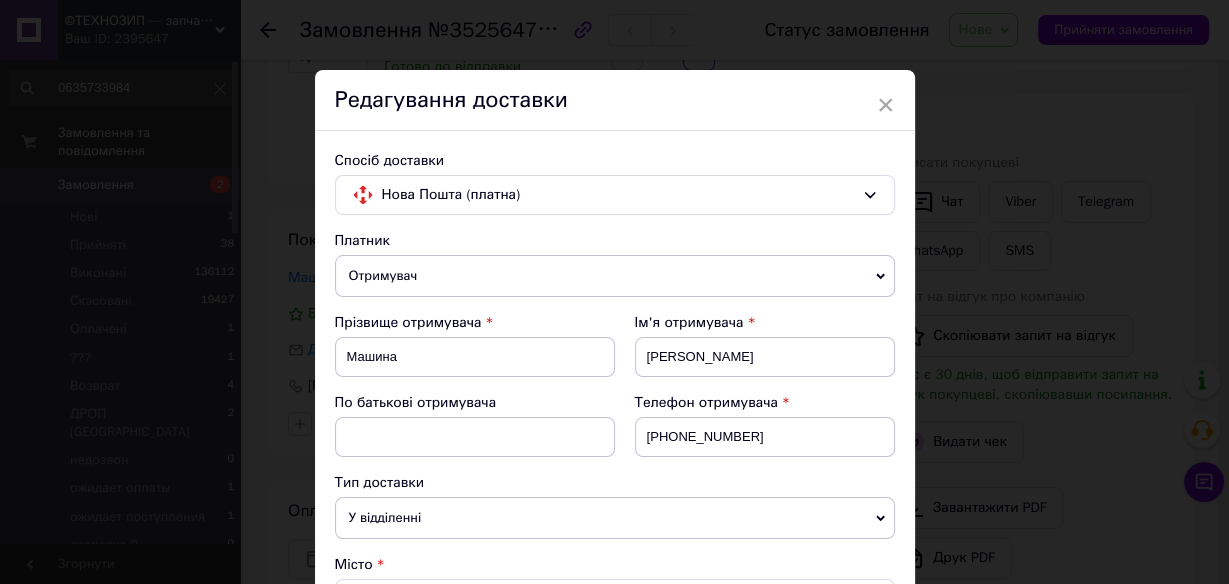 scroll, scrollTop: 320, scrollLeft: 0, axis: vertical 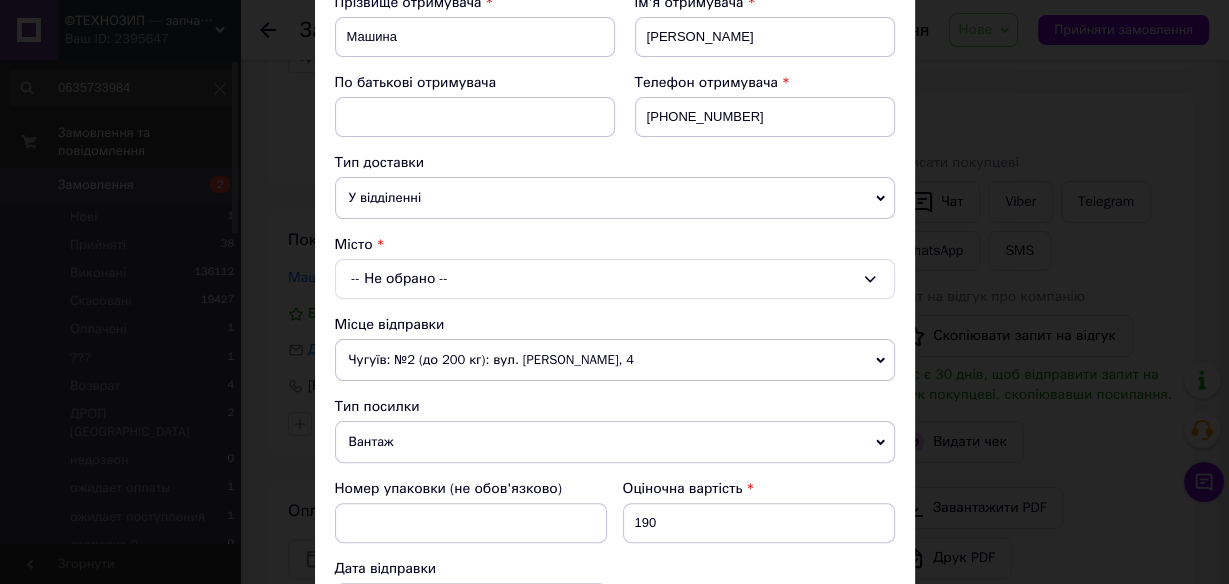 click on "-- Не обрано --" at bounding box center [615, 279] 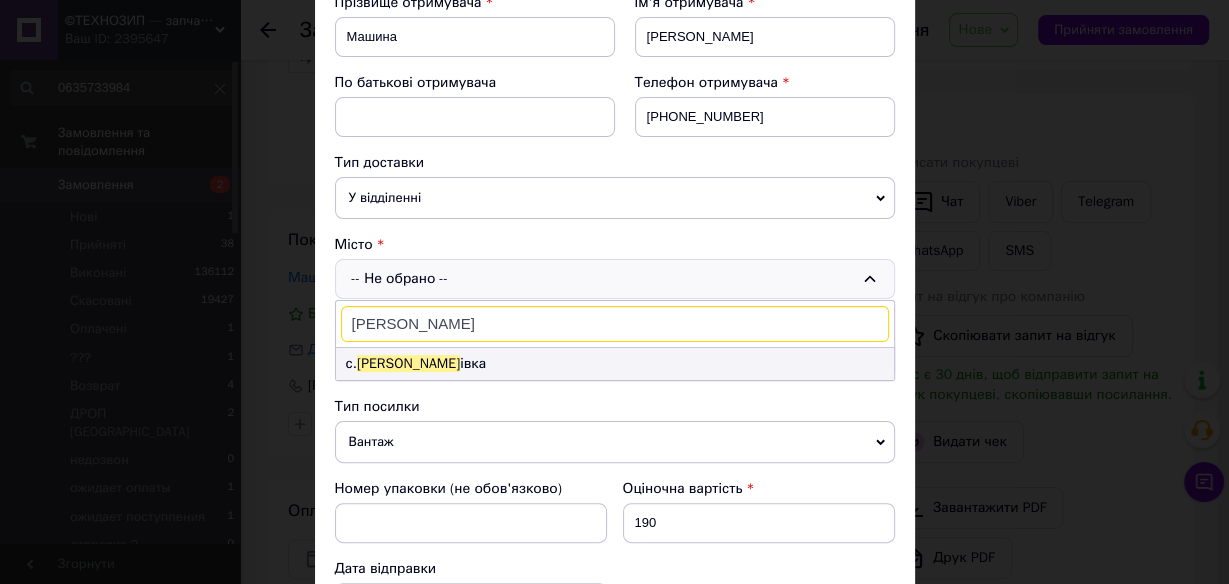 type on "кошман" 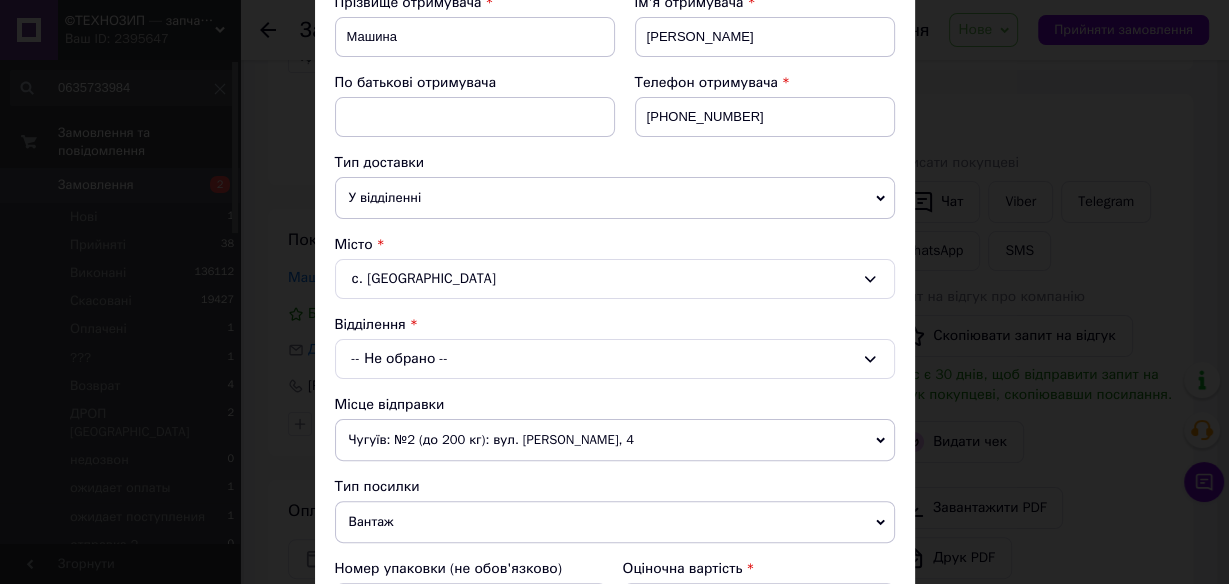 click on "-- Не обрано --" at bounding box center [615, 359] 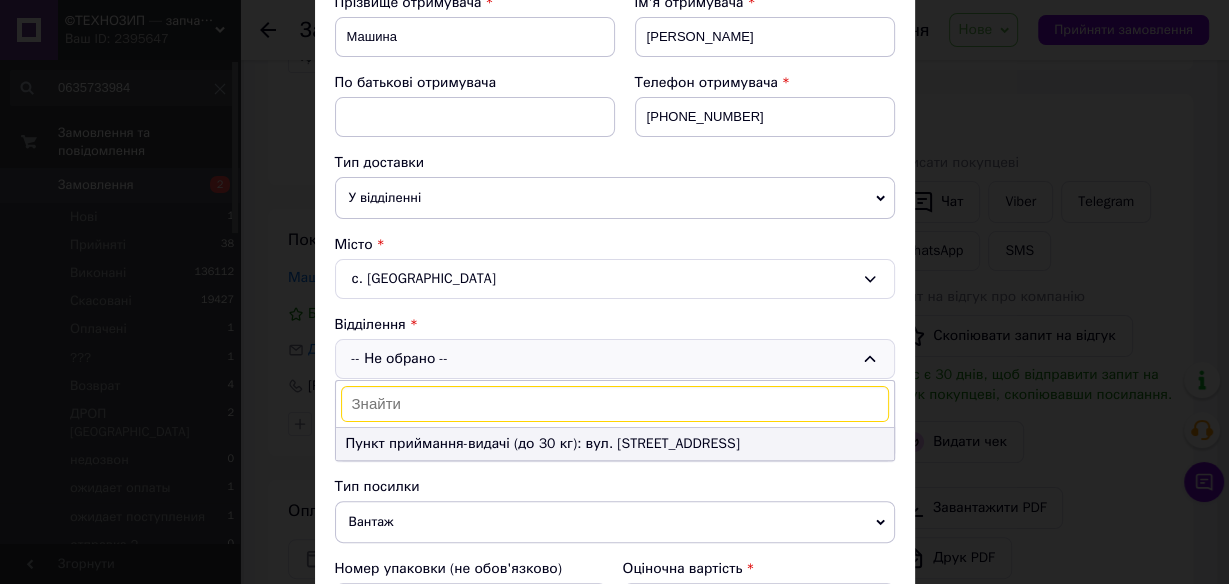 click on "Пункт приймання-видачі (до 30 кг): вул. Центральна, 43" at bounding box center (615, 444) 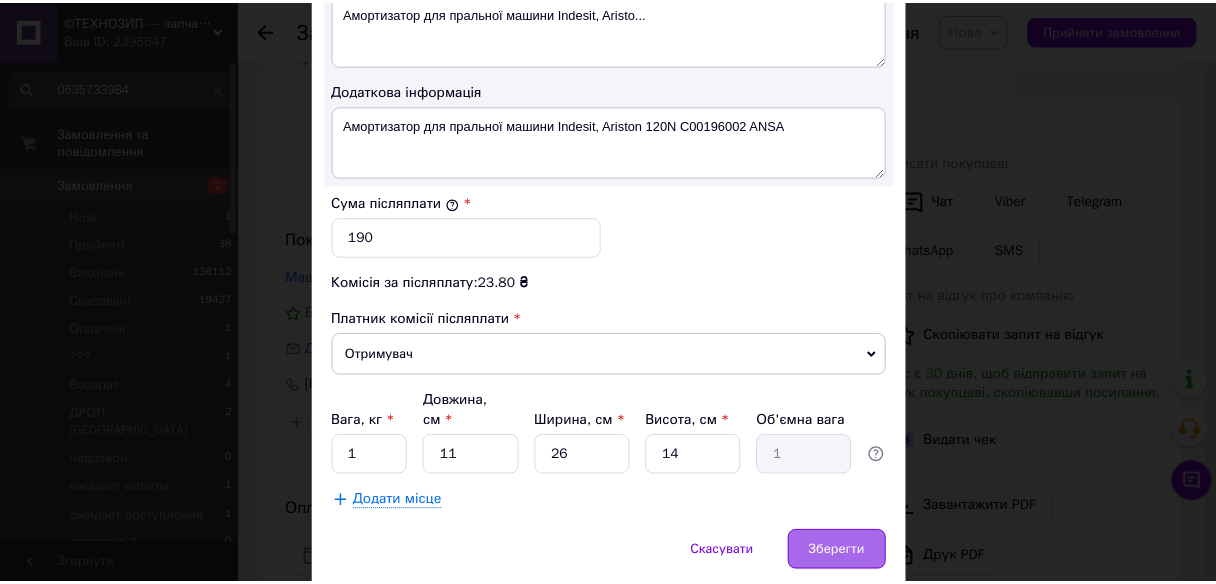 scroll, scrollTop: 1153, scrollLeft: 0, axis: vertical 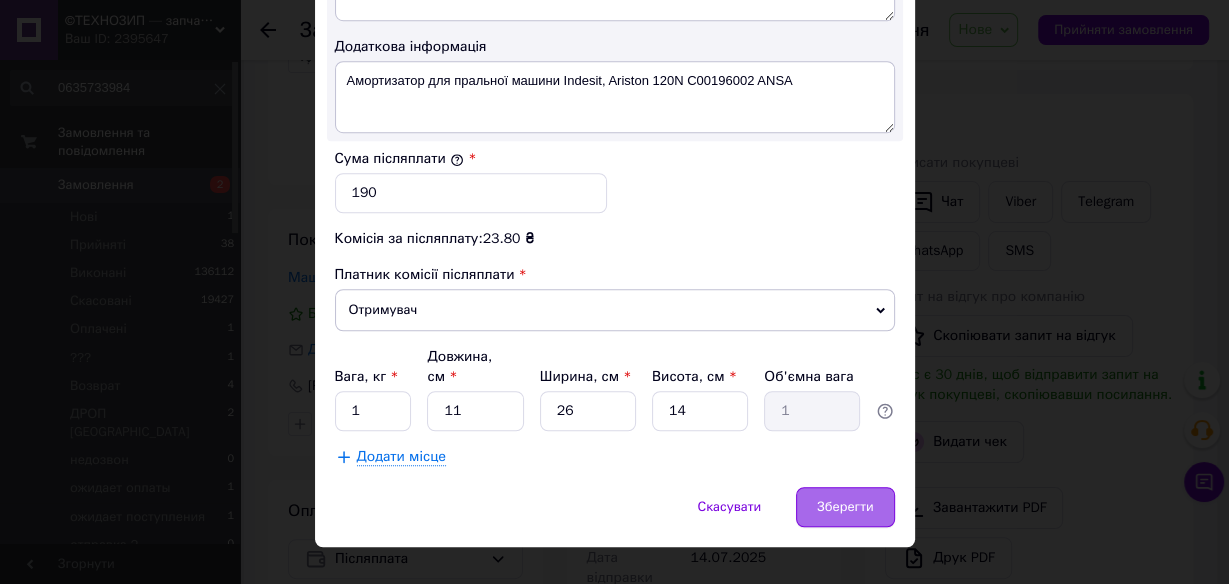 click on "Зберегти" at bounding box center (845, 507) 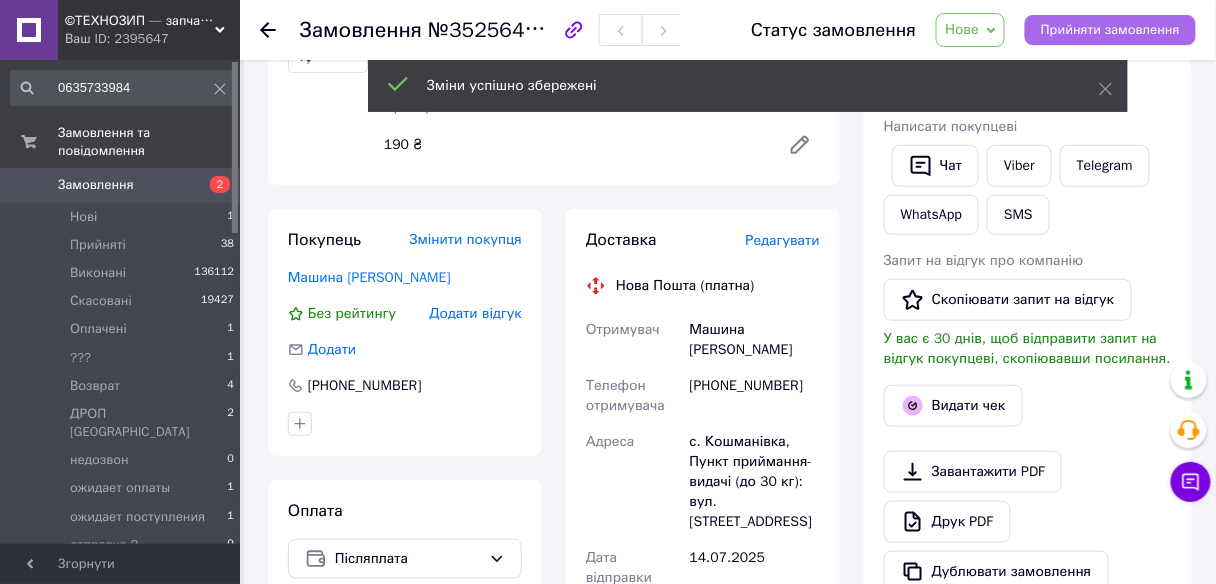 click on "Прийняти замовлення" at bounding box center [1110, 30] 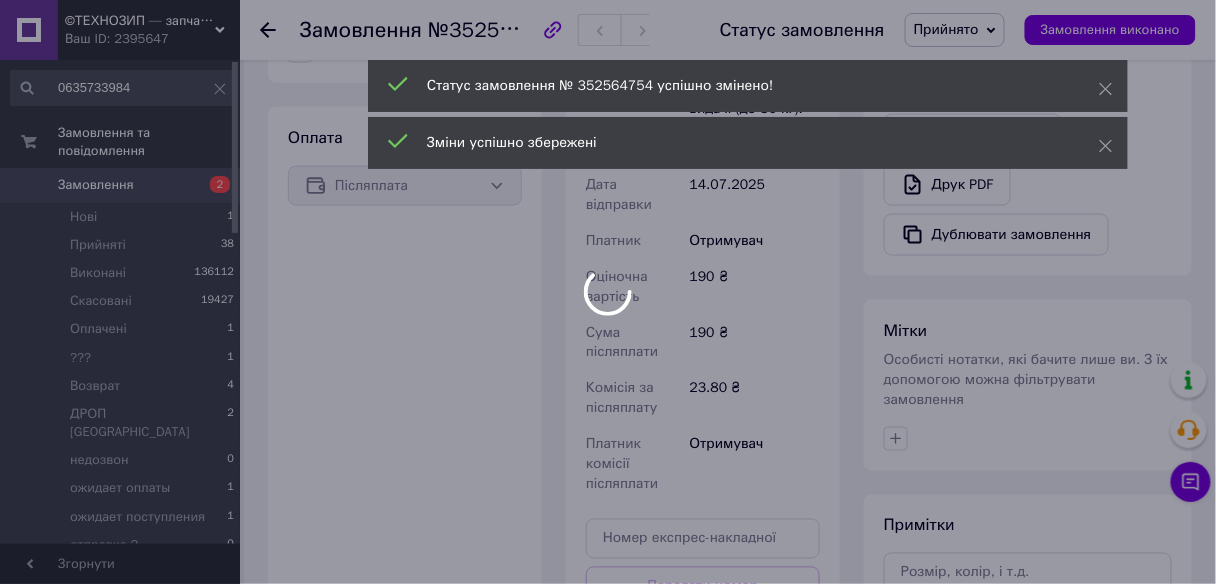 scroll, scrollTop: 638, scrollLeft: 0, axis: vertical 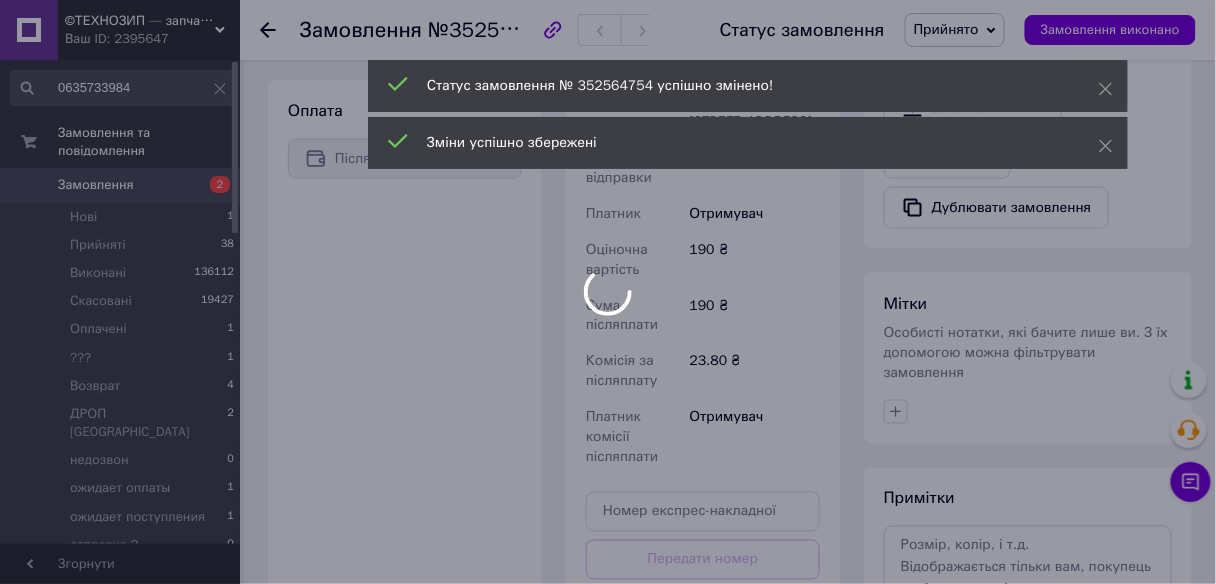 click on "Всього 1 товар 190 ₴ Доставка Необхідно уточнити Знижка Додати Всього до сплати 190 ₴ Дії Написати покупцеві   Чат Viber Telegram WhatsApp SMS Запит на відгук про компанію   Скопіювати запит на відгук У вас є 30 днів, щоб відправити запит на відгук покупцеві, скопіювавши посилання.   Видати чек   Завантажити PDF   Друк PDF   Дублювати замовлення Мітки Особисті нотатки, які бачите лише ви. З їх допомогою можна фільтрувати замовлення Примітки Залишилося 300 символів Очистити Зберегти" at bounding box center (1028, 89) 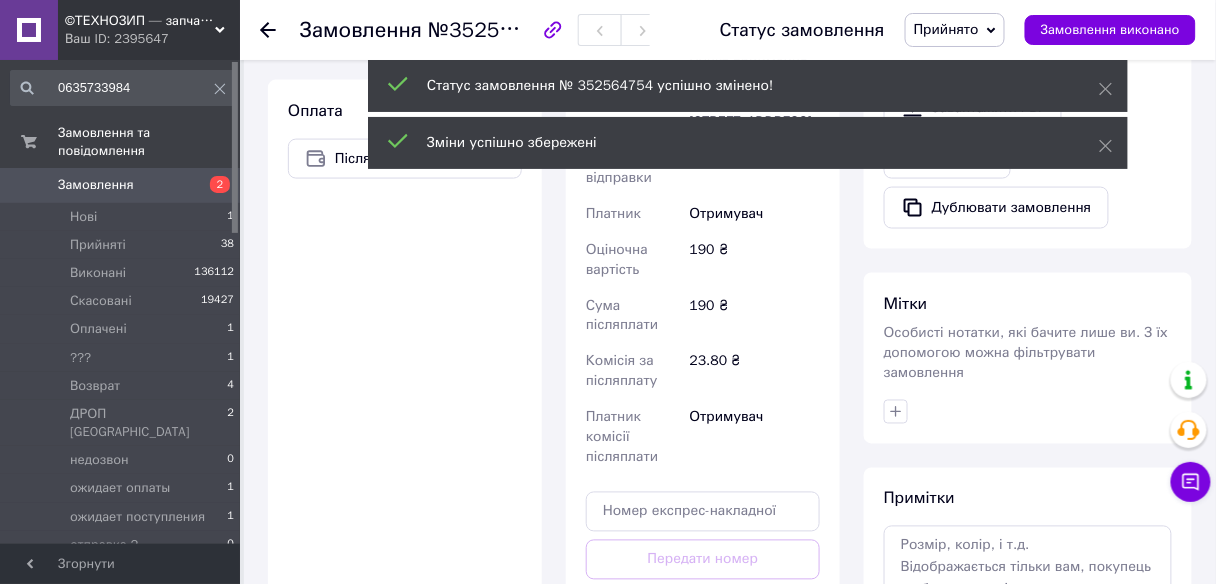 click on "Мітки Особисті нотатки, які бачите лише ви. З їх допомогою можна фільтрувати замовлення" at bounding box center [1028, 358] 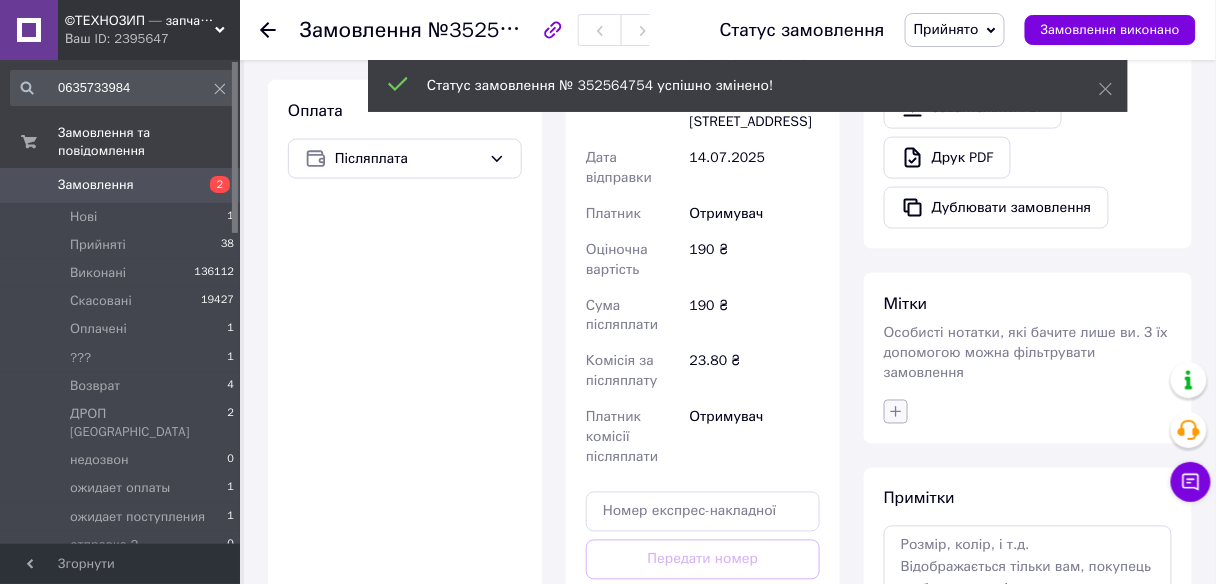 click 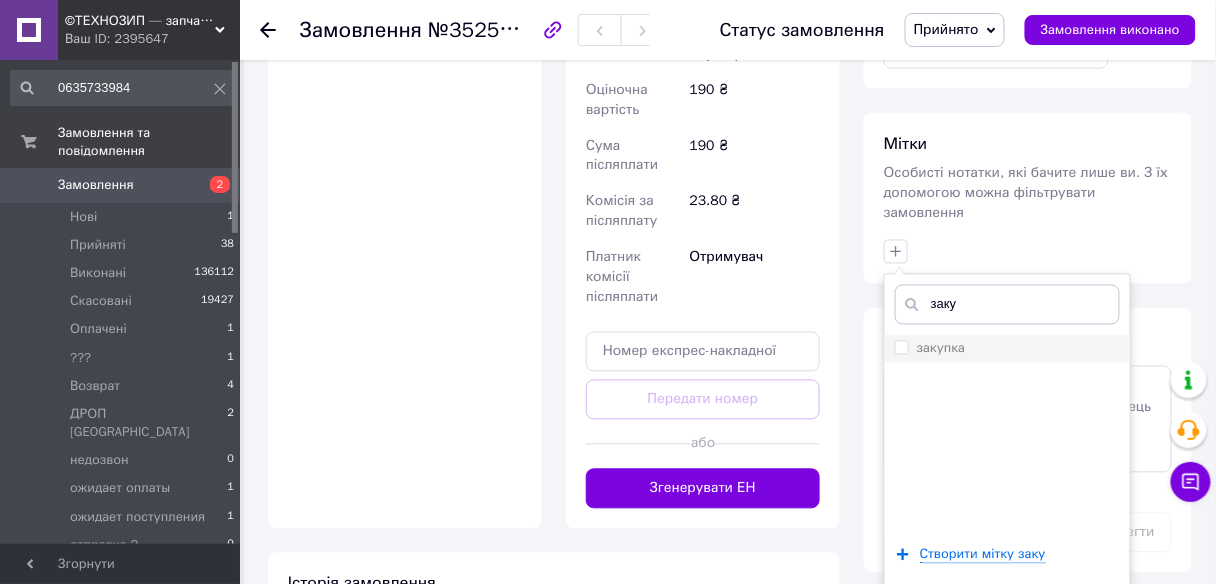 type on "заку" 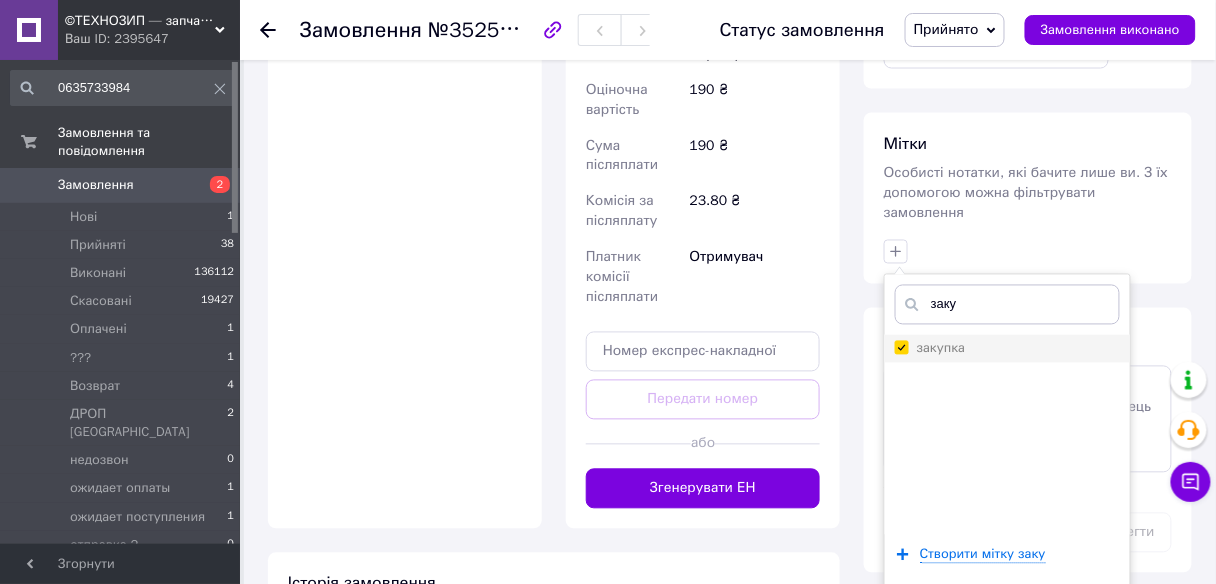 checkbox on "true" 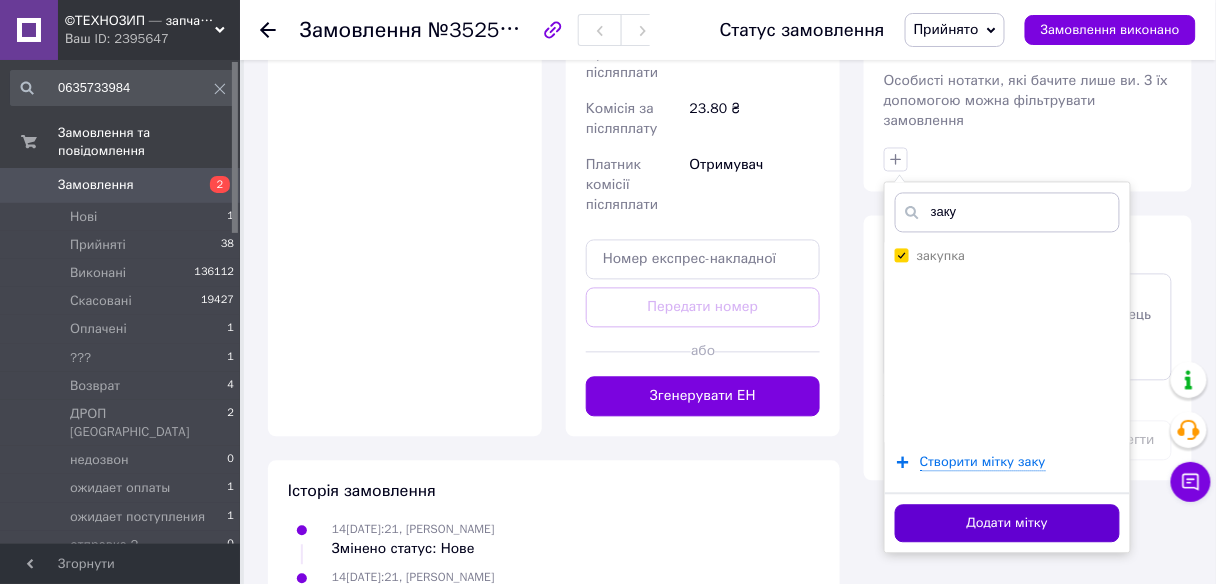 scroll, scrollTop: 958, scrollLeft: 0, axis: vertical 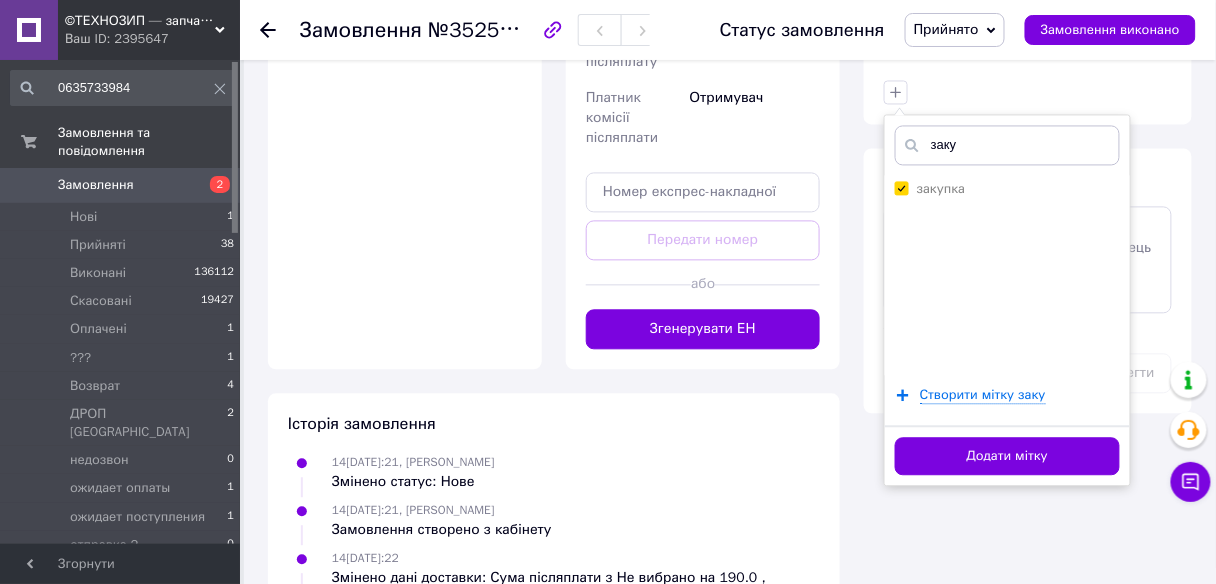 click on "Додати мітку" at bounding box center [1007, 456] 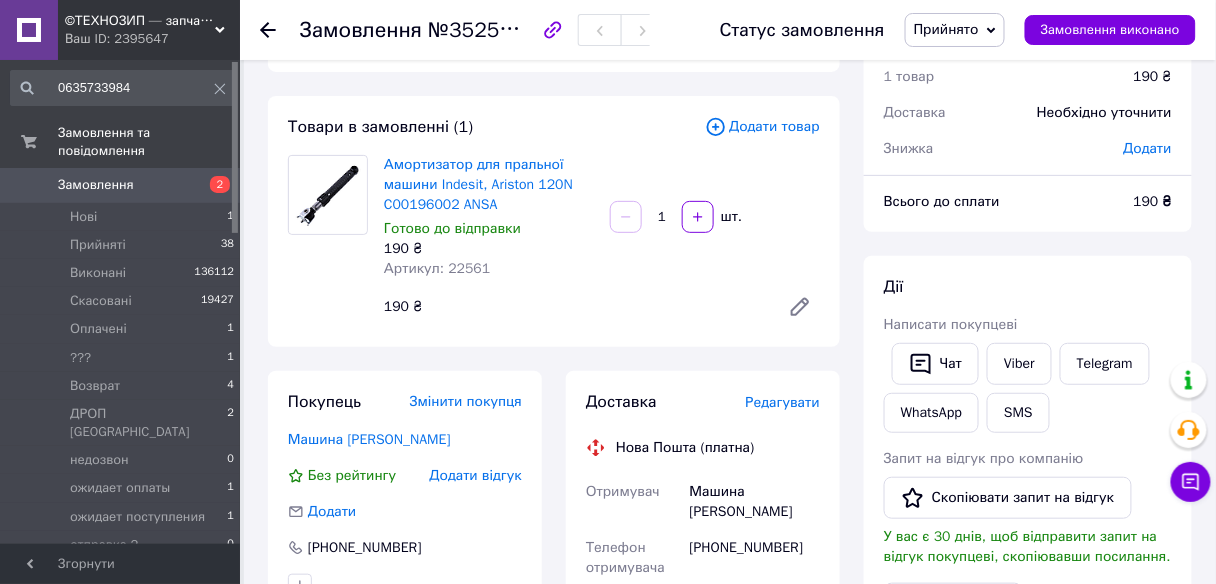 scroll, scrollTop: 0, scrollLeft: 0, axis: both 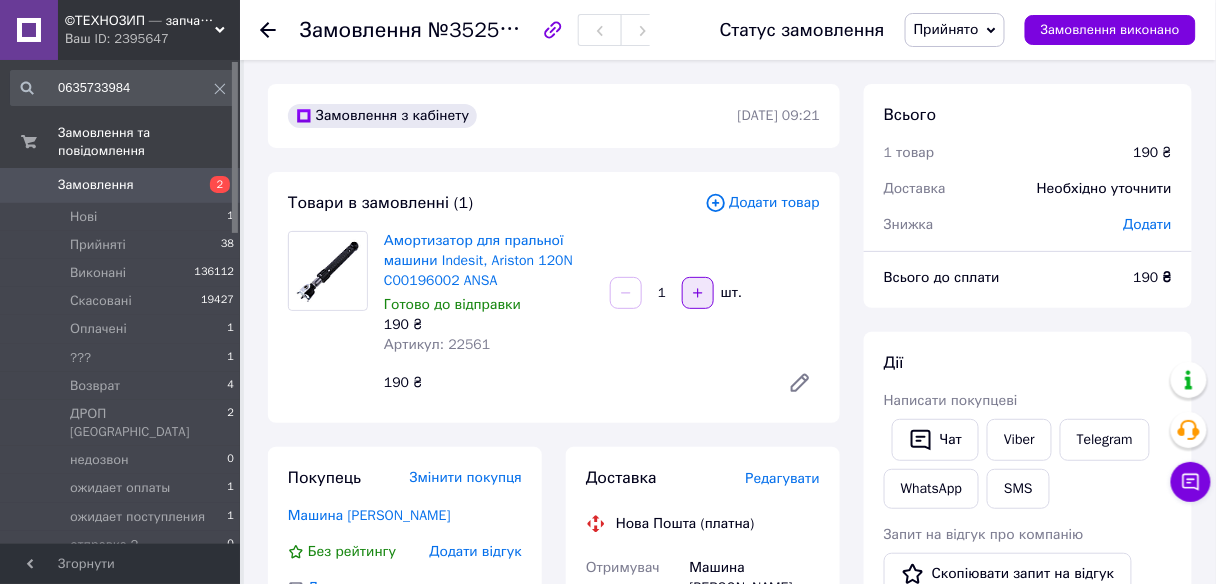 click at bounding box center (698, 293) 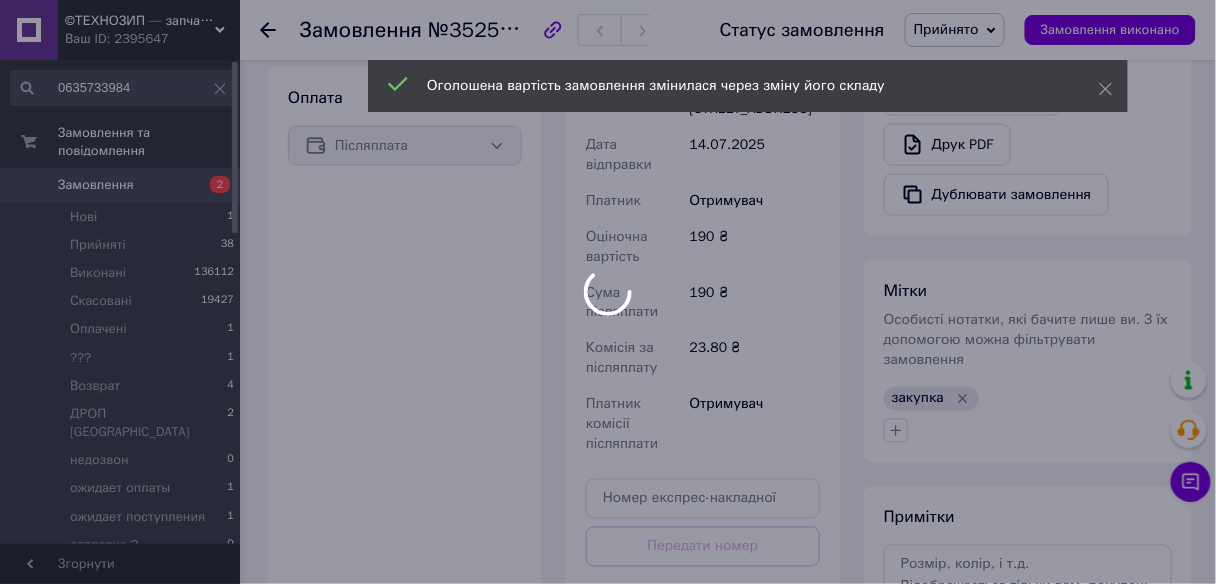 scroll, scrollTop: 720, scrollLeft: 0, axis: vertical 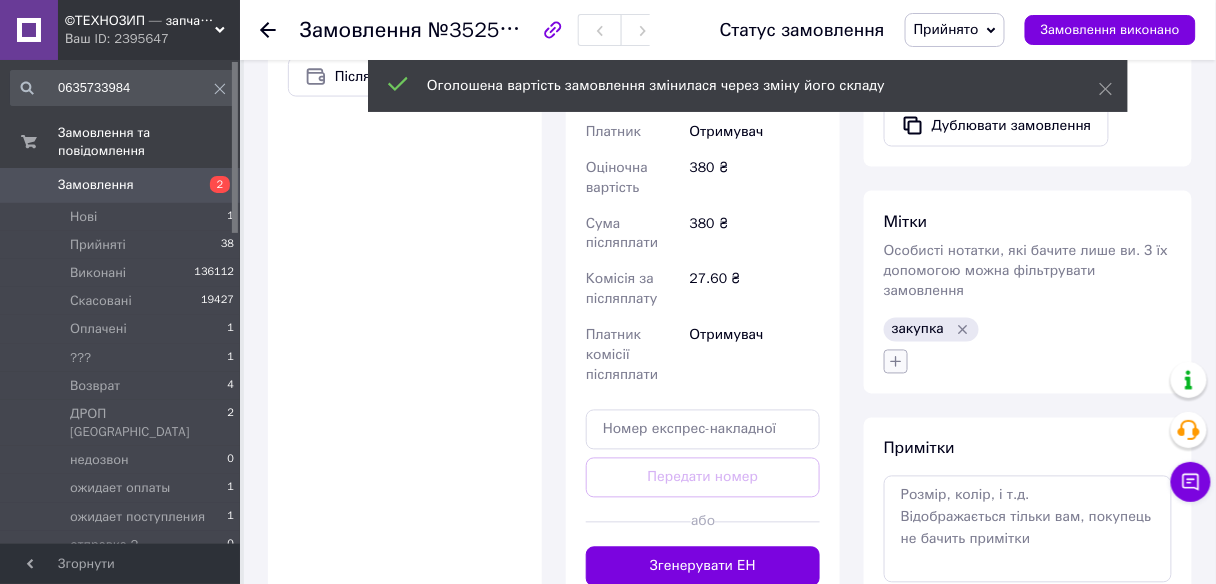 click 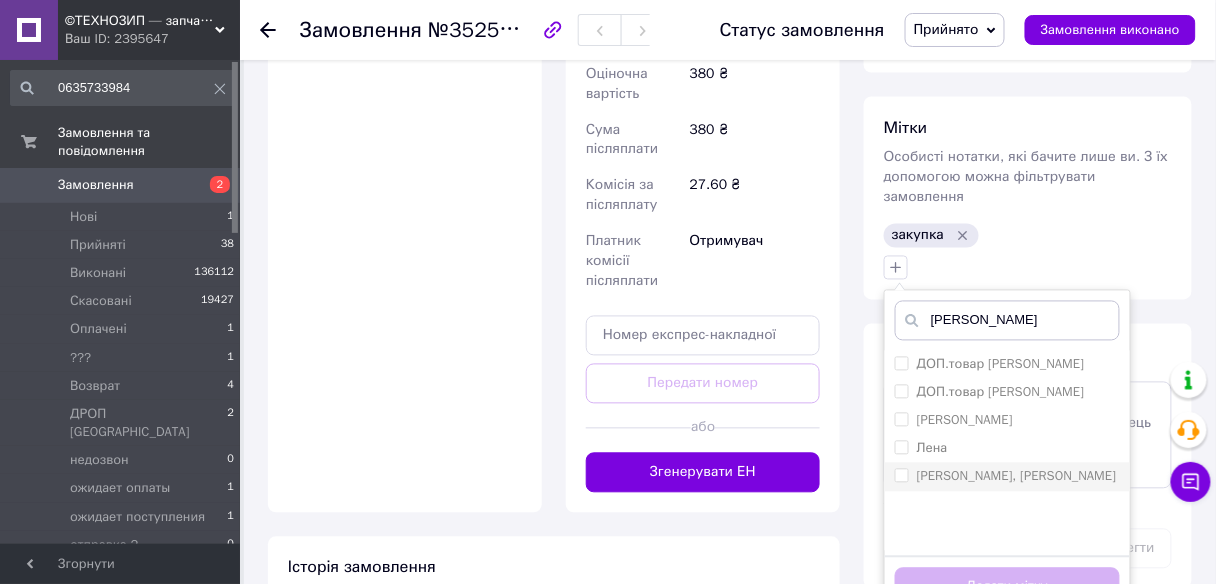 scroll, scrollTop: 880, scrollLeft: 0, axis: vertical 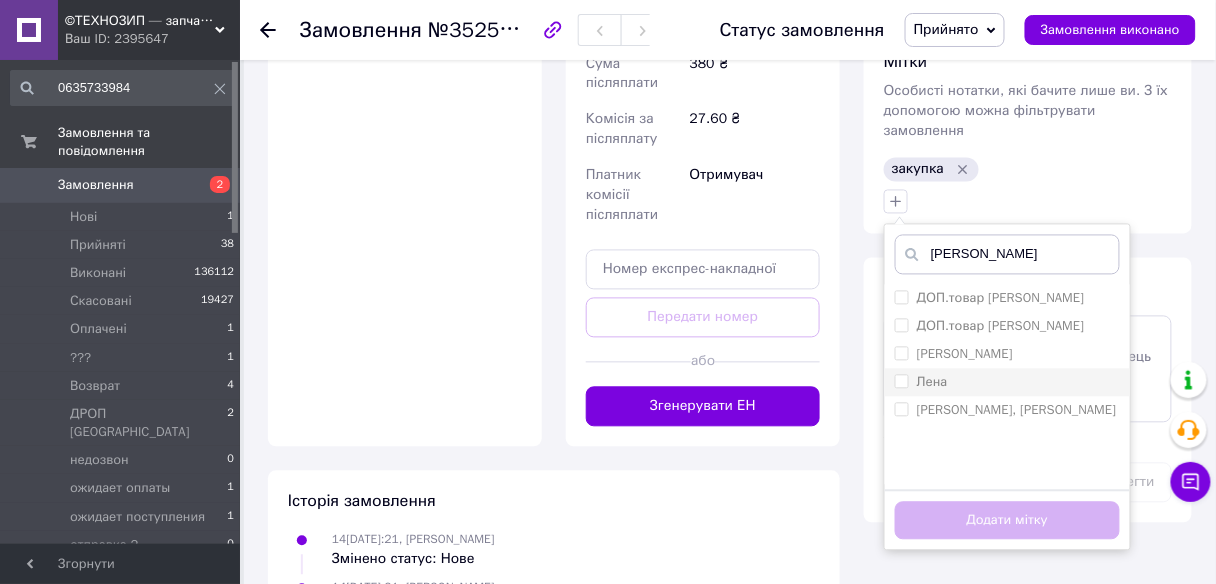 type on "[PERSON_NAME]" 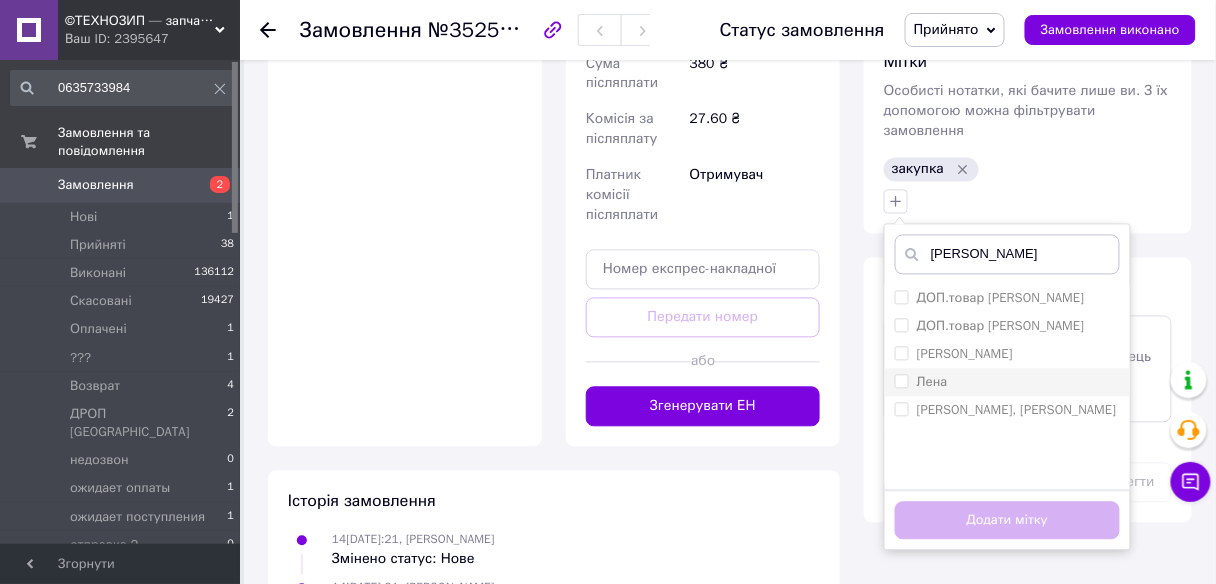 click on "Лена" at bounding box center [901, 381] 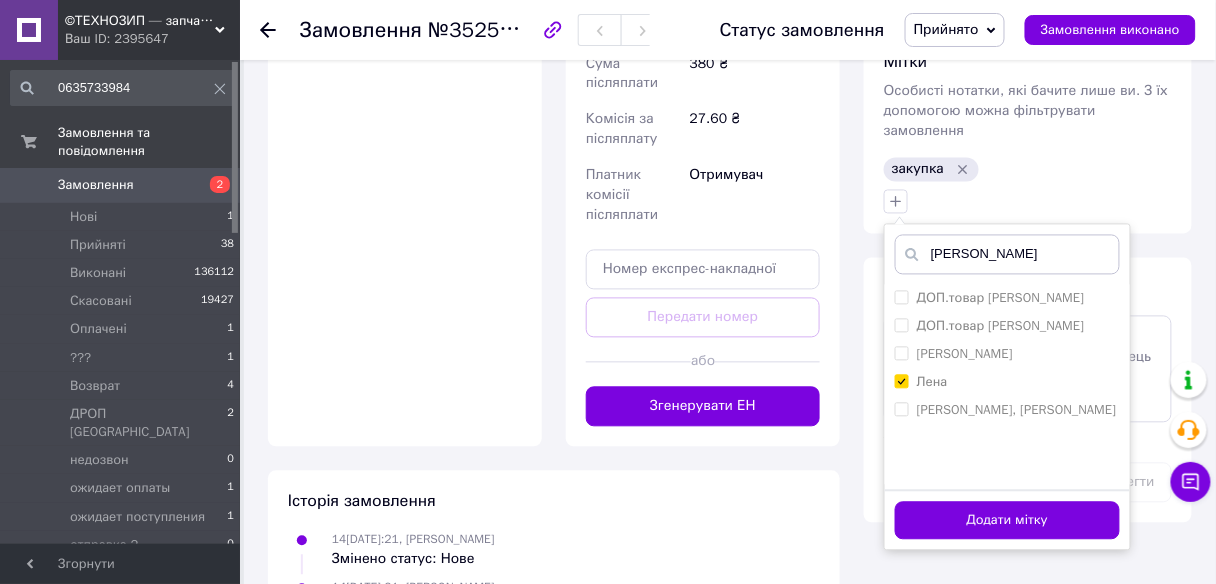 click on "Додати мітку" at bounding box center [1007, 521] 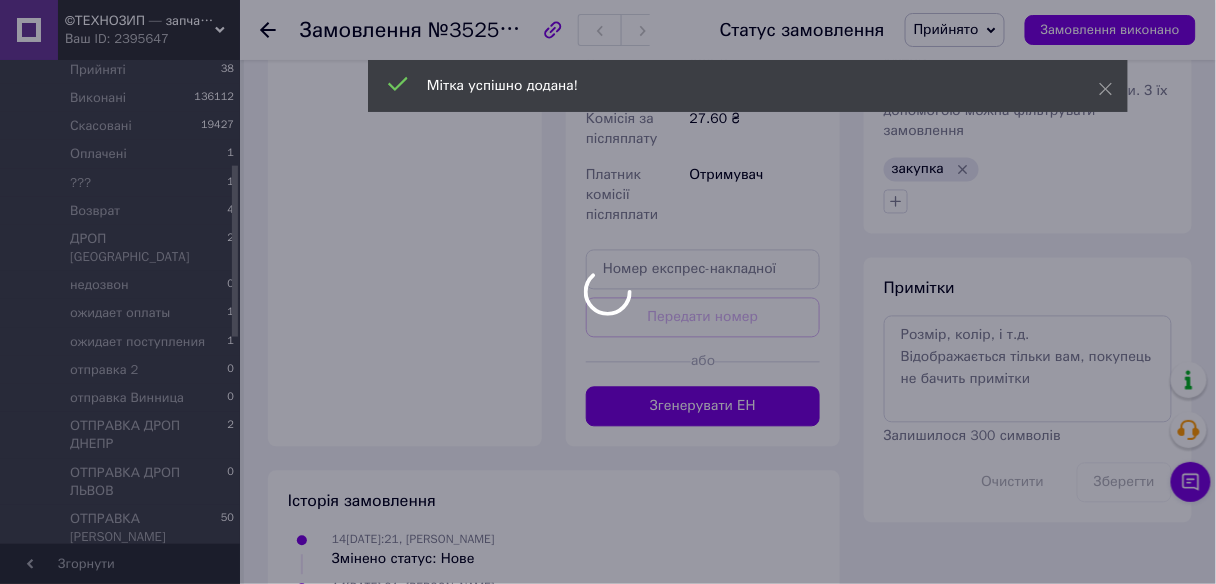 scroll, scrollTop: 320, scrollLeft: 0, axis: vertical 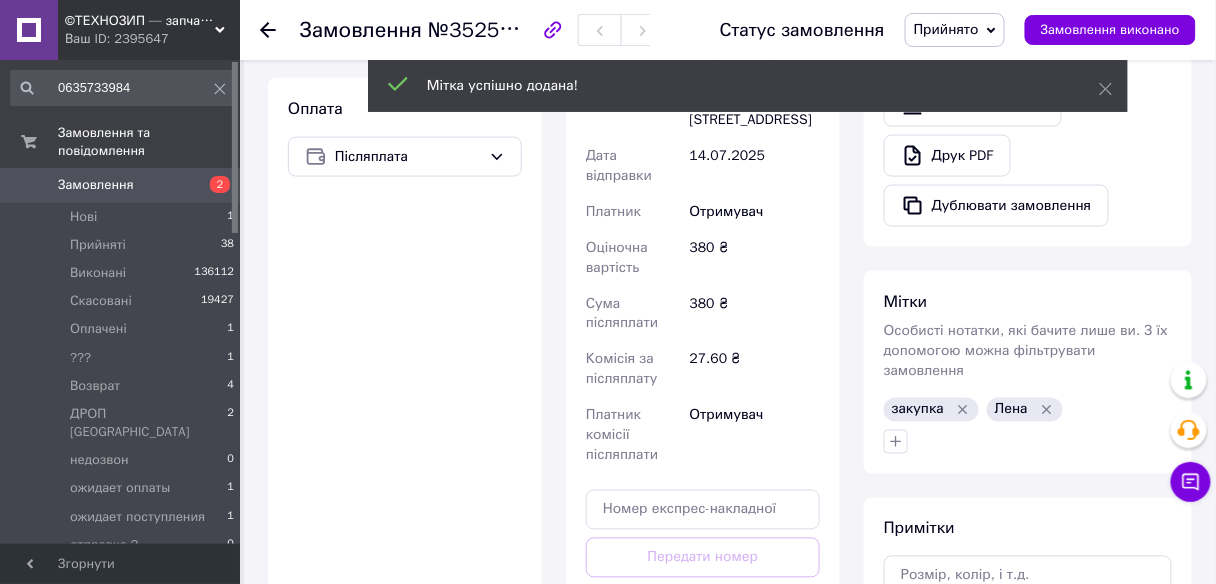click 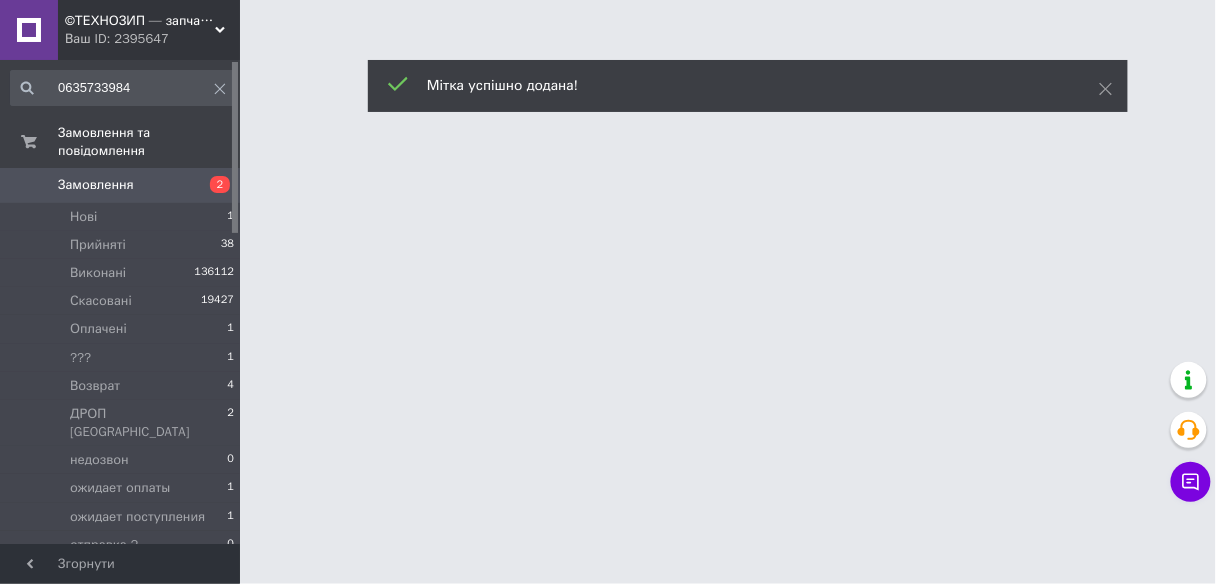 scroll, scrollTop: 0, scrollLeft: 0, axis: both 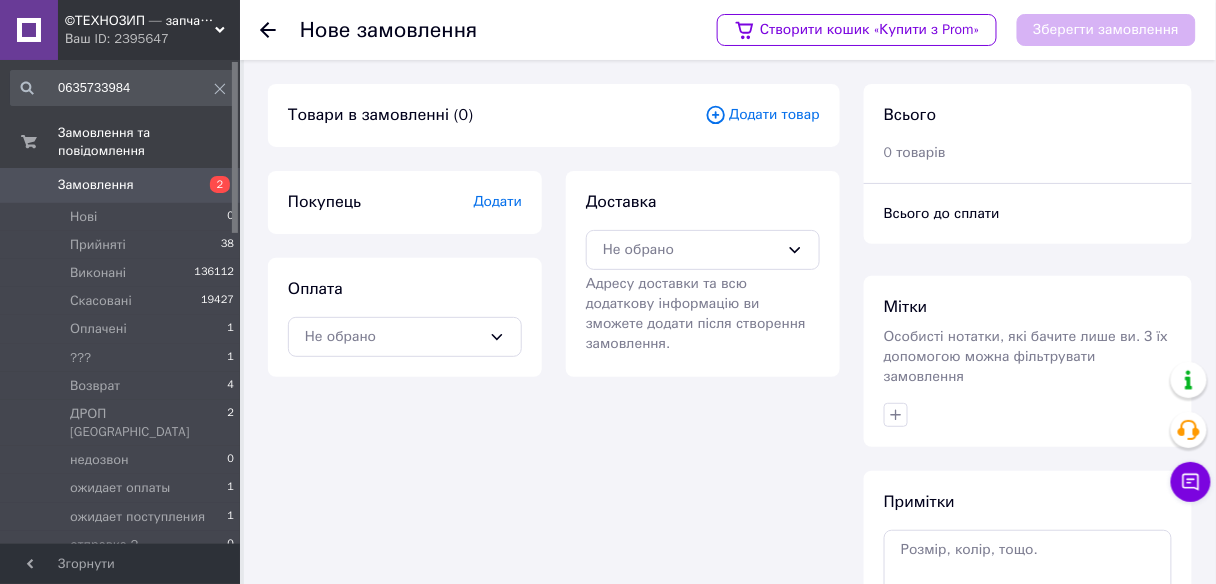 click 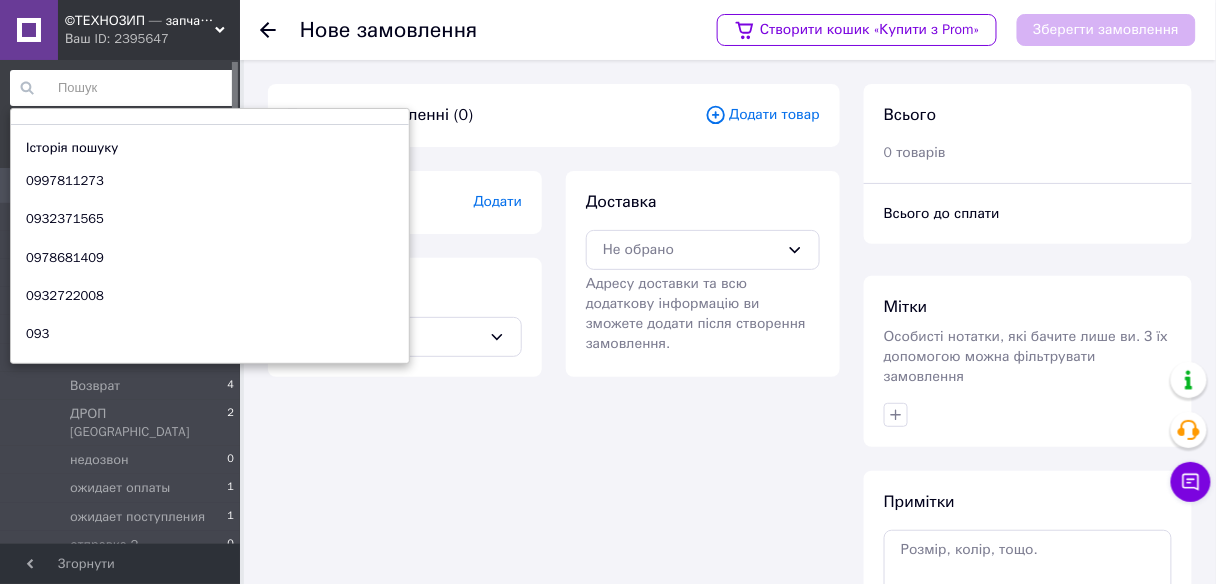 paste on "0674521827" 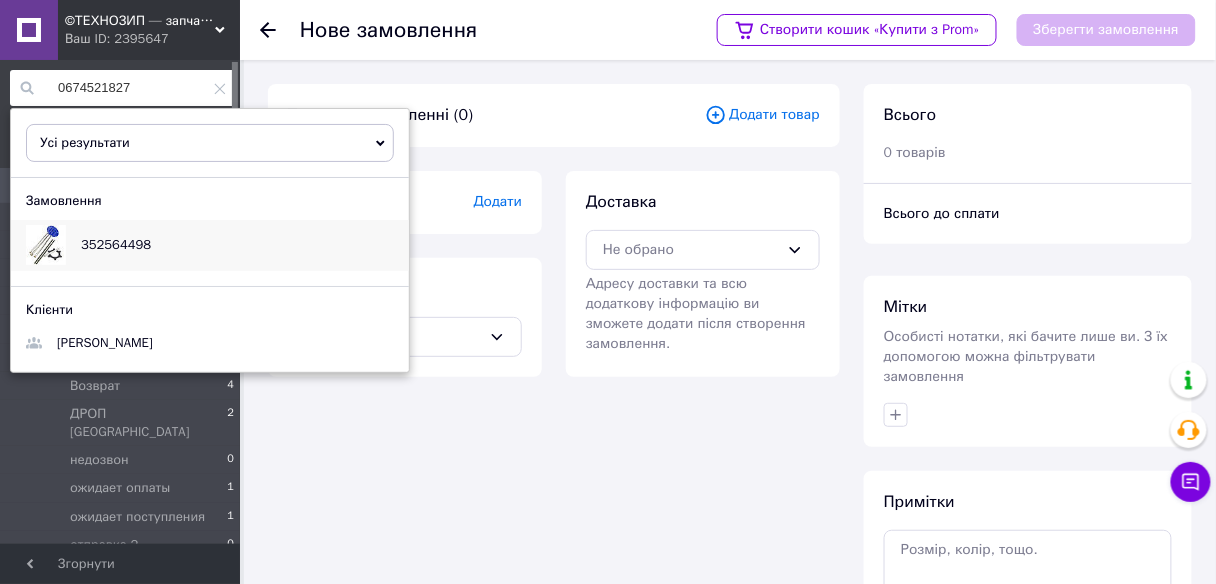 type on "0674521827" 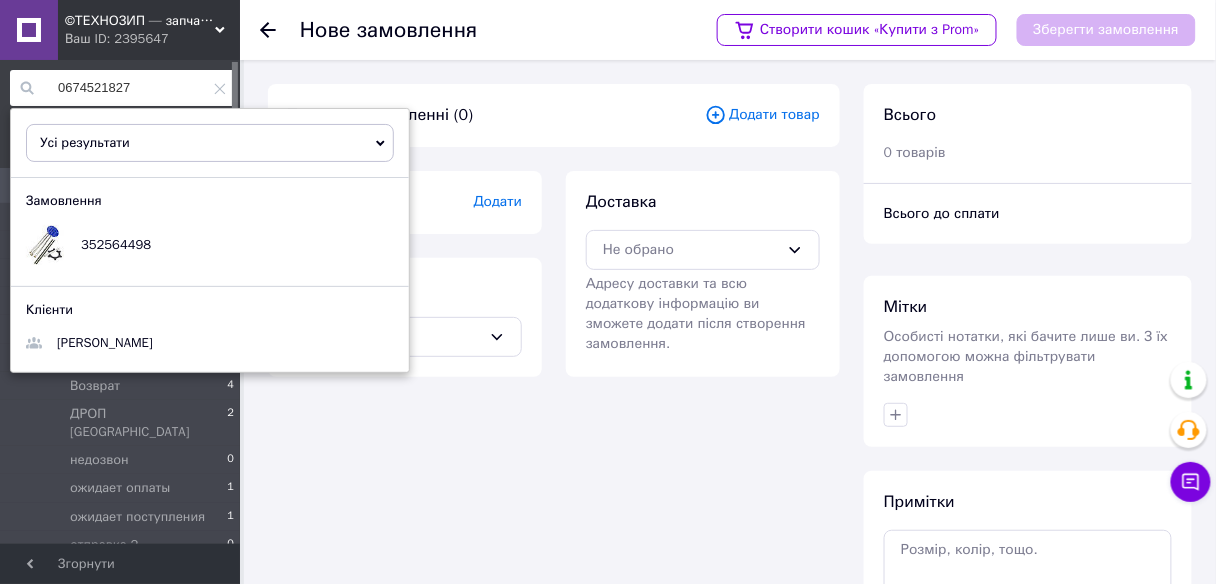click on "Оплата Не обрано" at bounding box center [405, 317] 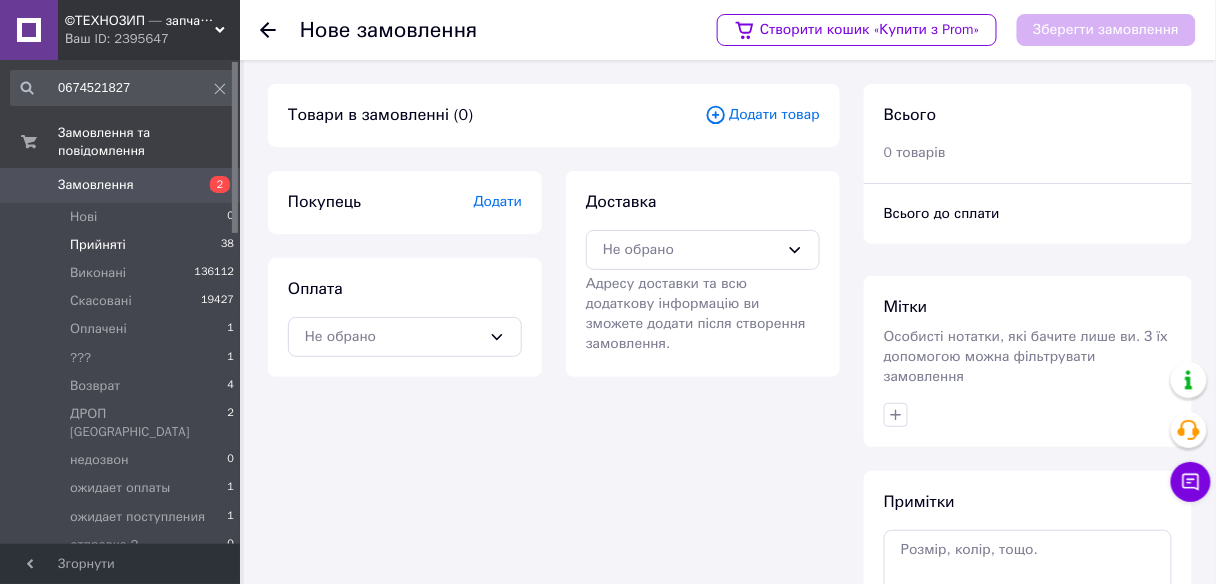click on "Прийняті 38" at bounding box center [123, 245] 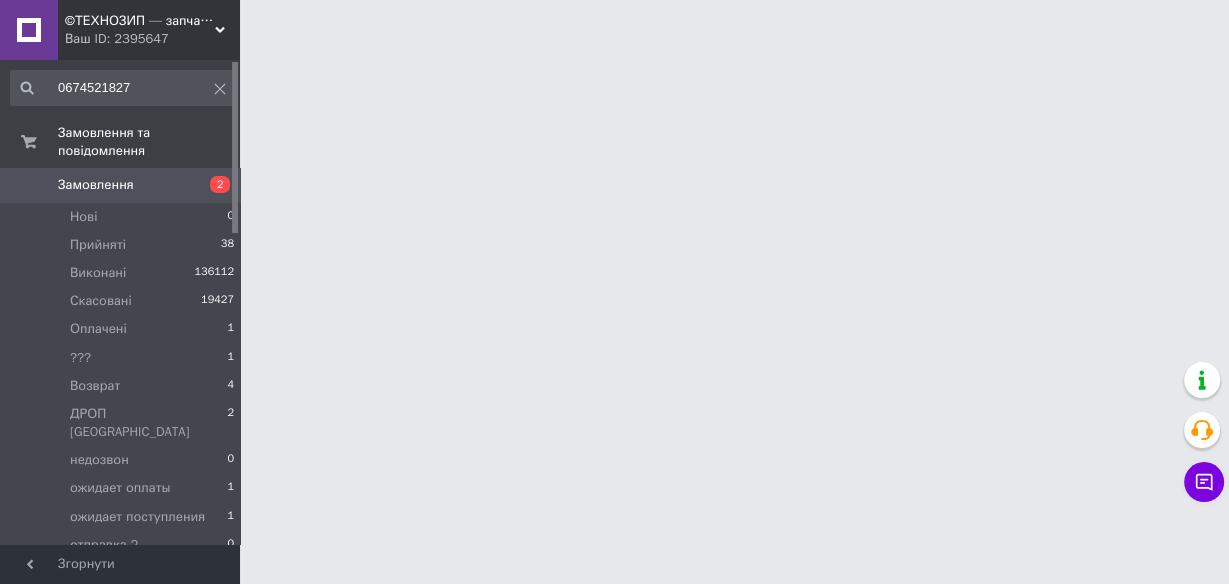 click on "©ТЕХНОЗИП — запчастини для побутової техніки з доставкою по всій [GEOGRAPHIC_DATA]" at bounding box center (140, 21) 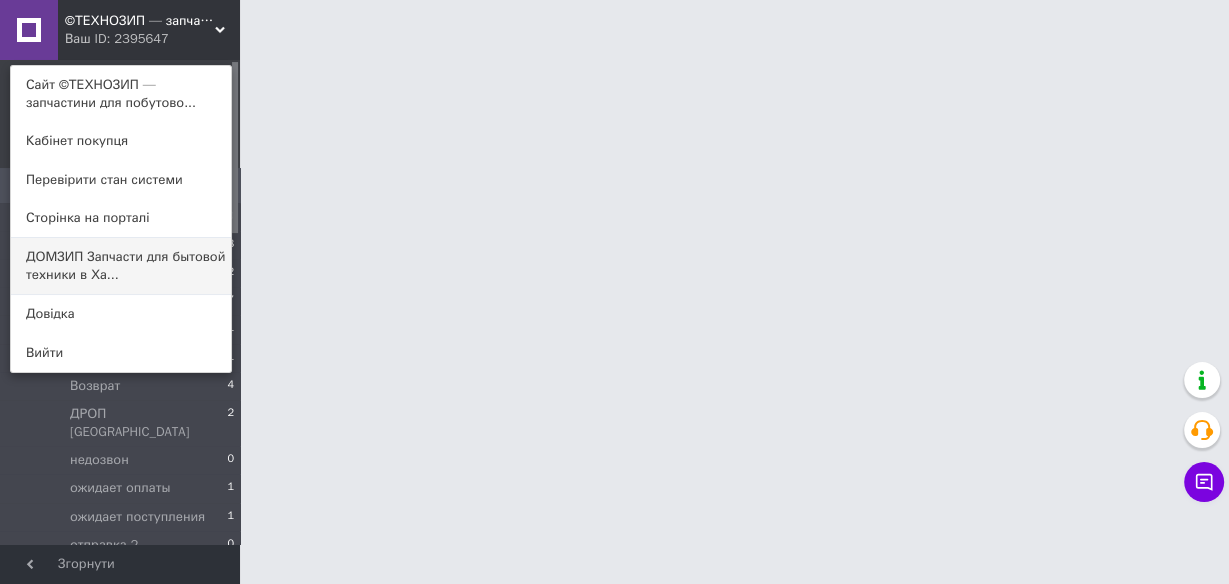 click on "ДОМЗИП Запчасти для бытовой техники в Ха..." at bounding box center (121, 266) 